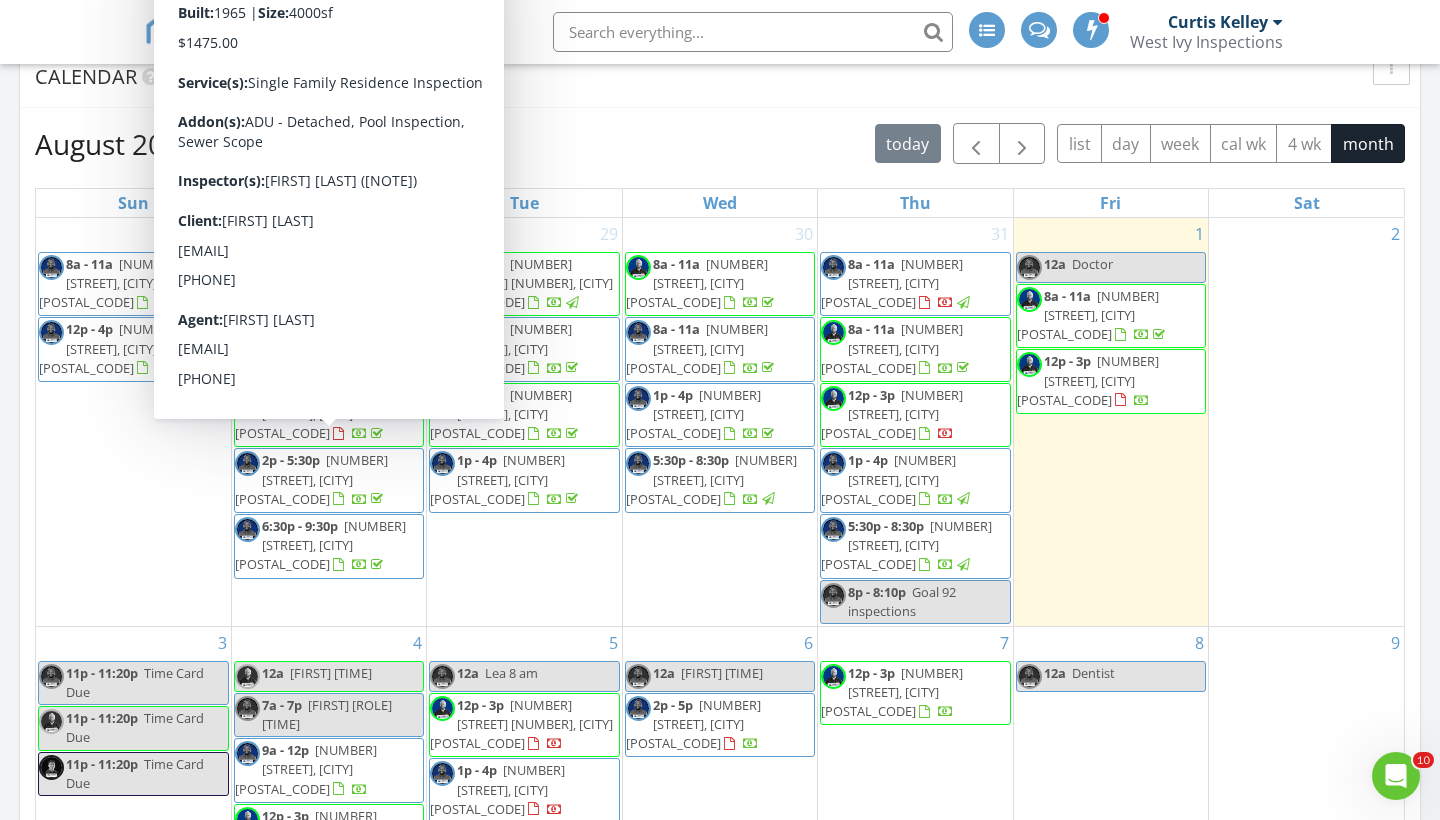 scroll, scrollTop: 853, scrollLeft: 0, axis: vertical 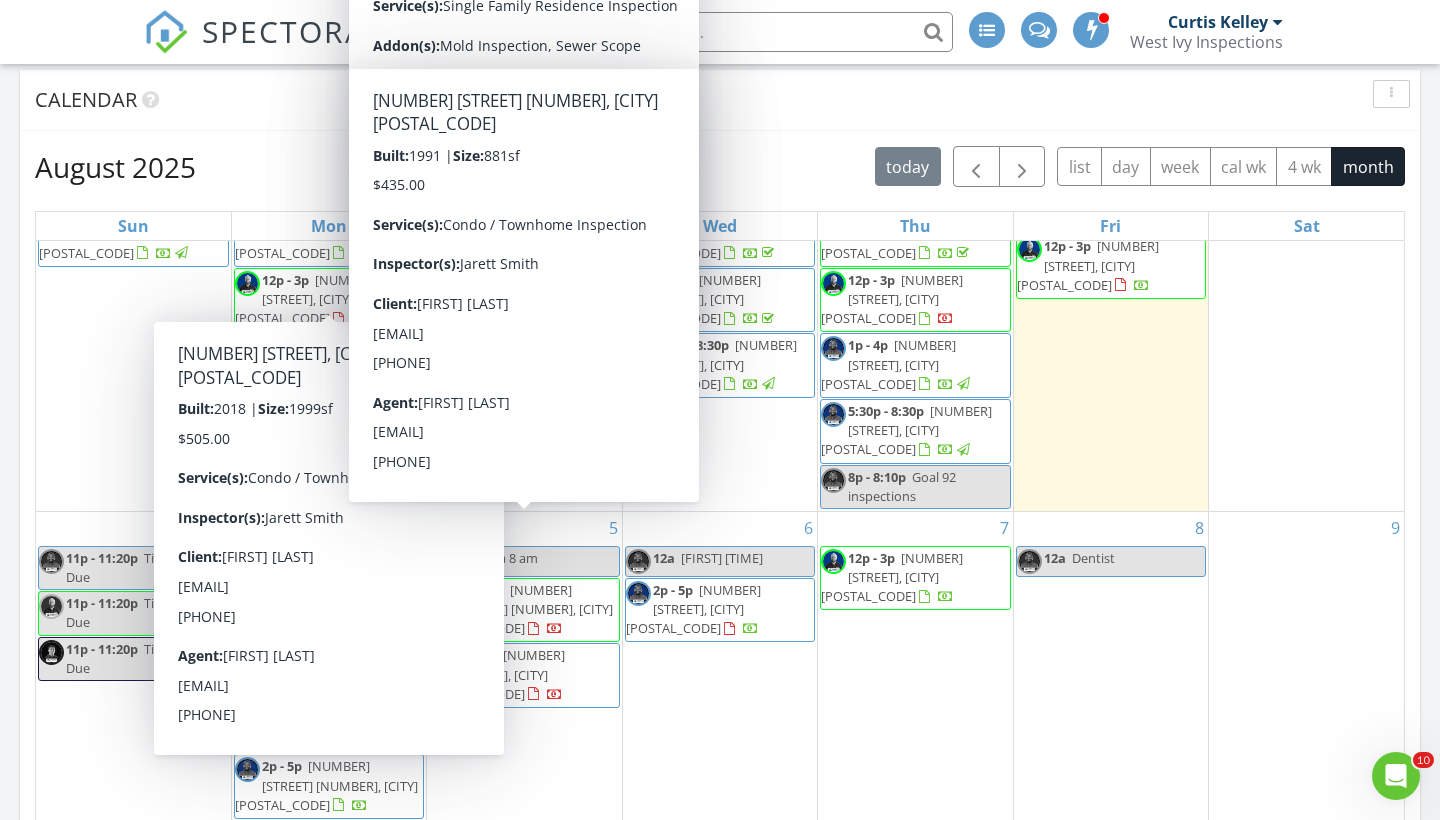 click on "6
12a
Isaiah 9:30 am
2p - 5p
6848 Thornwood St, San Diego 92111" at bounding box center (720, 666) 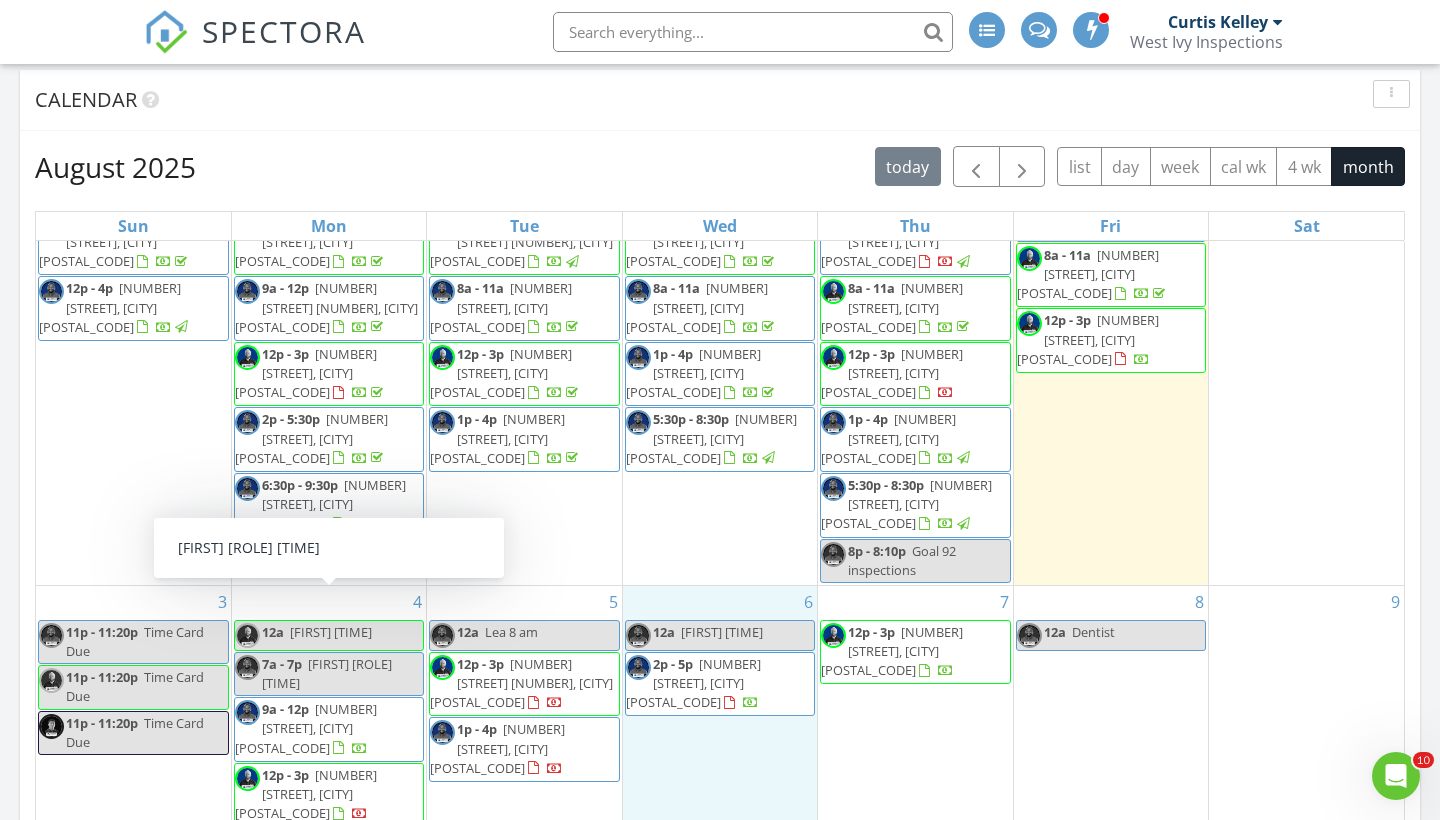scroll, scrollTop: 66, scrollLeft: 0, axis: vertical 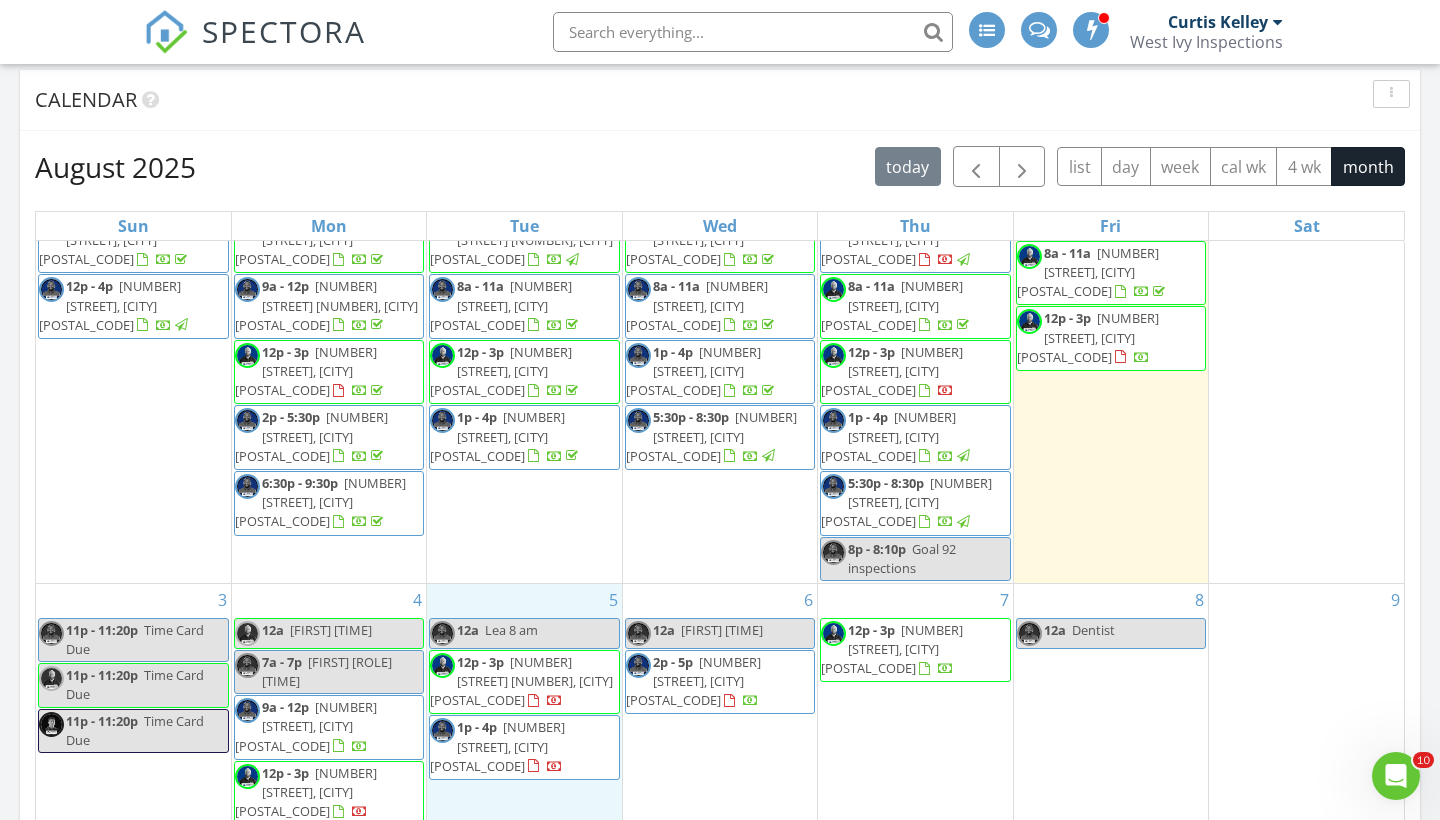 click on "5
12a
Lea 8 am
12p - 3p
10311 Azuaga St 46, San Diego 92129
1p - 4p
1362 Buckwheat Trail, Campo 91906" at bounding box center (524, 738) 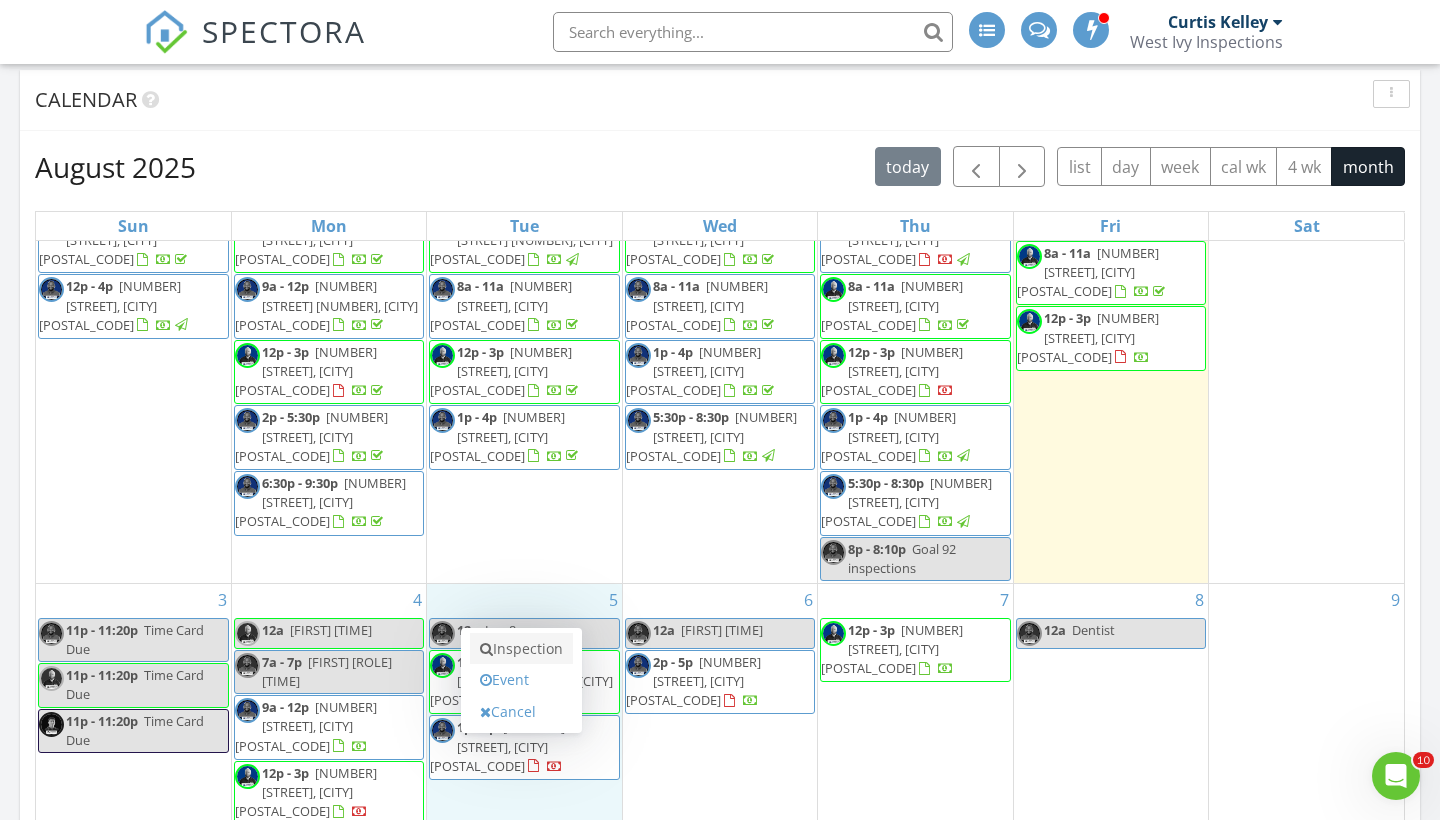 click on "Inspection" at bounding box center [521, 649] 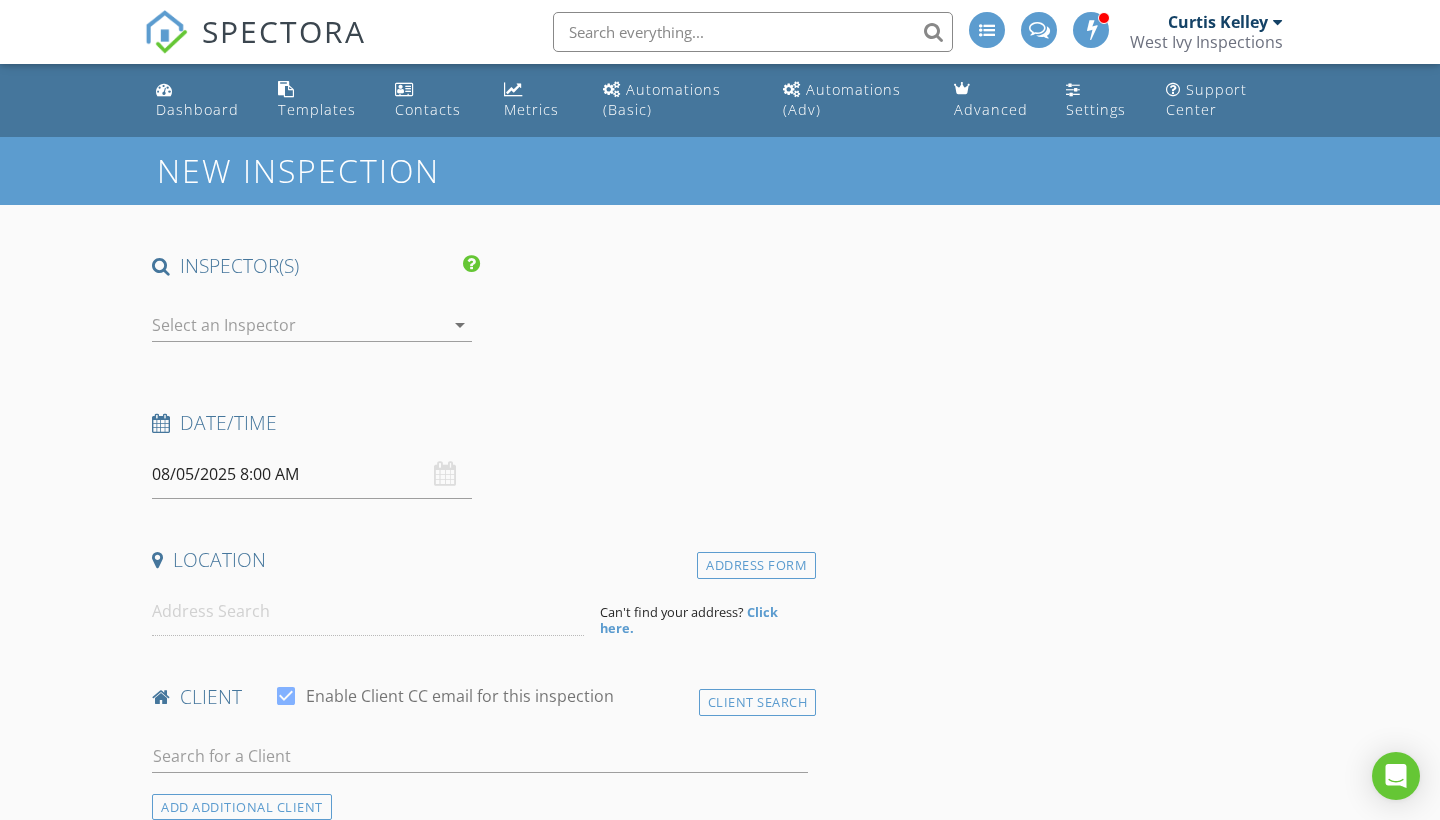 scroll, scrollTop: 0, scrollLeft: 0, axis: both 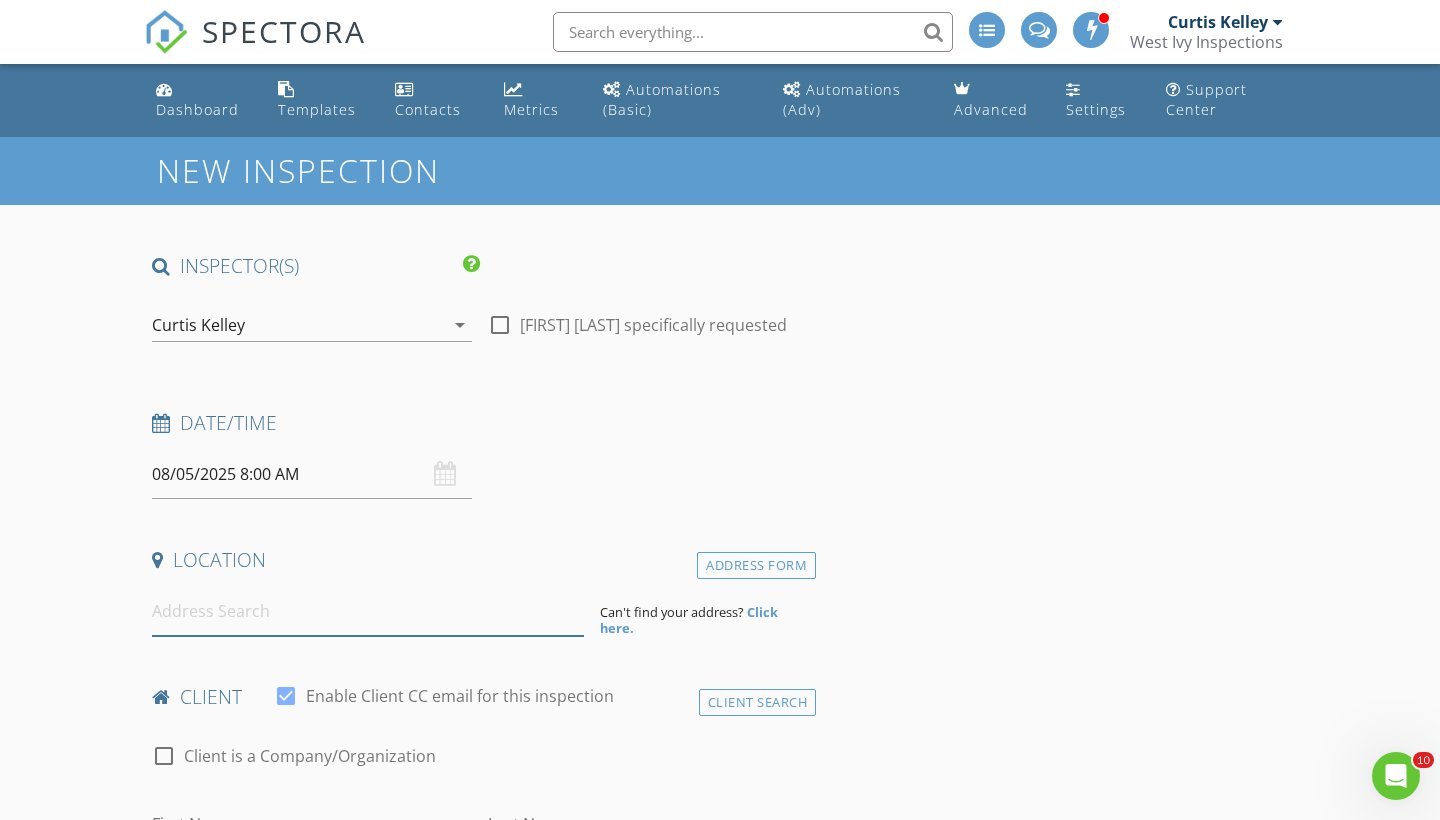 click at bounding box center (368, 611) 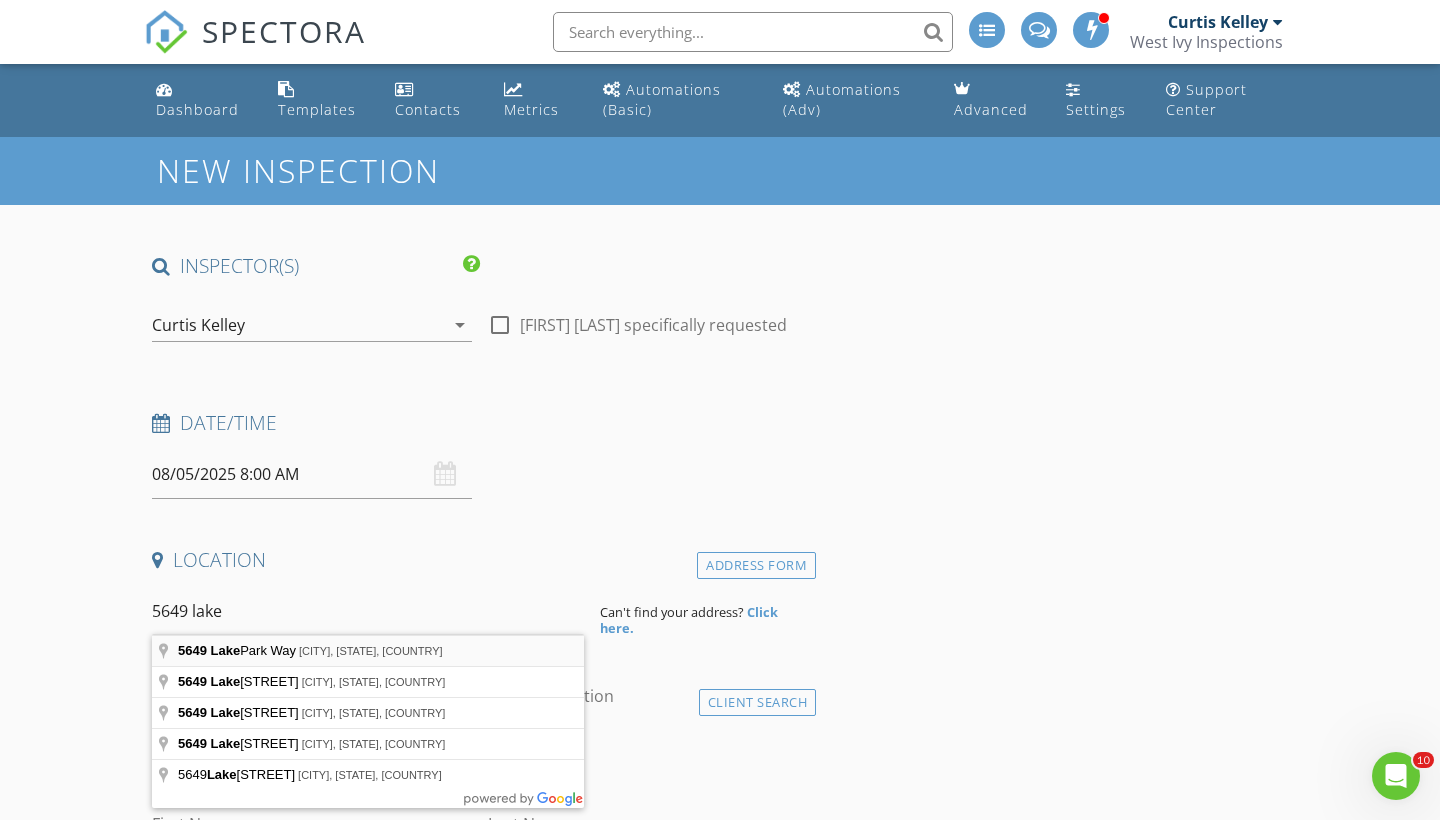 type on "[NUMBER] [STREET], [CITY], [STATE], [COUNTRY]" 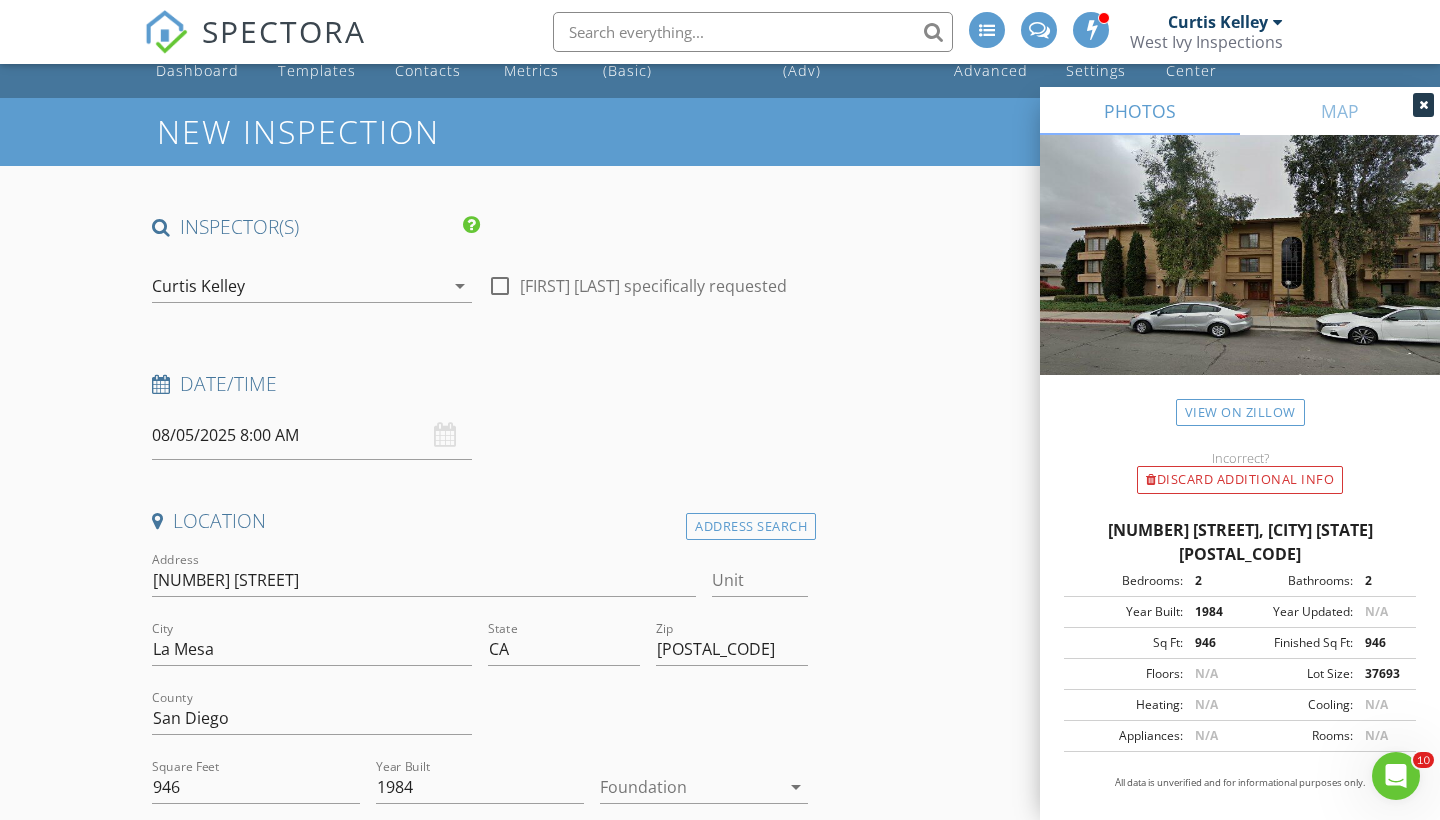 scroll, scrollTop: 53, scrollLeft: 0, axis: vertical 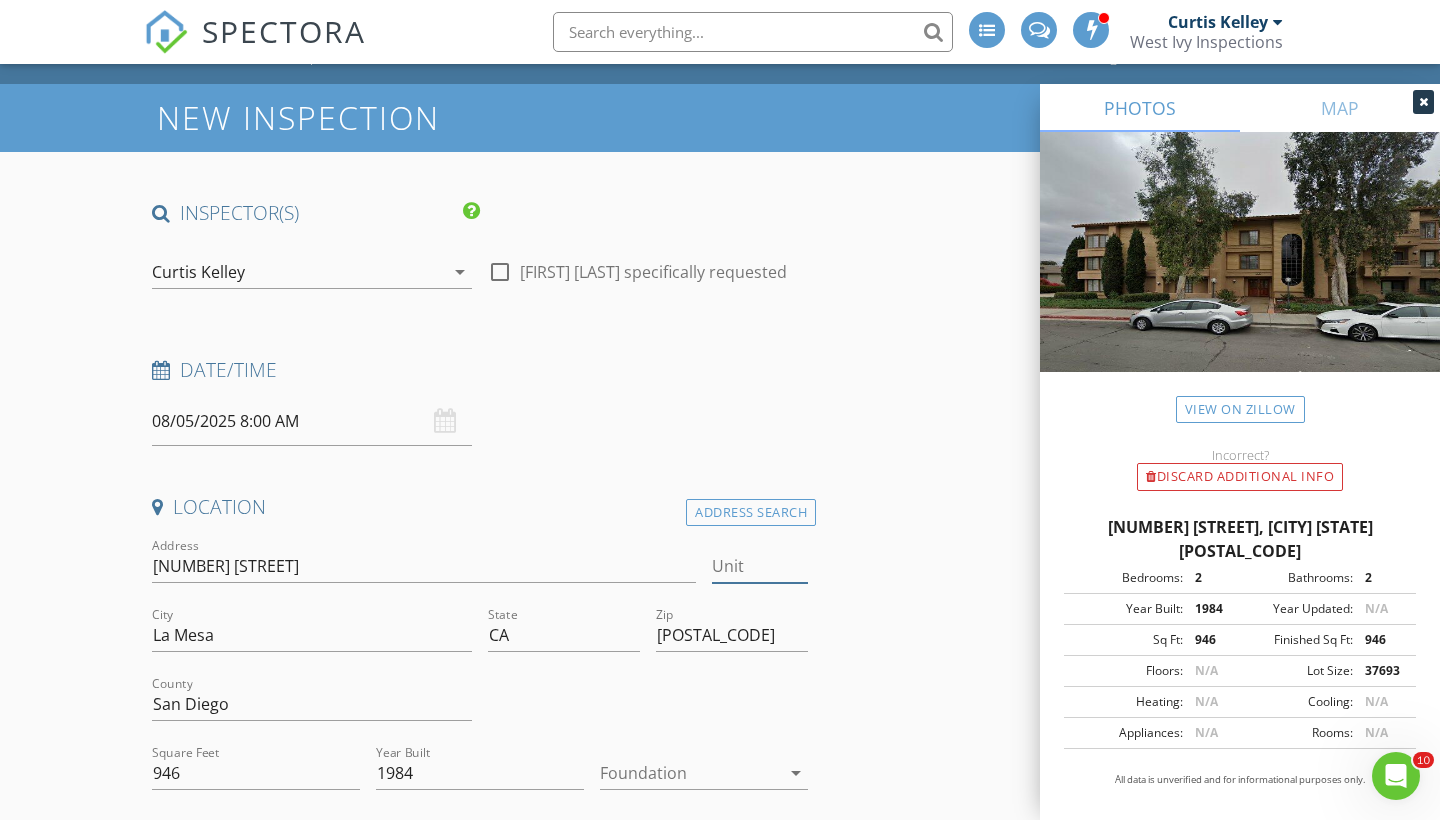 click on "Unit" at bounding box center (760, 566) 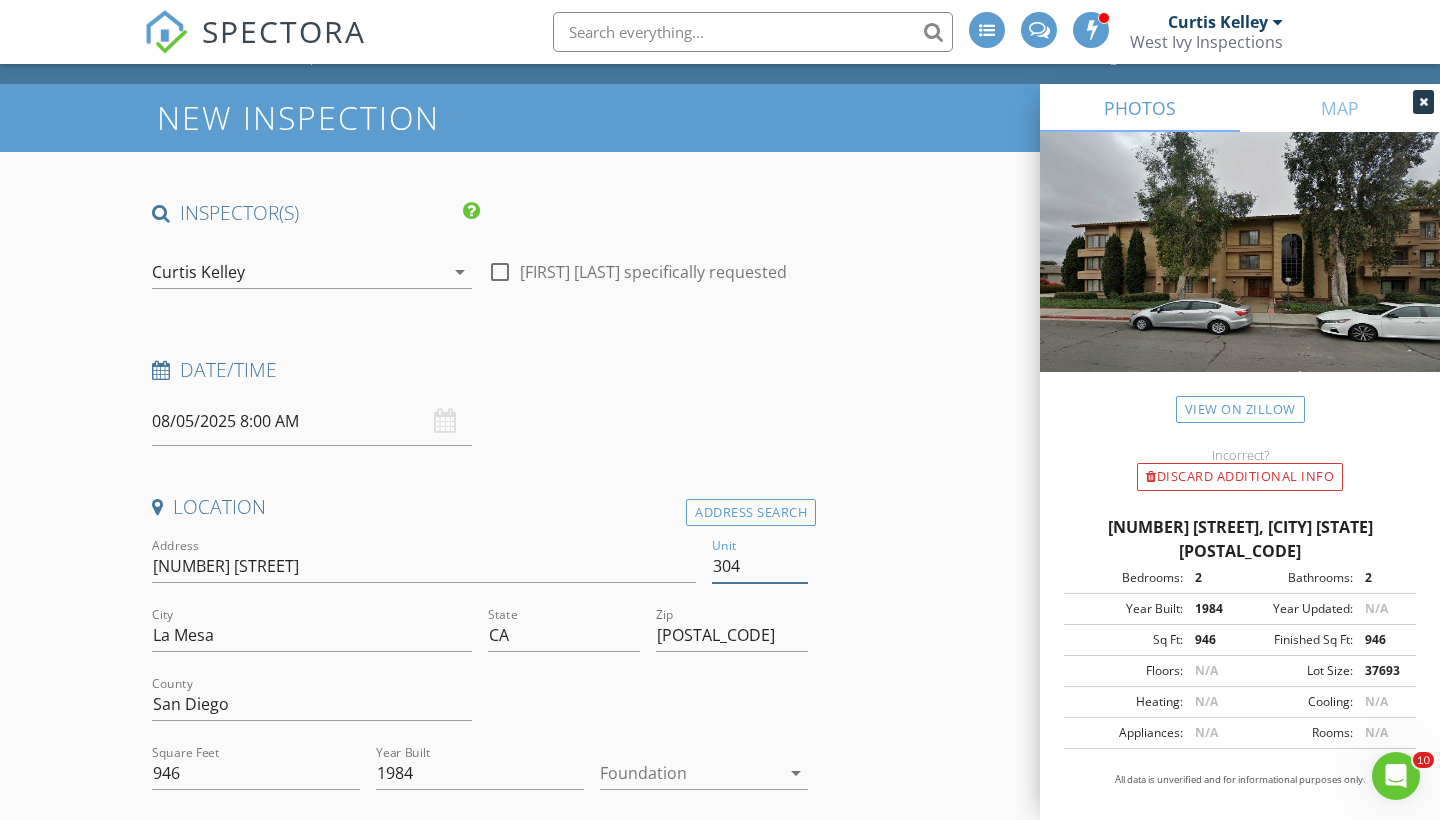 type on "304" 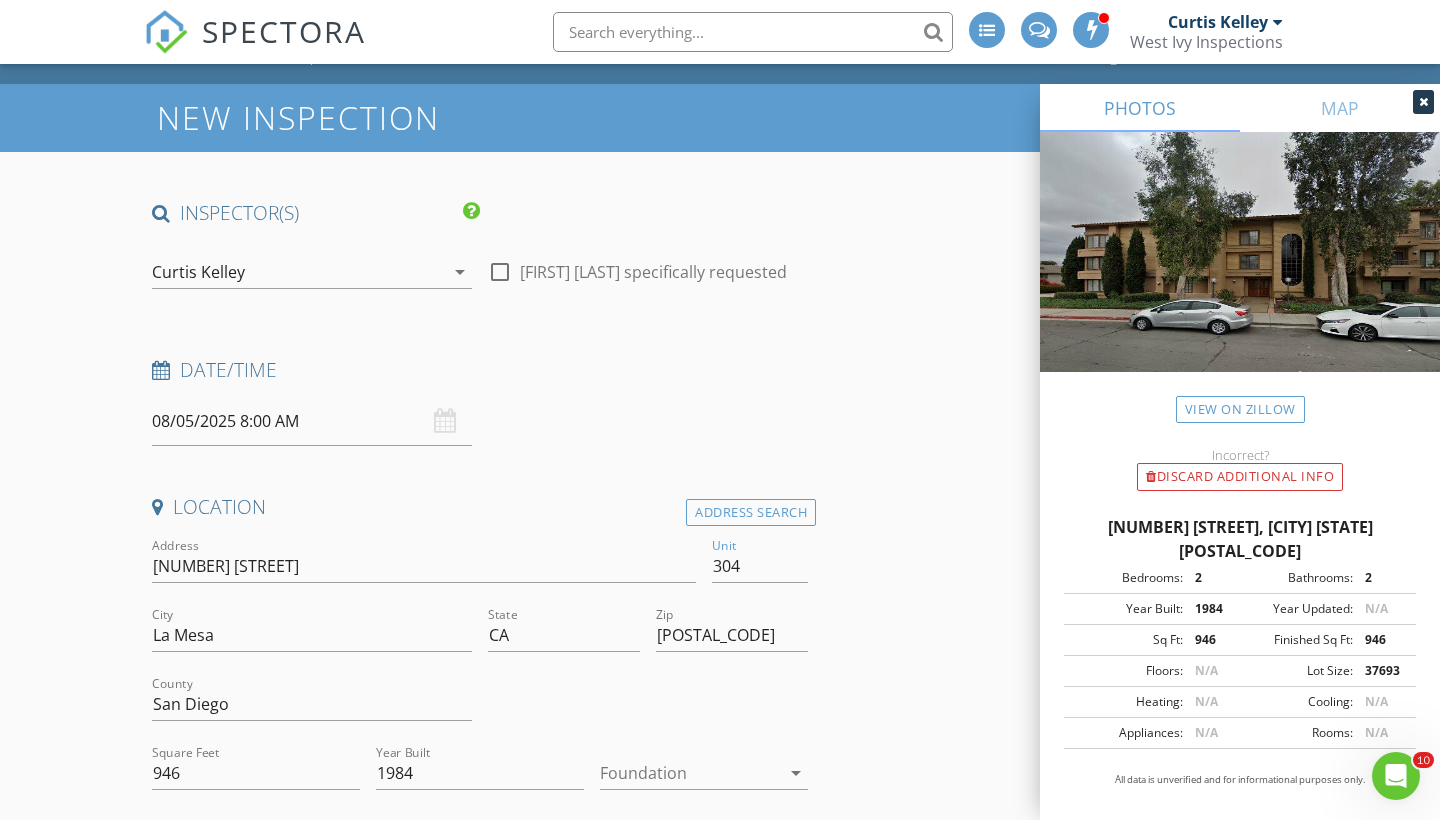 type 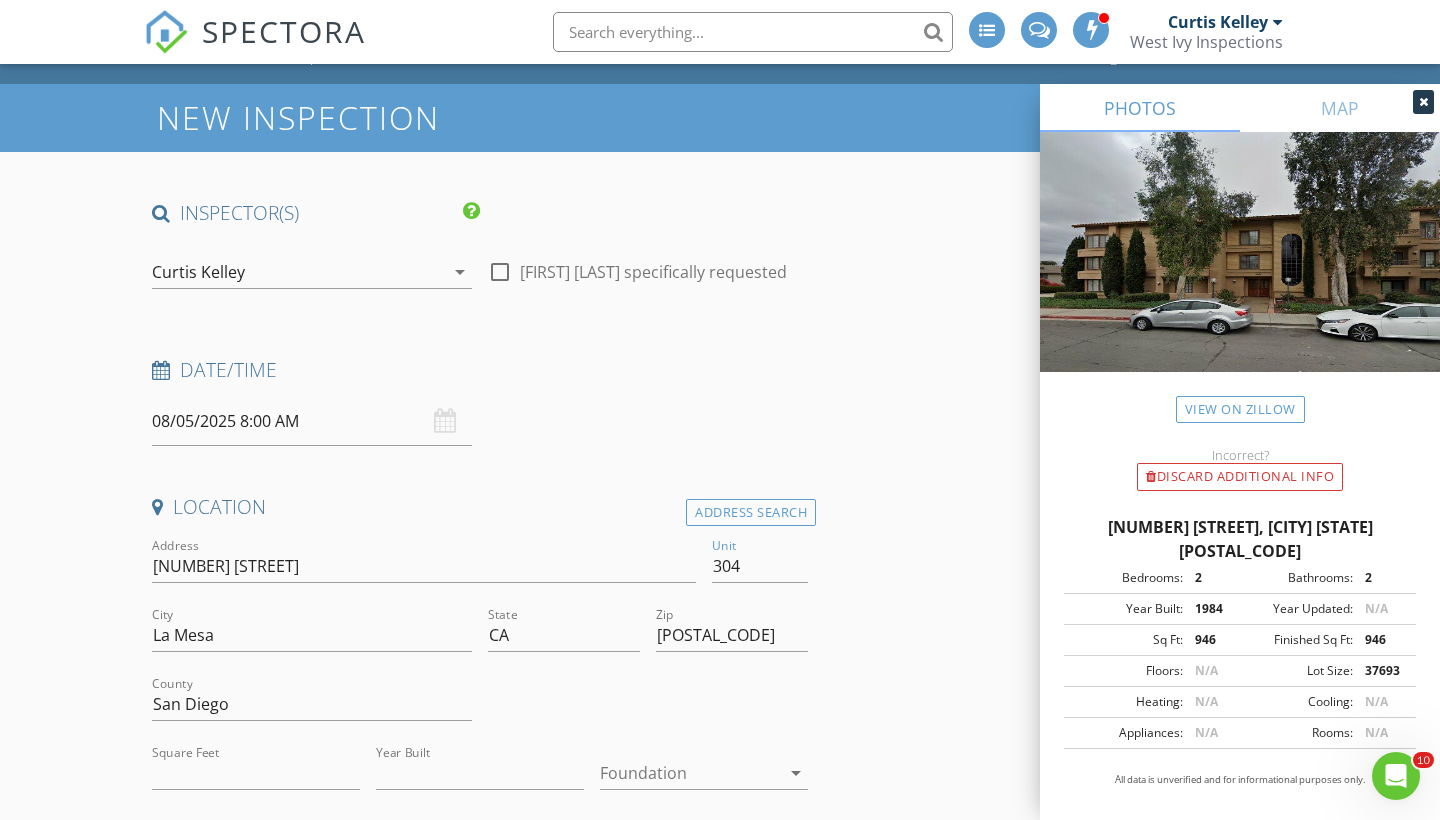 click on "INSPECTOR(S)
check_box   Curtis Kelley   PRIMARY   check_box_outline_blank   Jarett Smith     check_box_outline_blank   Francisco Esteves     Curtis Kelley arrow_drop_down   check_box_outline_blank Curtis Kelley specifically requested
Date/Time
08/05/2025 8:00 AM
Location
Address Search       Address 5649 Lake Park Way   Unit 304   City La Mesa   State CA   Zip 91942   County San Diego     Square Feet   Year Built   Foundation arrow_drop_down     Curtis Kelley     14.6 miles     (25 minutes)
client
check_box Enable Client CC email for this inspection   Client Search     check_box_outline_blank Client is a Company/Organization     First Name   Last Name   Email   CC Email   Phone         Tags         Notes   Private Notes
ADD ADDITIONAL client
SERVICES" at bounding box center [720, 1977] 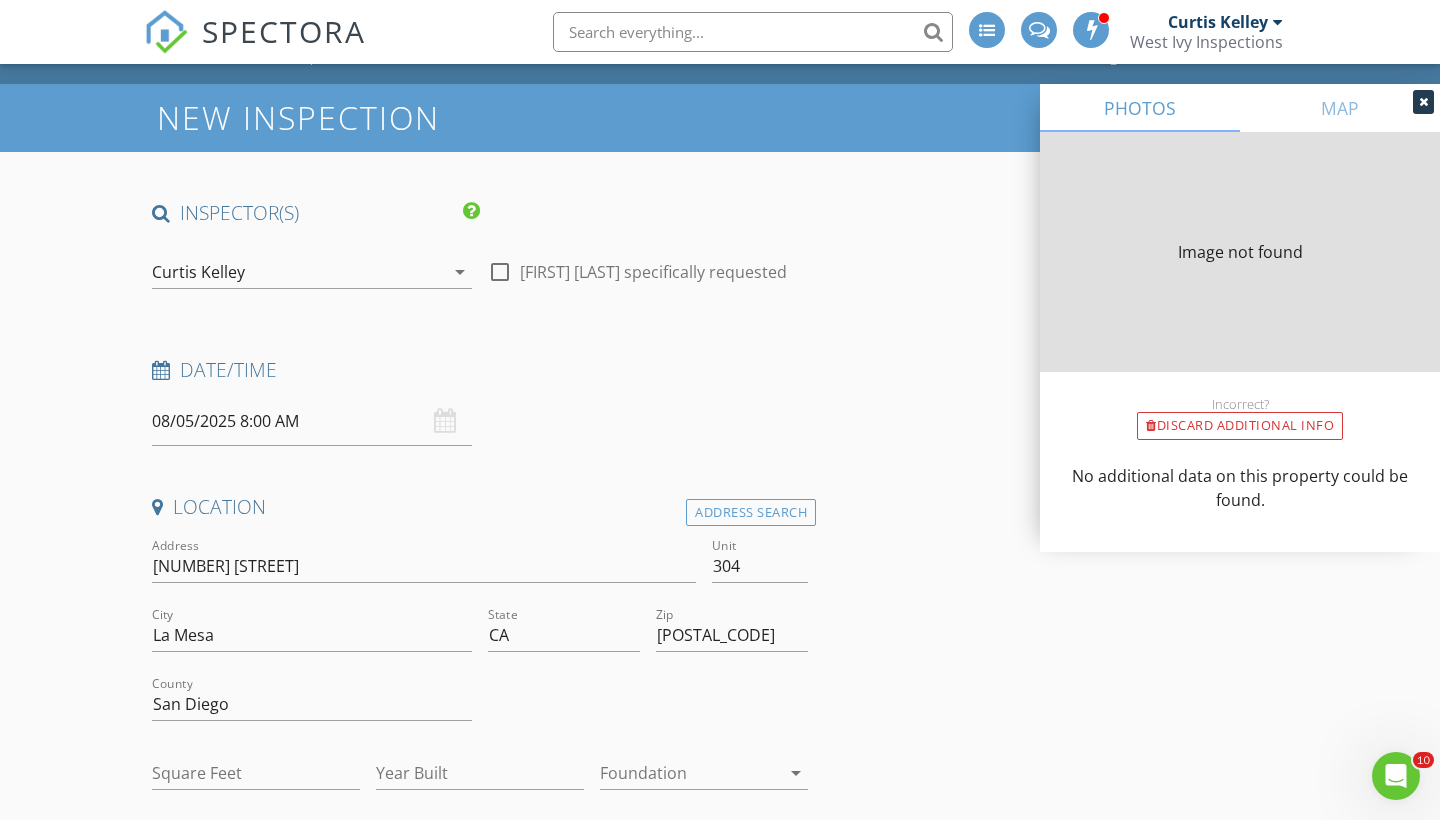 type on "946" 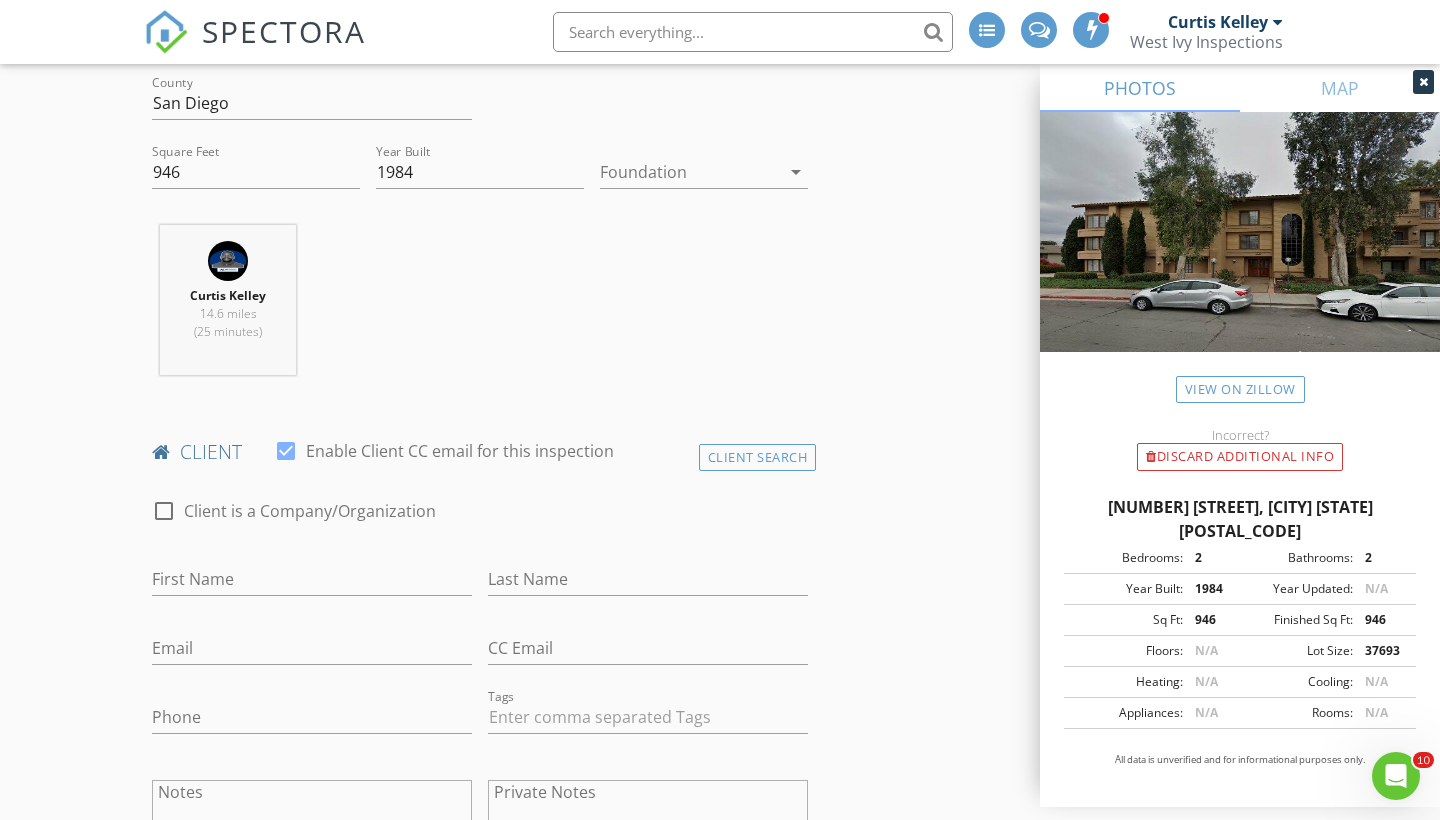 scroll, scrollTop: 656, scrollLeft: 0, axis: vertical 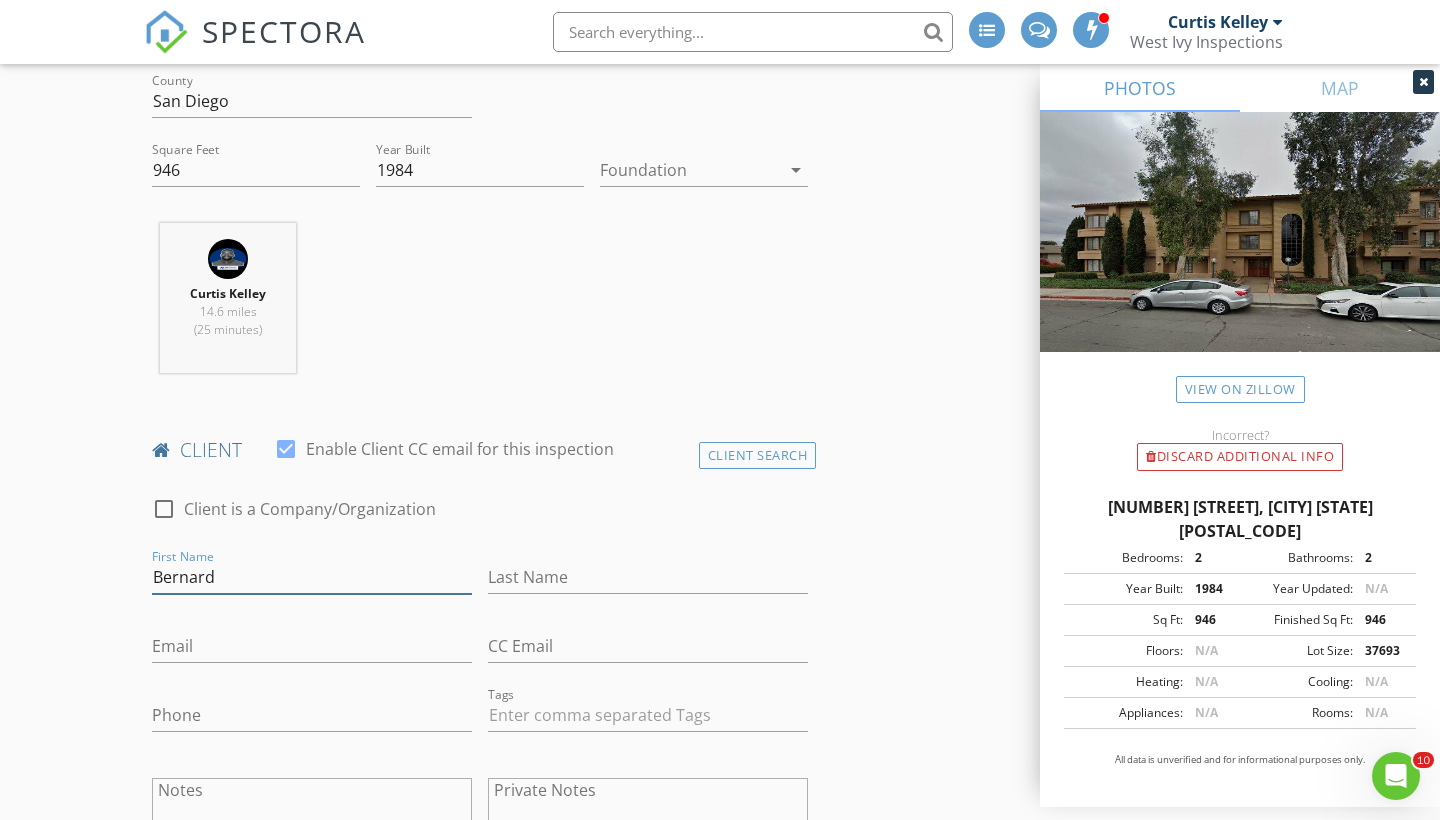 type on "Bernard" 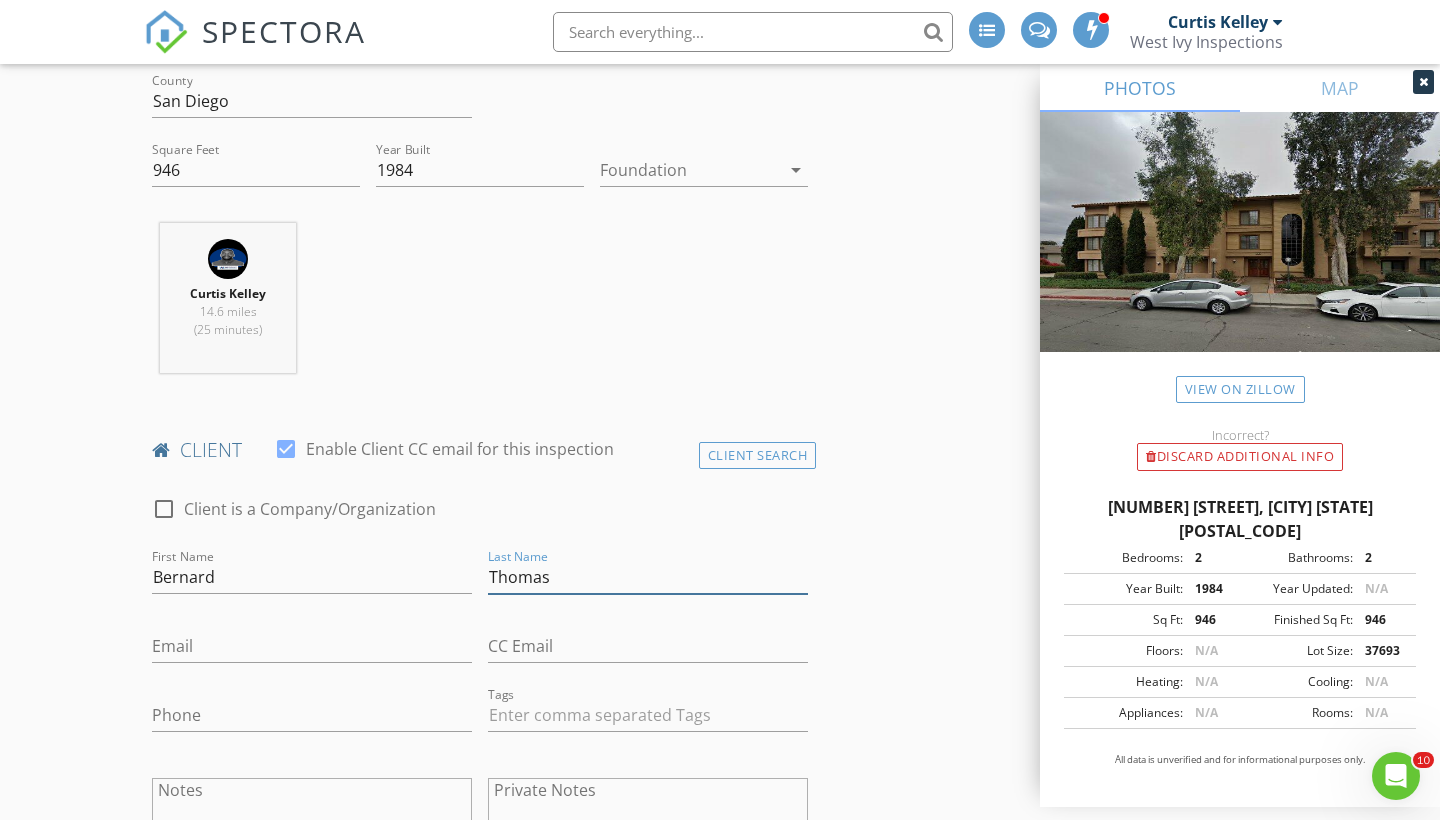 type on "Thomas" 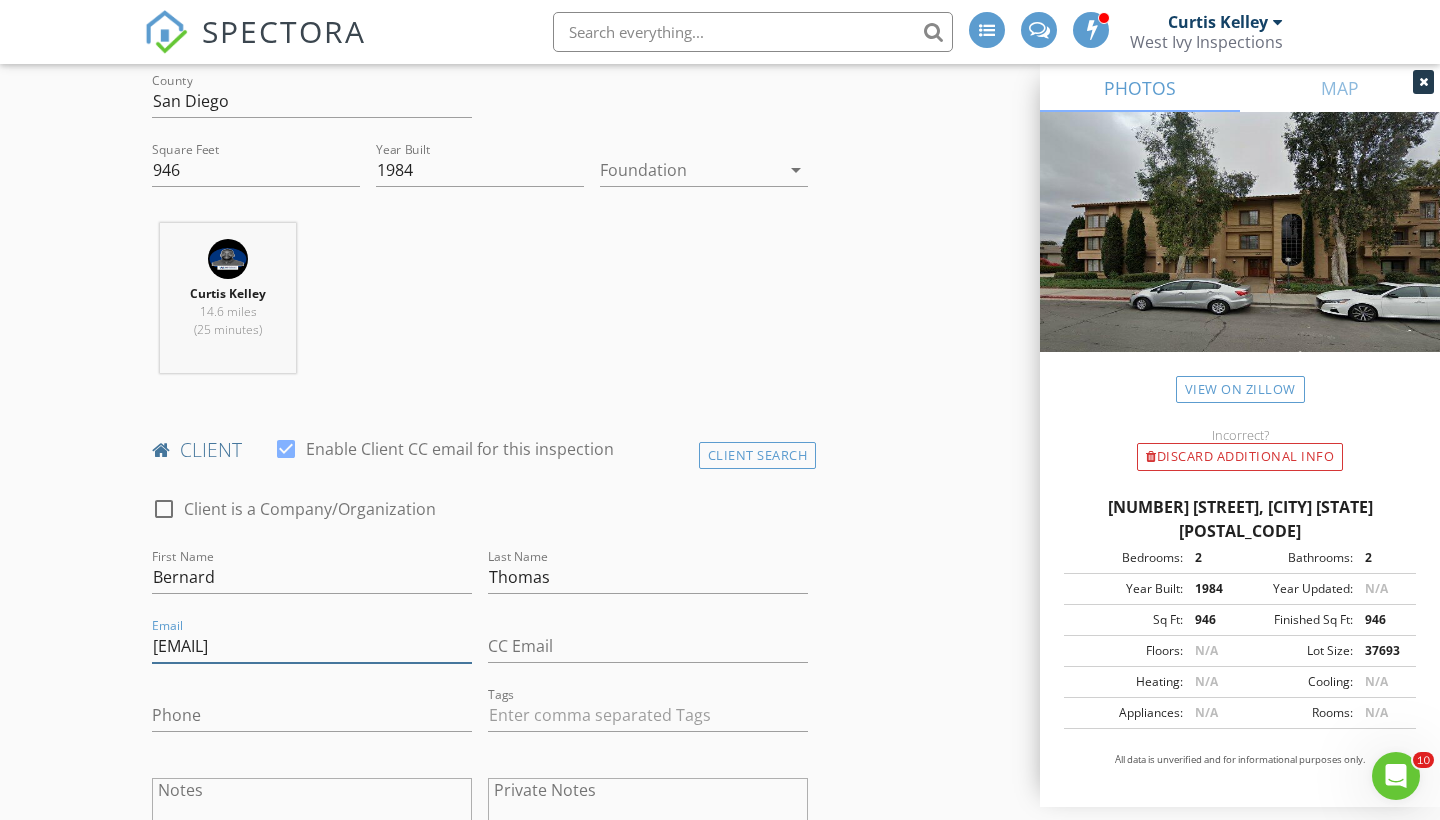 type on "[EMAIL]" 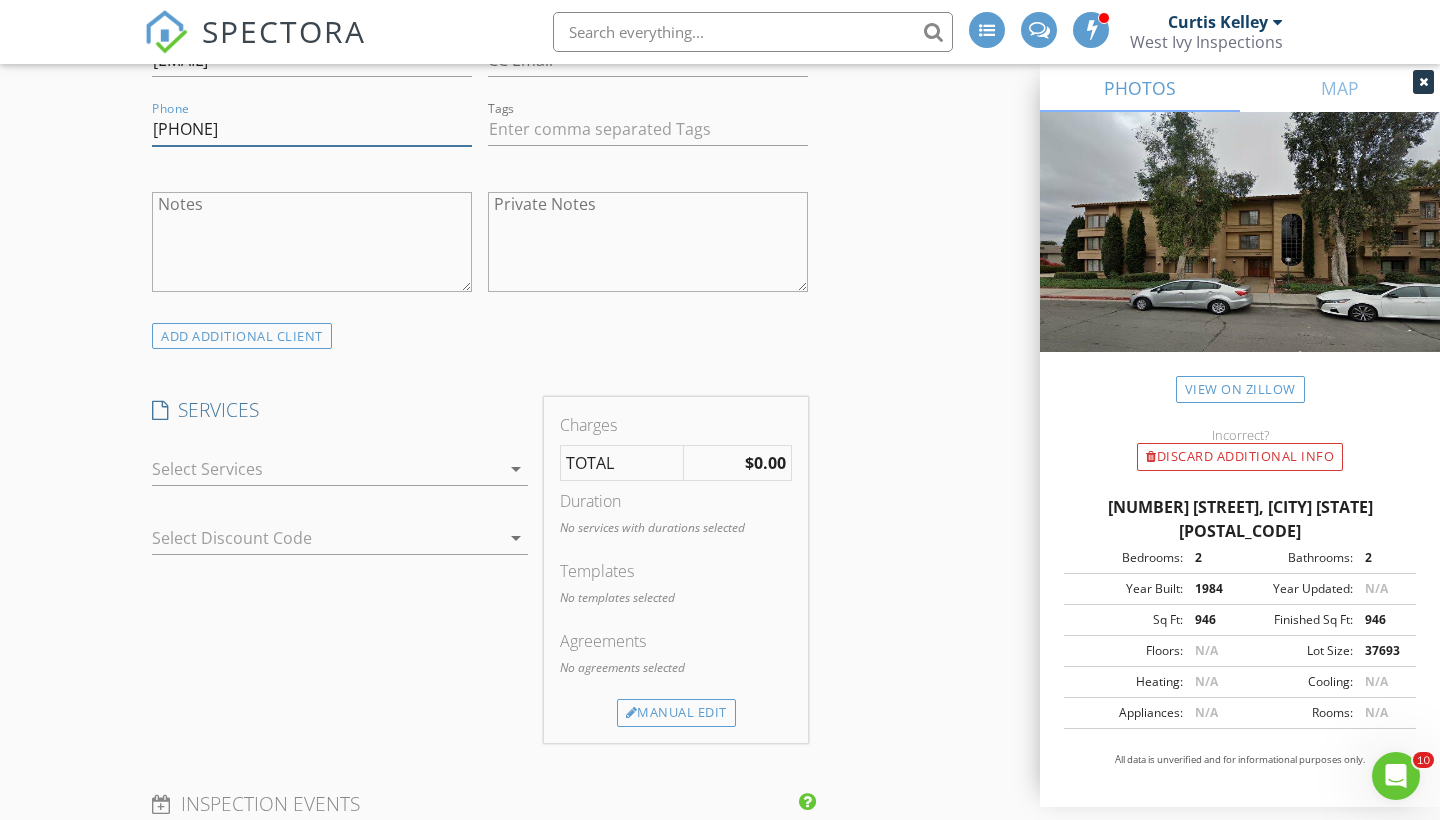 scroll, scrollTop: 1256, scrollLeft: 0, axis: vertical 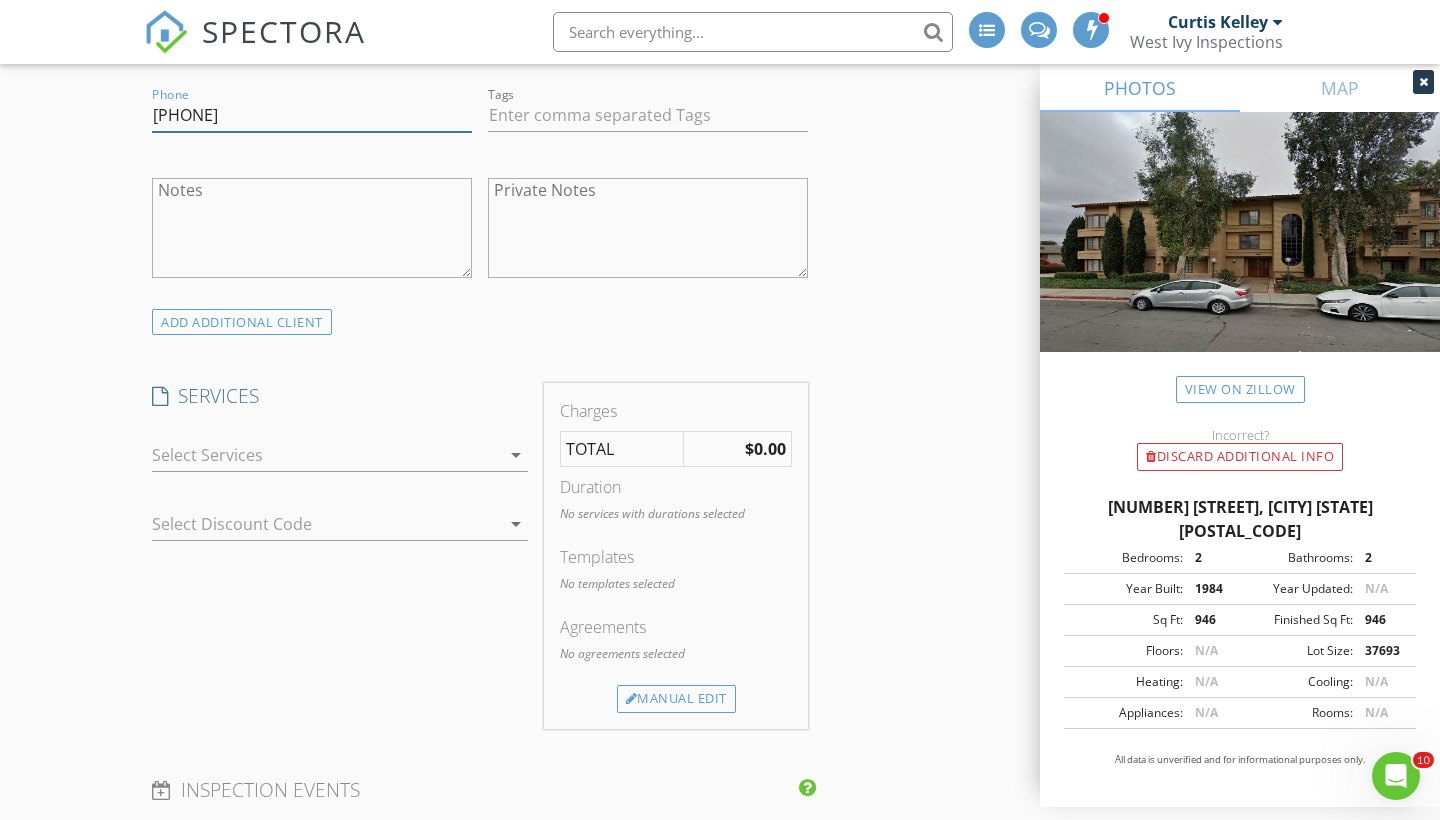 type on "[PHONE]" 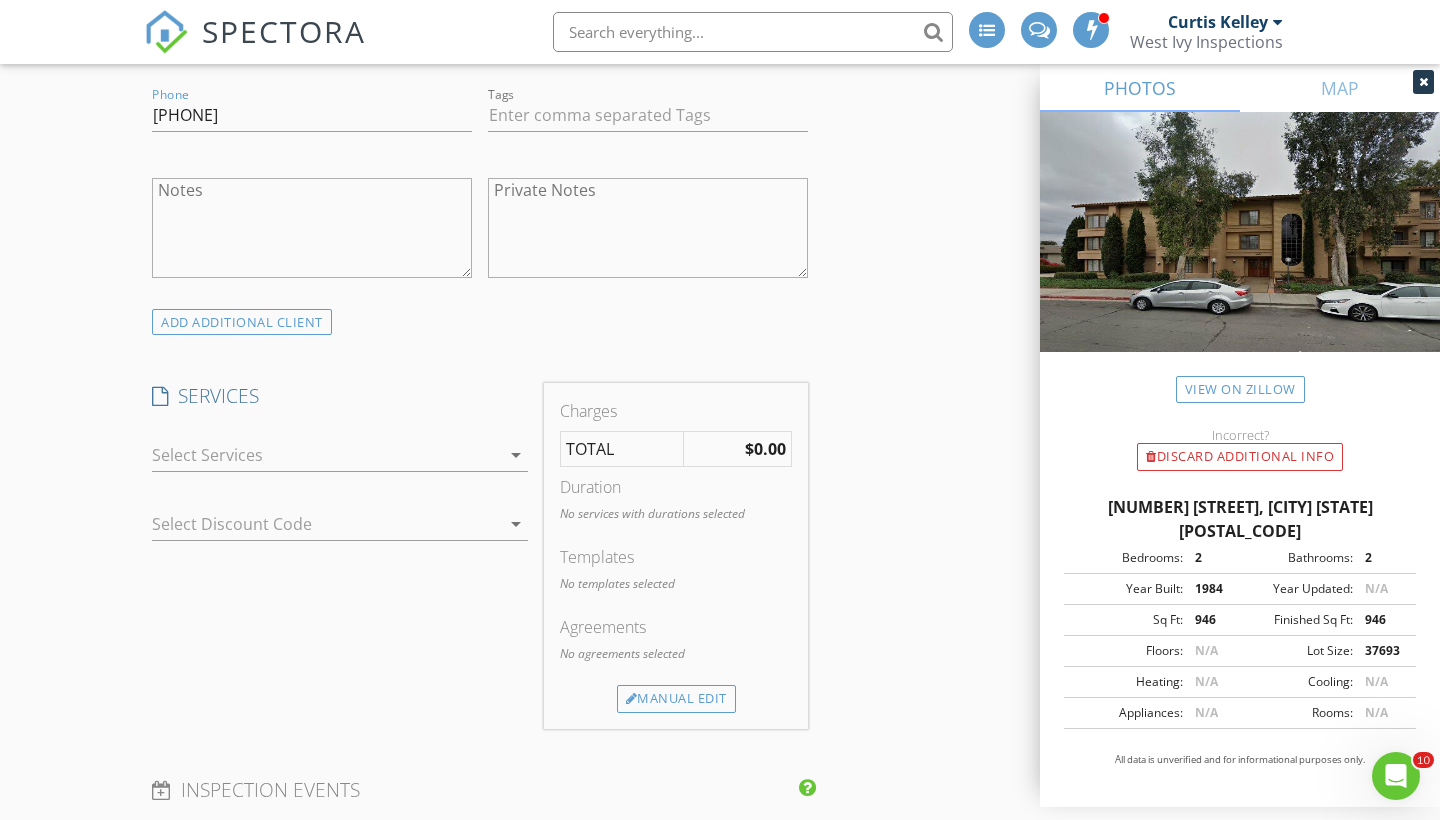 click at bounding box center (326, 455) 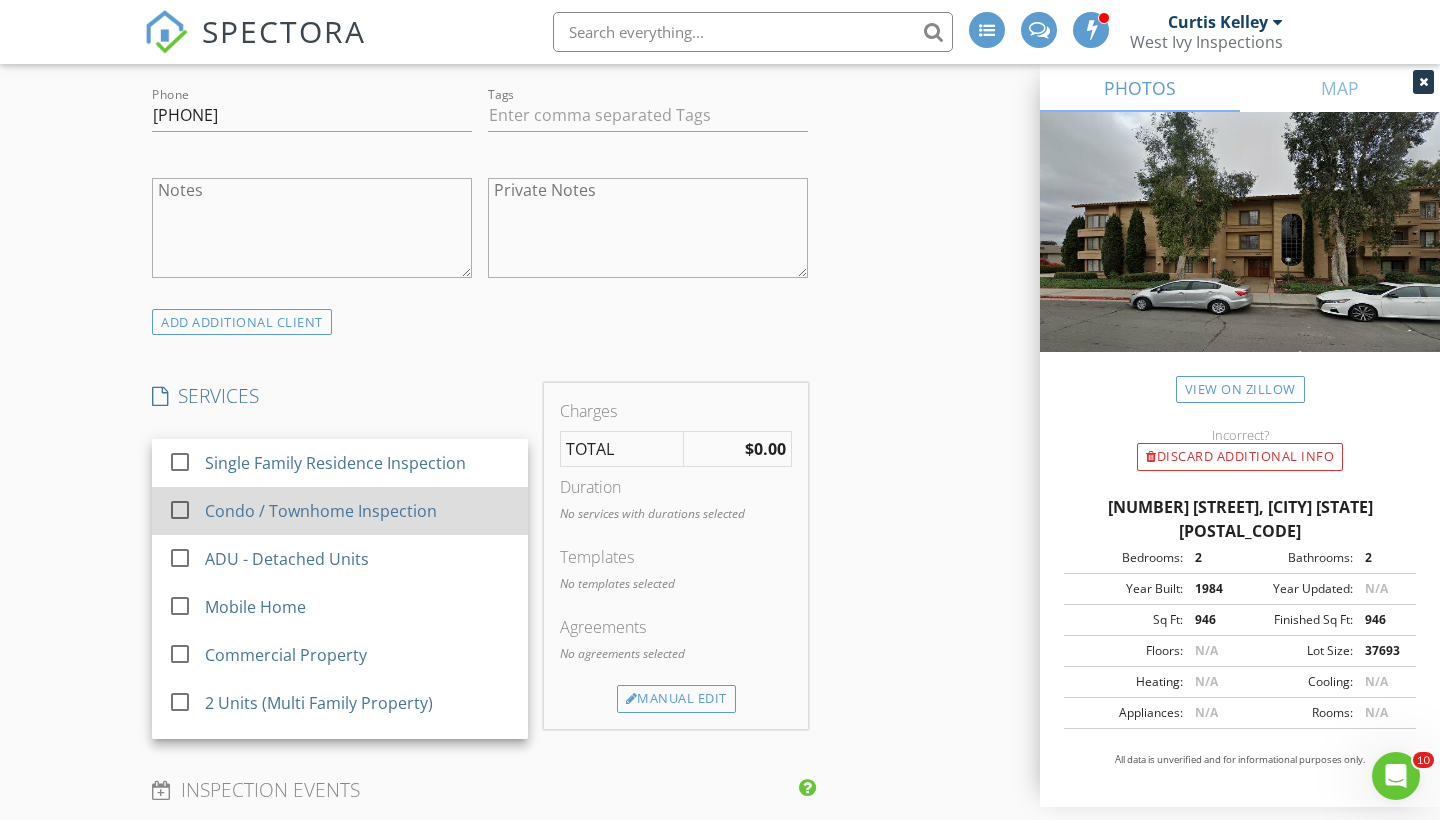 click on "Condo / Townhome Inspection" at bounding box center [321, 511] 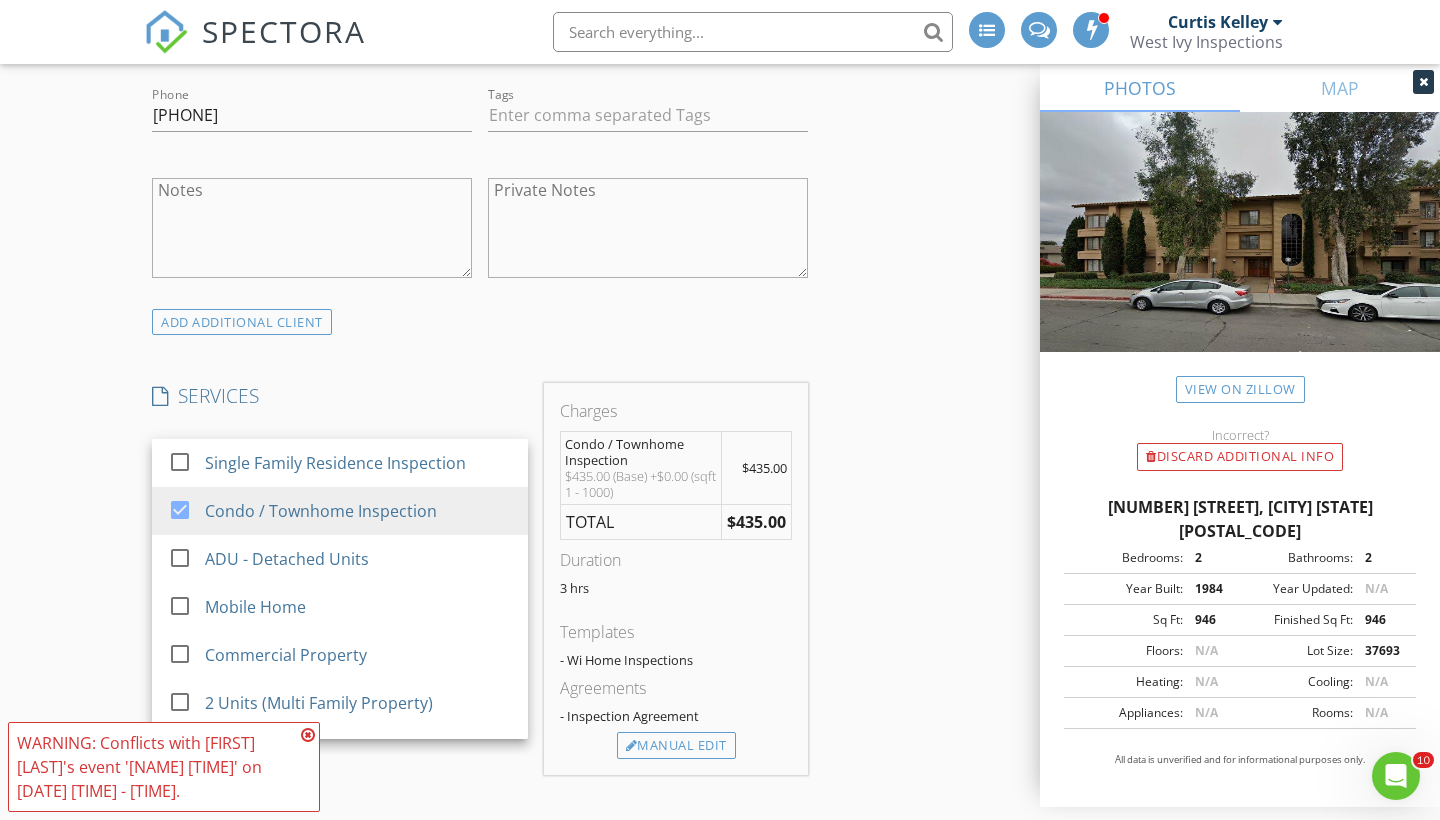 click on "SERVICES" at bounding box center (340, 396) 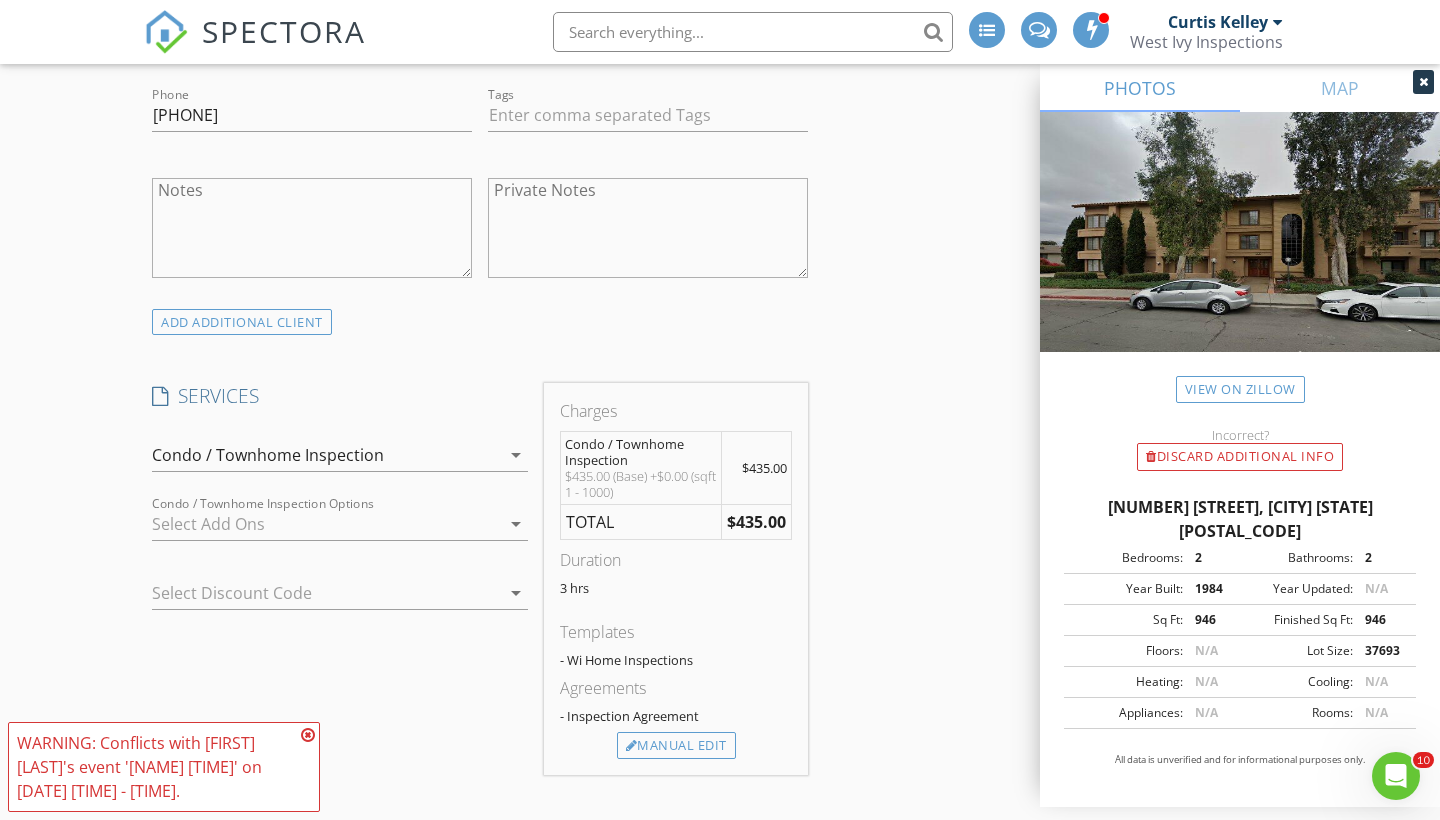 click at bounding box center (312, 593) 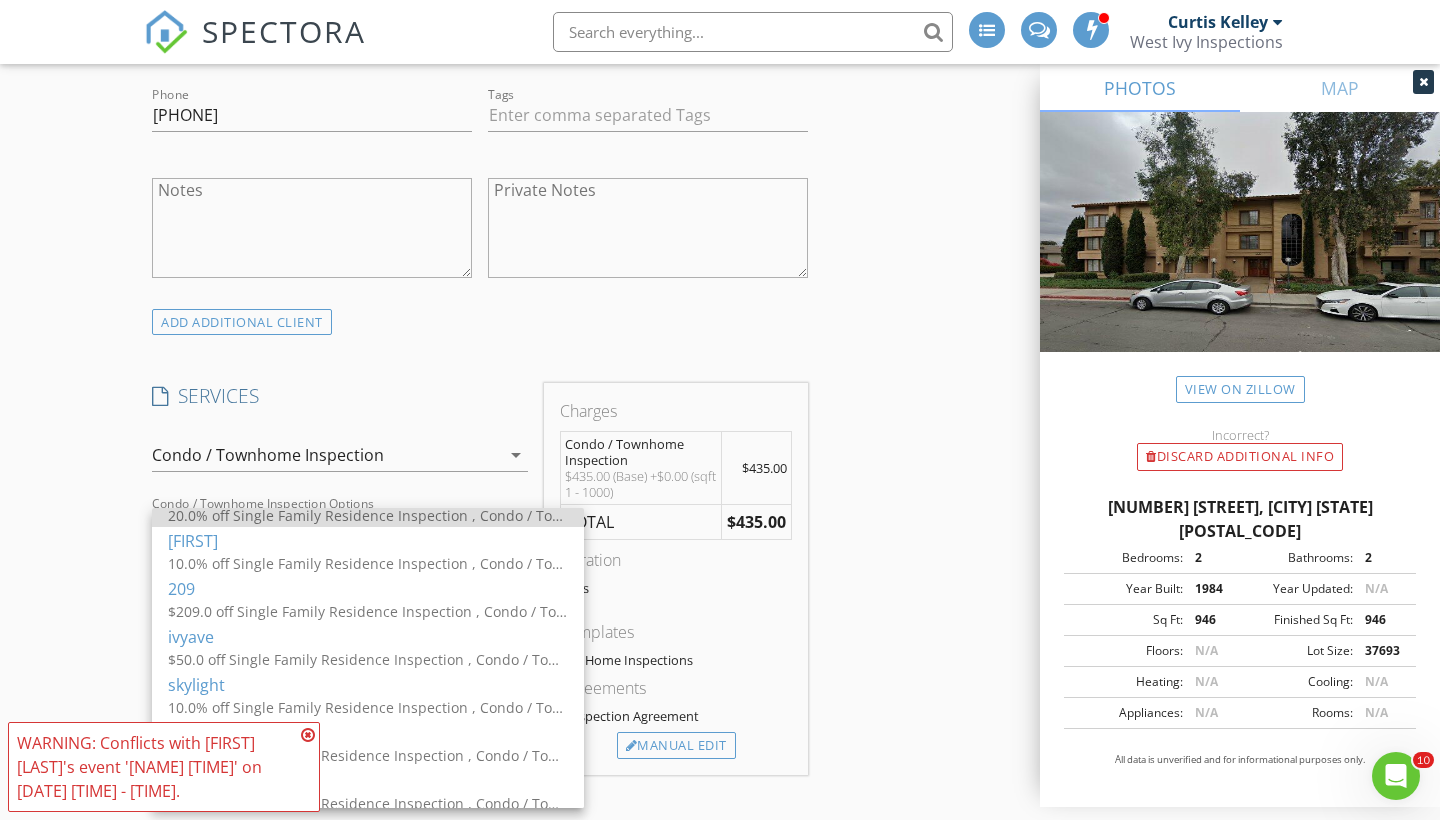 scroll, scrollTop: 80, scrollLeft: 0, axis: vertical 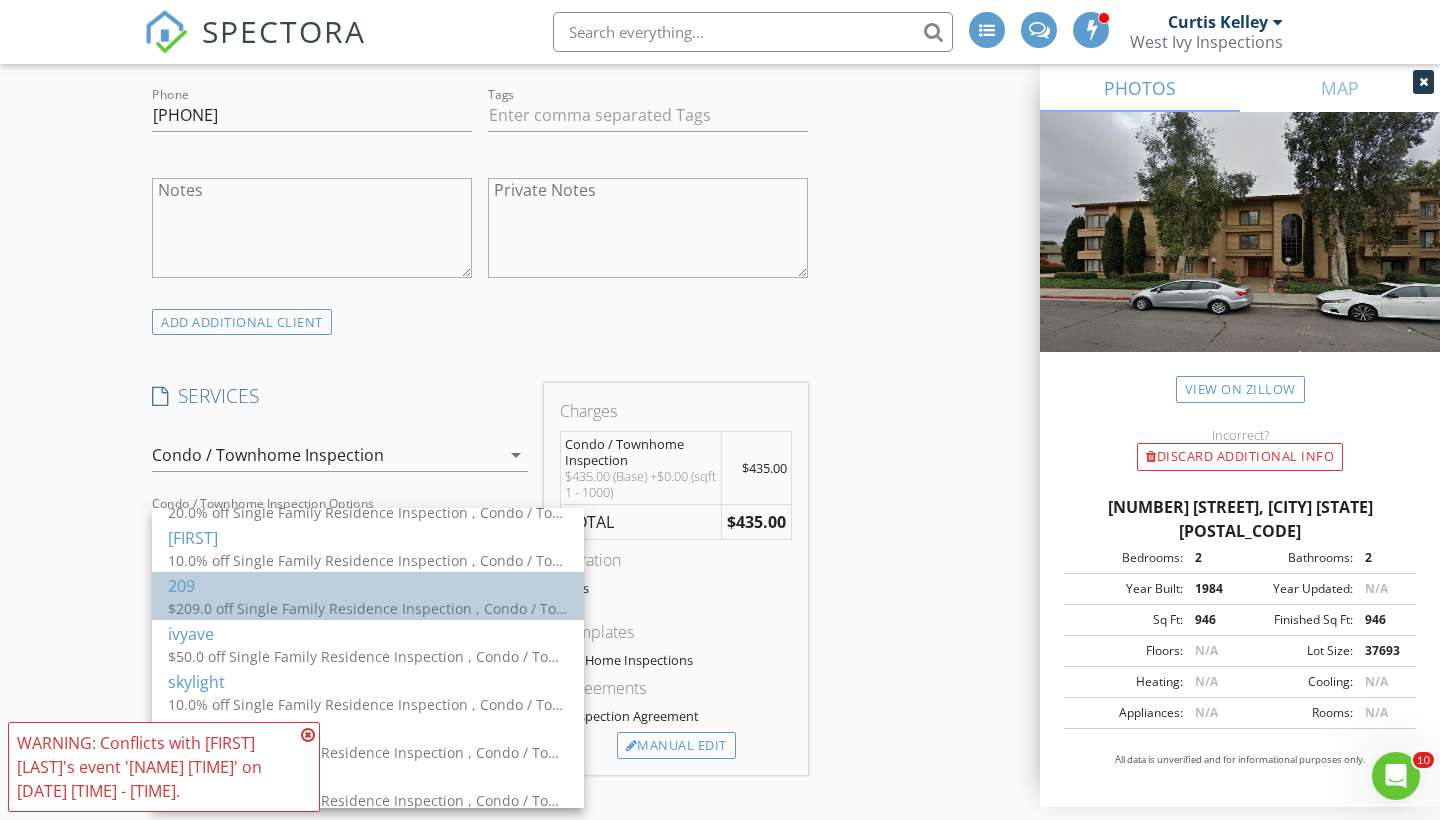 click on "$209.0 off Single Family Residence Inspection ,  Condo / Townhome Inspection, Mobile Home , Commercial Property, 2 Units (Multi Family Property), 3 Units (Multi Family Property), 4 Units (Multi Family Property), 5 Units (Multi Family Property), 6 Units (Multi Family Property), 7 Units (Multi Family Property)" at bounding box center (368, 608) 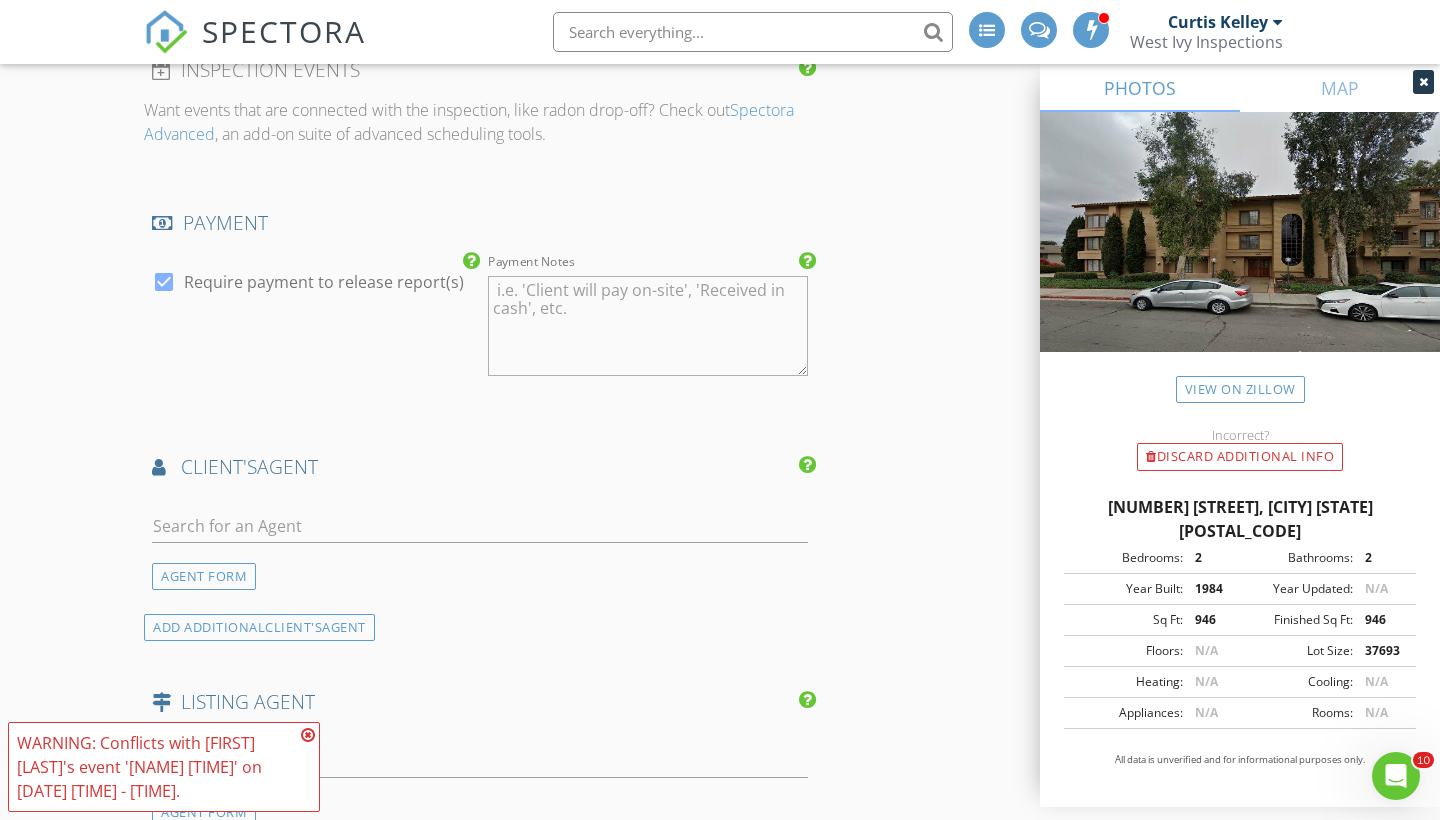 scroll, scrollTop: 2060, scrollLeft: 0, axis: vertical 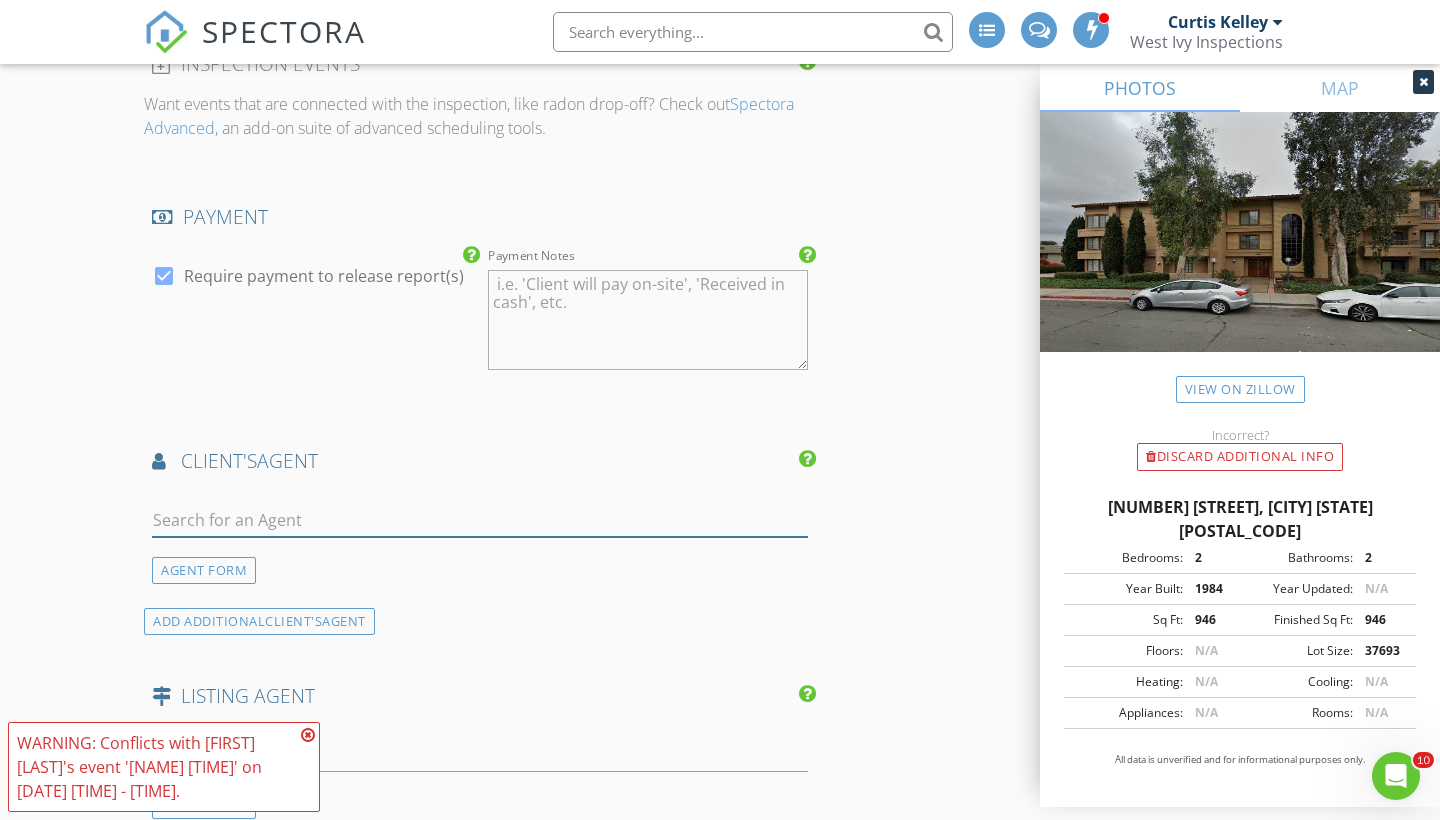 click at bounding box center (480, 520) 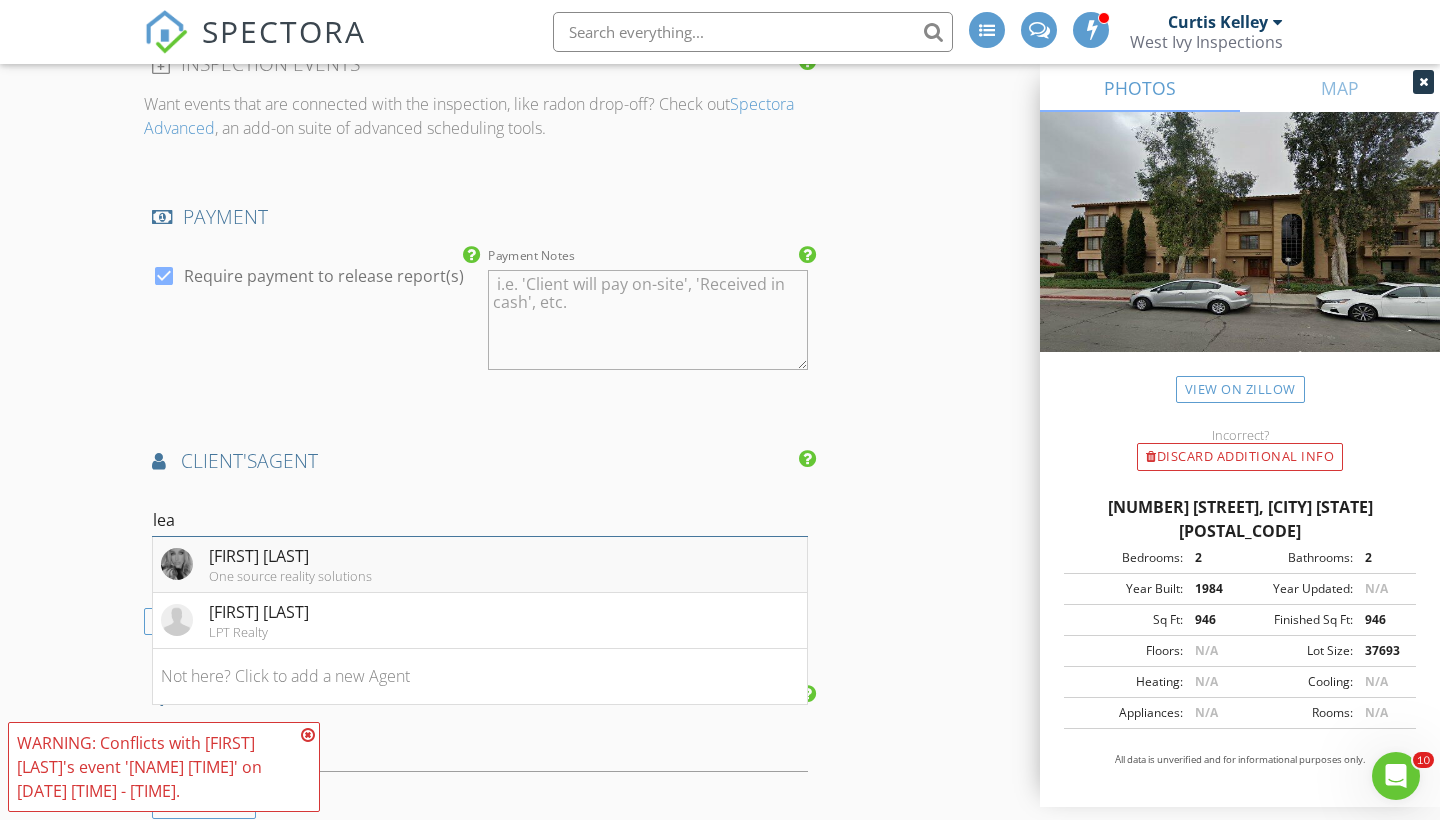 type on "lea" 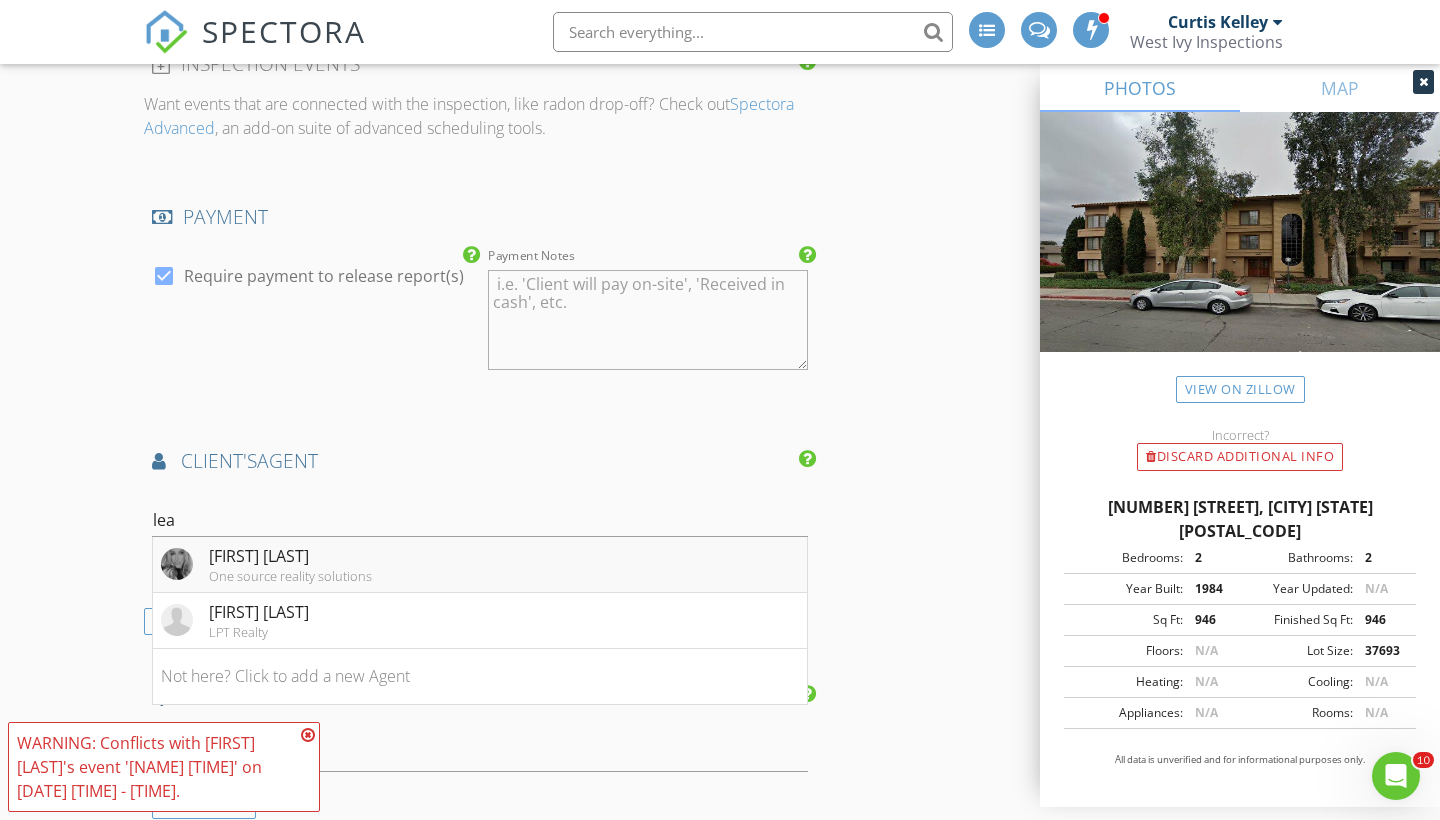 click on "One source reality solutions" at bounding box center (290, 576) 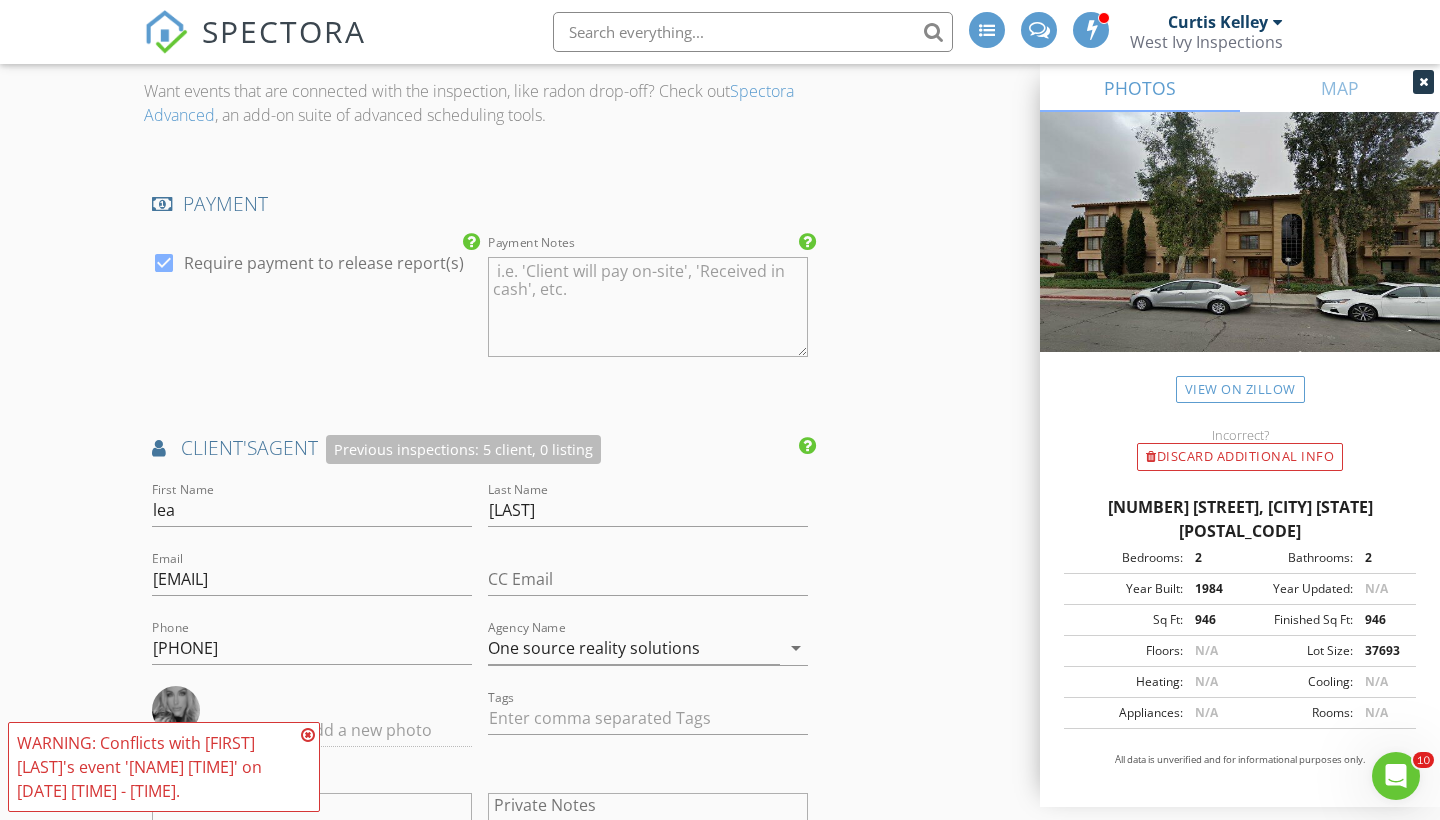 scroll, scrollTop: 2076, scrollLeft: 0, axis: vertical 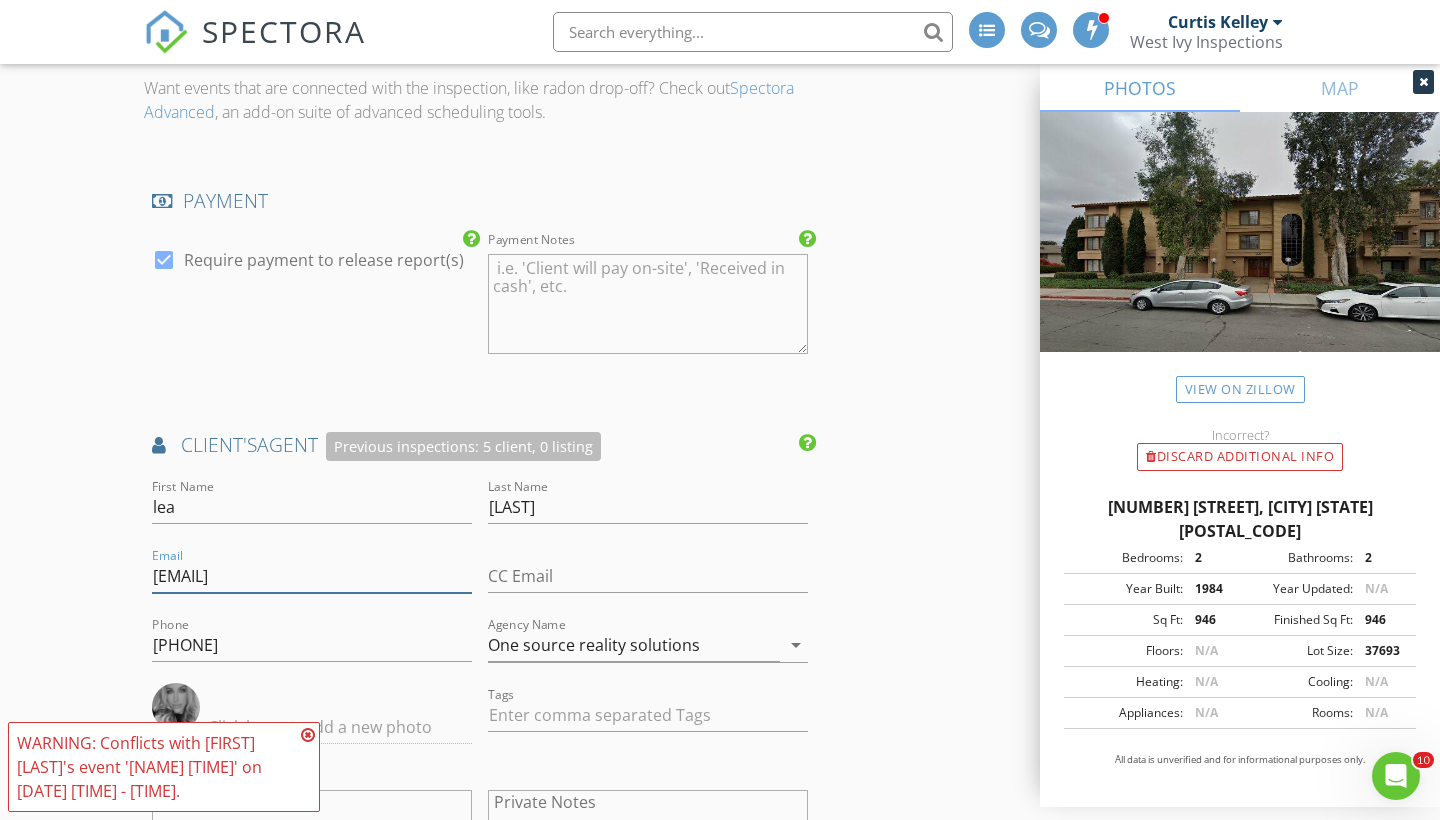 drag, startPoint x: 337, startPoint y: 572, endPoint x: 101, endPoint y: 561, distance: 236.25621 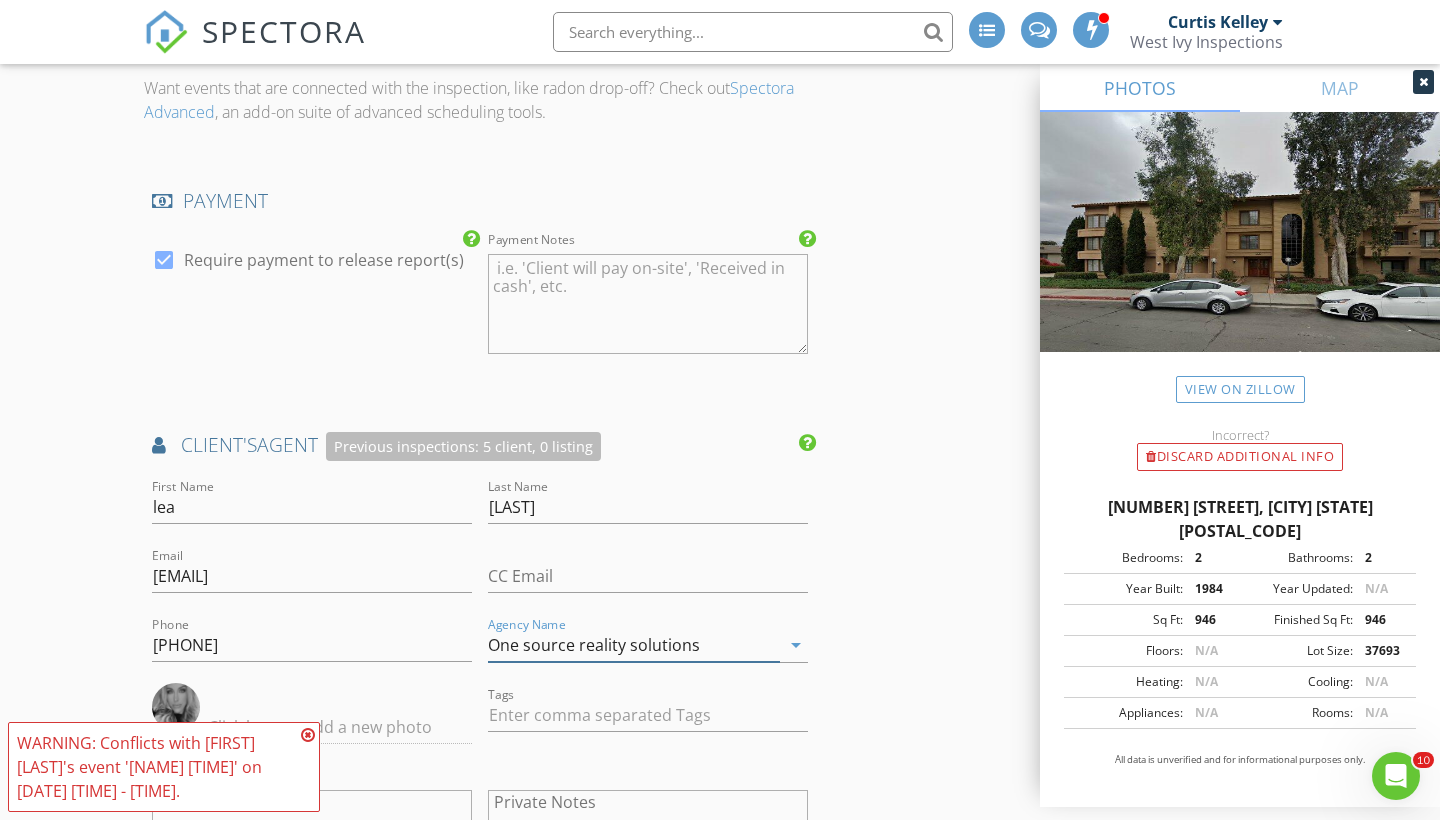click on "One source reality solutions" at bounding box center (634, 645) 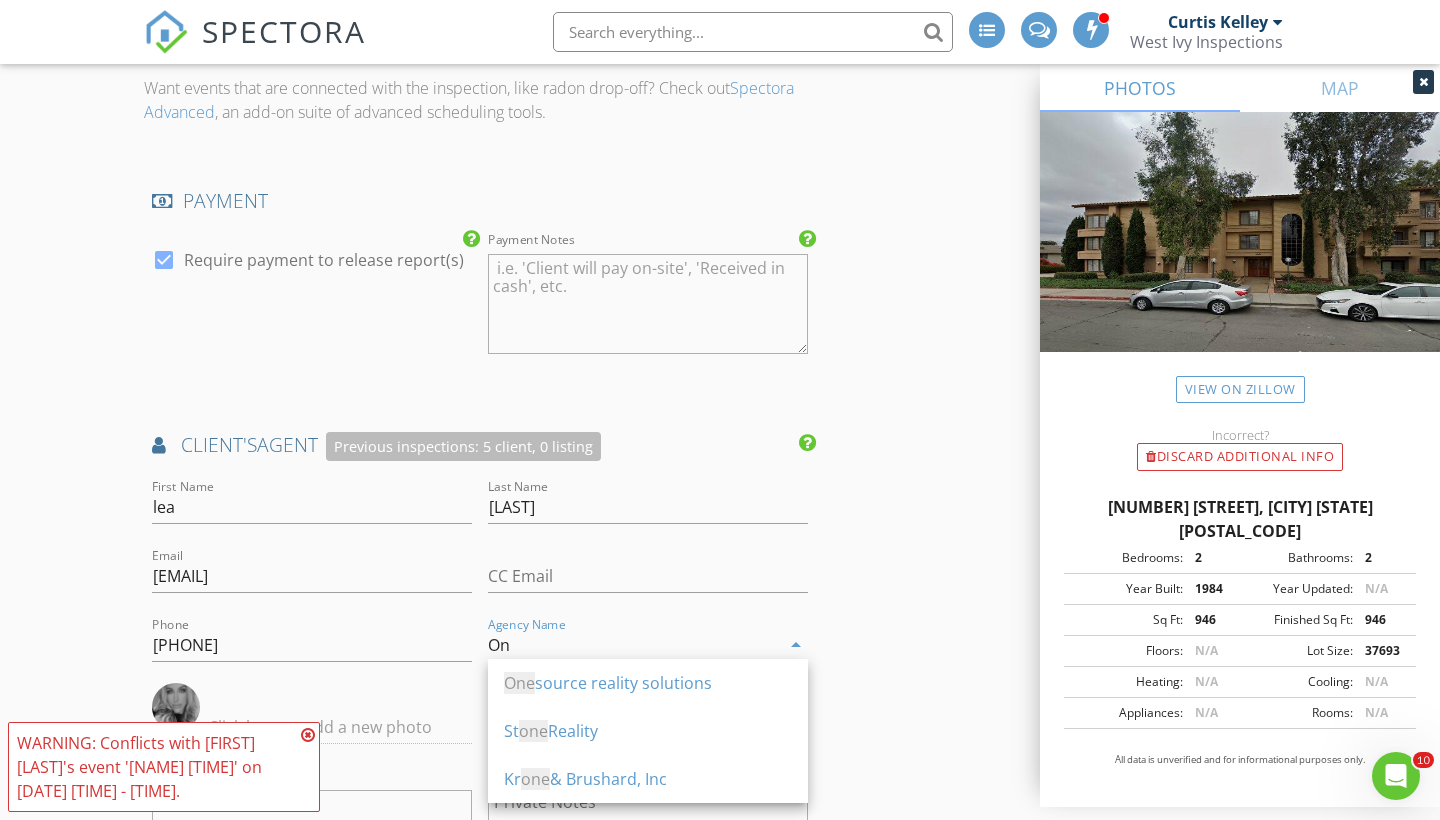 type on "O" 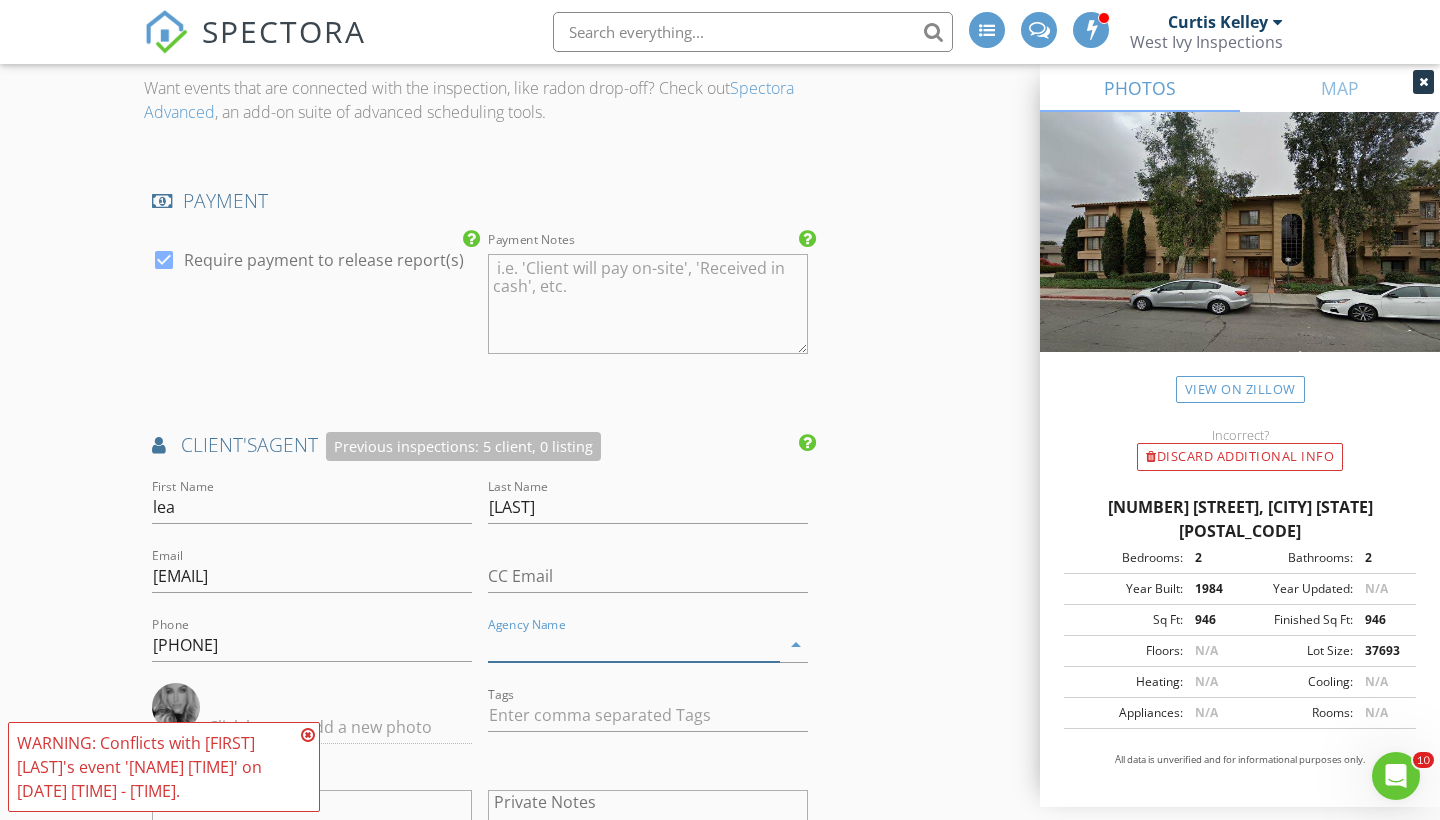type 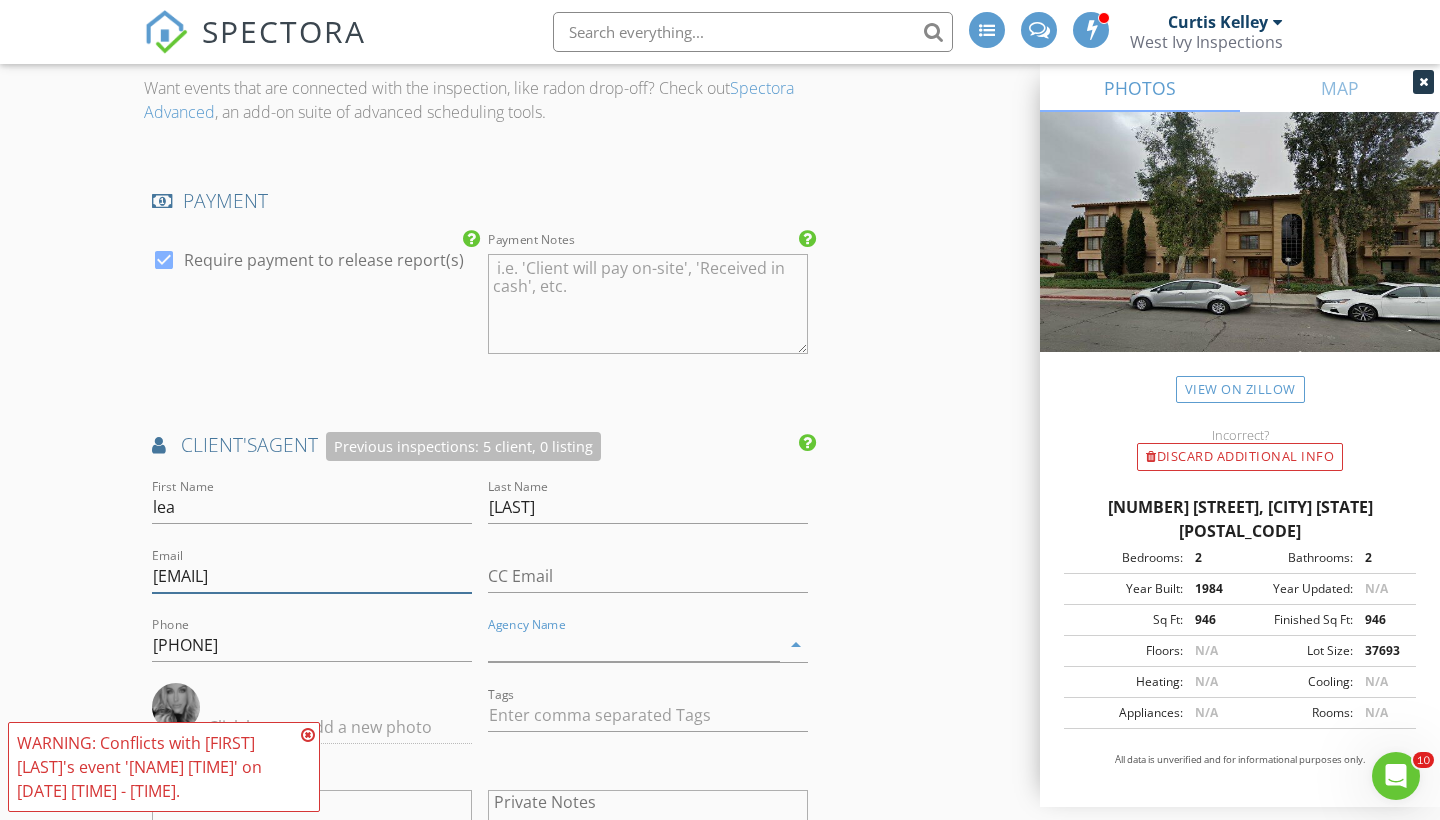 click on "lea@osrsagents.com" at bounding box center [312, 576] 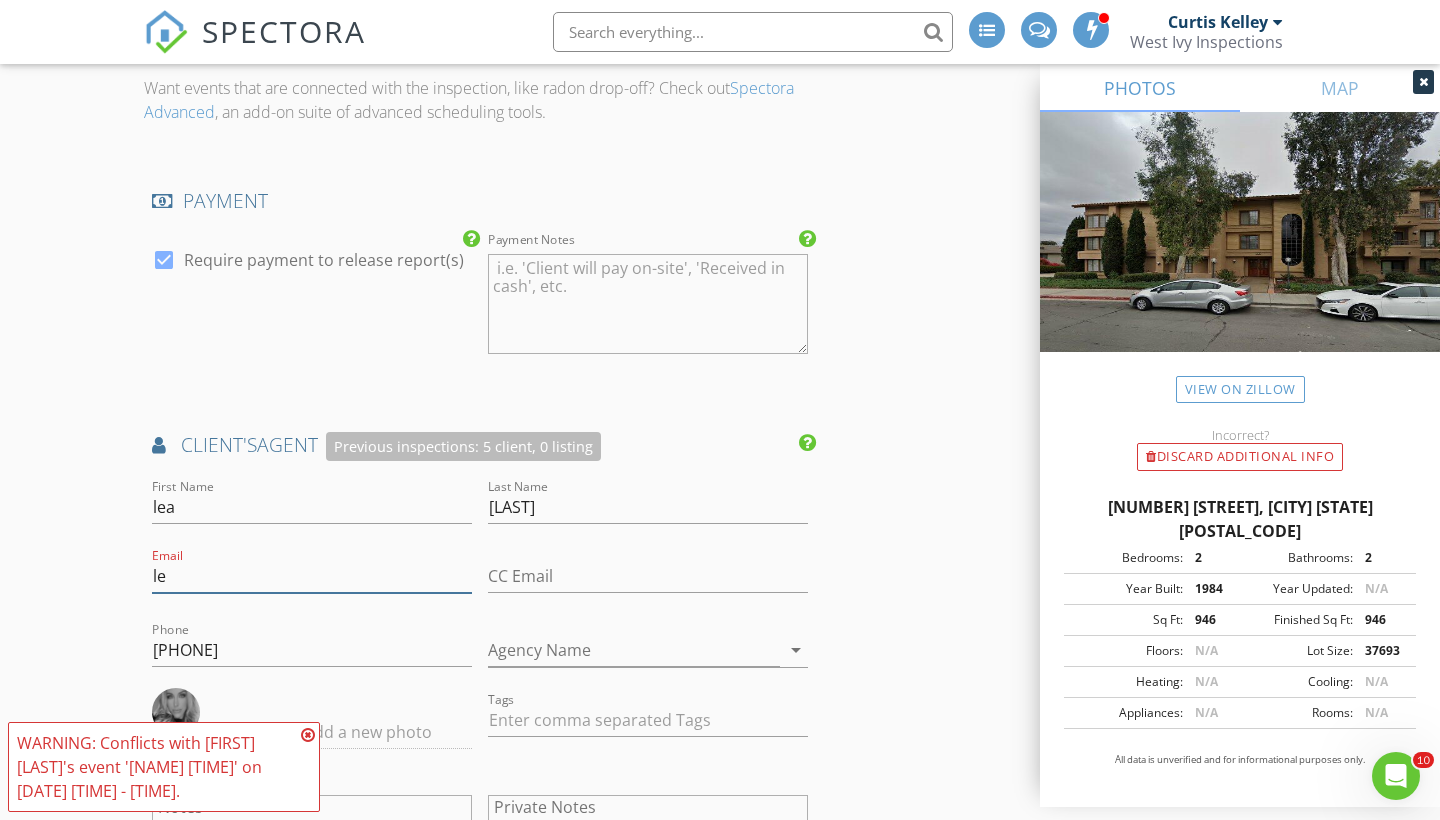 type on "l" 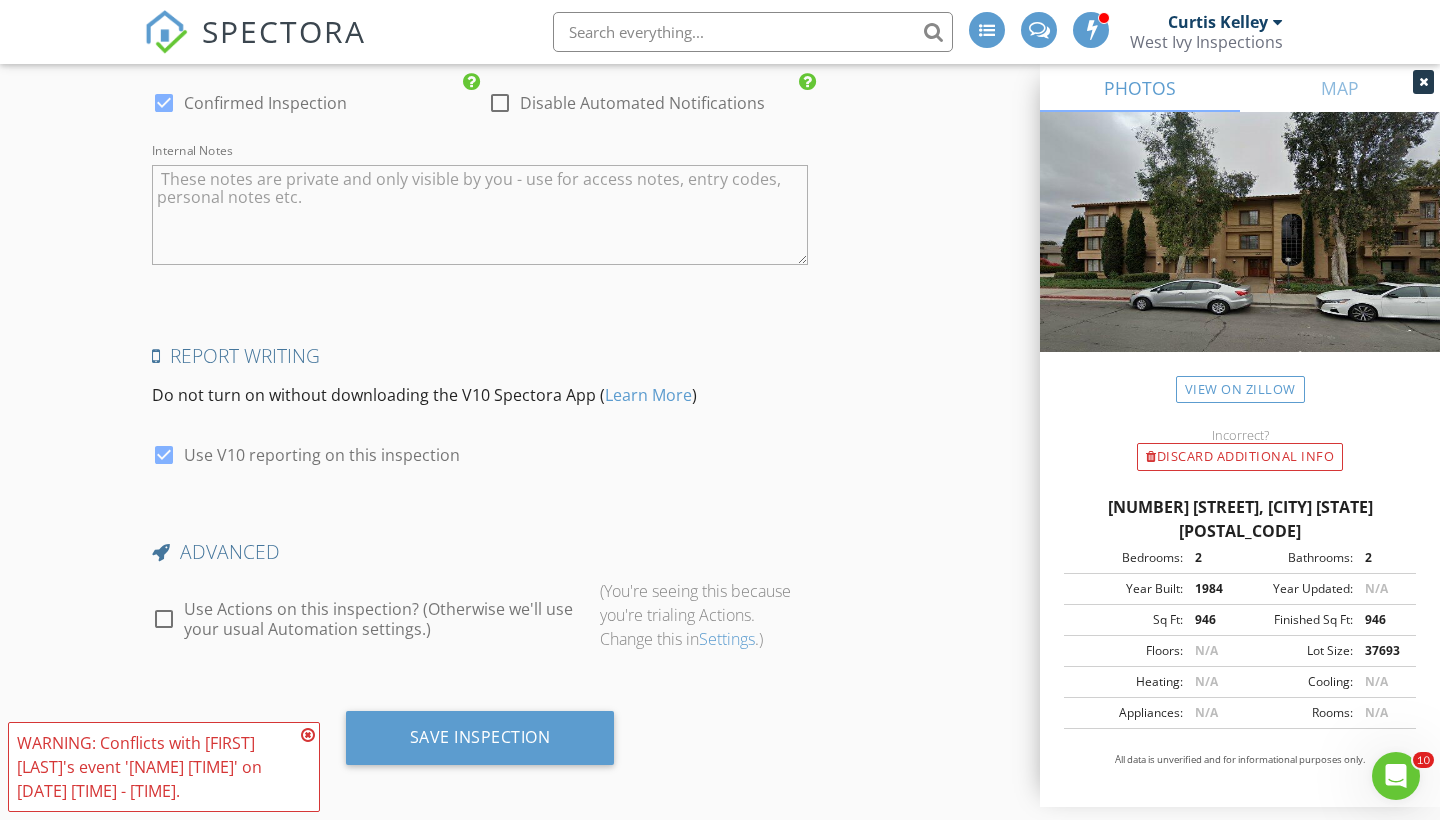 scroll, scrollTop: 3484, scrollLeft: 0, axis: vertical 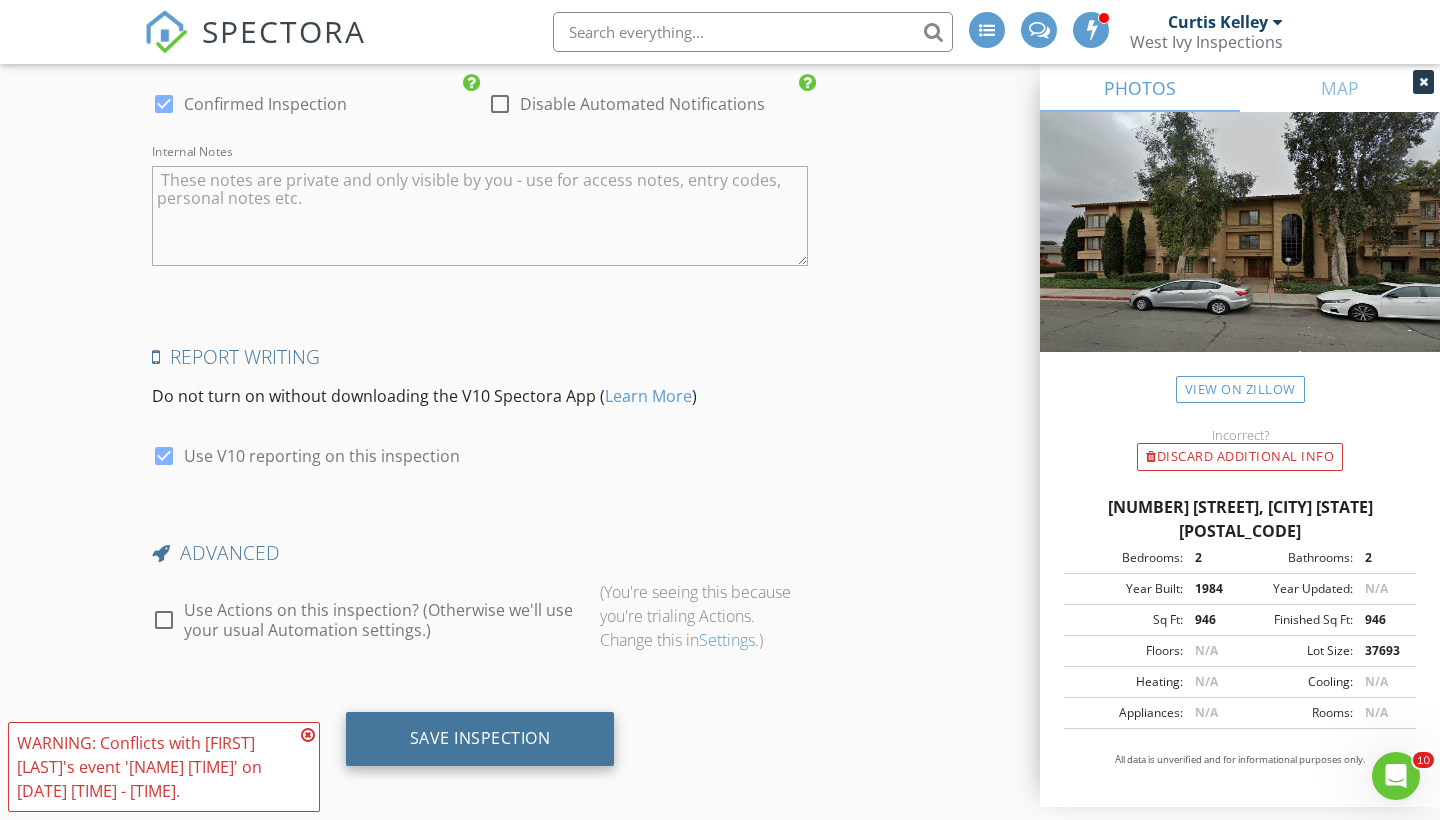 type on "[EMAIL]" 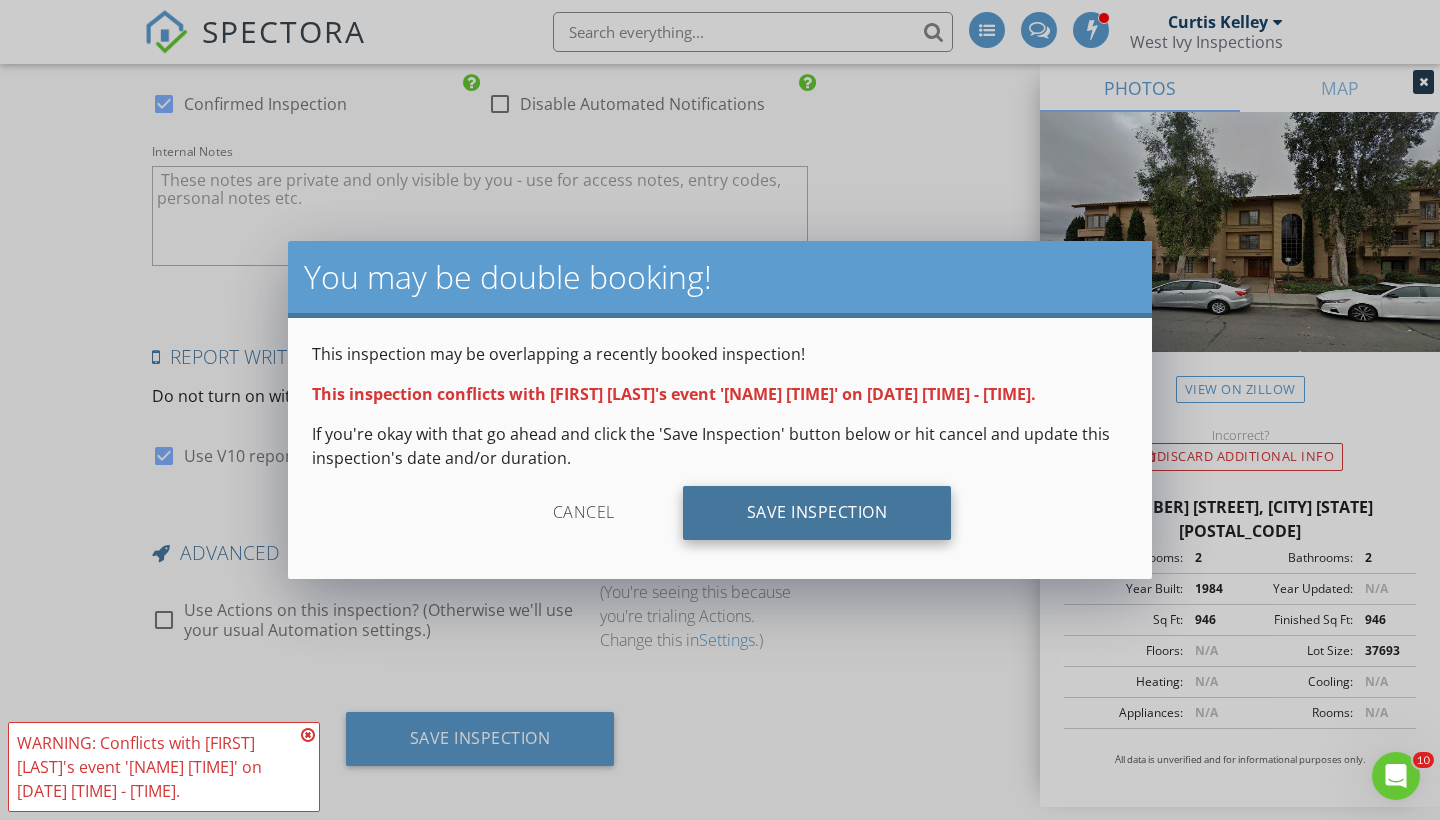 click on "Save Inspection" at bounding box center [817, 513] 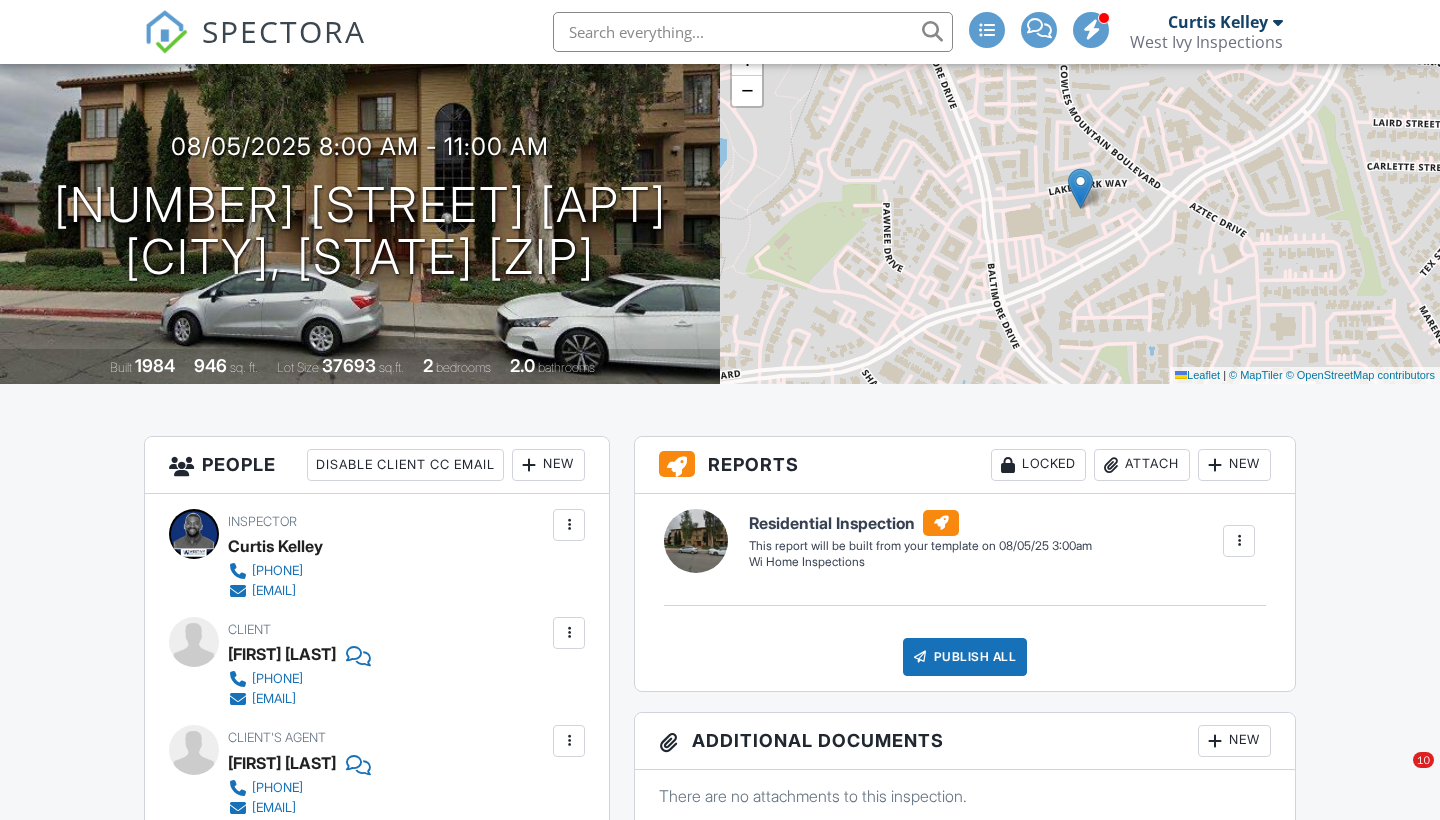 scroll, scrollTop: 199, scrollLeft: 0, axis: vertical 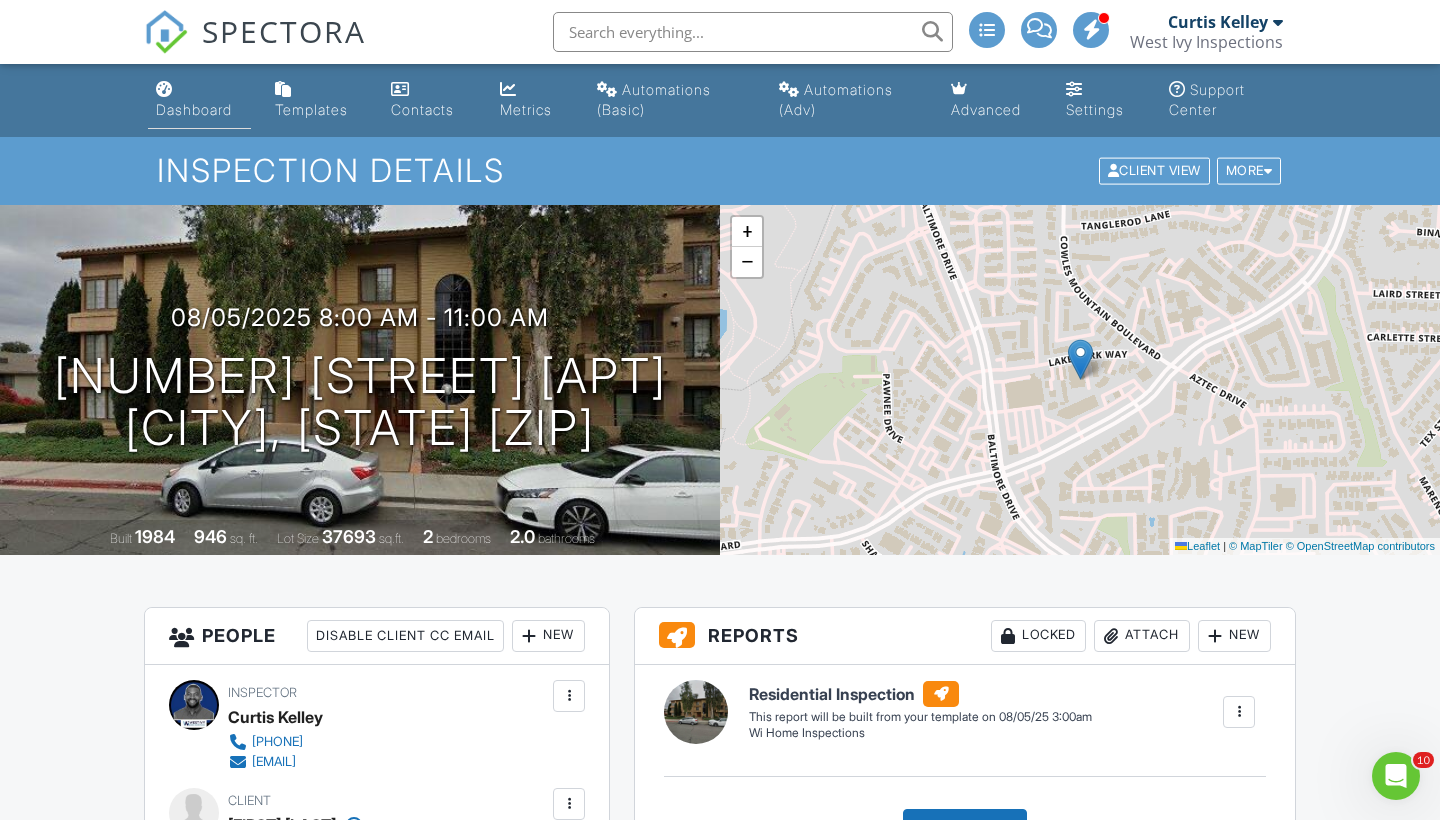 click on "Dashboard" at bounding box center [194, 109] 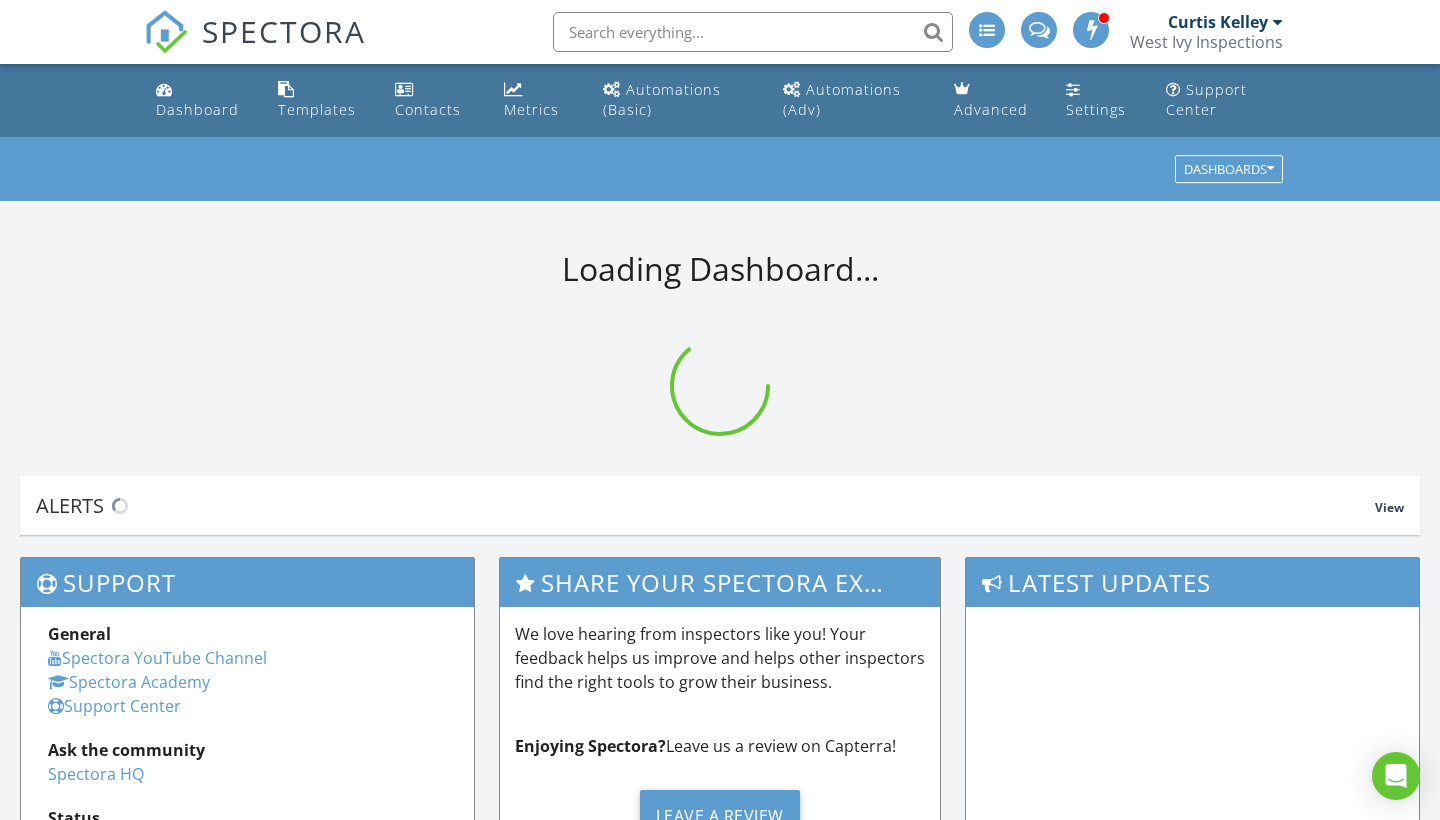 scroll, scrollTop: 0, scrollLeft: 0, axis: both 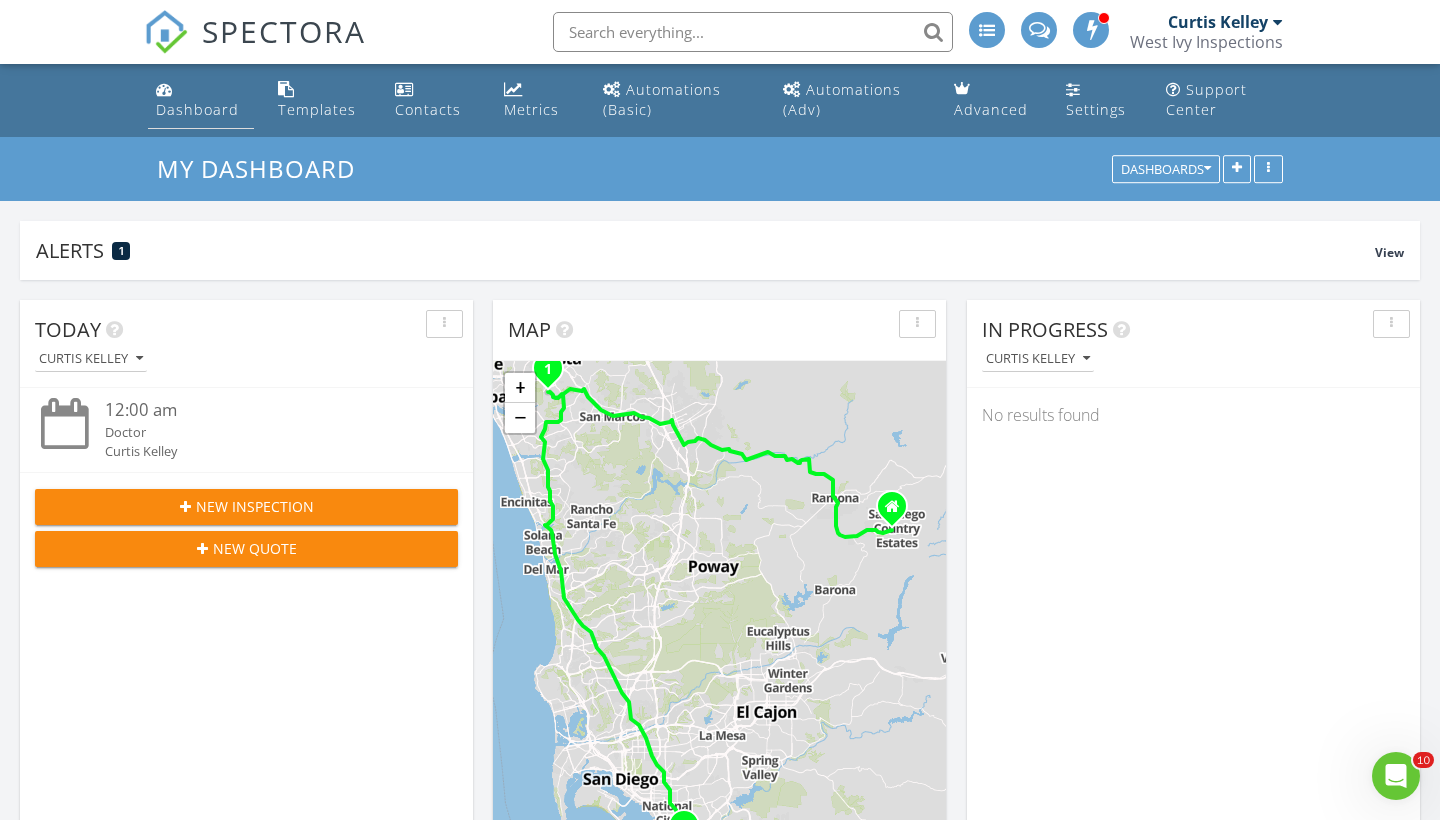 click on "Dashboard" at bounding box center (197, 109) 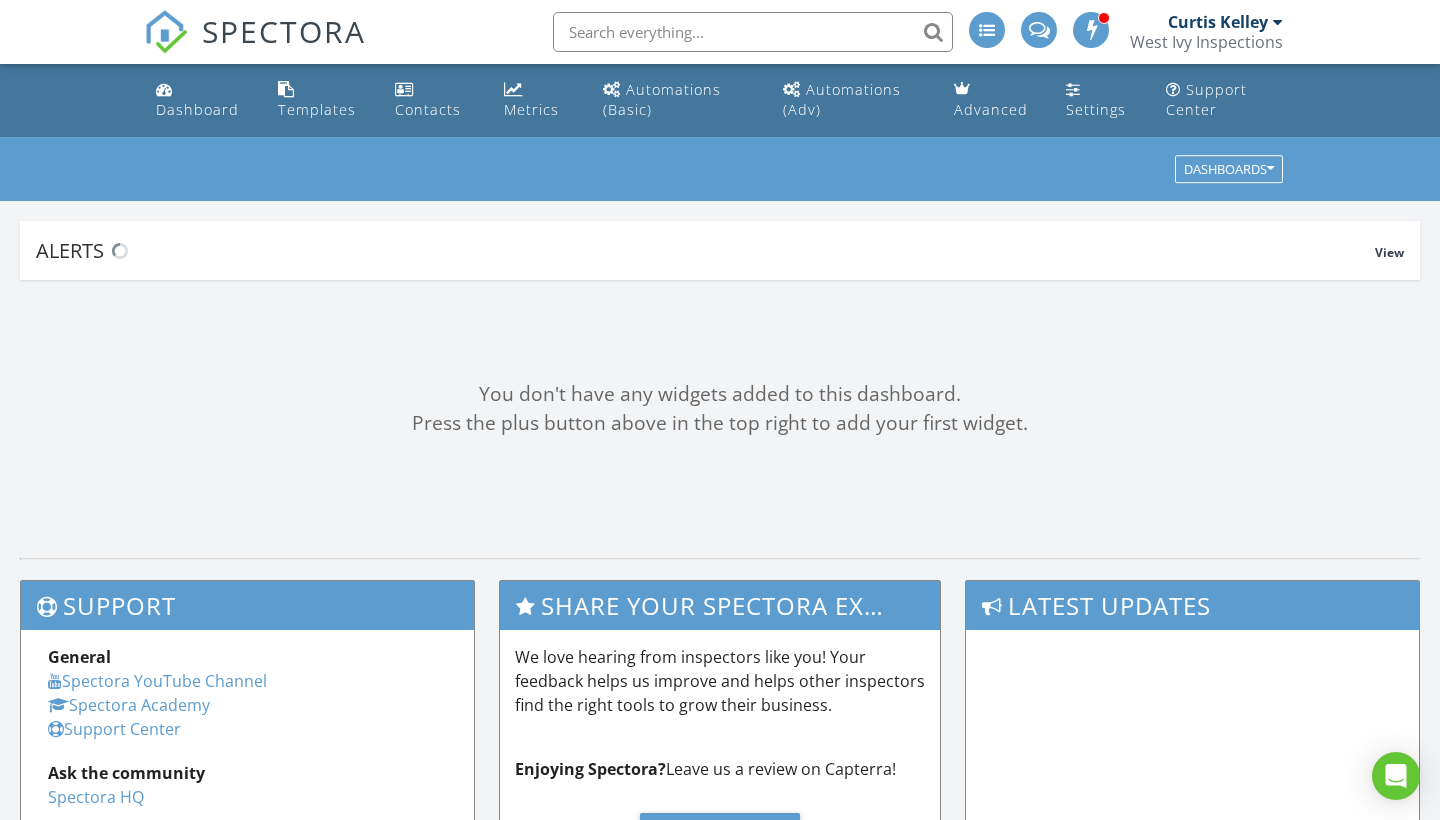 scroll, scrollTop: 0, scrollLeft: 0, axis: both 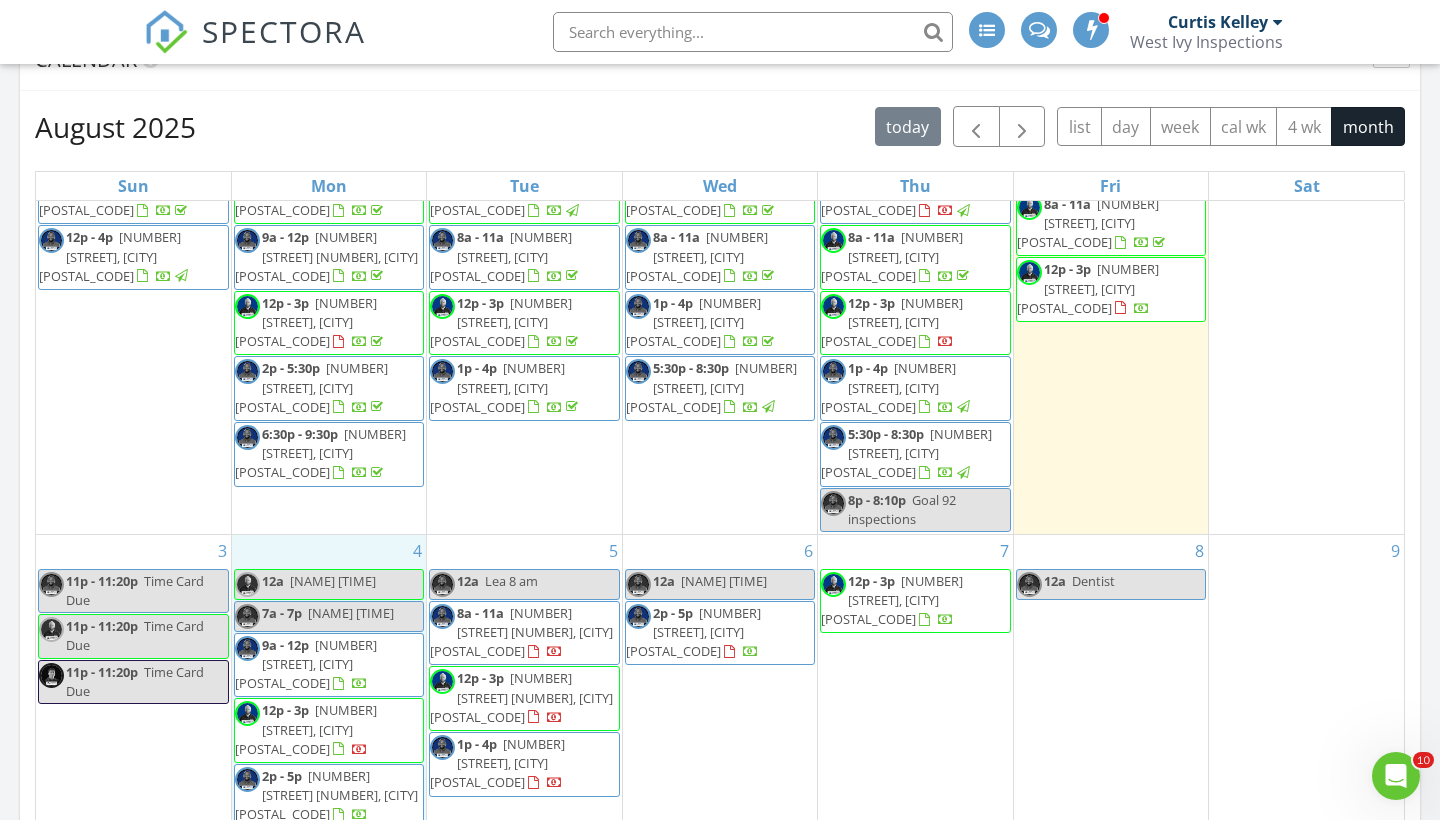 click on "4
12a
Sam 8am
7a - 7p
Angela condo-6pm
9a - 12p
46079 Galaxy Ct, Temecula 92592
12p - 3p
2122 March Pl, San Diego 92110
2p - 5p
5257 Beachfront Cove 181, San Diego 92154" at bounding box center [329, 683] 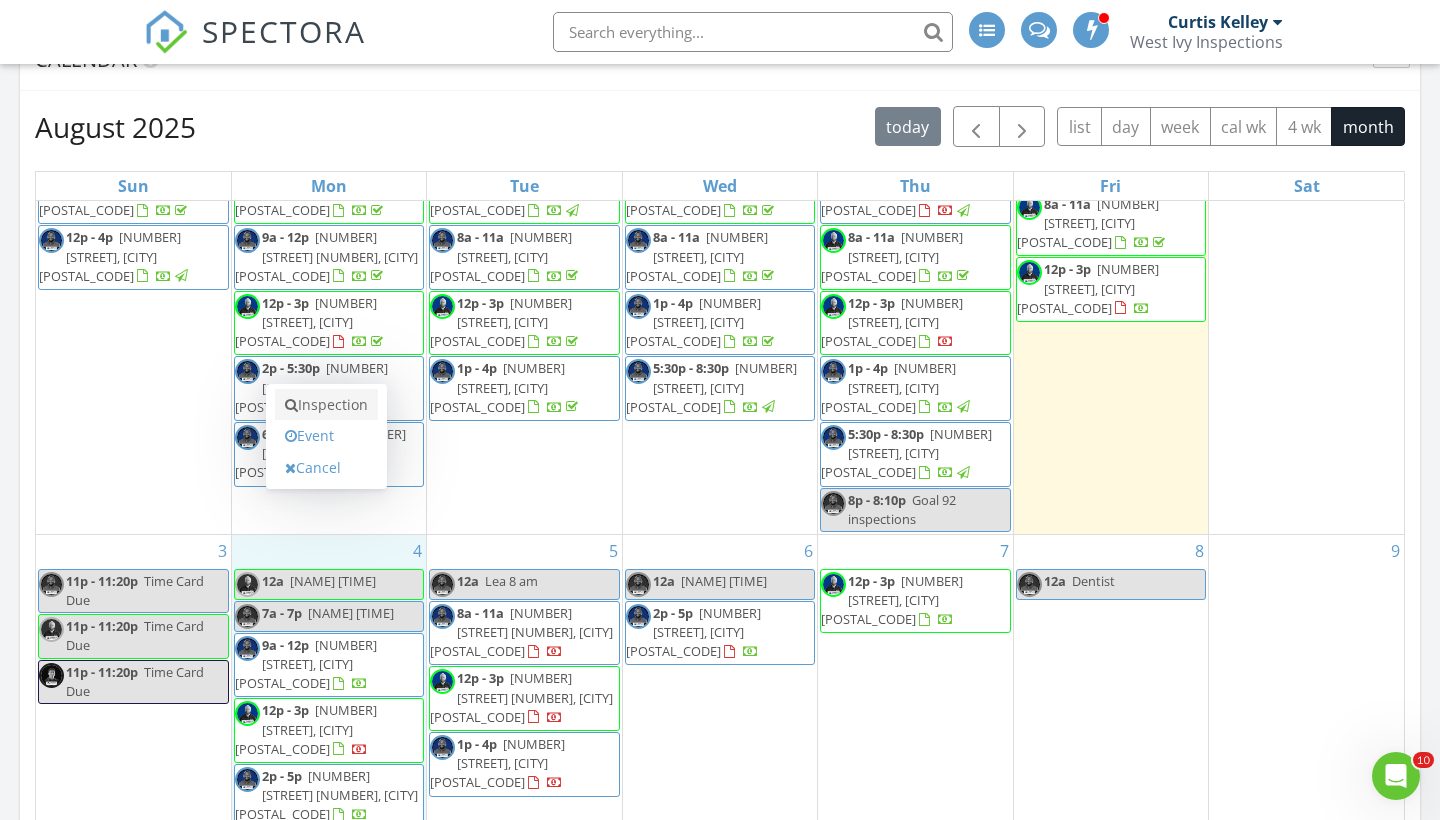 click on "Inspection" at bounding box center (326, 405) 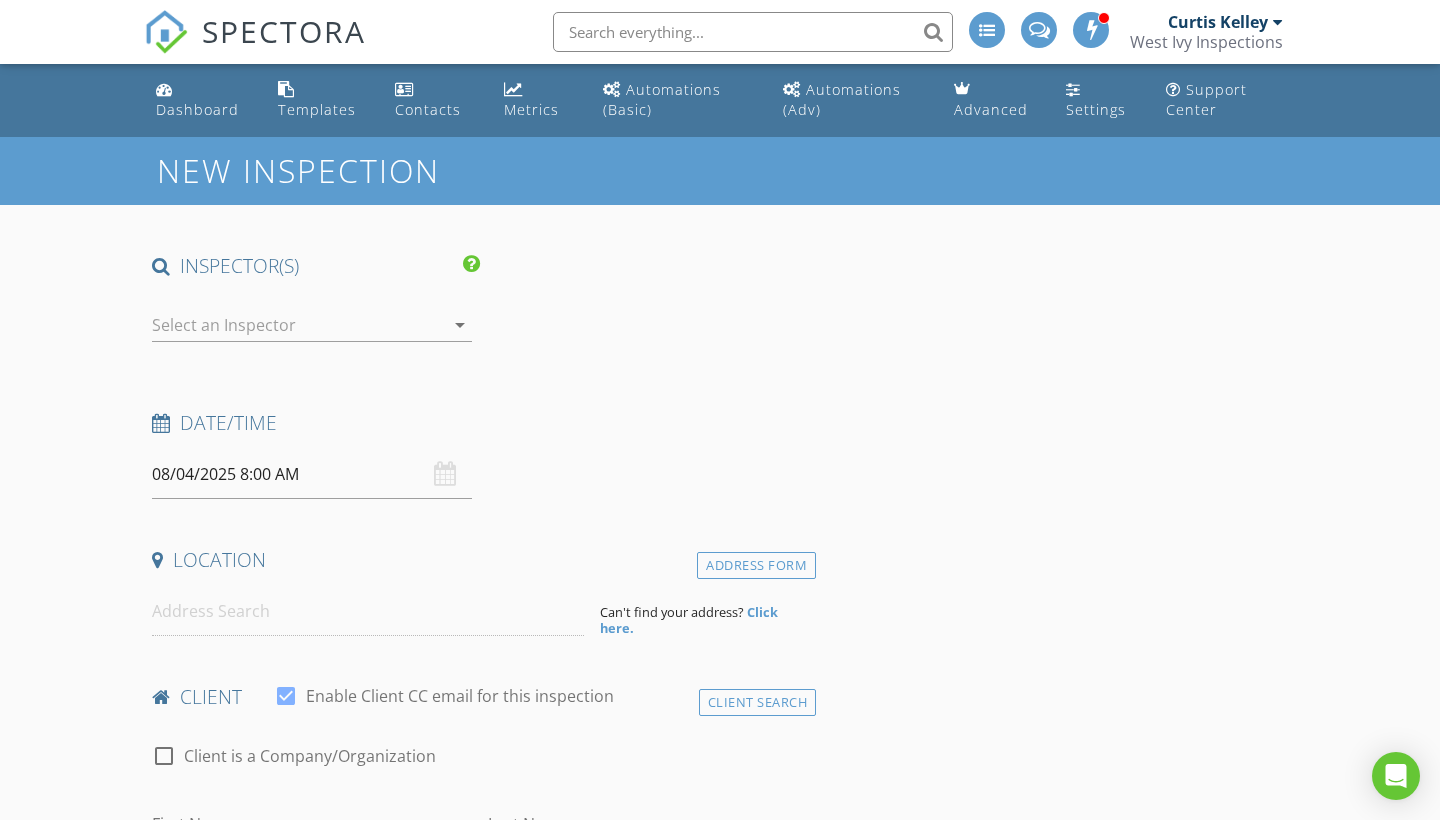 scroll, scrollTop: 0, scrollLeft: 0, axis: both 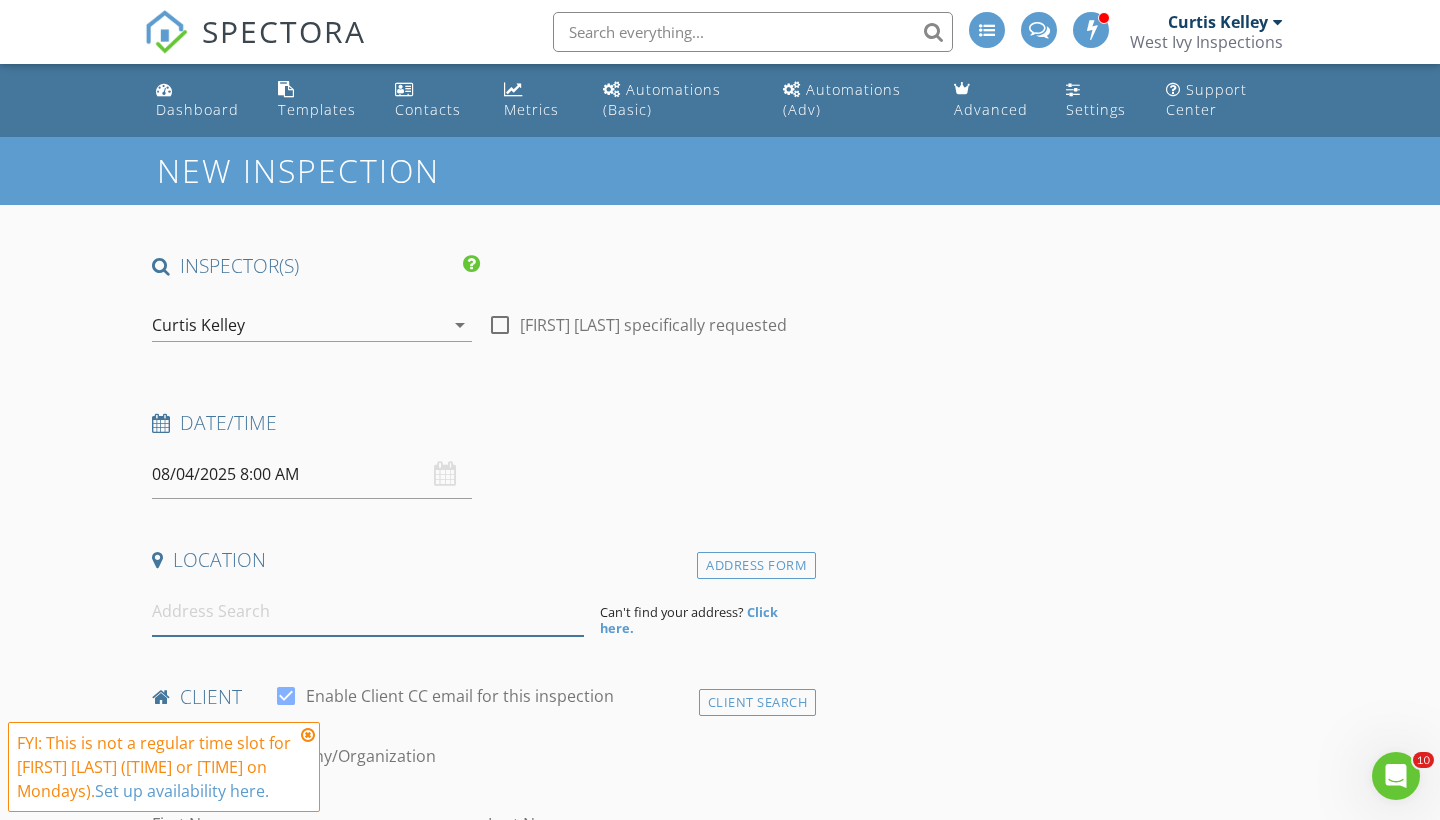 click at bounding box center [368, 611] 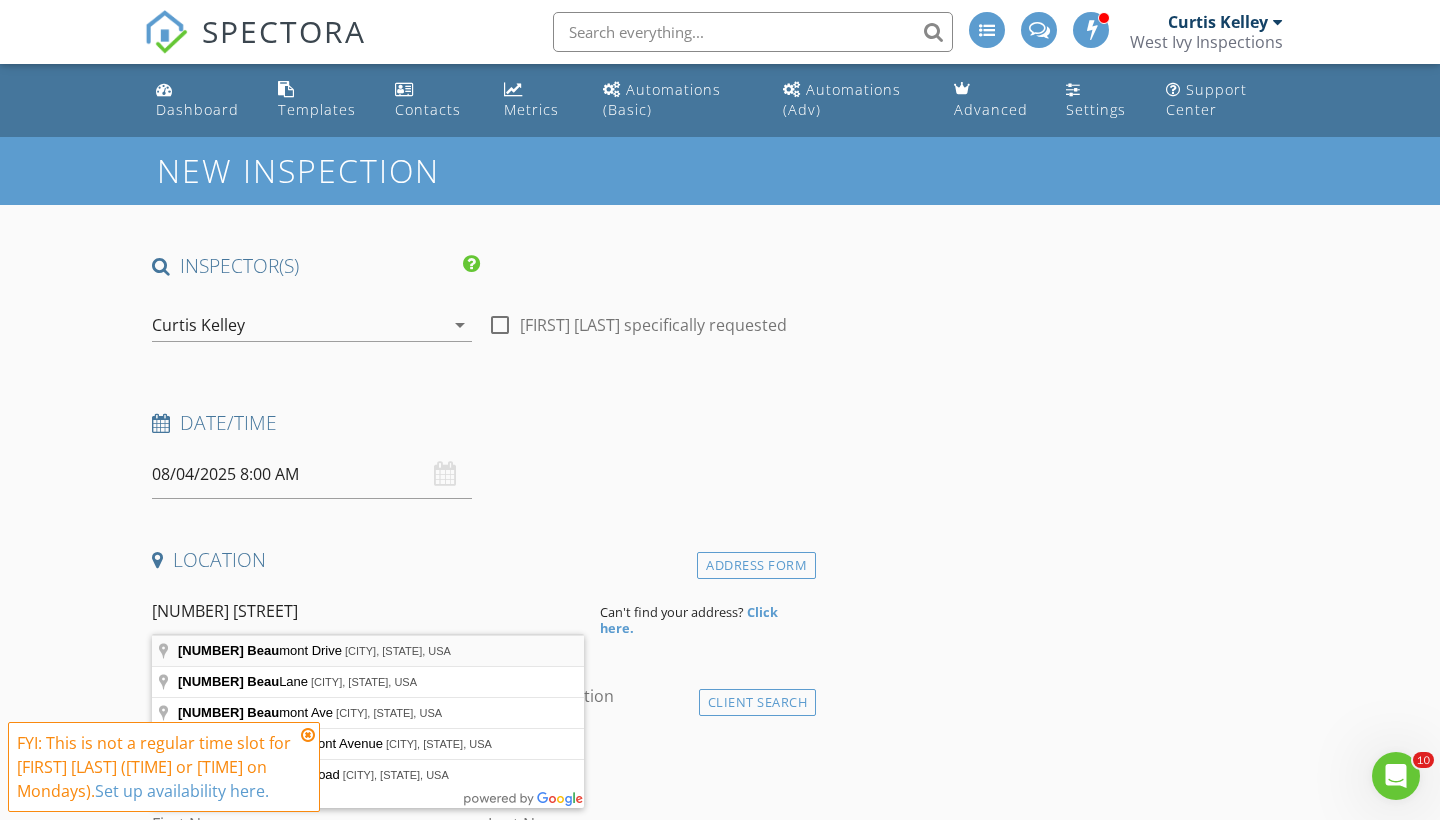 type on "[NUMBER] [STREET], [CITY], [STATE], USA" 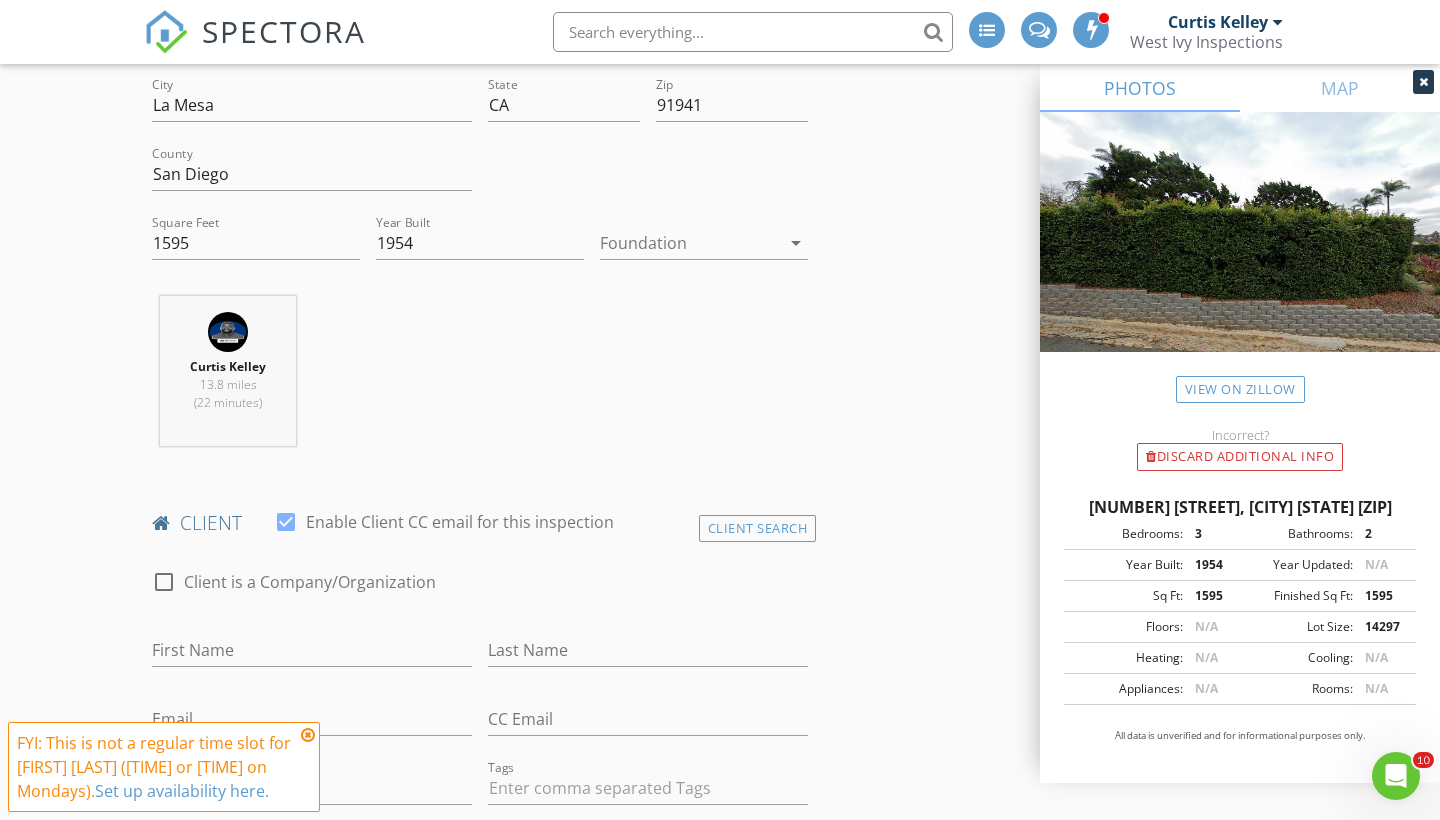 scroll, scrollTop: 597, scrollLeft: 0, axis: vertical 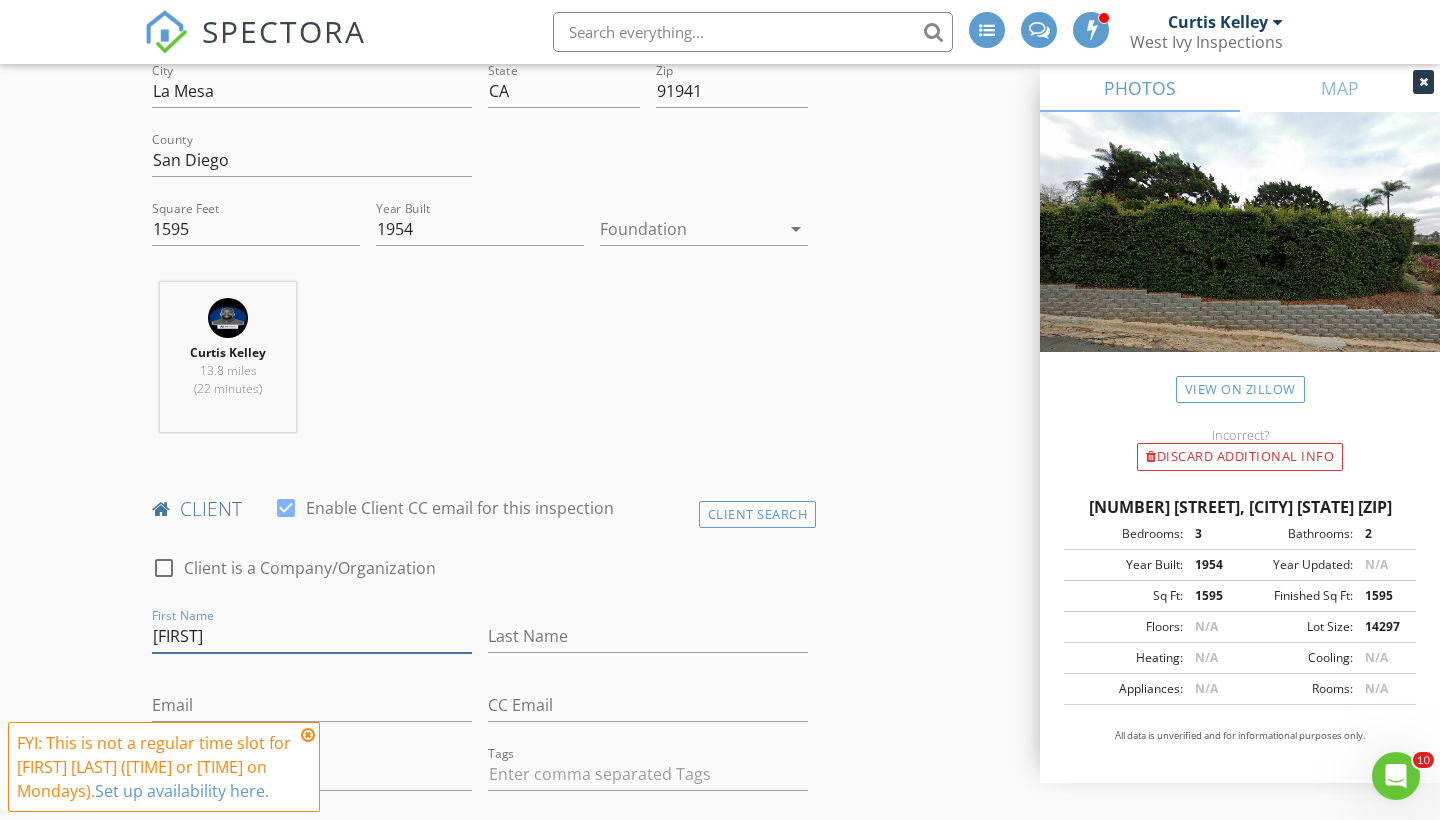 type on "[FIRST]" 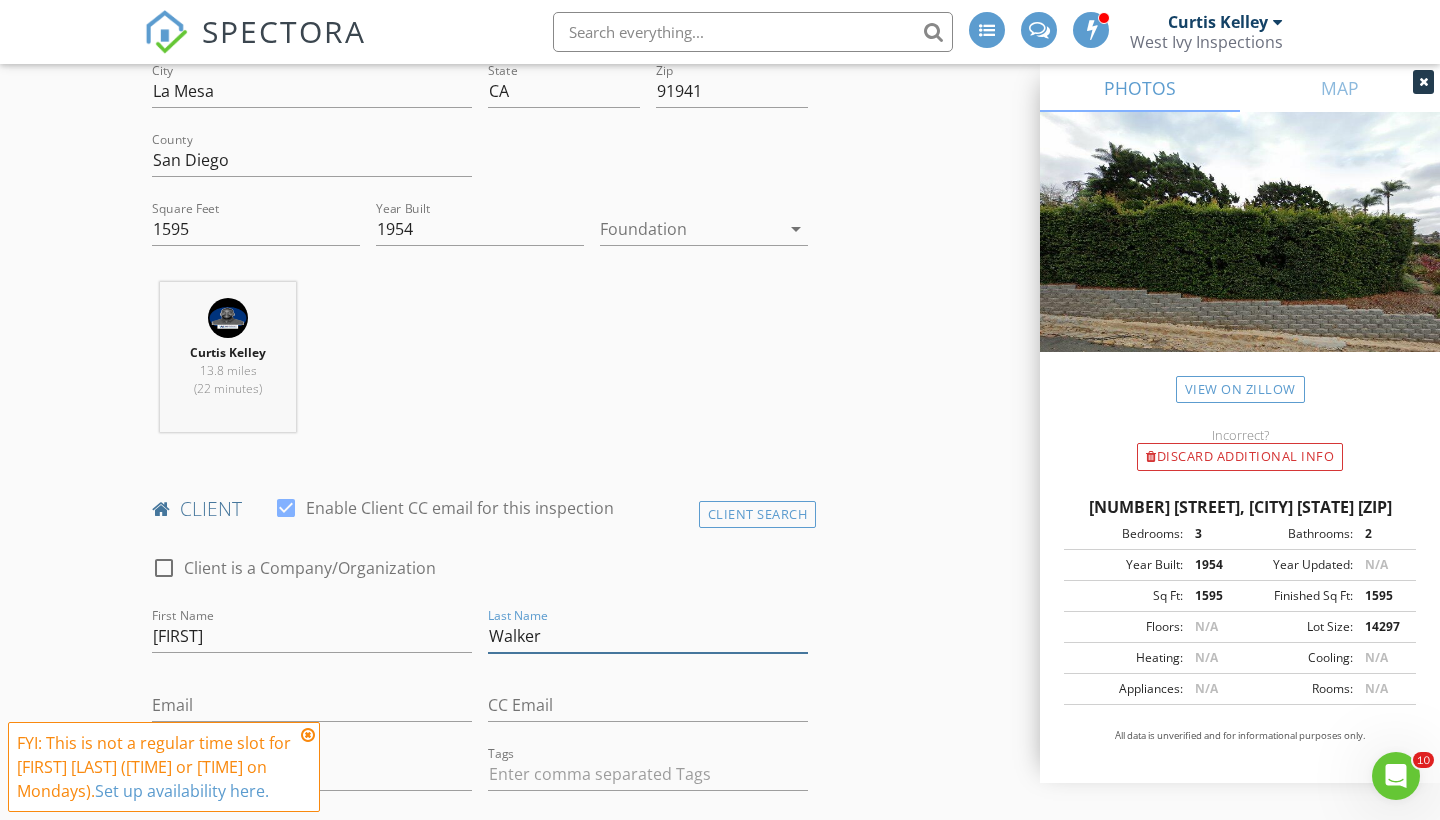 type on "Walker" 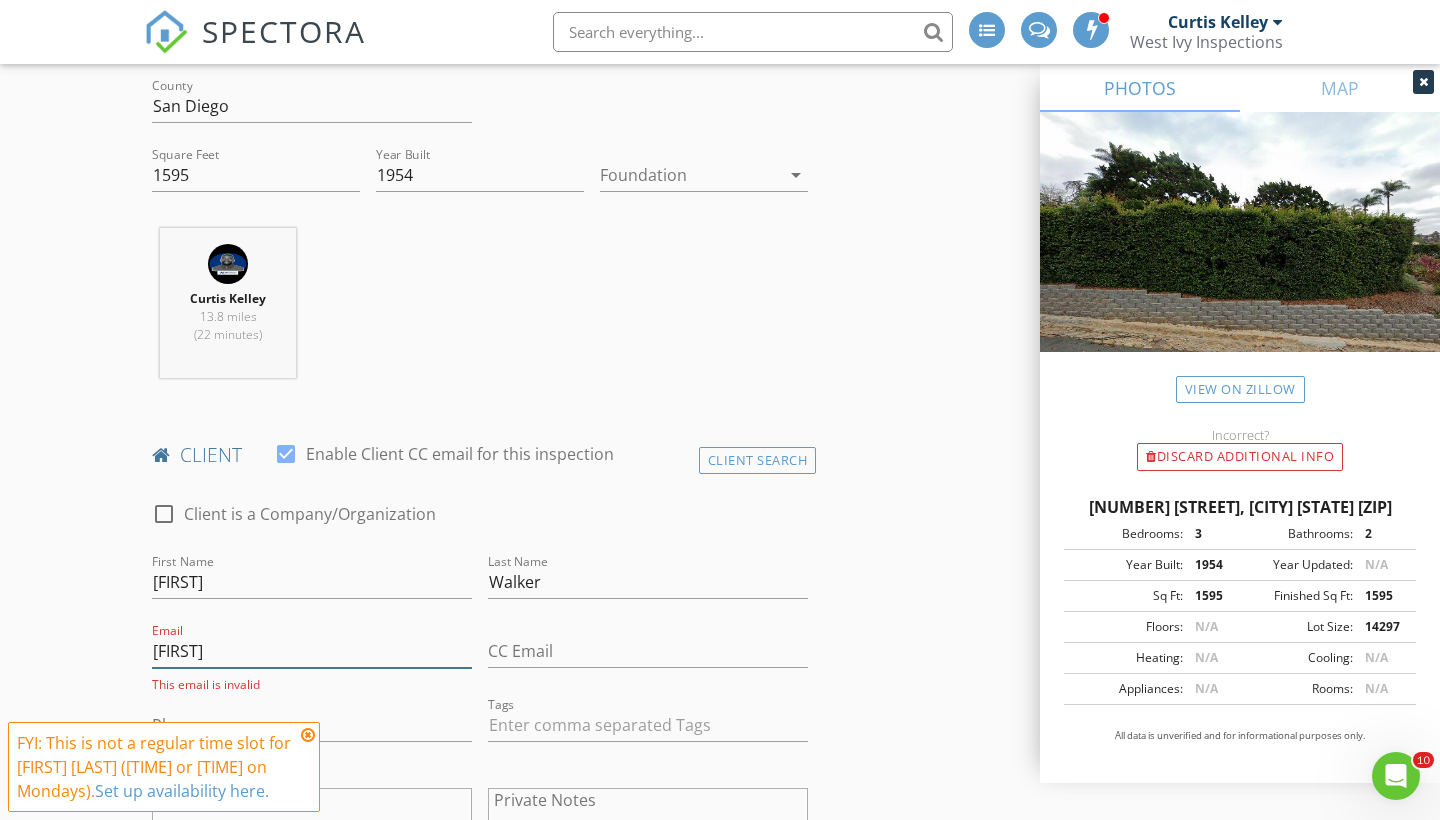scroll, scrollTop: 654, scrollLeft: 0, axis: vertical 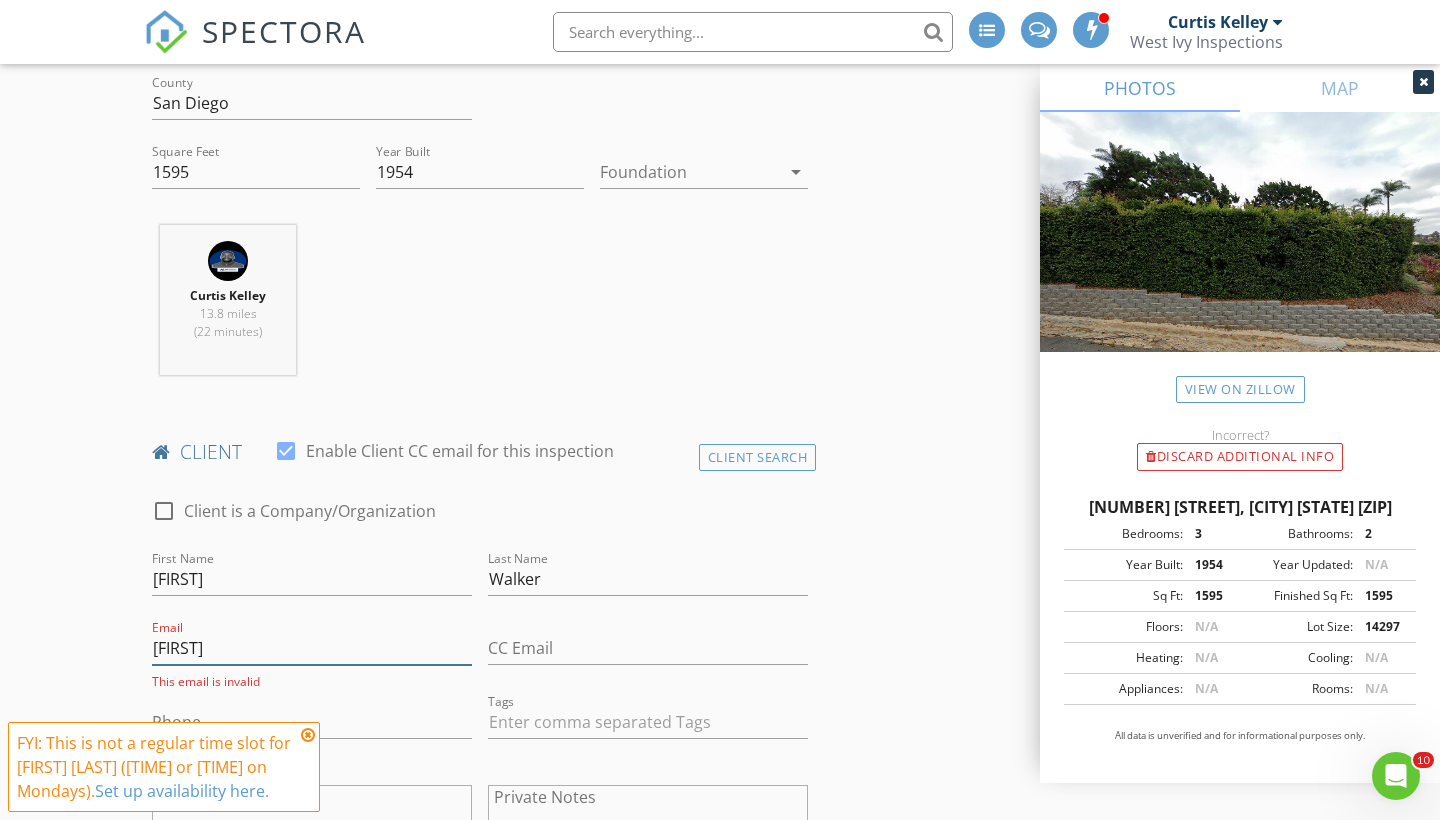 click on "sanuelwalker88" at bounding box center [312, 648] 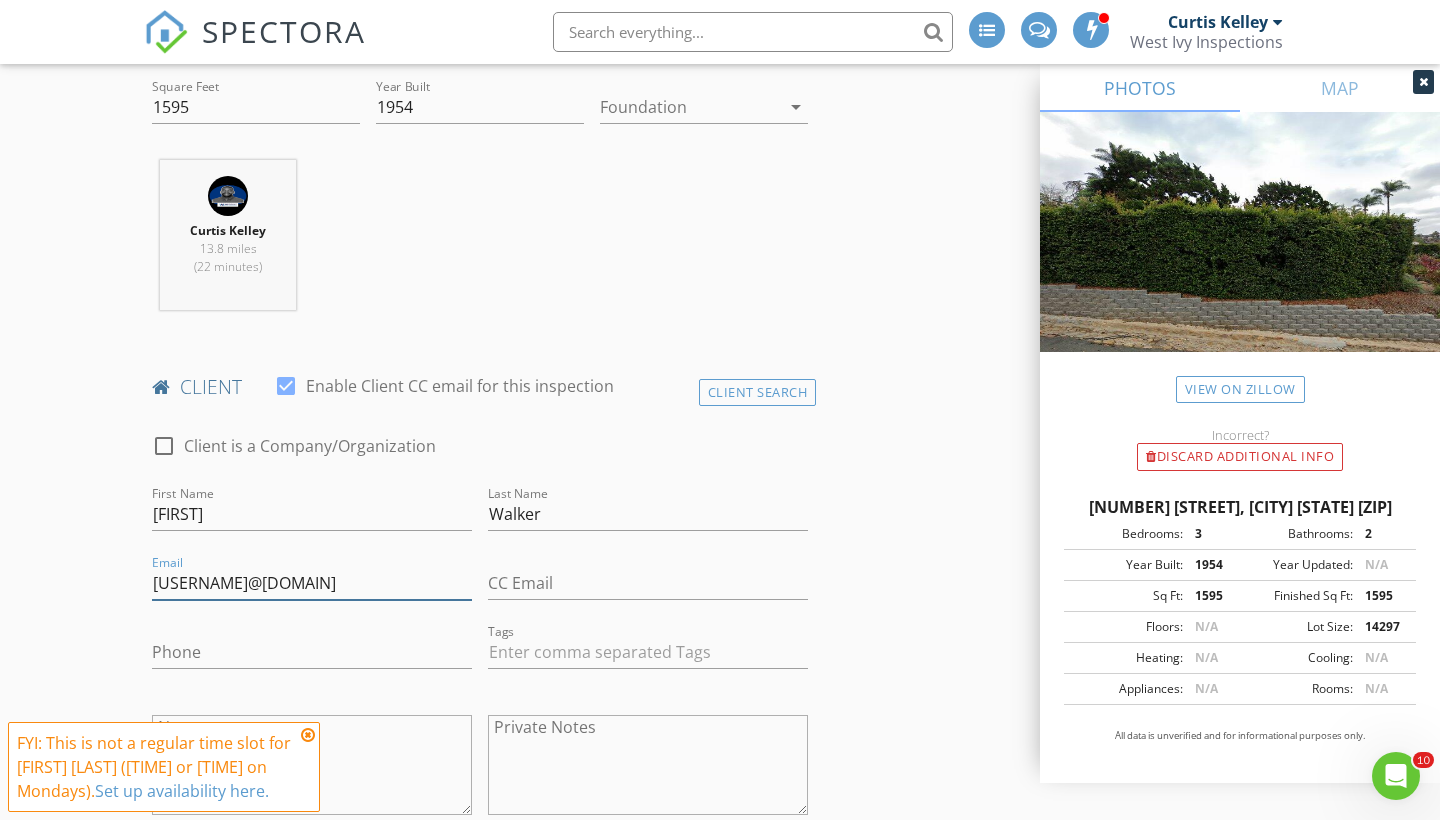 scroll, scrollTop: 732, scrollLeft: 0, axis: vertical 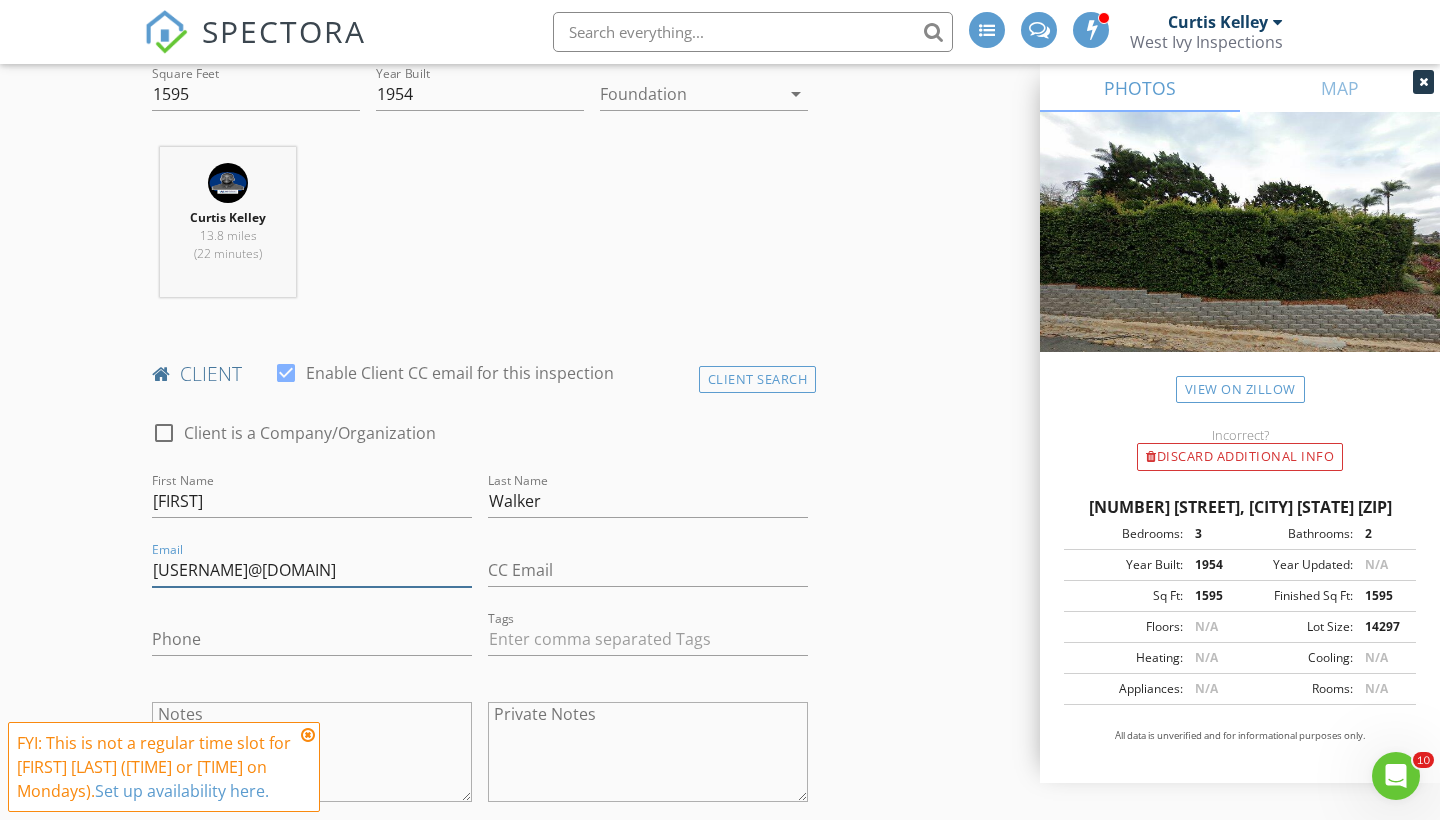 type on "samuelwalker88@gmail.com" 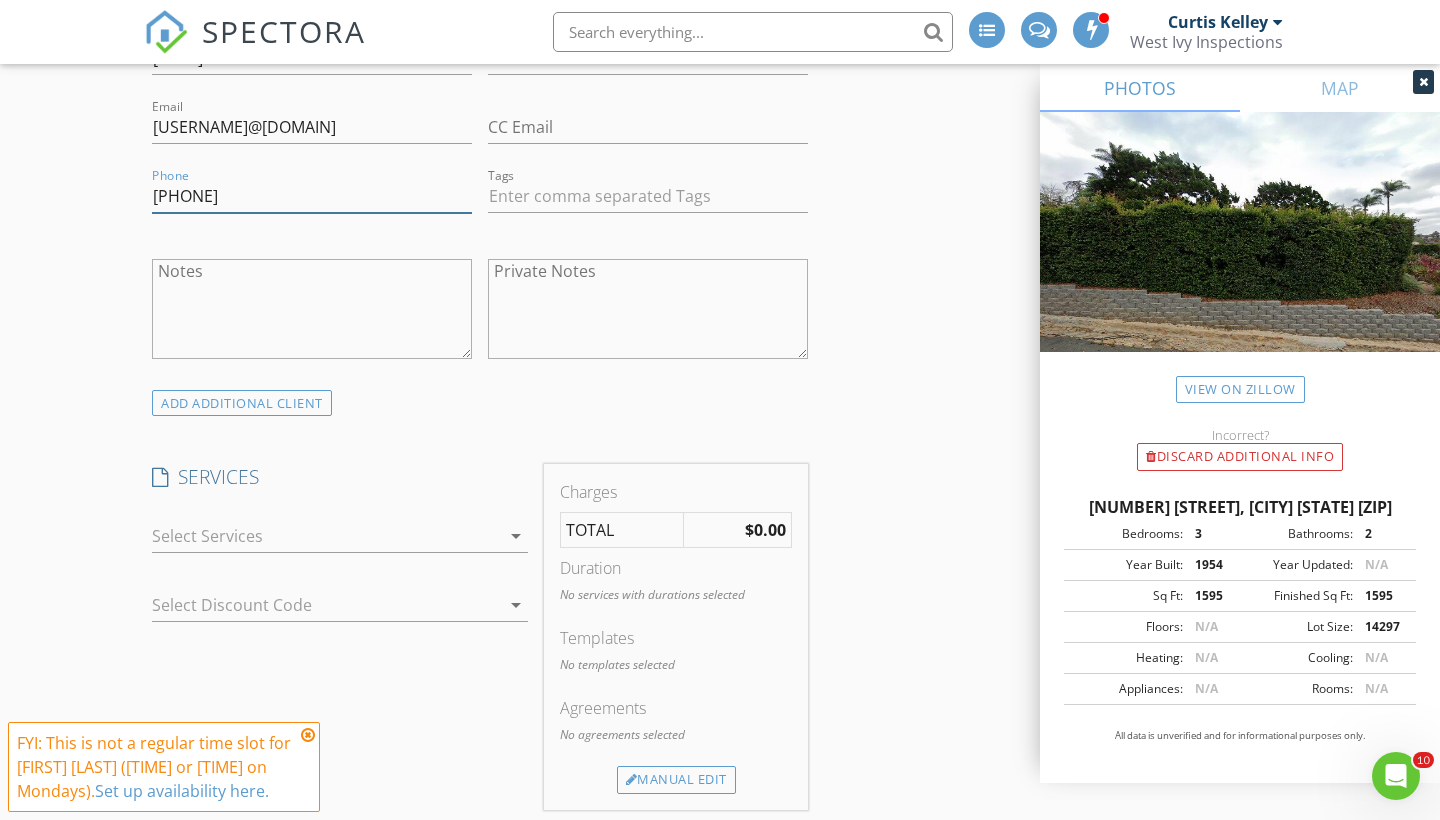 scroll, scrollTop: 1183, scrollLeft: 0, axis: vertical 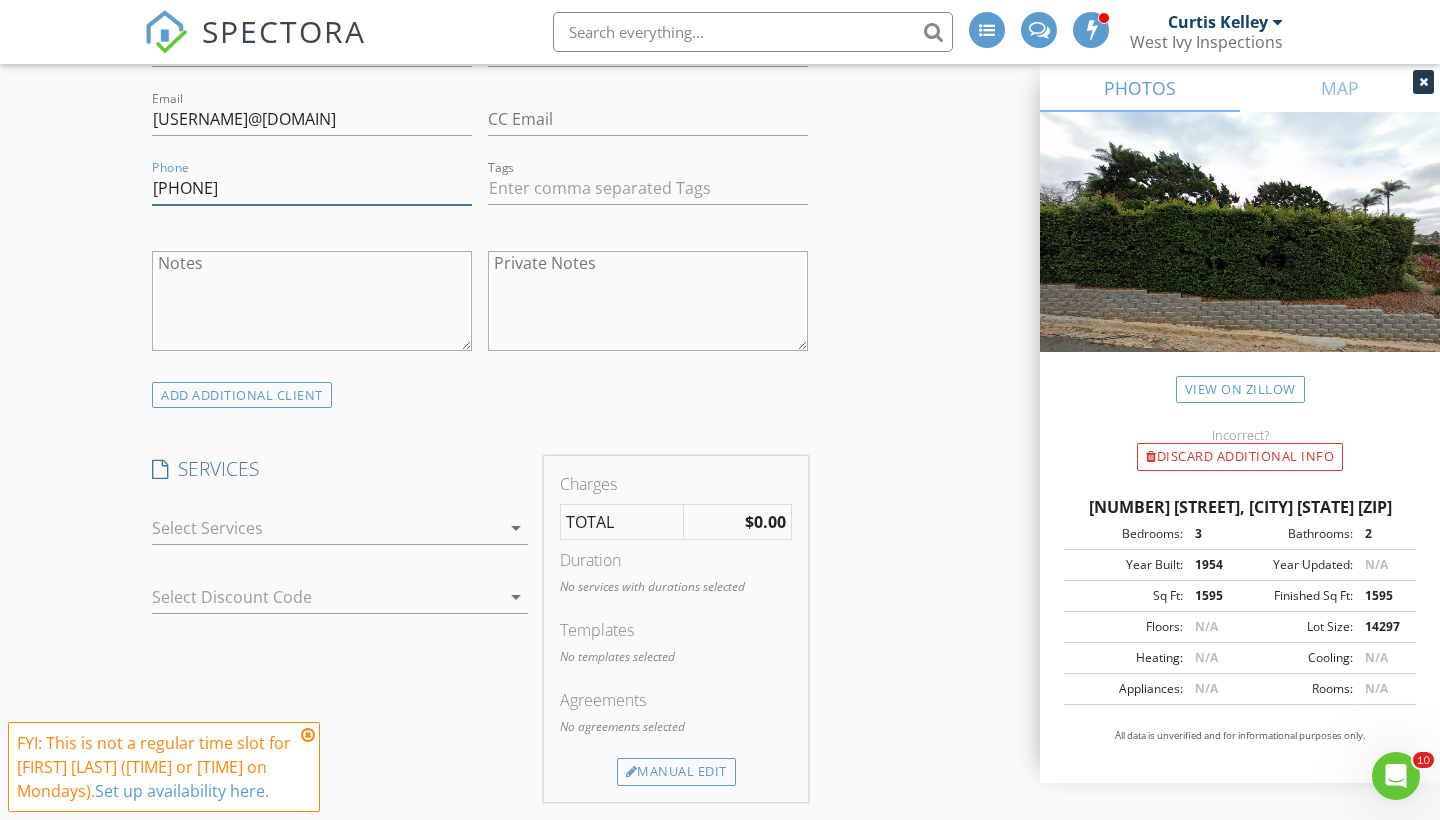 type on "206-914-2370" 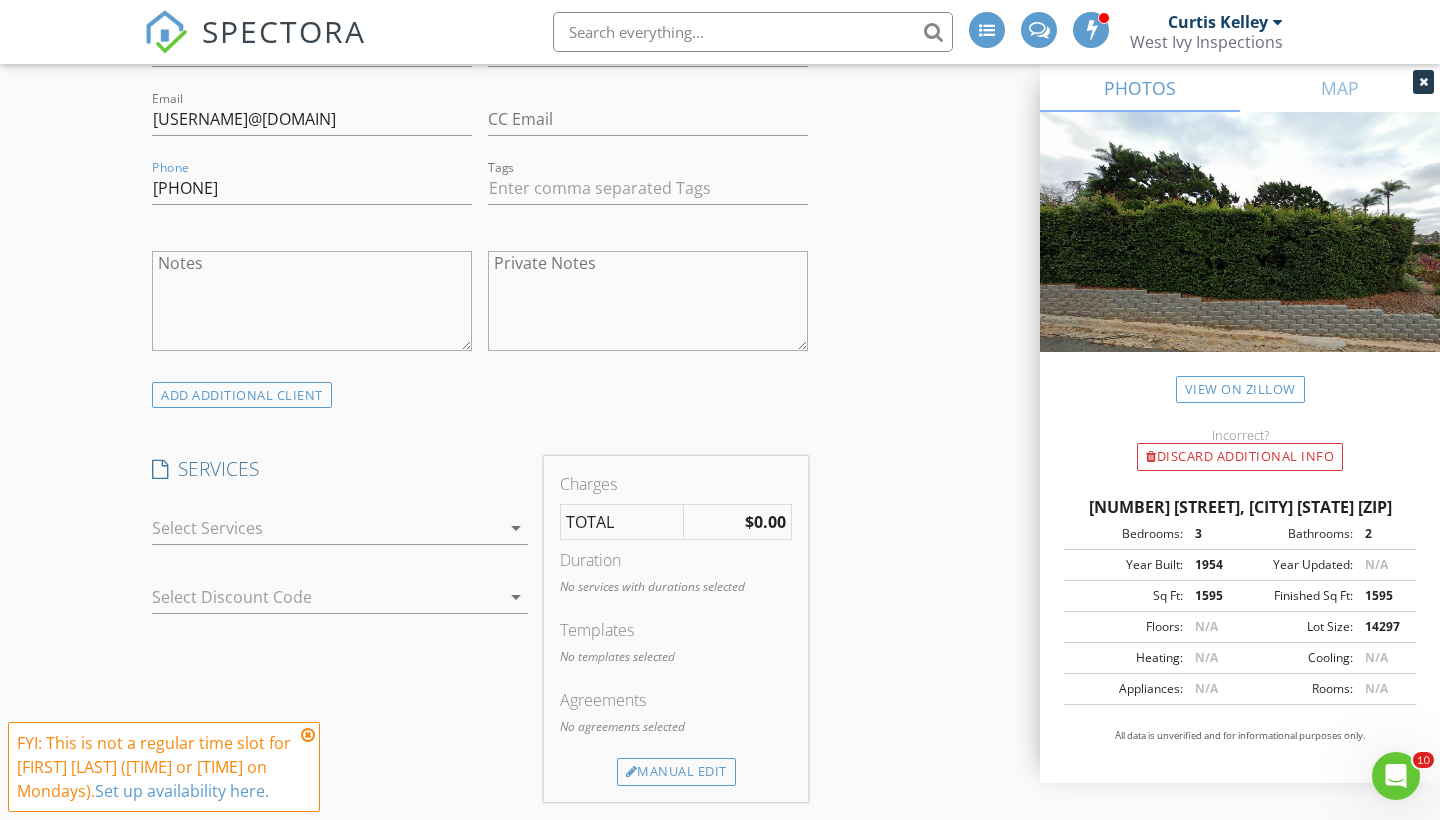 click at bounding box center (326, 528) 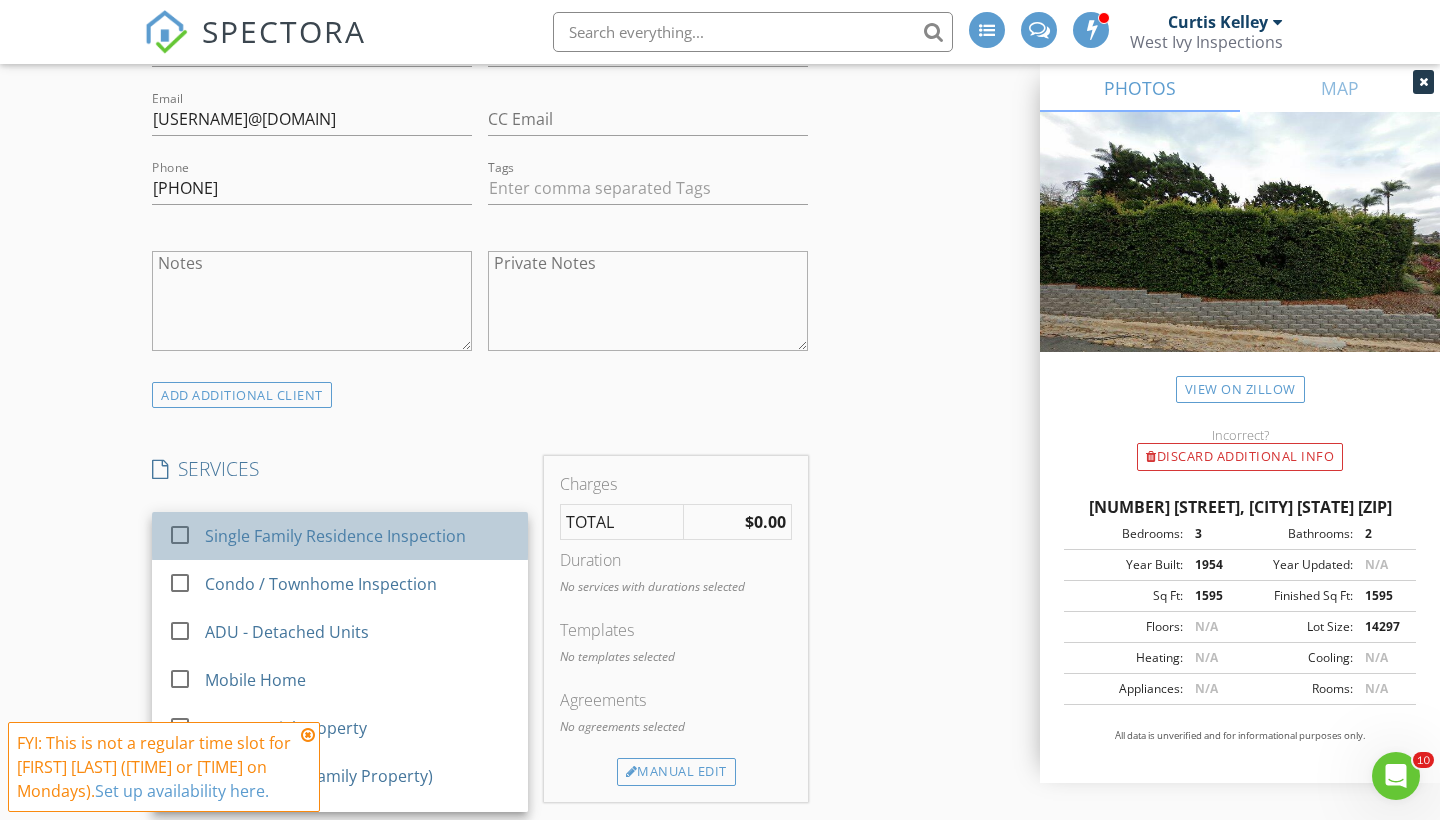 click on "Single Family Residence Inspection" at bounding box center (358, 536) 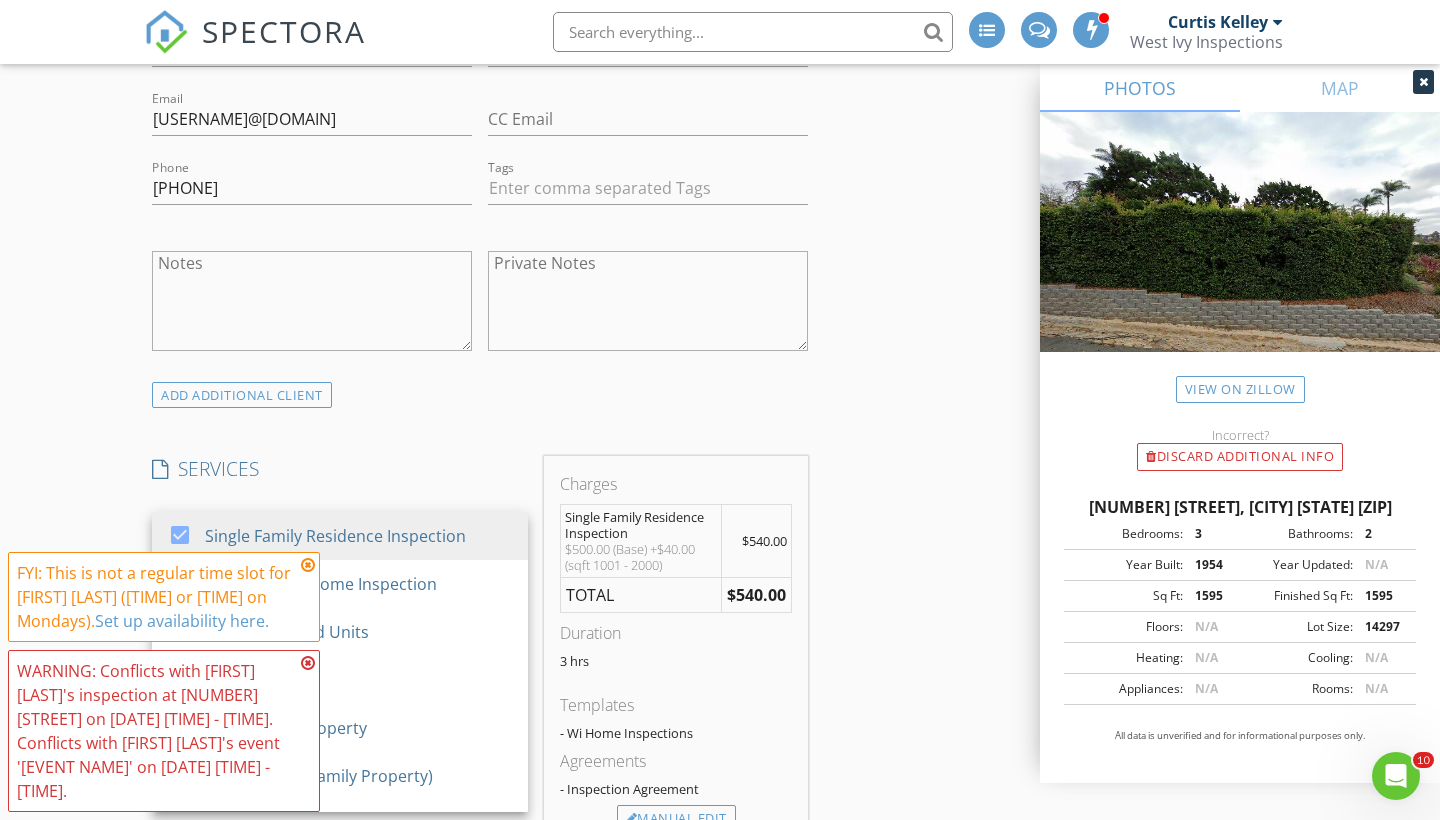 click at bounding box center (308, 663) 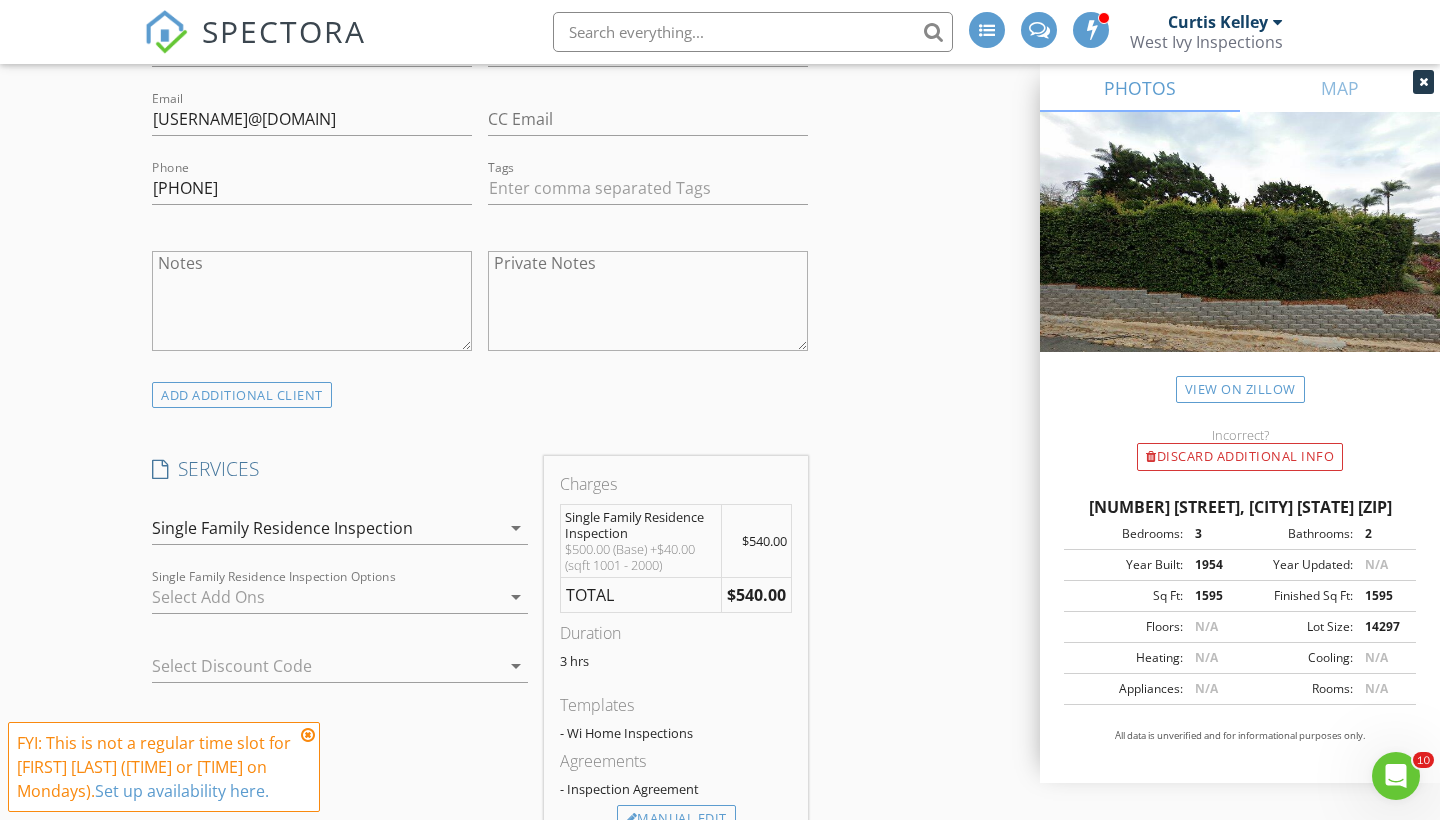 click at bounding box center (326, 597) 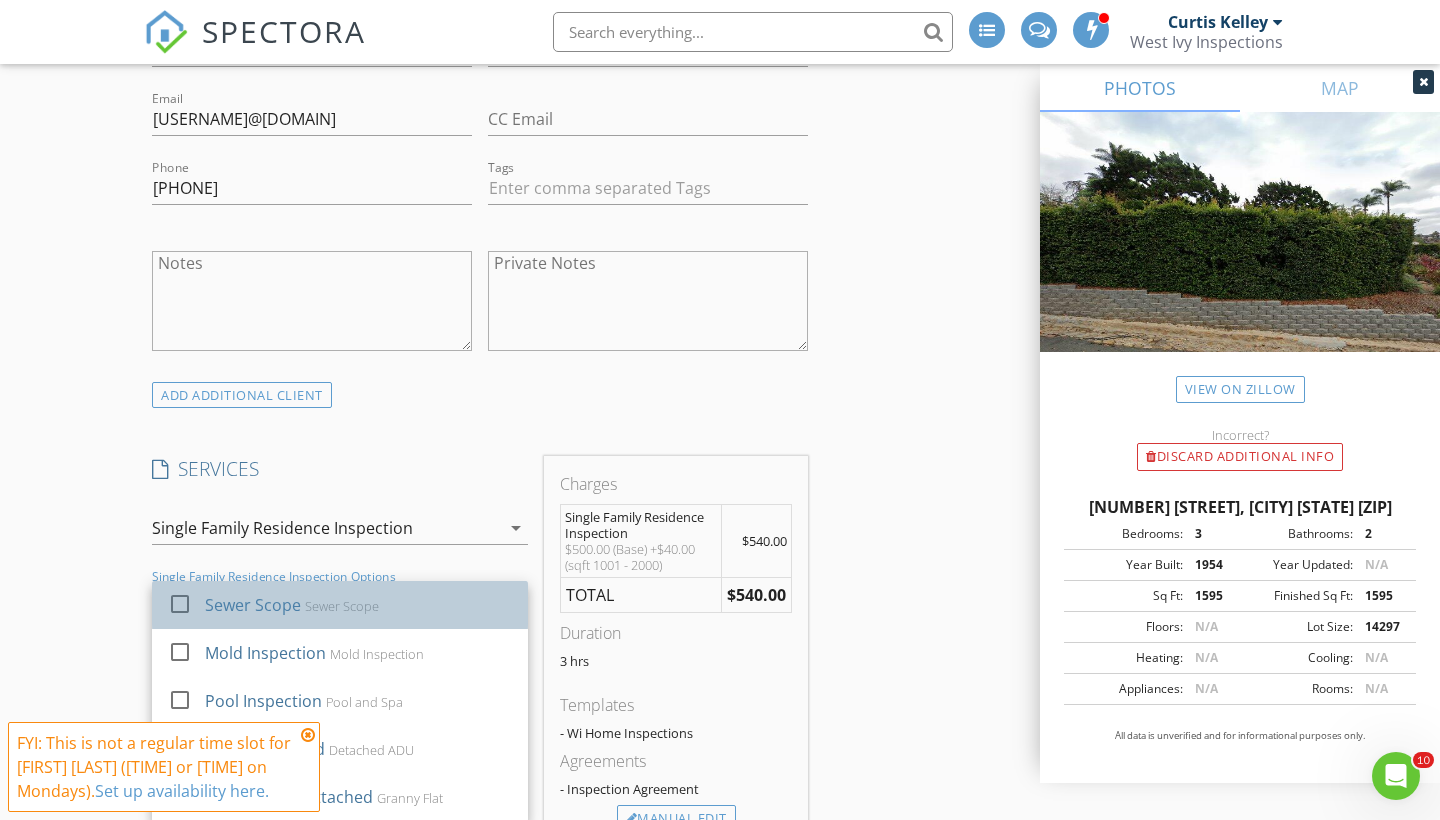 click on "Sewer Scope" at bounding box center (253, 605) 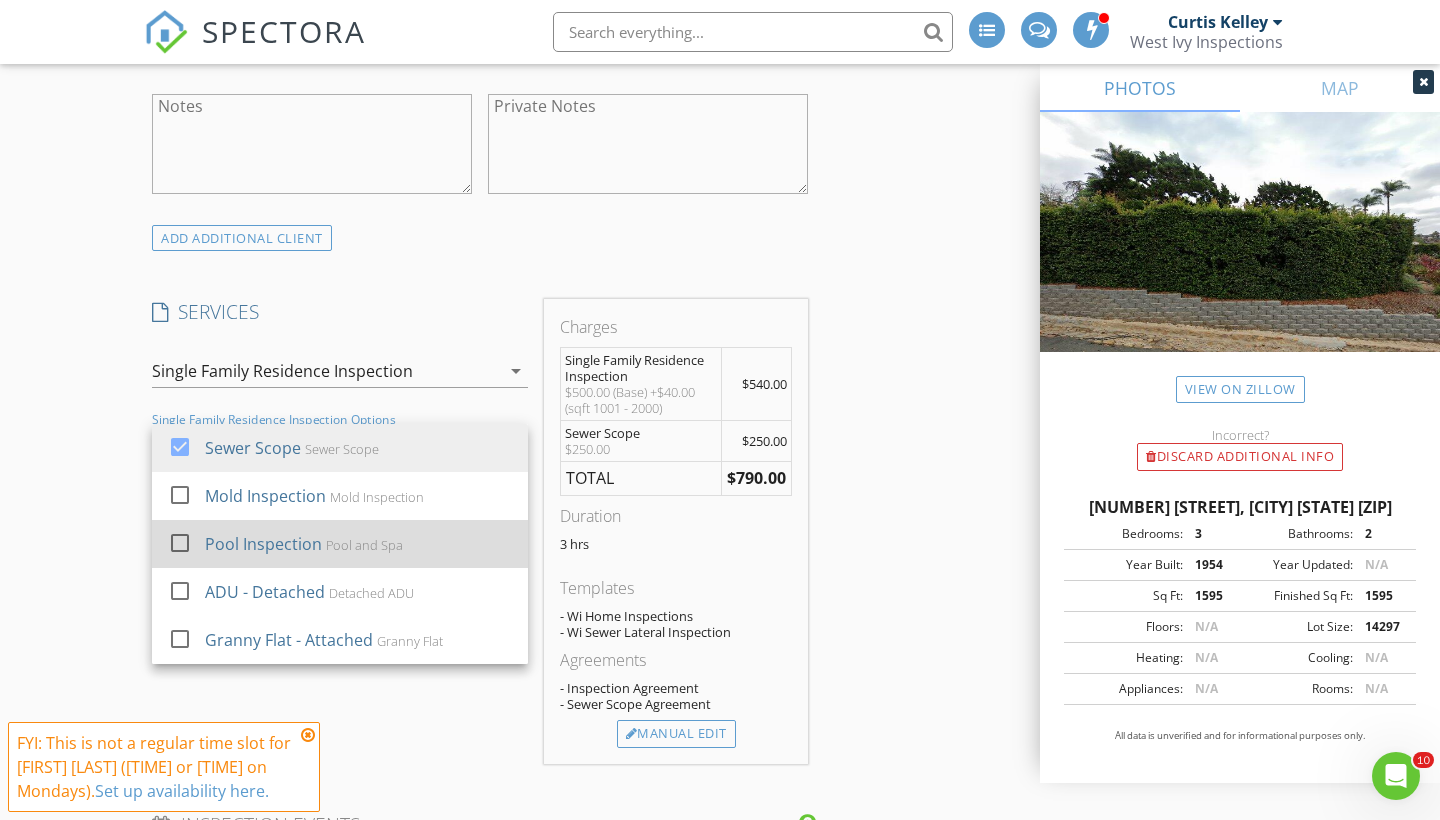 scroll, scrollTop: 1363, scrollLeft: 0, axis: vertical 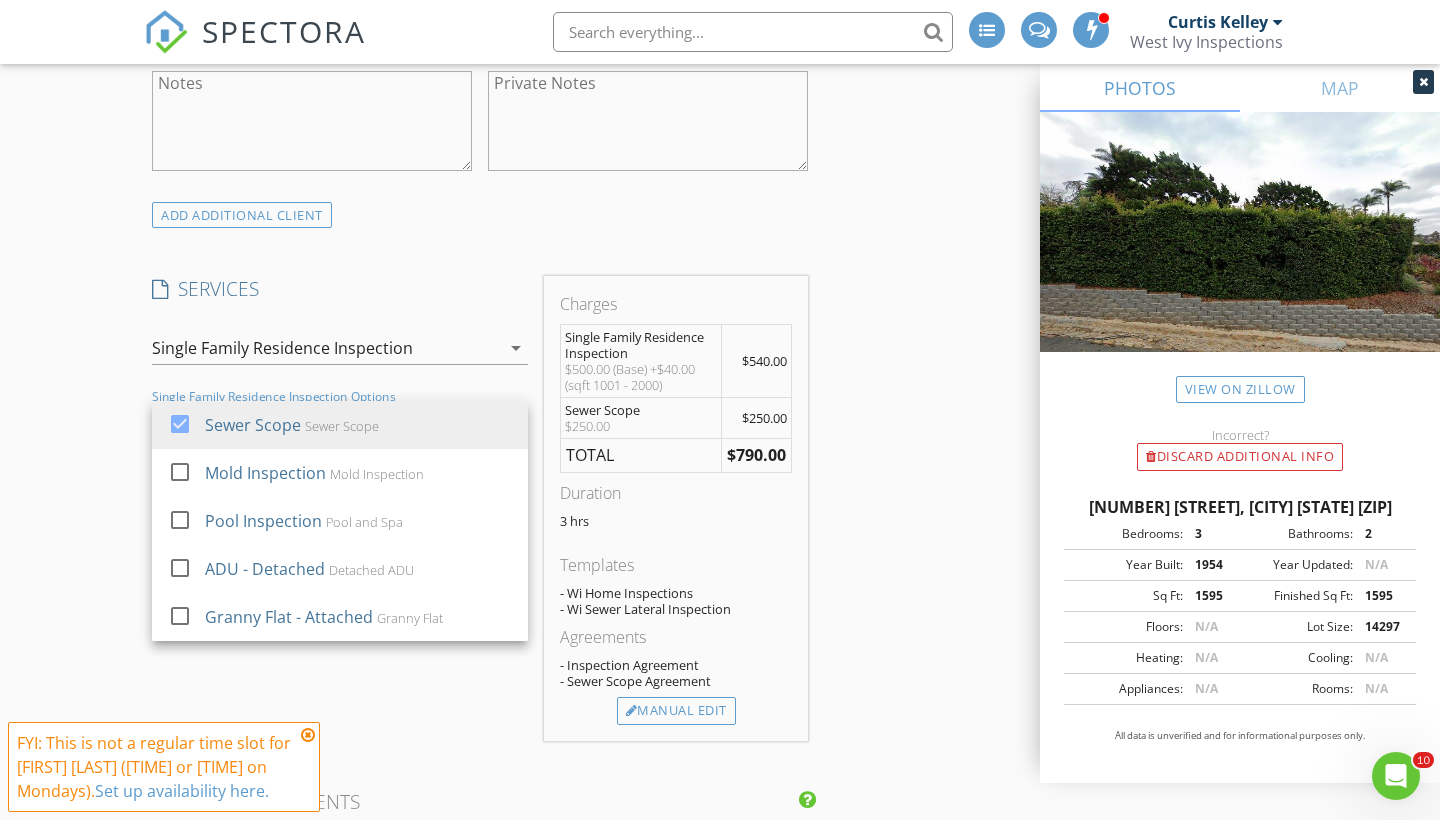 click on "New Inspection
INSPECTOR(S)
check_box   Curtis Kelley   PRIMARY   check_box_outline_blank   Jarett Smith     check_box_outline_blank   Francisco Esteves     Curtis Kelley arrow_drop_down   check_box_outline_blank Curtis Kelley specifically requested
Date/Time
08/04/2025 8:00 AM
Location
Address Search       Address 4815 Beaumont Dr   Unit   City La Mesa   State CA   Zip 91941   County San Diego     Square Feet 1595   Year Built 1954   Foundation arrow_drop_down     Curtis Kelley     13.8 miles     (22 minutes)
client
check_box Enable Client CC email for this inspection   Client Search     check_box_outline_blank Client is a Company/Organization     First Name Samuel   Last Name Walker   Email samuelwalker88@gmail.com   CC Email   Phone 206-914-2370         Tags         Notes   Private Notes
SERVICES" at bounding box center [720, 692] 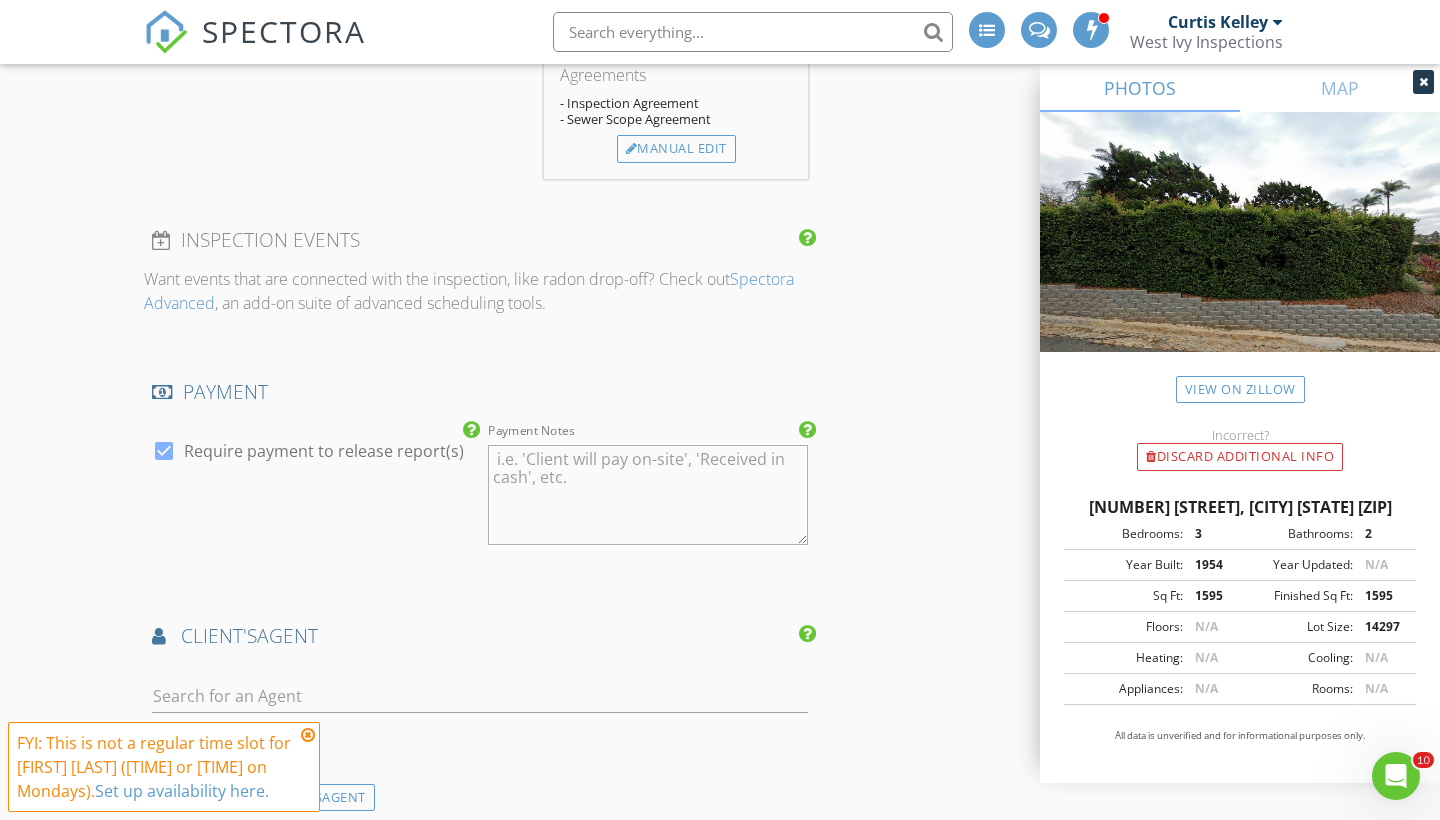 scroll, scrollTop: 1930, scrollLeft: 0, axis: vertical 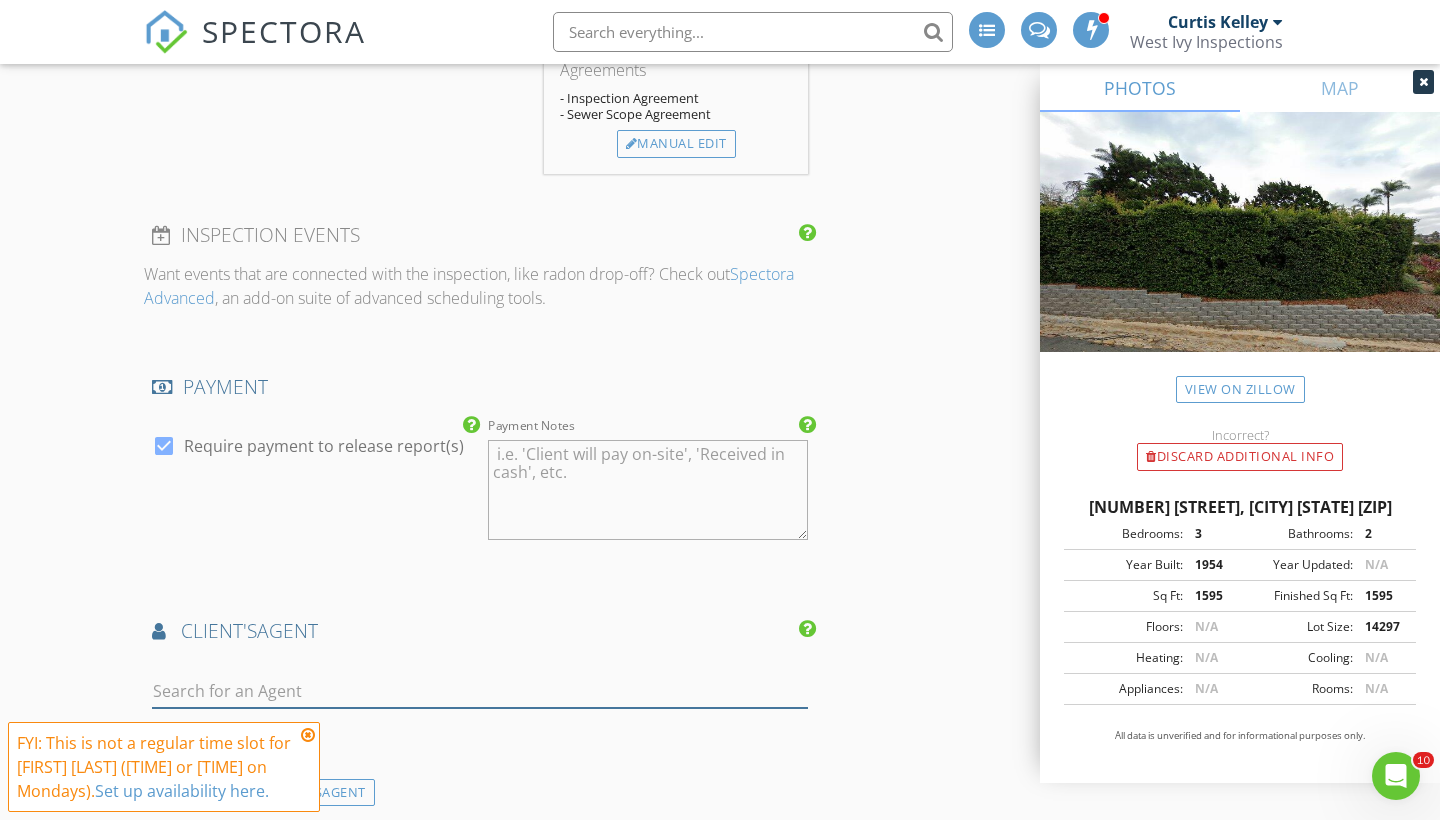 click at bounding box center (480, 691) 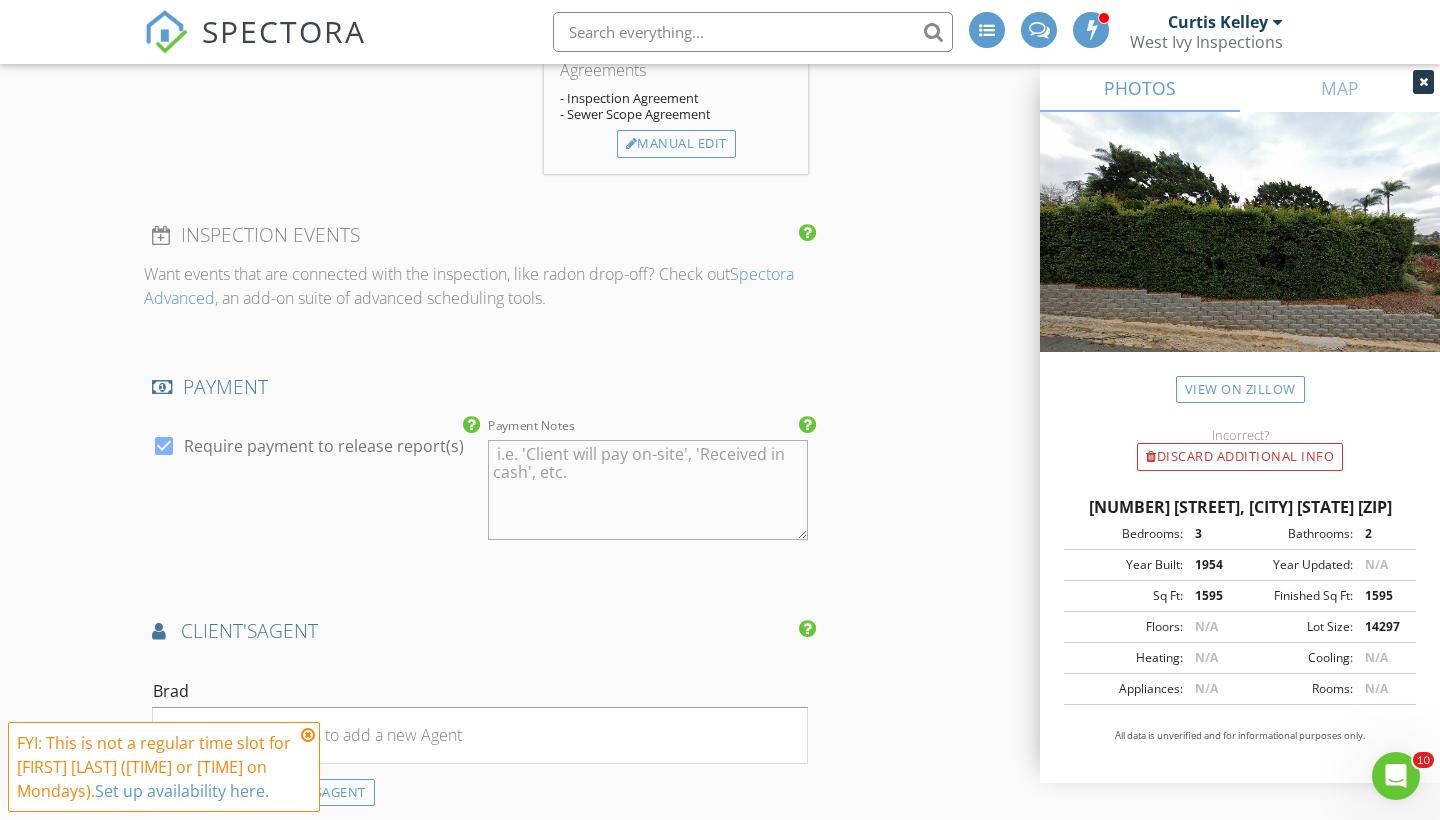 click at bounding box center [308, 735] 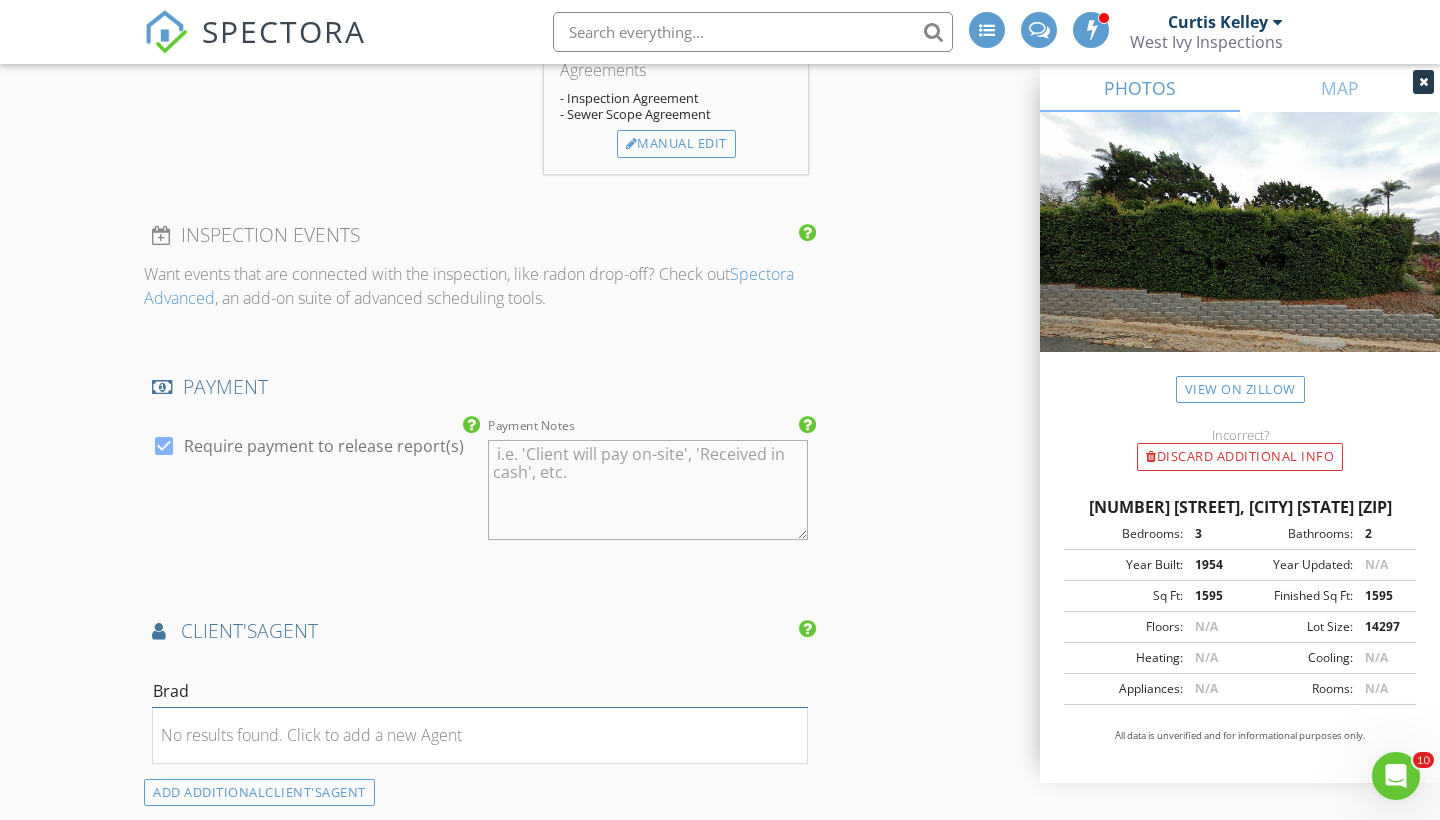 click on "Brad" at bounding box center [480, 691] 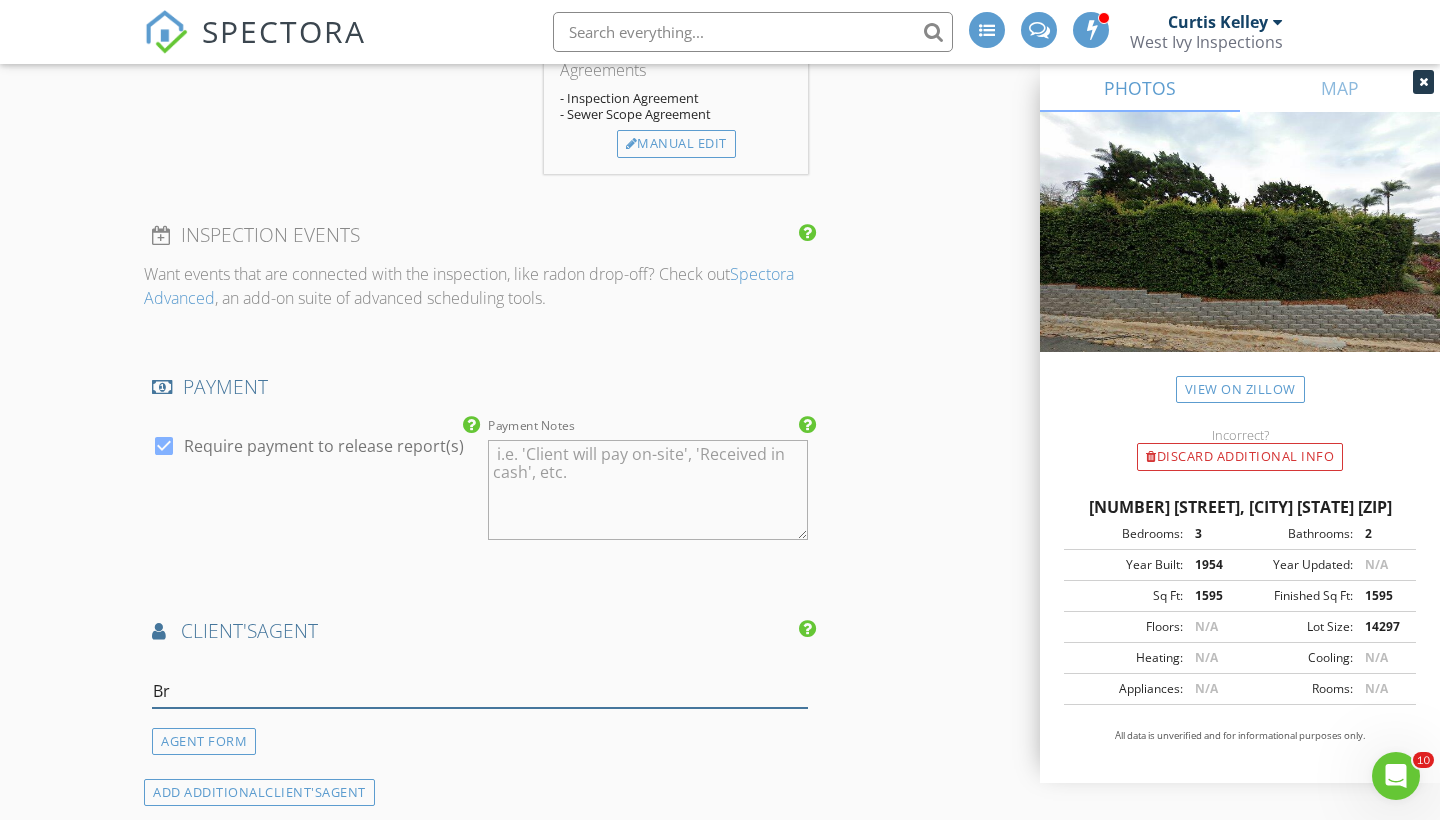 type on "B" 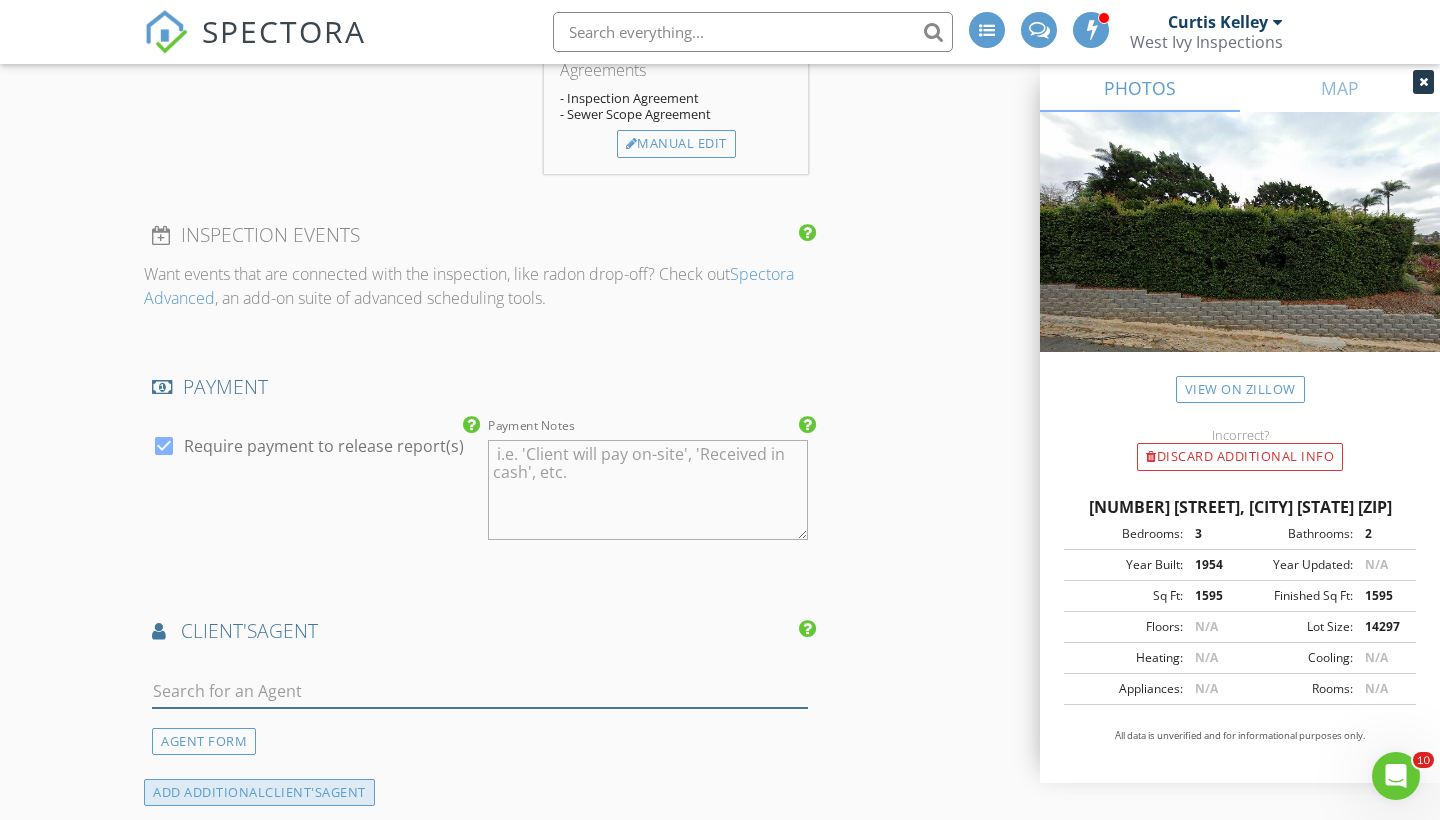 type 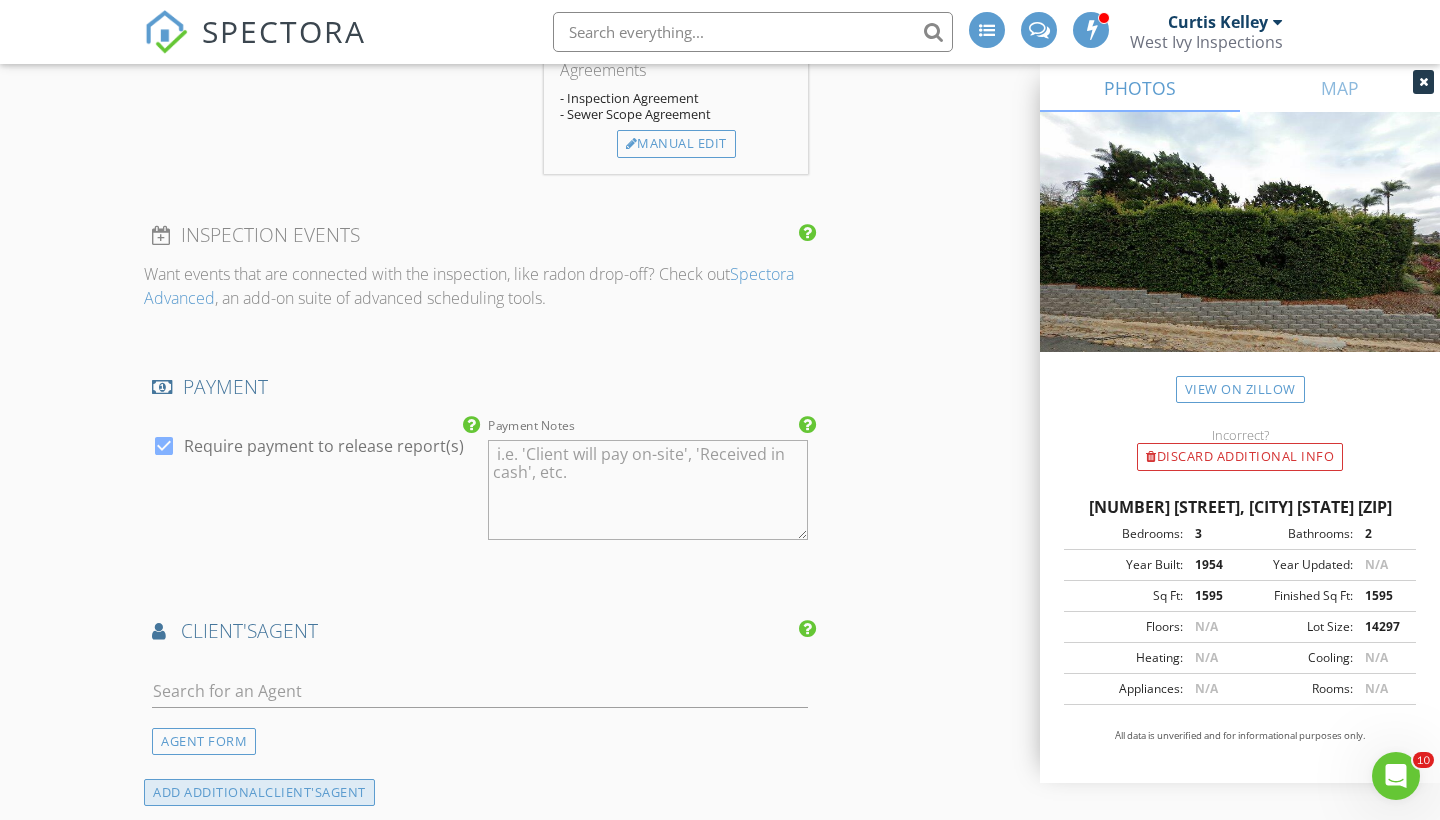 click on "ADD ADDITIONAL
client's  AGENT" at bounding box center [259, 792] 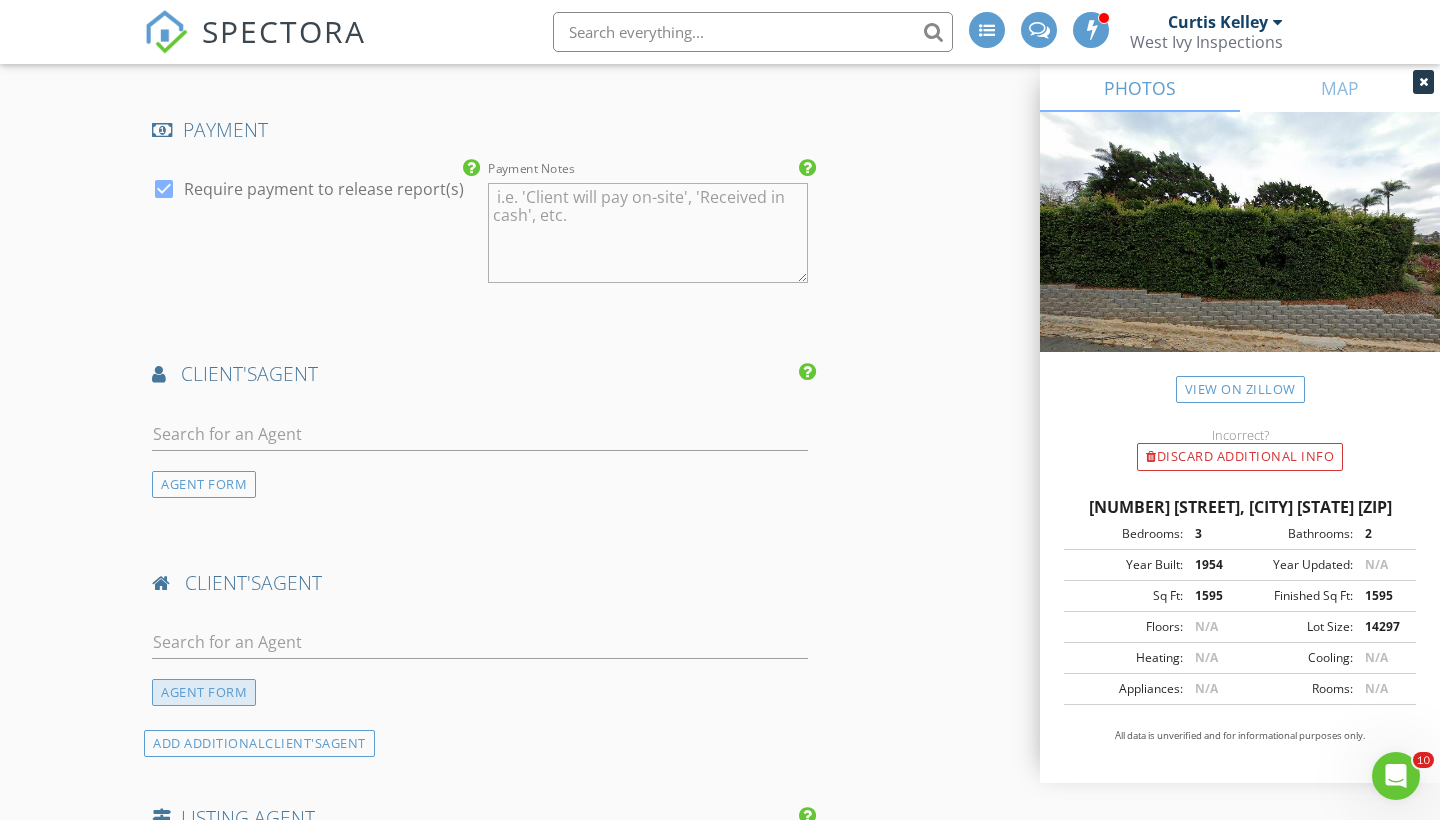scroll, scrollTop: 2194, scrollLeft: 0, axis: vertical 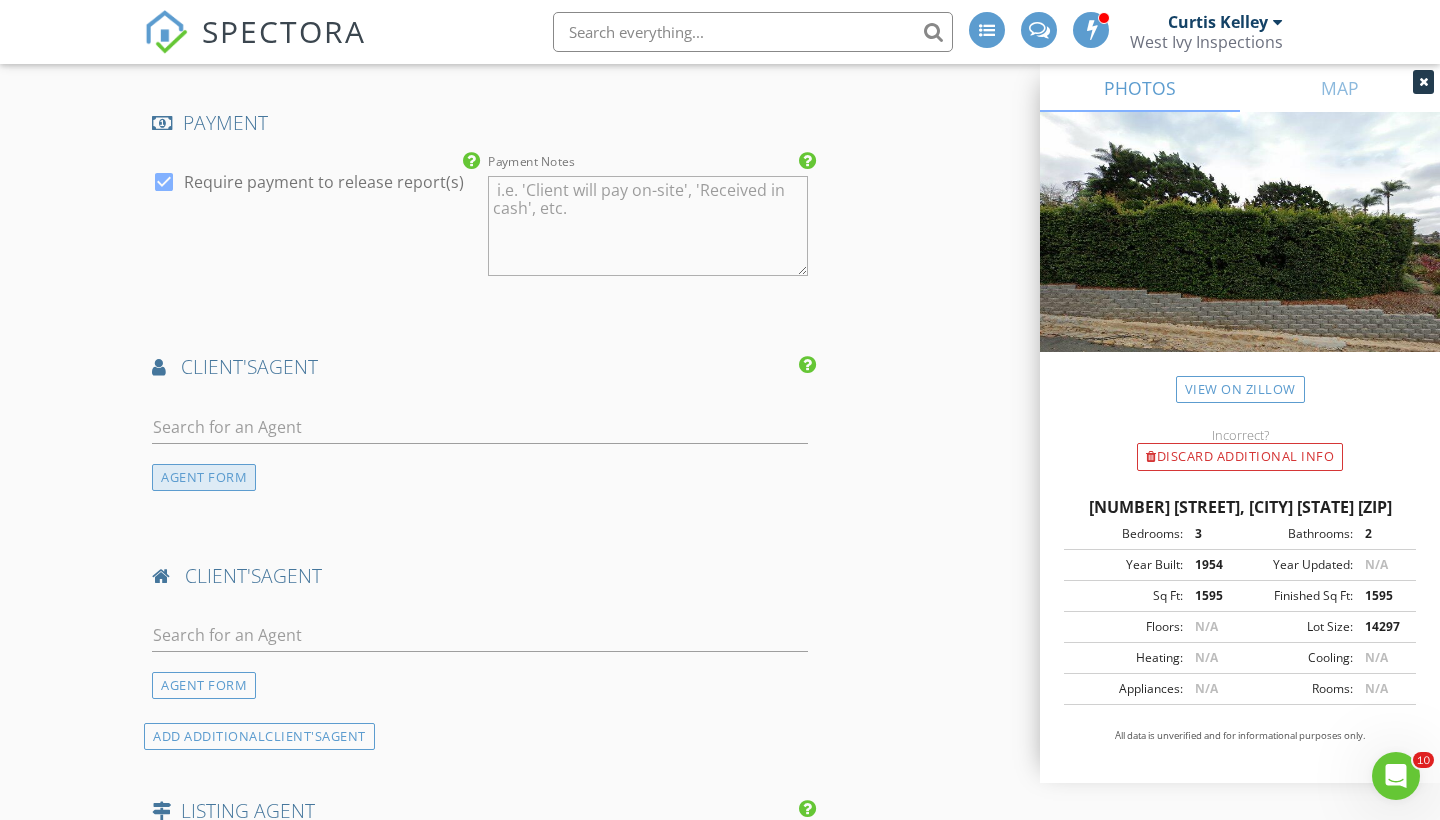 click on "AGENT FORM" at bounding box center (204, 477) 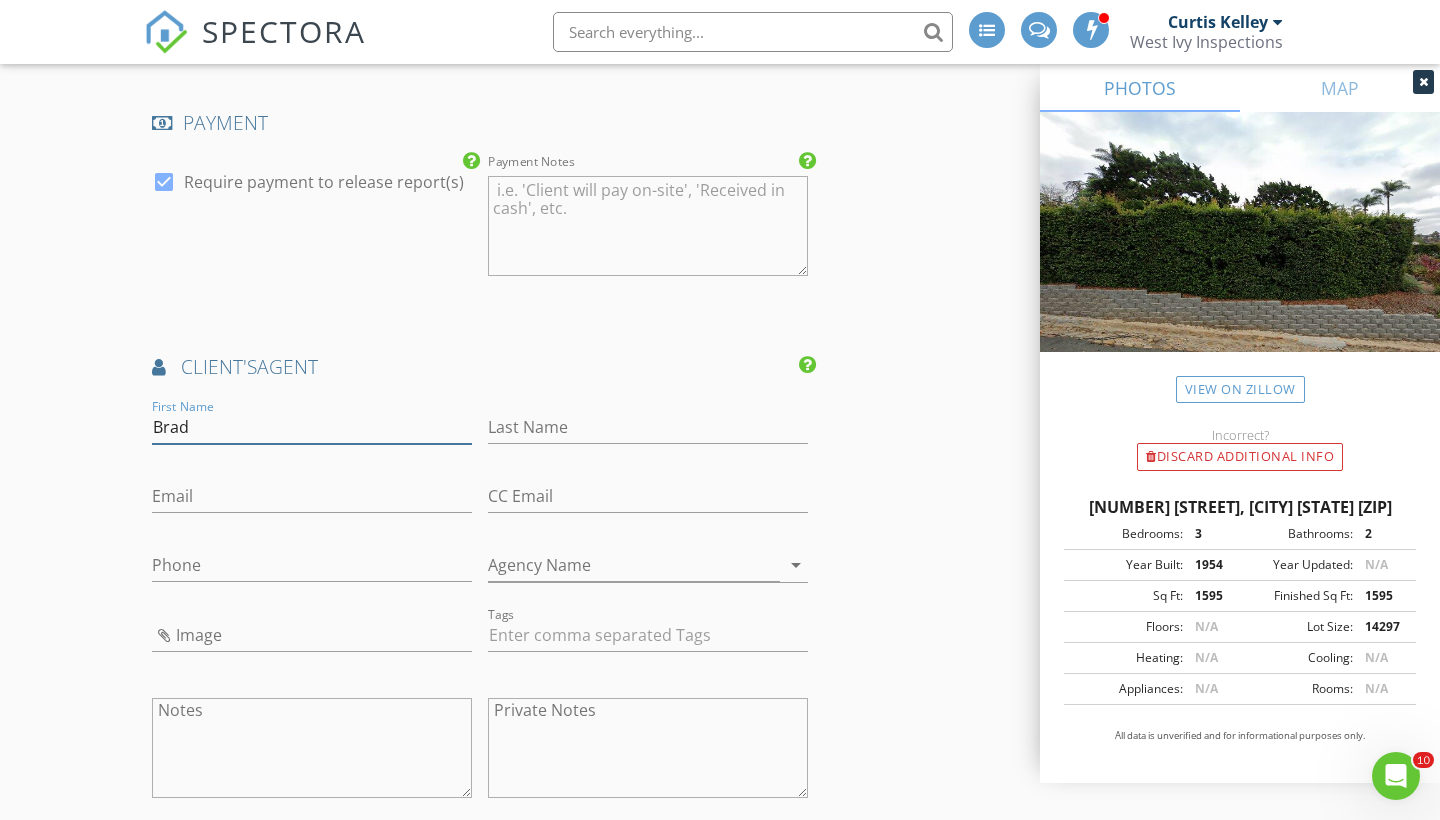 type on "Brad" 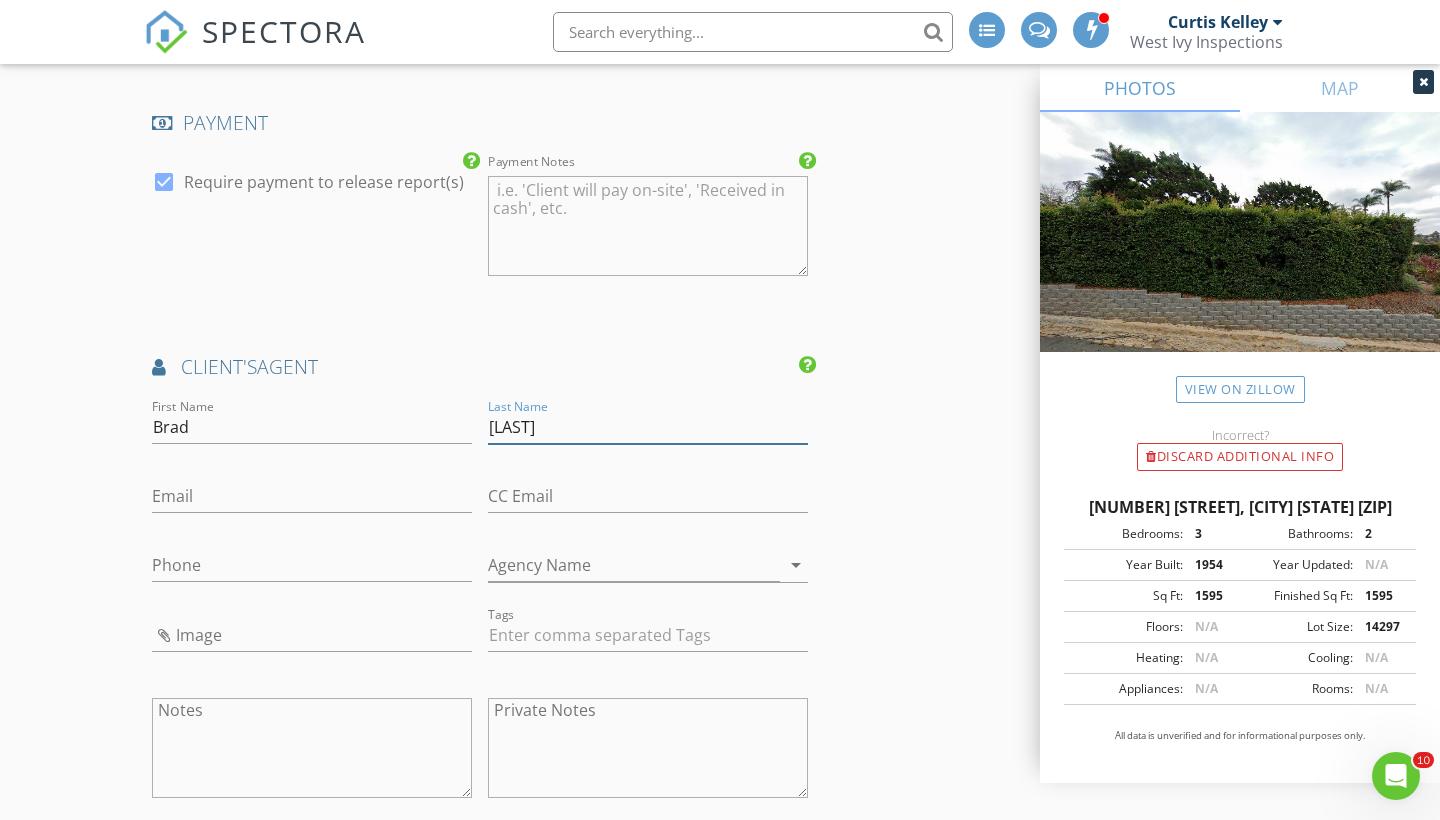 type on "MIlburn" 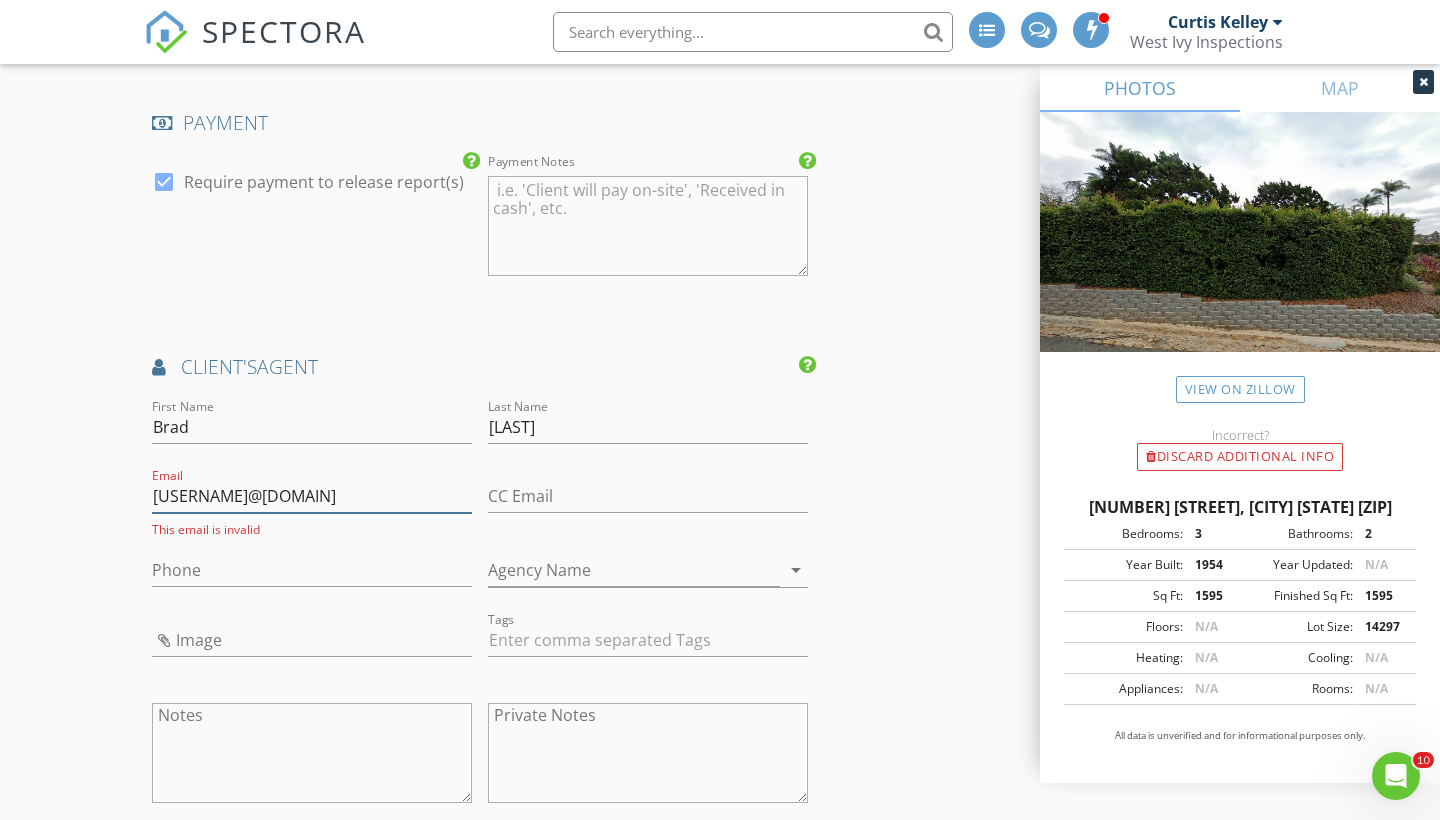type on "brad@thebrowargroup.@gmail.com" 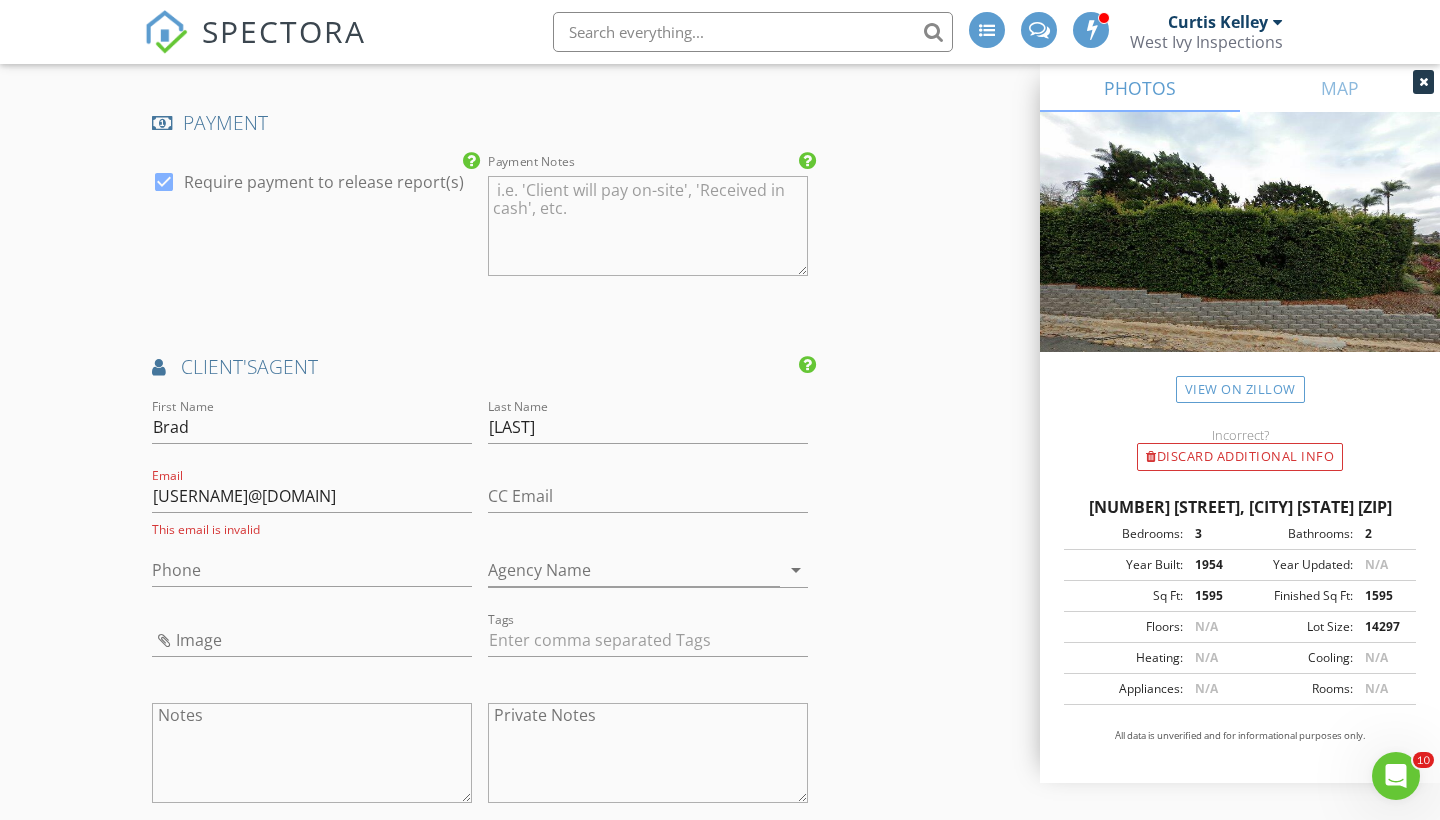 click at bounding box center [312, 601] 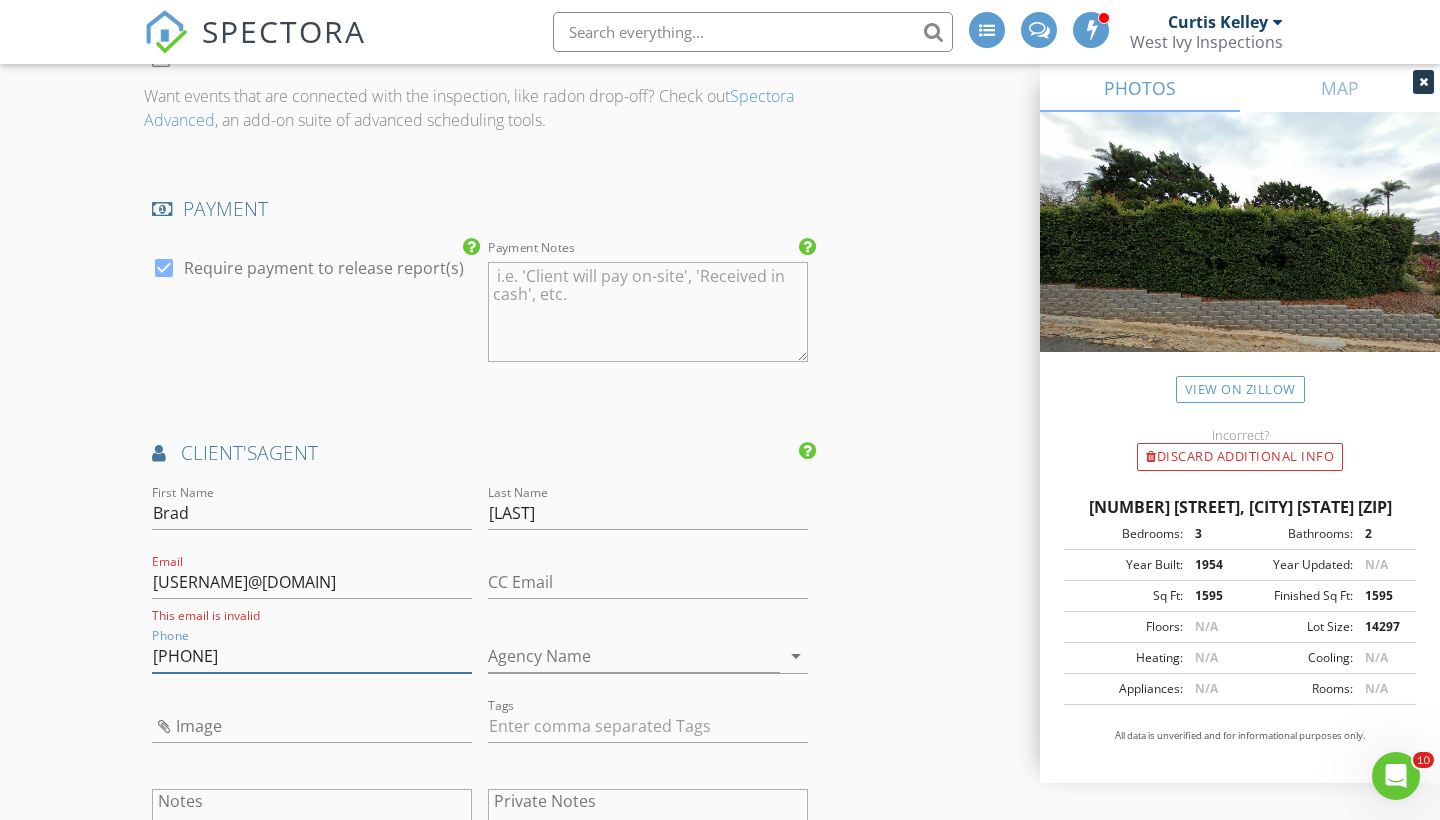 scroll, scrollTop: 2099, scrollLeft: 0, axis: vertical 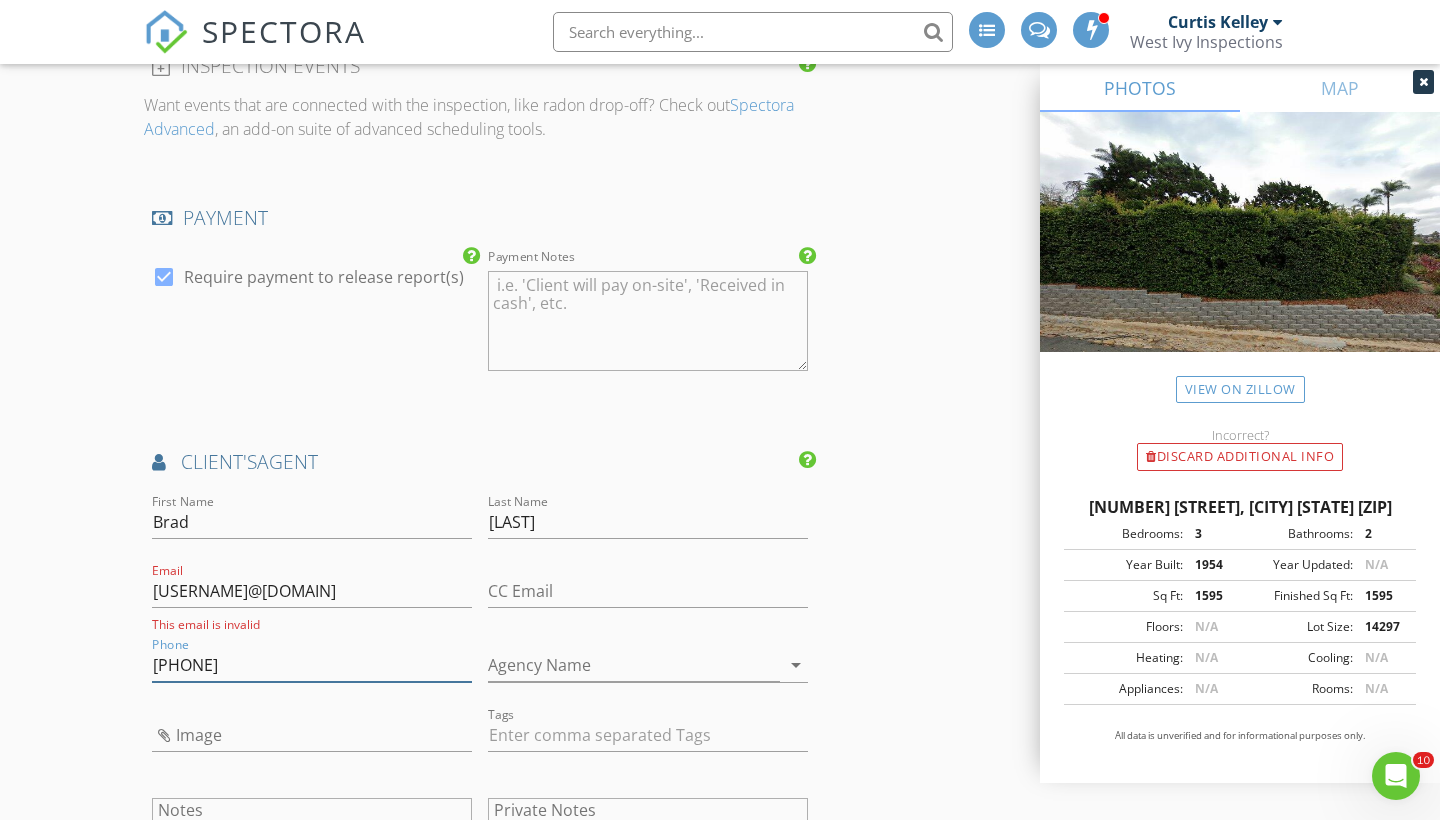 type on "[PHONE]" 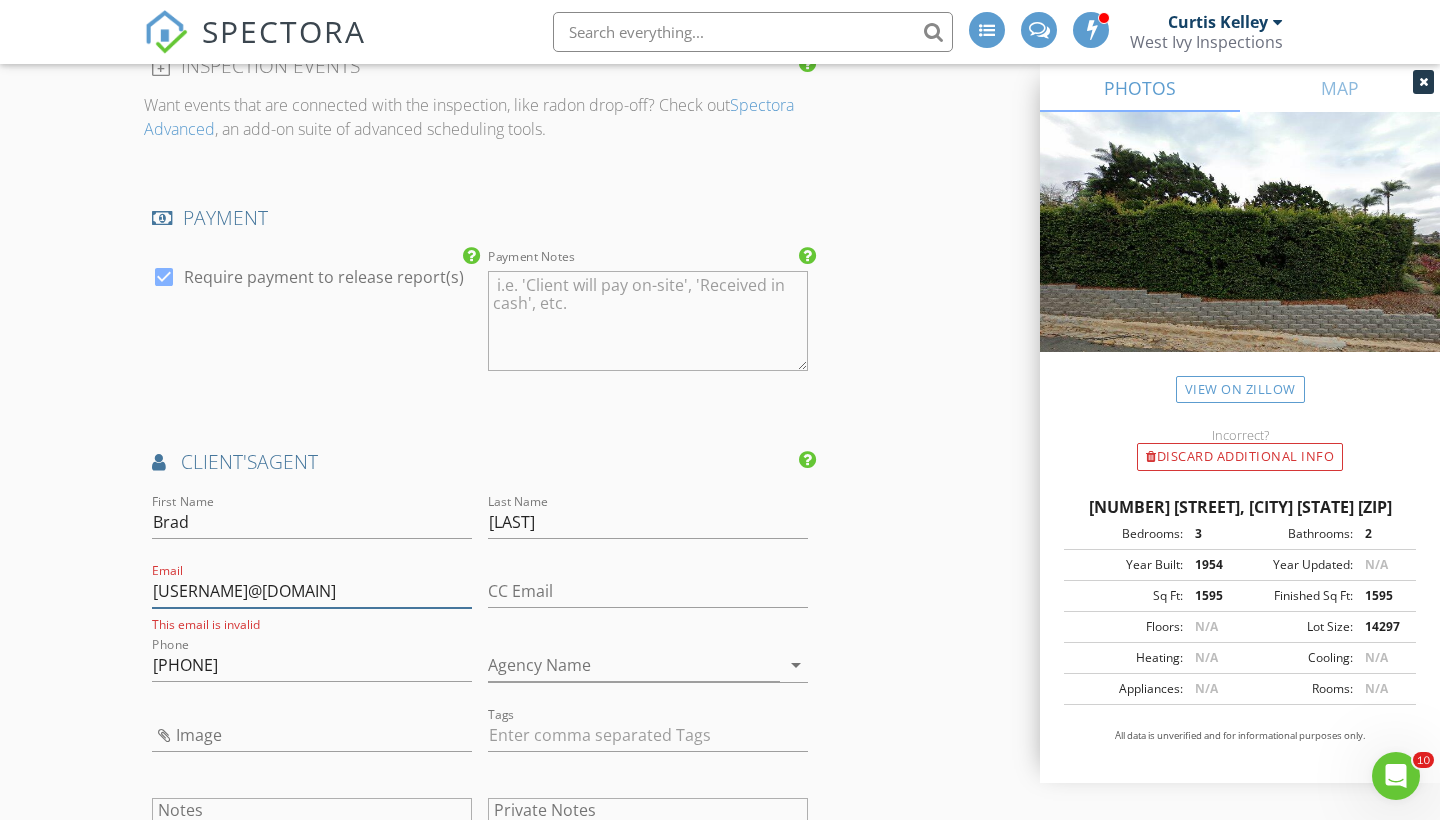 drag, startPoint x: 437, startPoint y: 590, endPoint x: 152, endPoint y: 592, distance: 285.00702 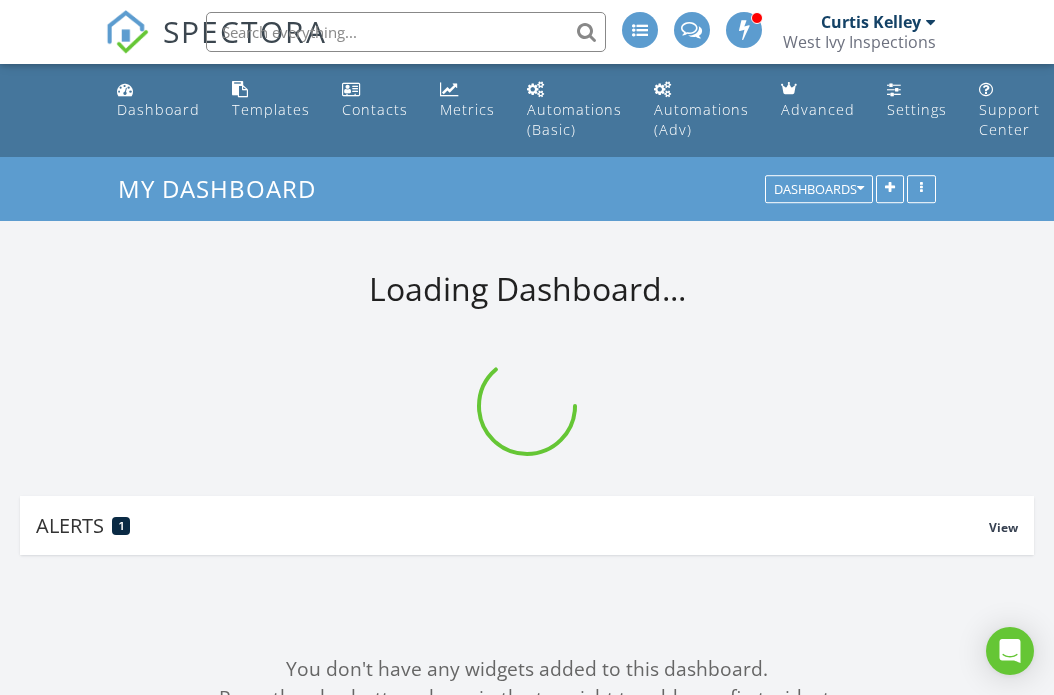 scroll, scrollTop: 0, scrollLeft: 0, axis: both 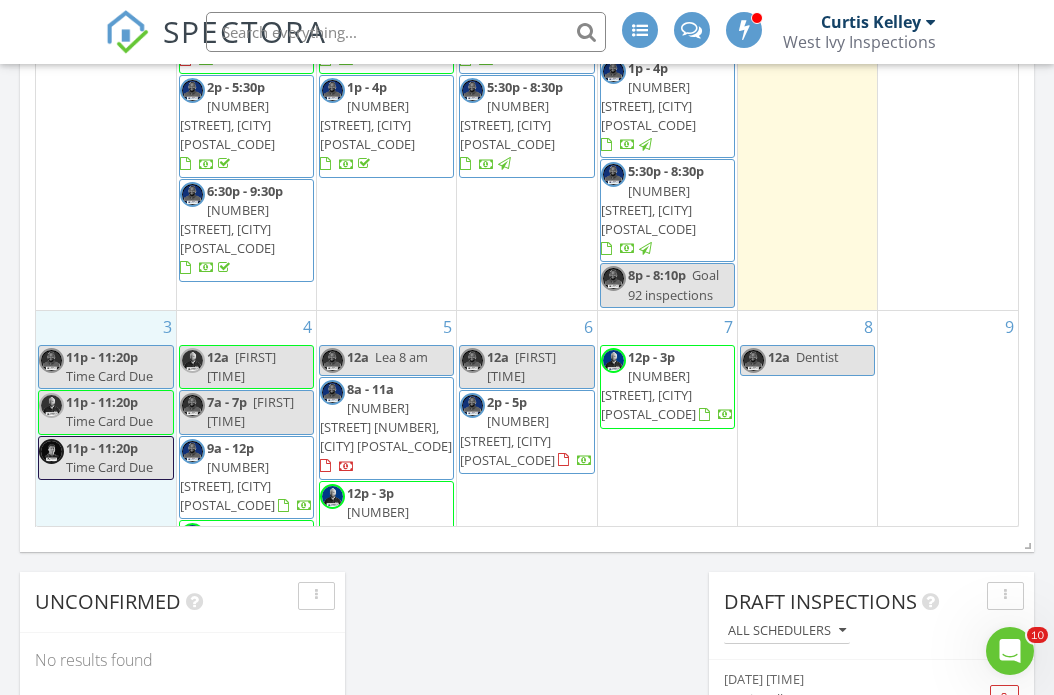click on "3
11p - 11:20p
Time Card Due
11p - 11:20p
Time Card Due
11p - 11:20p
Time Card Due" at bounding box center (106, 501) 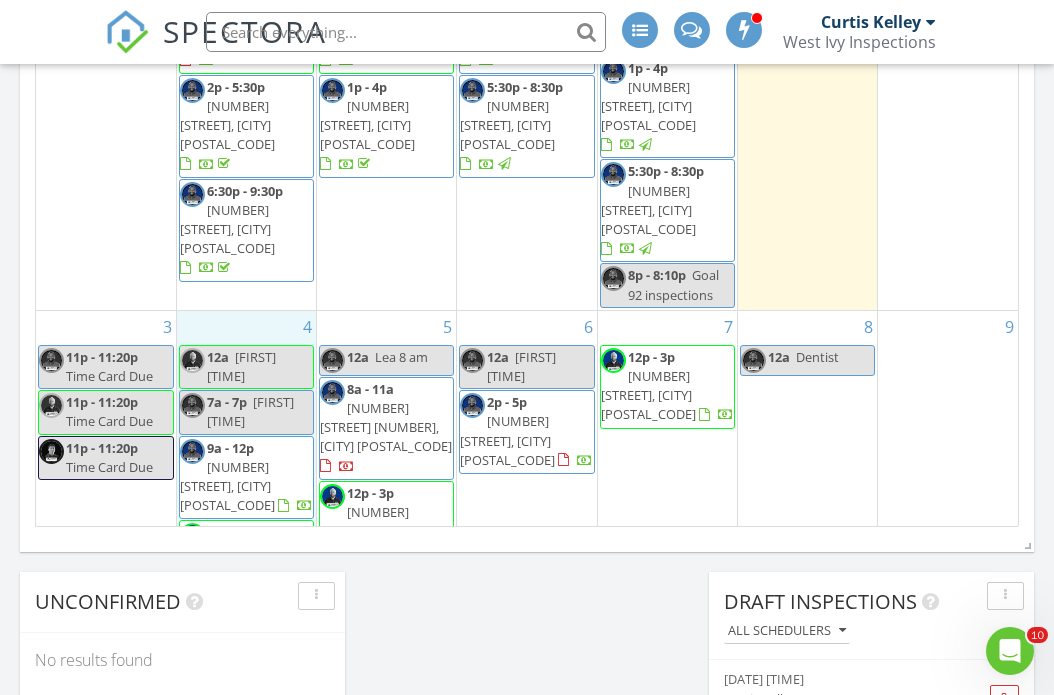 click on "[NUMBER]
[NUMBER]
[FIRST] [TIME]
[TIME] - [TIME]
[FIRST] [TIME]
[TIME] - [TIME]
[NUMBER] [STREET], [CITY] [POSTAL_CODE]
[TIME] - [TIME]
[NUMBER] [STREET], [CITY] [POSTAL_CODE]
[TIME] - [TIME]
[NUMBER] [STREET], [CITY] [POSTAL_CODE]" at bounding box center [246, 501] 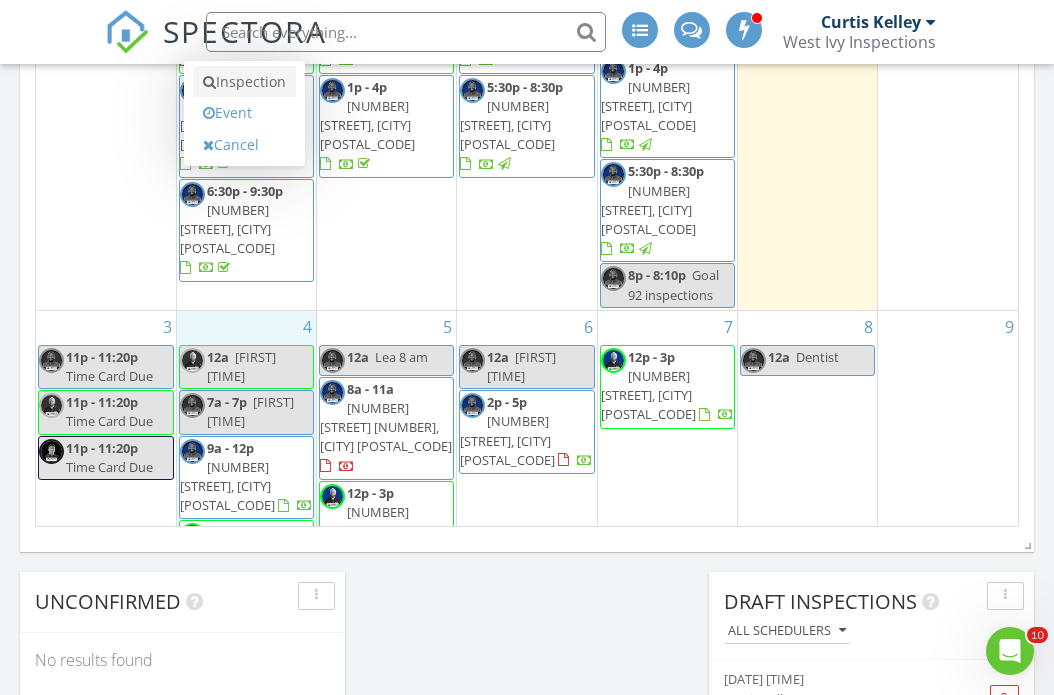 click on "Inspection" at bounding box center [244, 82] 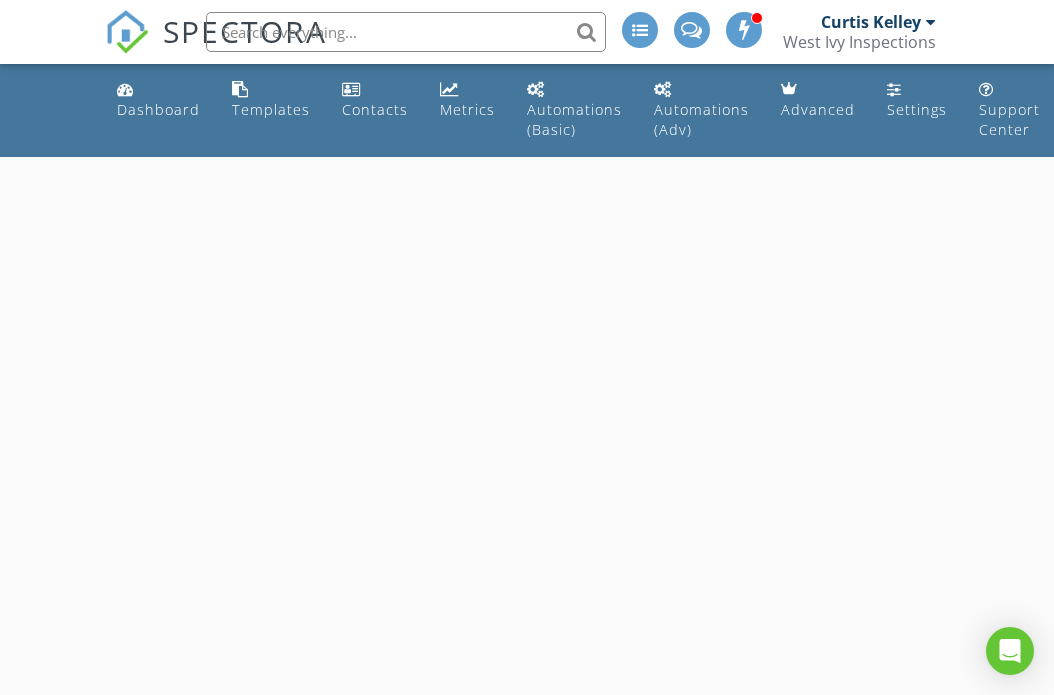 scroll, scrollTop: 0, scrollLeft: 0, axis: both 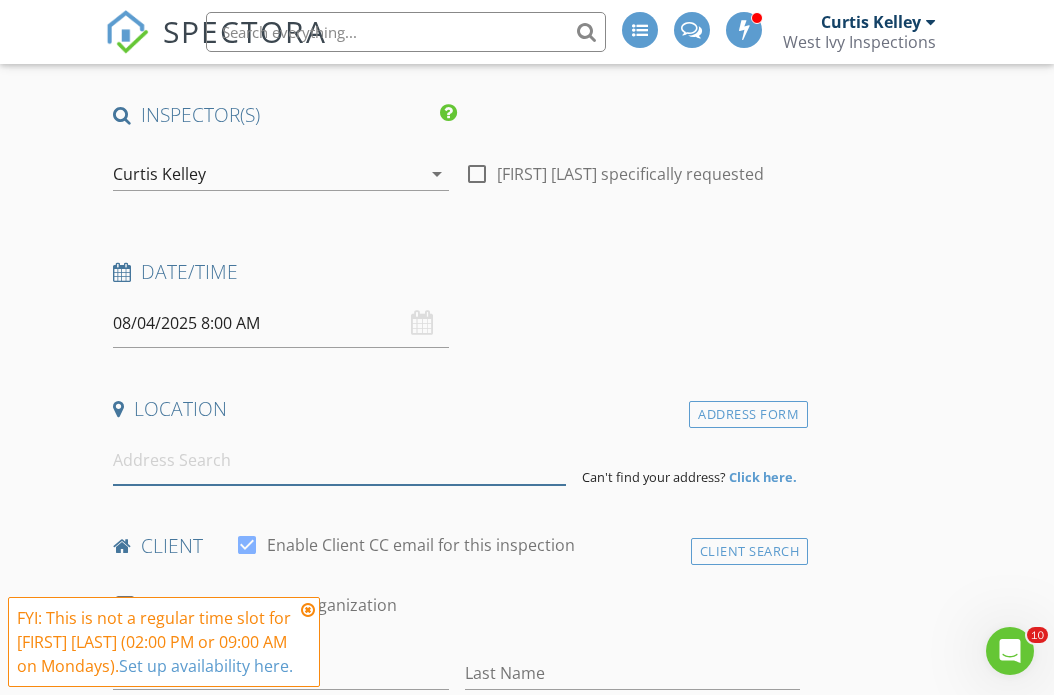 click at bounding box center (339, 460) 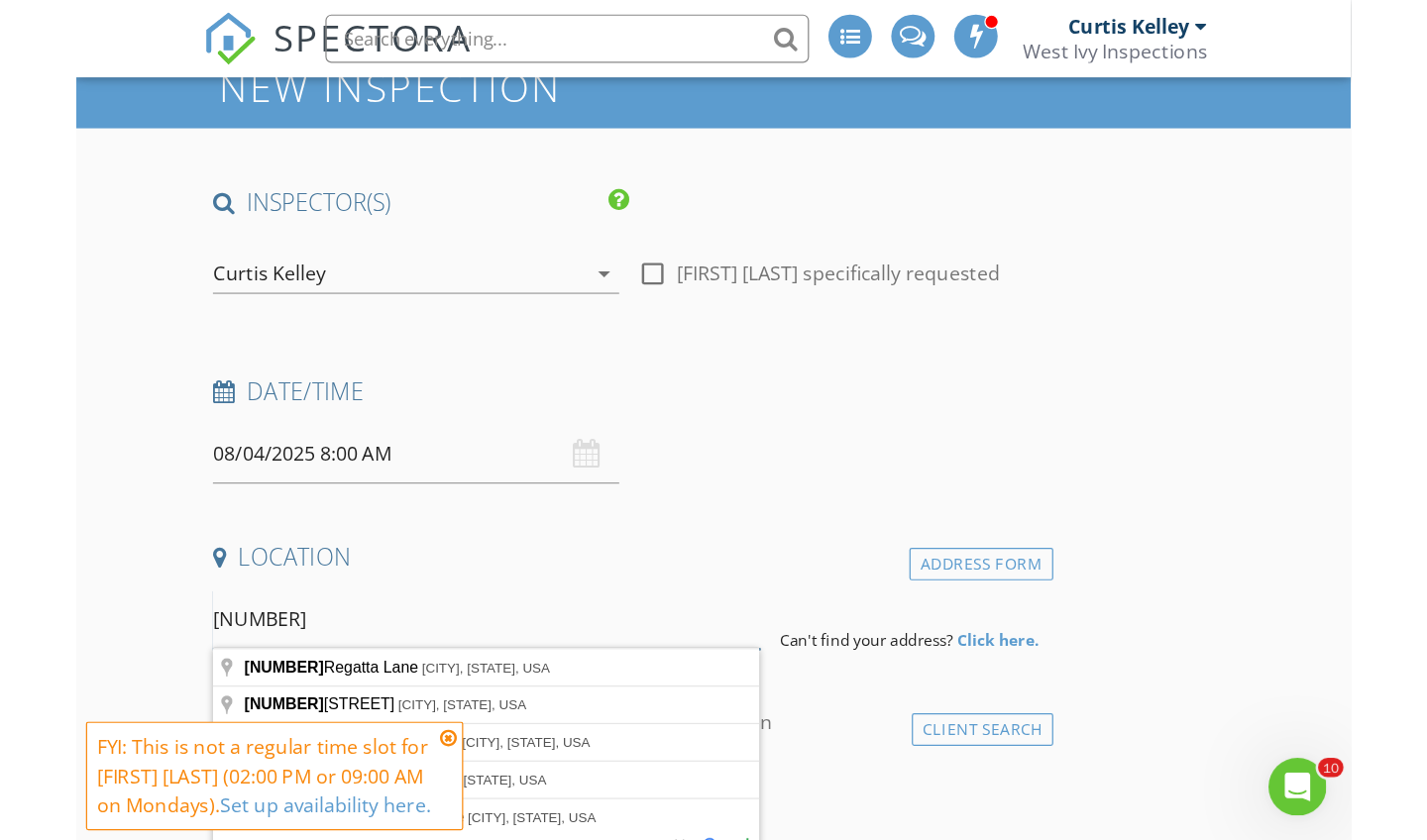 scroll, scrollTop: 120, scrollLeft: 0, axis: vertical 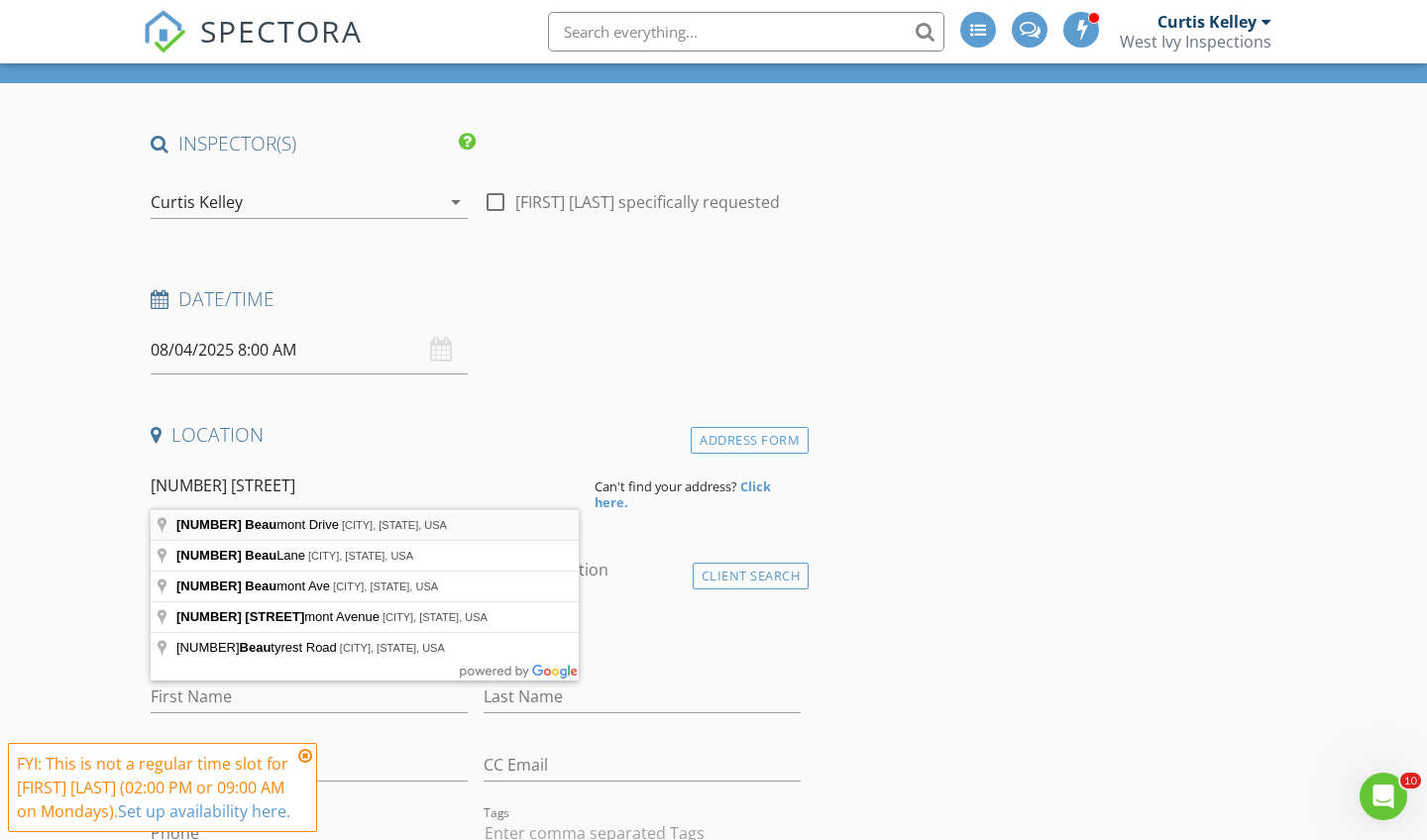 type on "4815 Beaumont Drive, La Mesa, CA, USA" 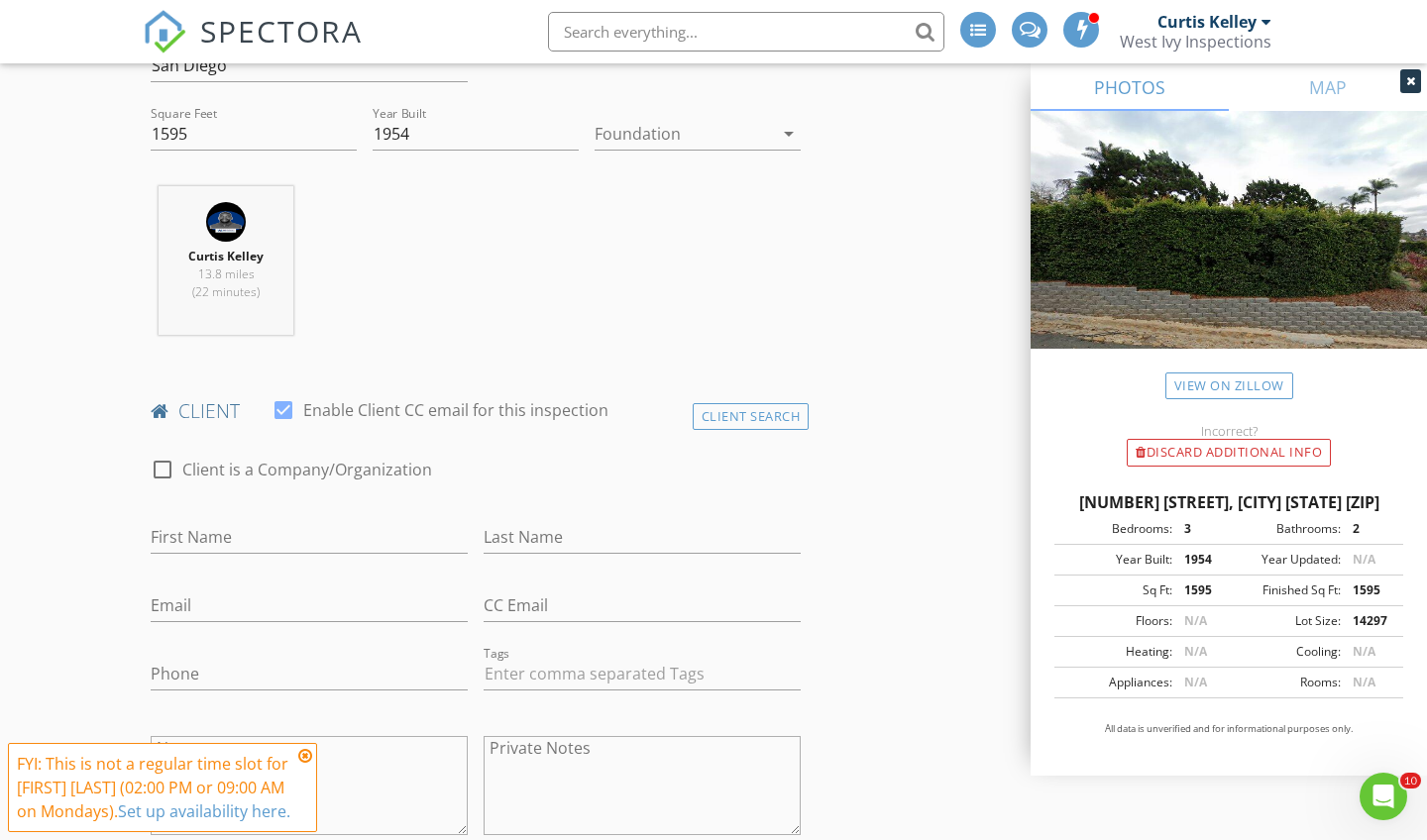 scroll, scrollTop: 706, scrollLeft: 0, axis: vertical 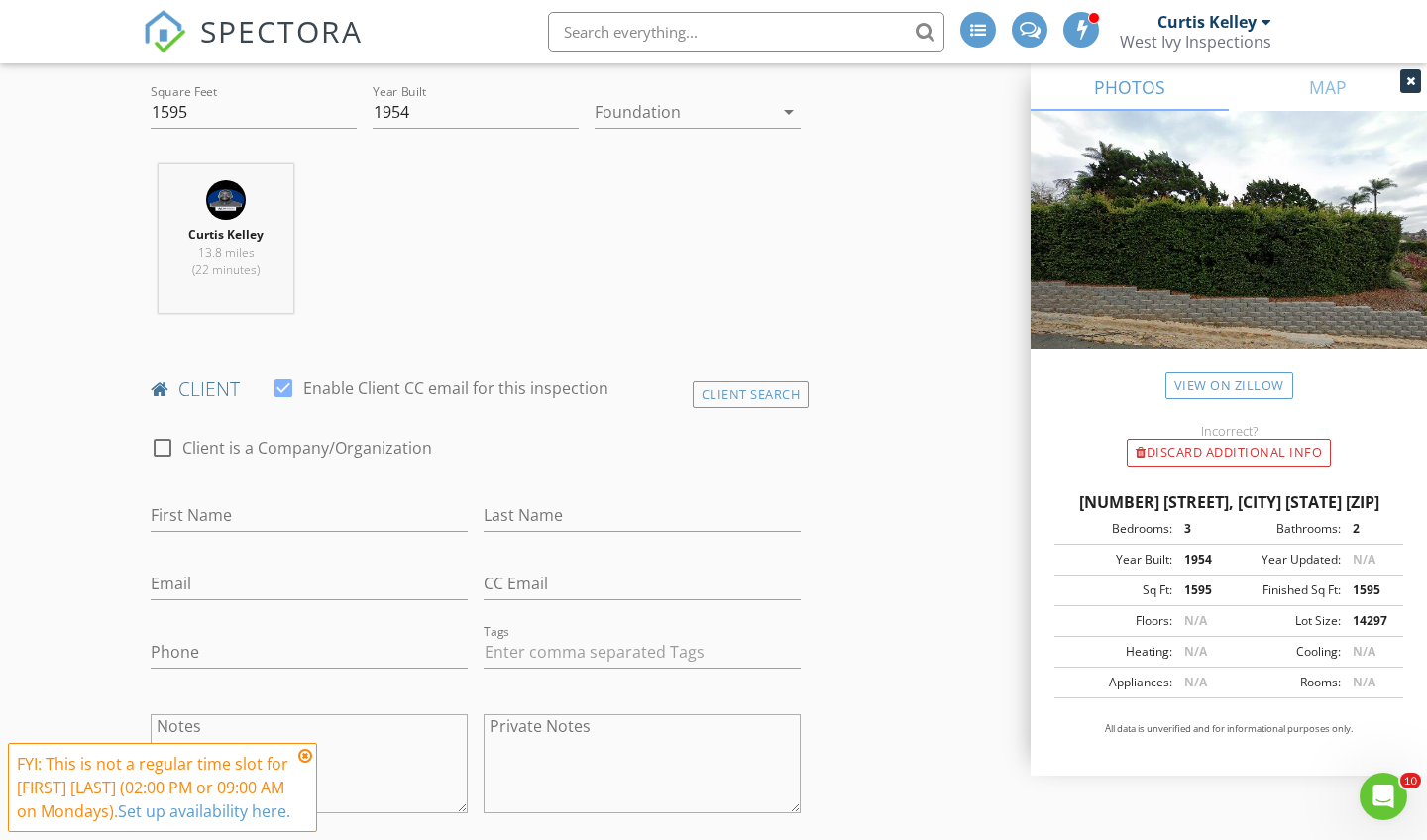 click at bounding box center [305, 756] 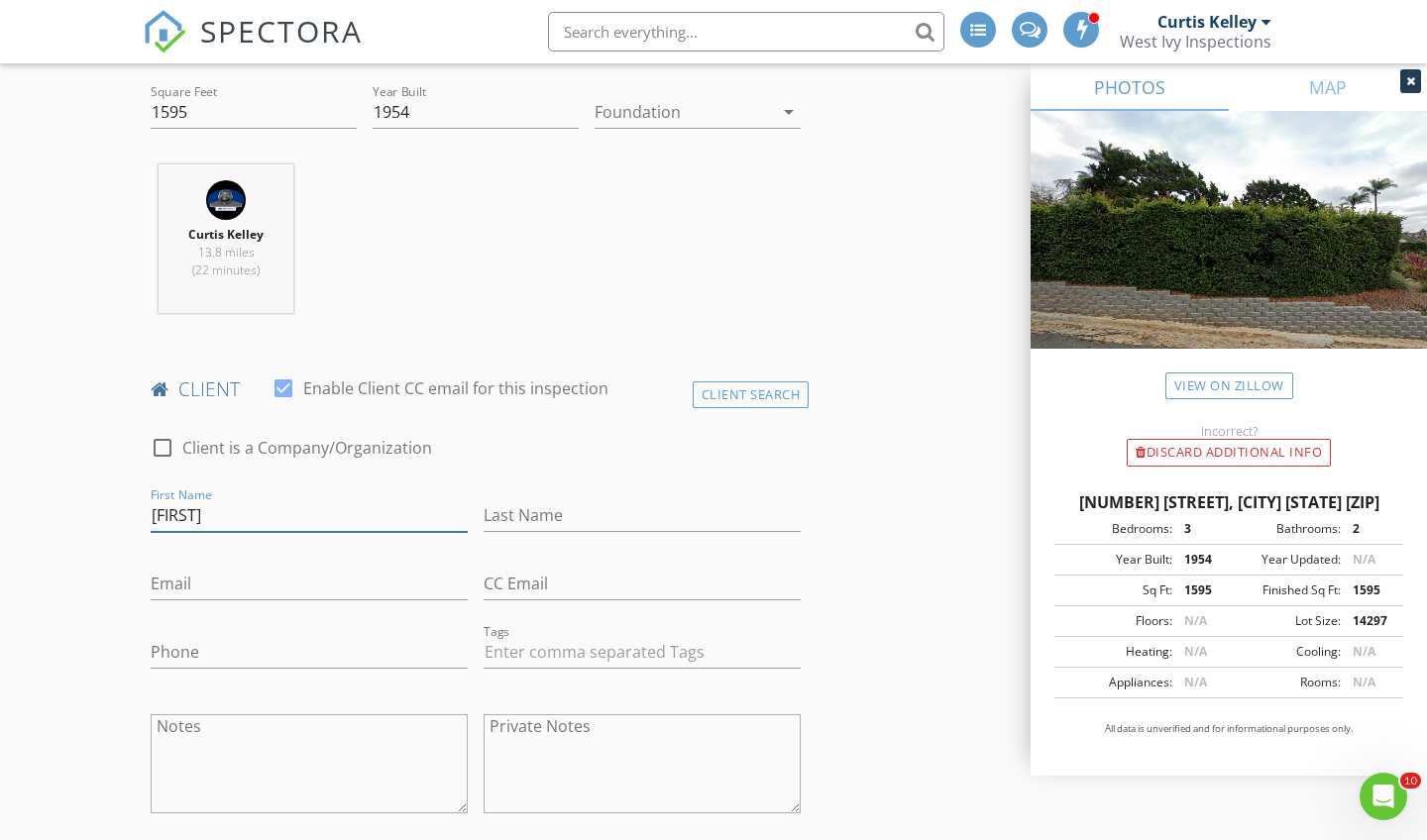 type on "Samuel" 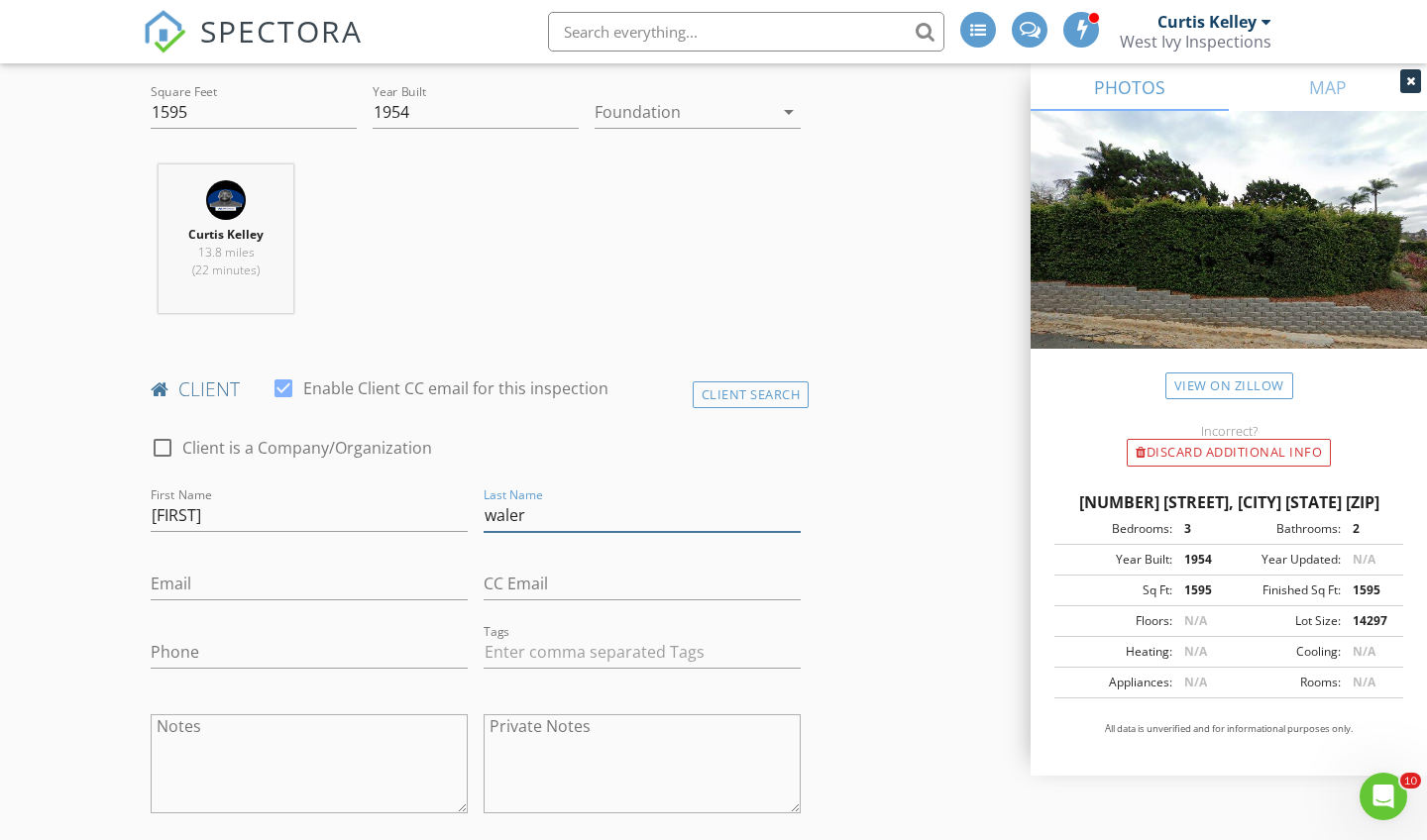 click on "waler" at bounding box center (642, 515) 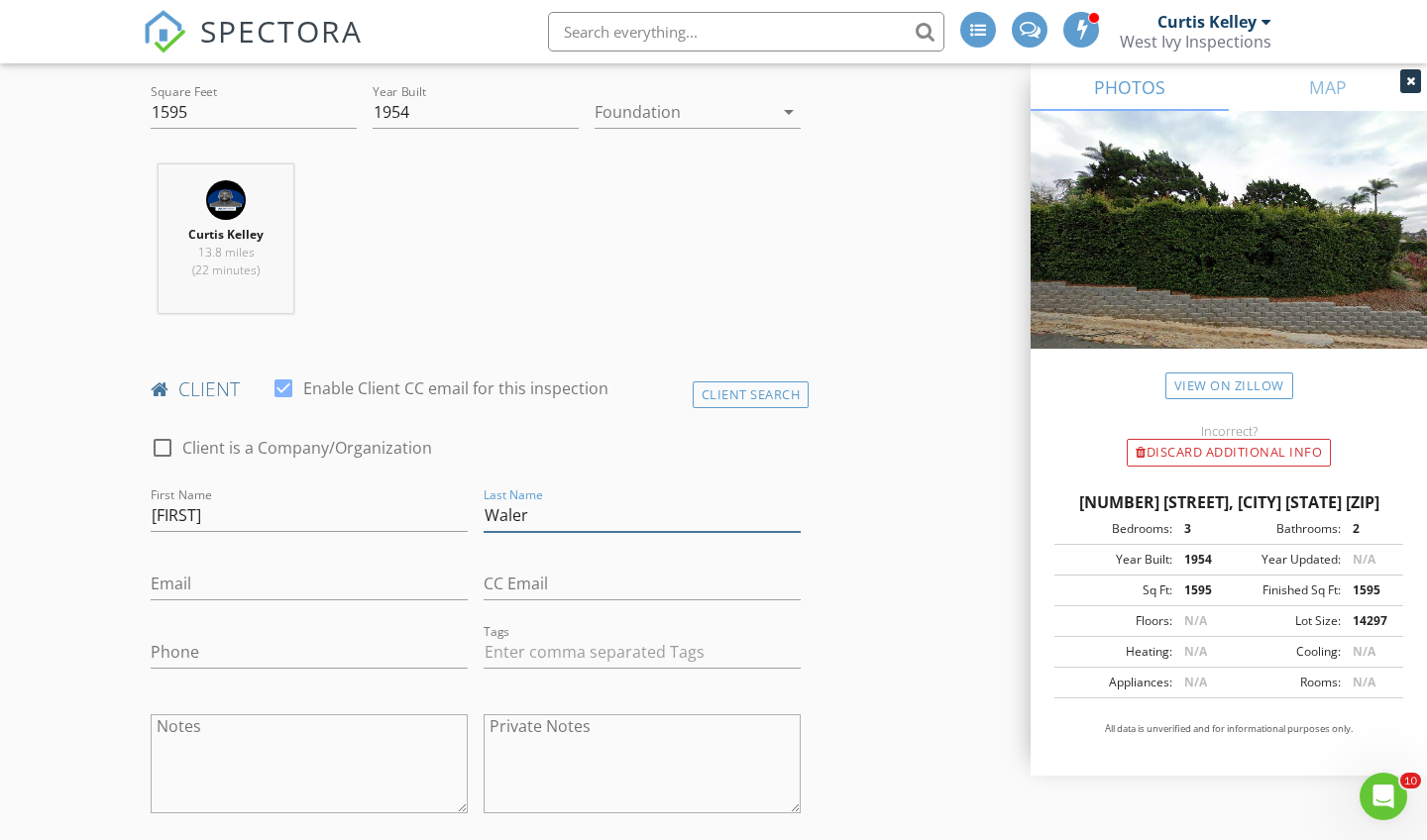 type on "Waler" 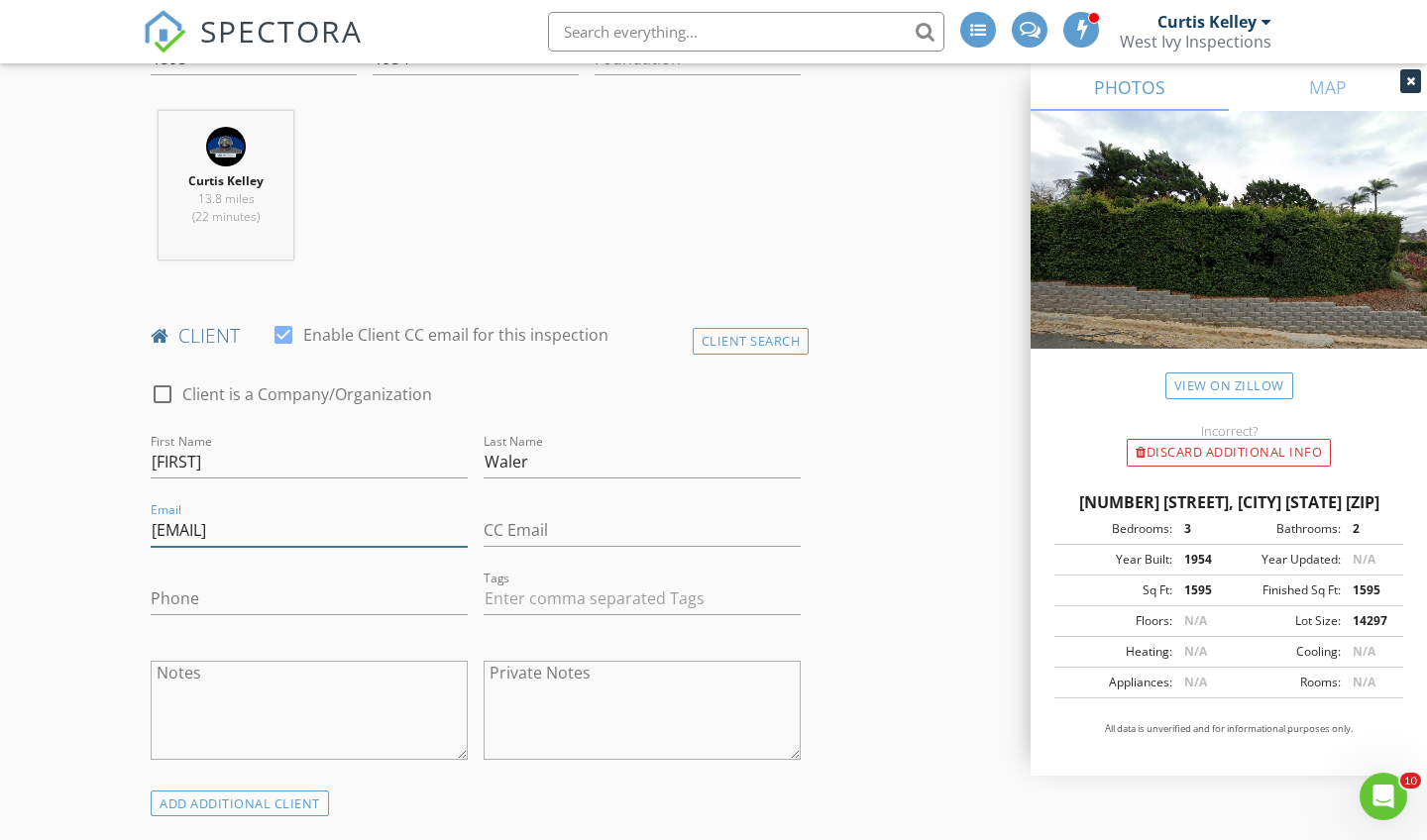 scroll, scrollTop: 767, scrollLeft: 0, axis: vertical 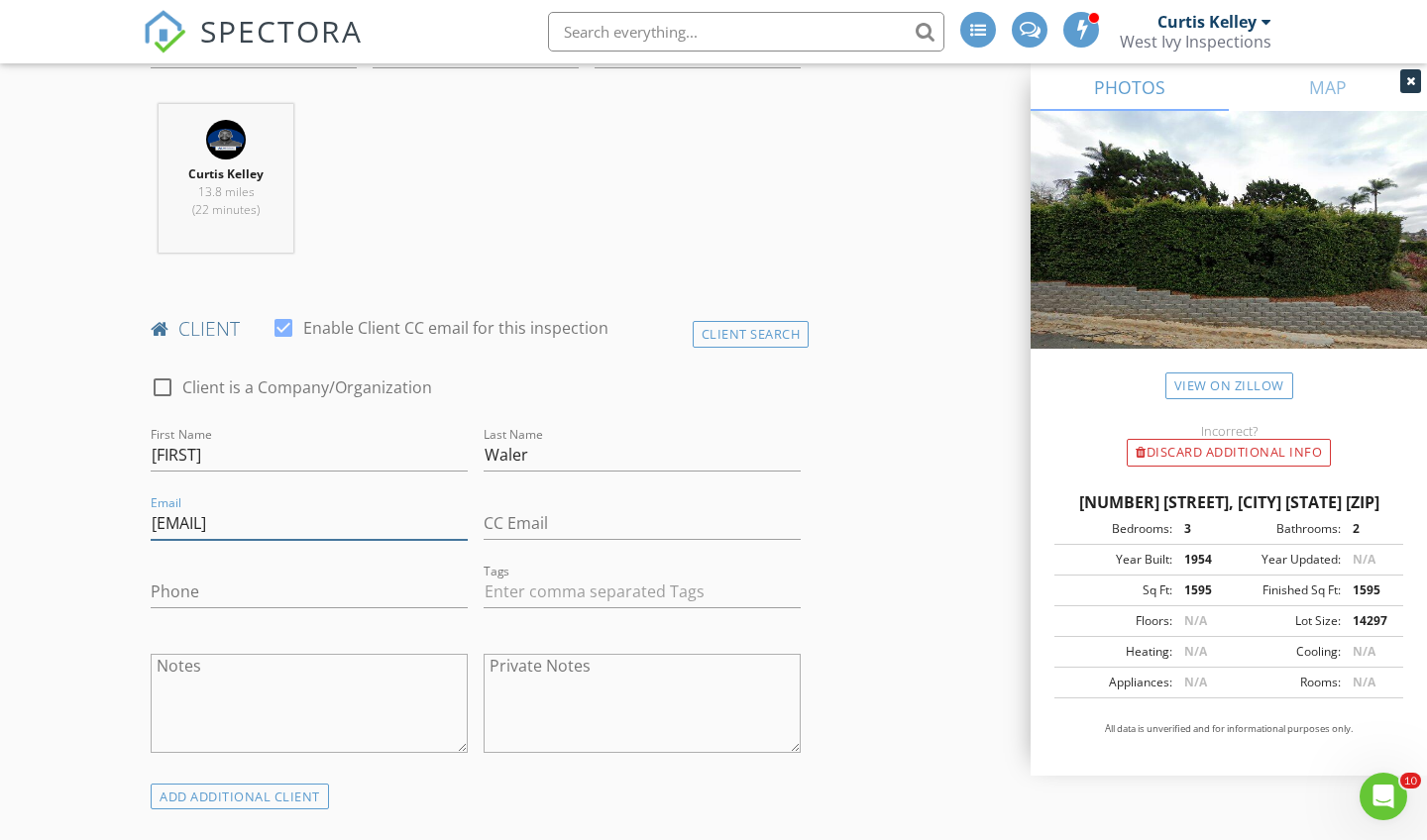 type on "samuelwalker@gmail.com" 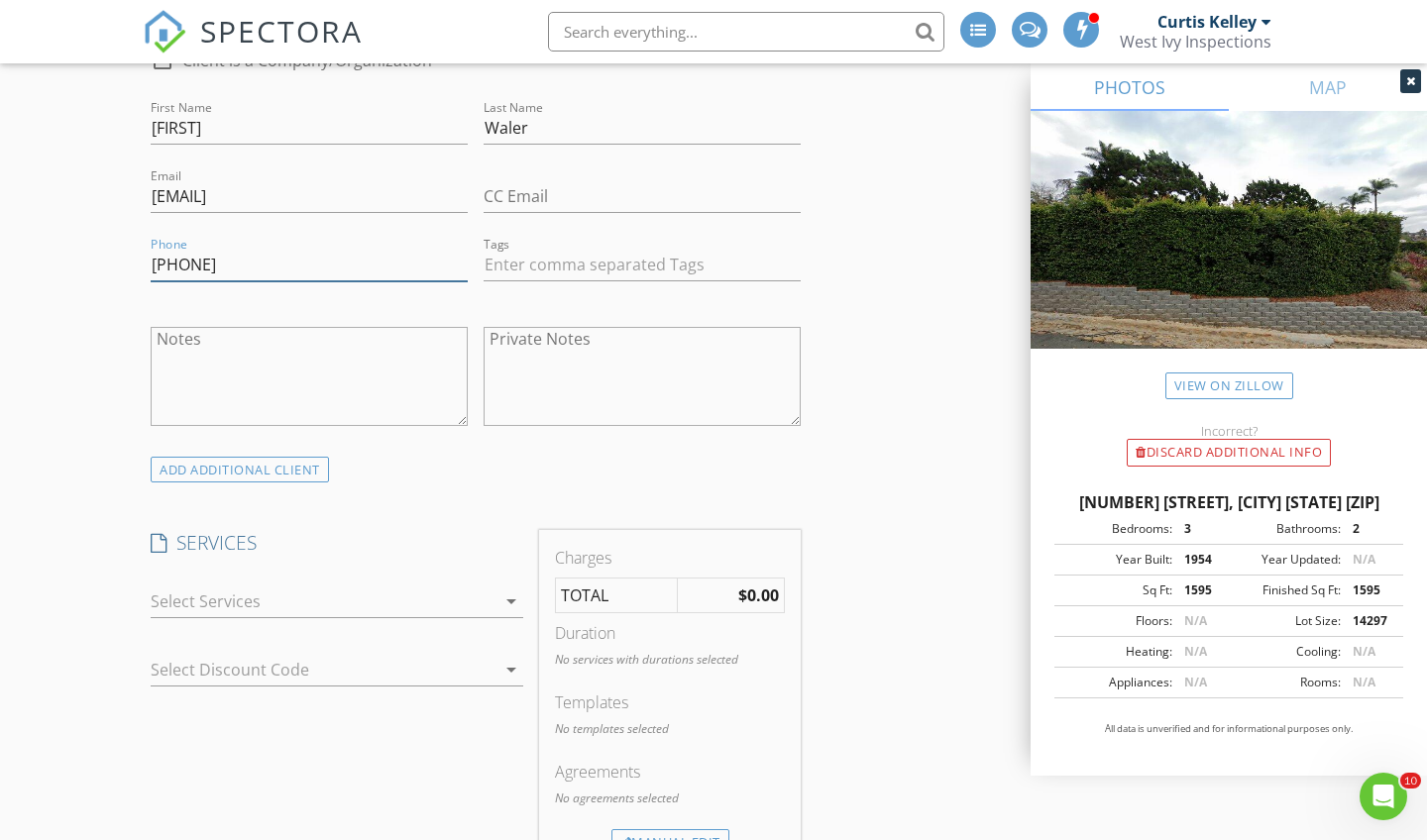 scroll, scrollTop: 1099, scrollLeft: 0, axis: vertical 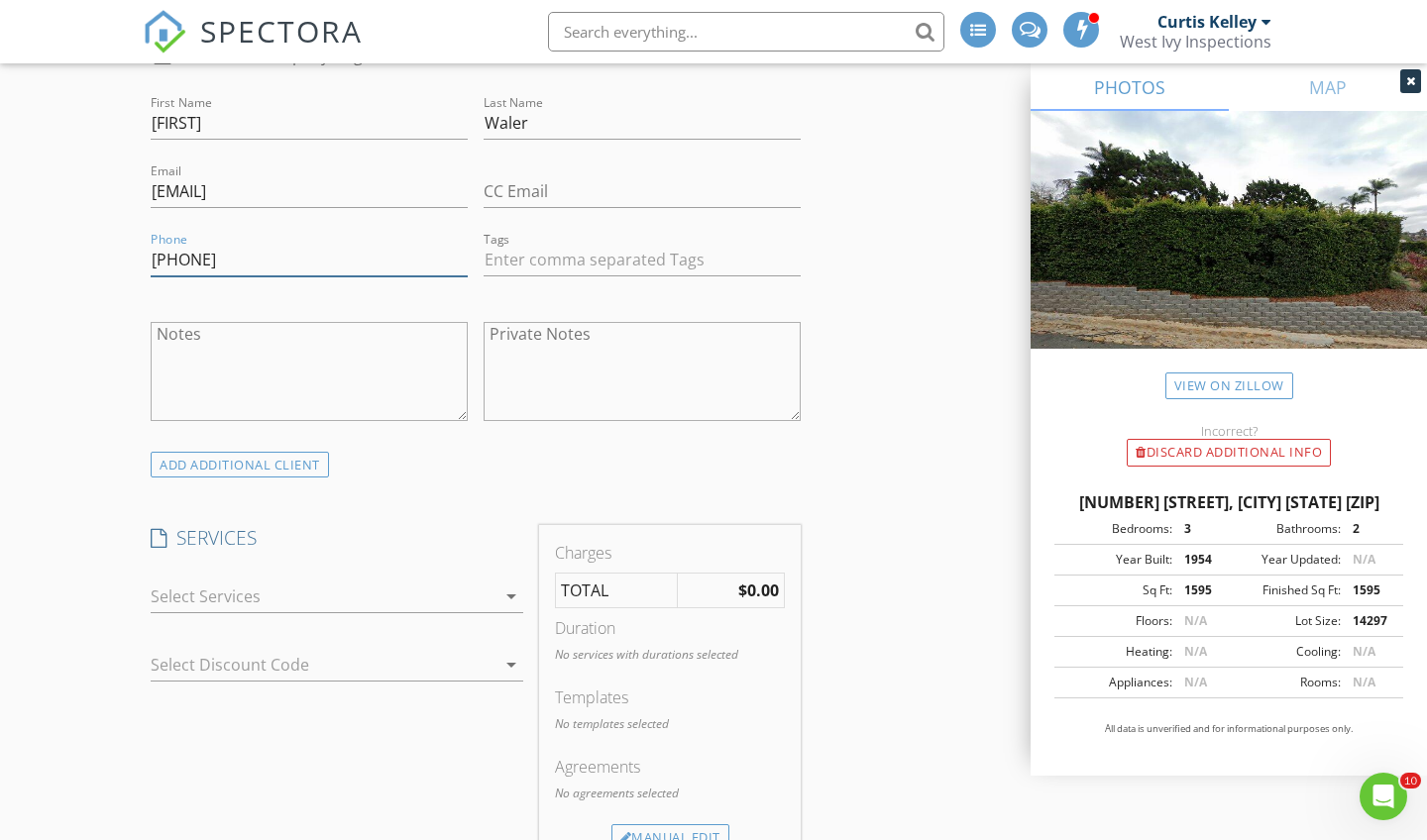 type on "[PHONE]" 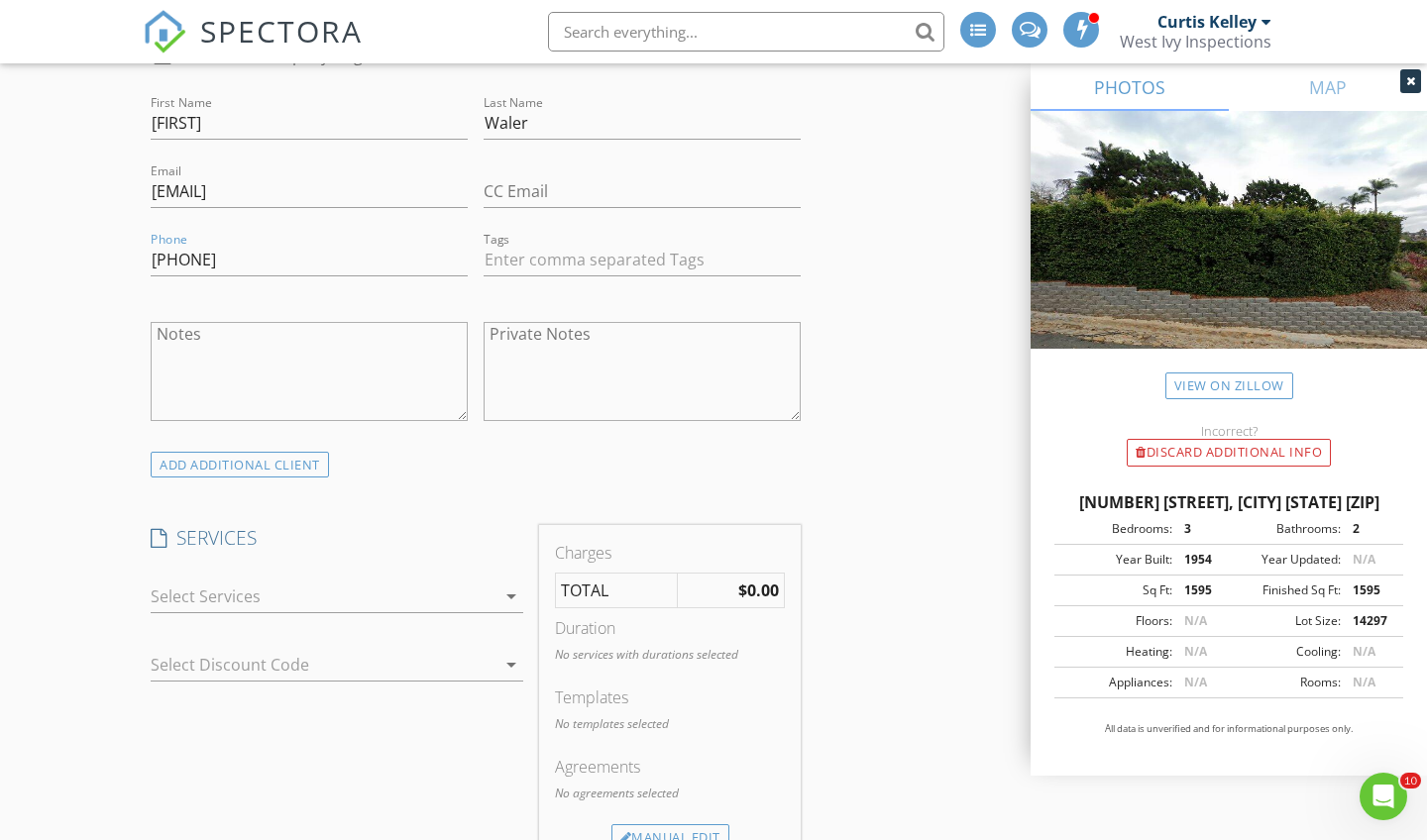 click at bounding box center (323, 596) 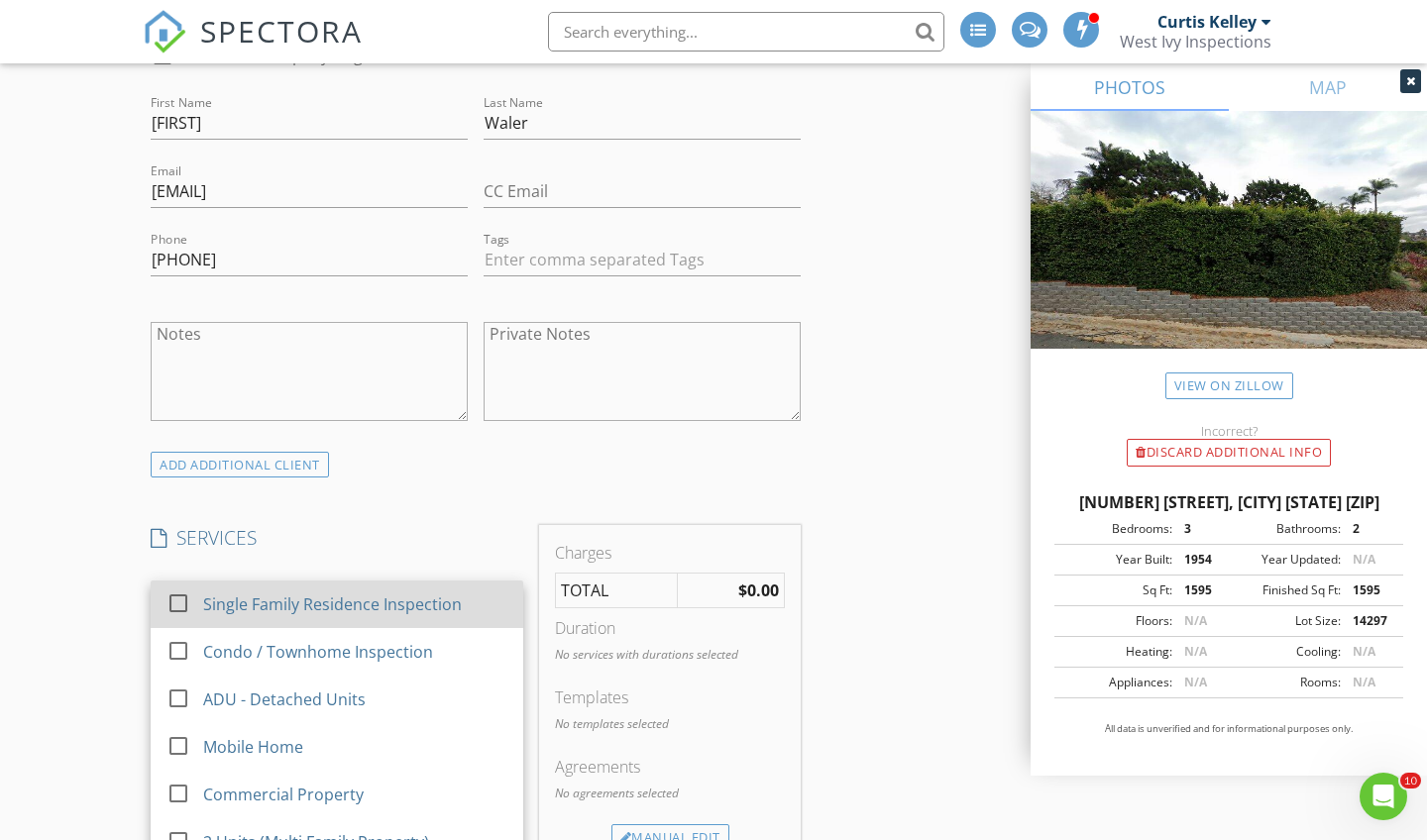 click on "Single Family Residence Inspection" at bounding box center (332, 604) 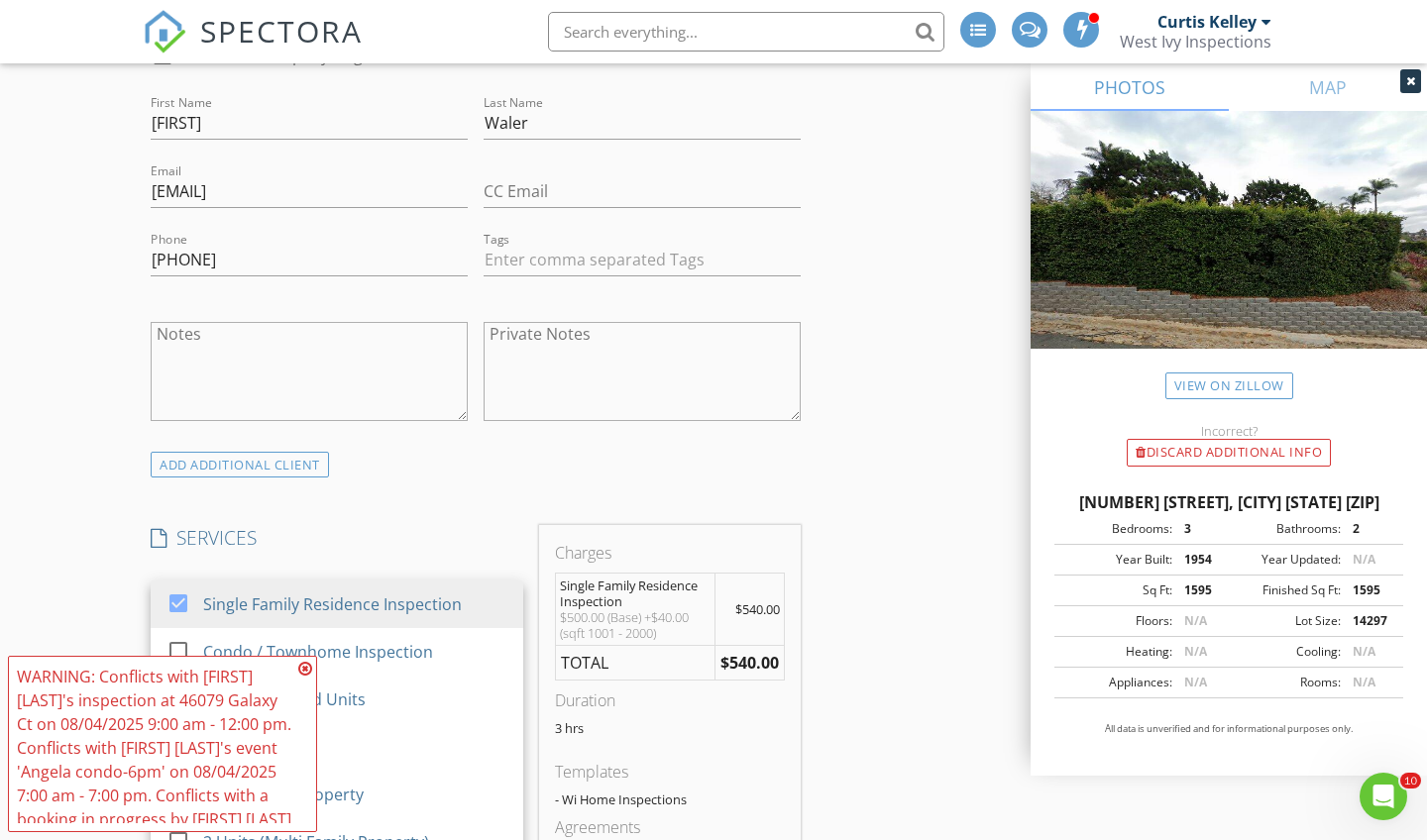 click on "INSPECTOR(S)
check_box   Curtis Kelley   PRIMARY   check_box_outline_blank   Jarett Smith     check_box_outline_blank   Francisco Esteves     Curtis Kelley arrow_drop_down   check_box_outline_blank Curtis Kelley specifically requested
Date/Time
08/04/2025 8:00 AM
Location
Address Search       Address 4815 Beaumont Dr   Unit   City La Mesa   State CA   Zip 91941   County San Diego     Square Feet 1595   Year Built 1954   Foundation arrow_drop_down     Curtis Kelley     13.8 miles     (22 minutes)
client
check_box Enable Client CC email for this inspection   Client Search     check_box_outline_blank Client is a Company/Organization     First Name Samuel   Last Name Waler   Email samuelwalker@gmail.com   CC Email   Phone 206-914-2370         Tags         Notes   Private Notes
ADD ADDITIONAL client
check_box" at bounding box center (476, 878) 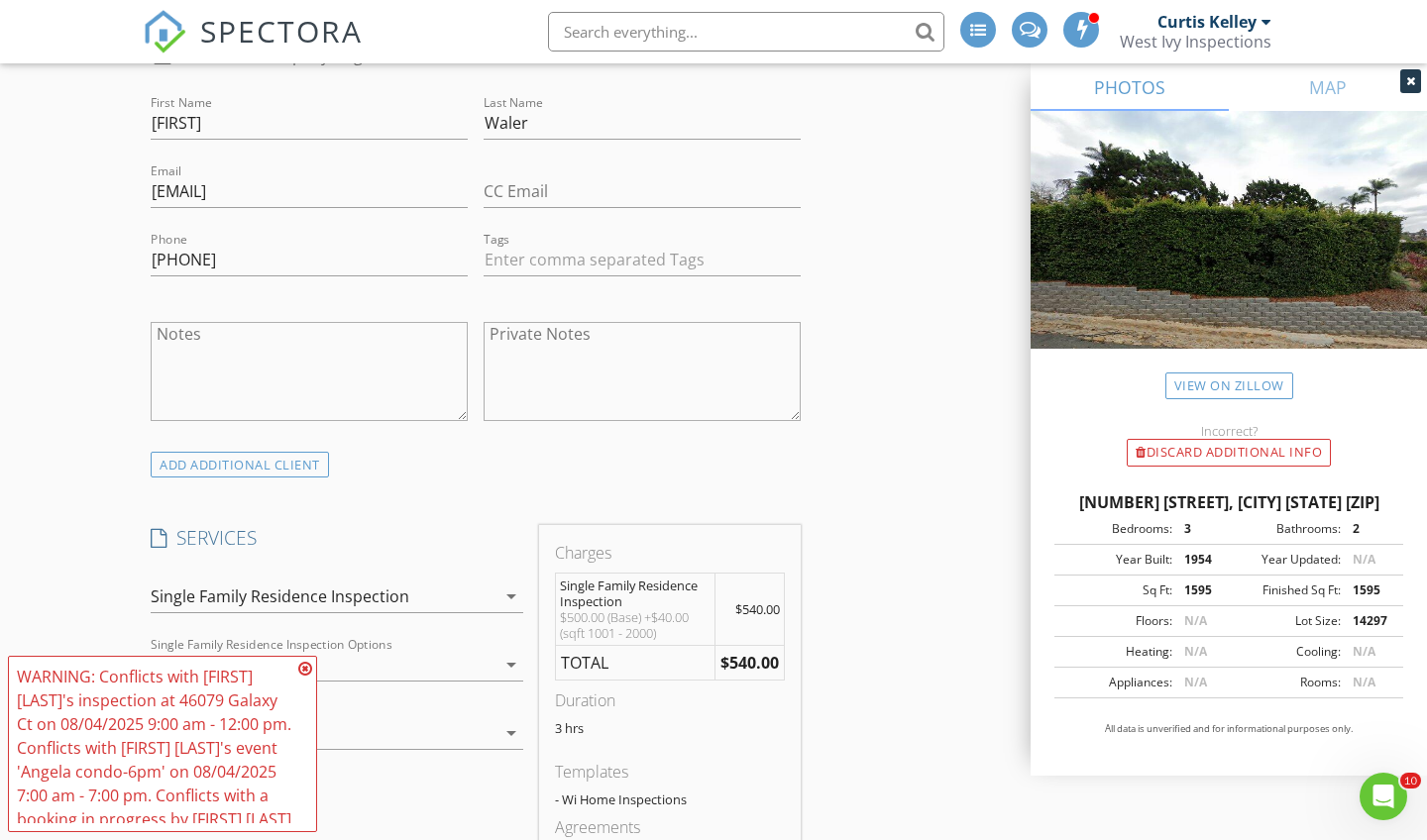 click at bounding box center [305, 669] 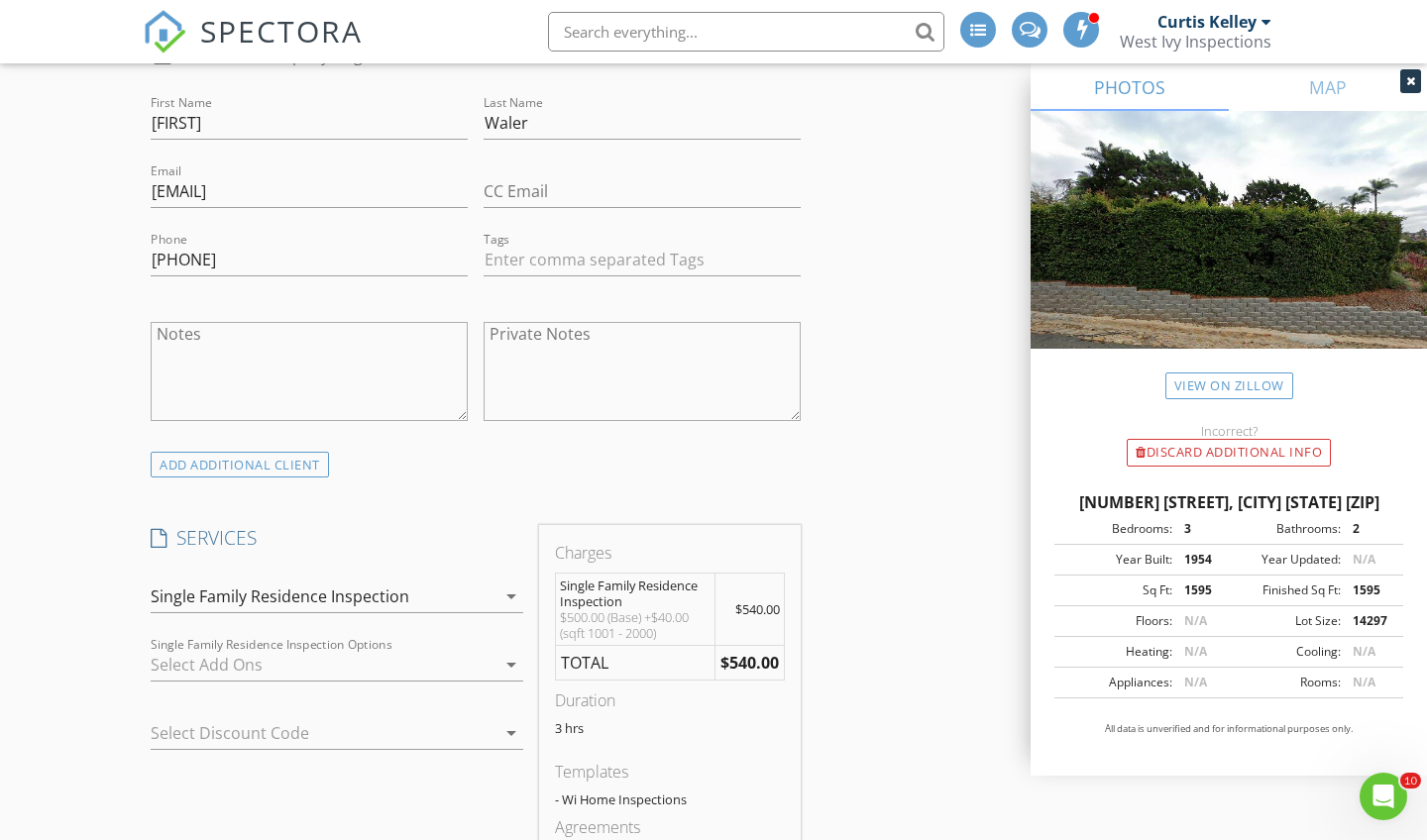 click at bounding box center (323, 665) 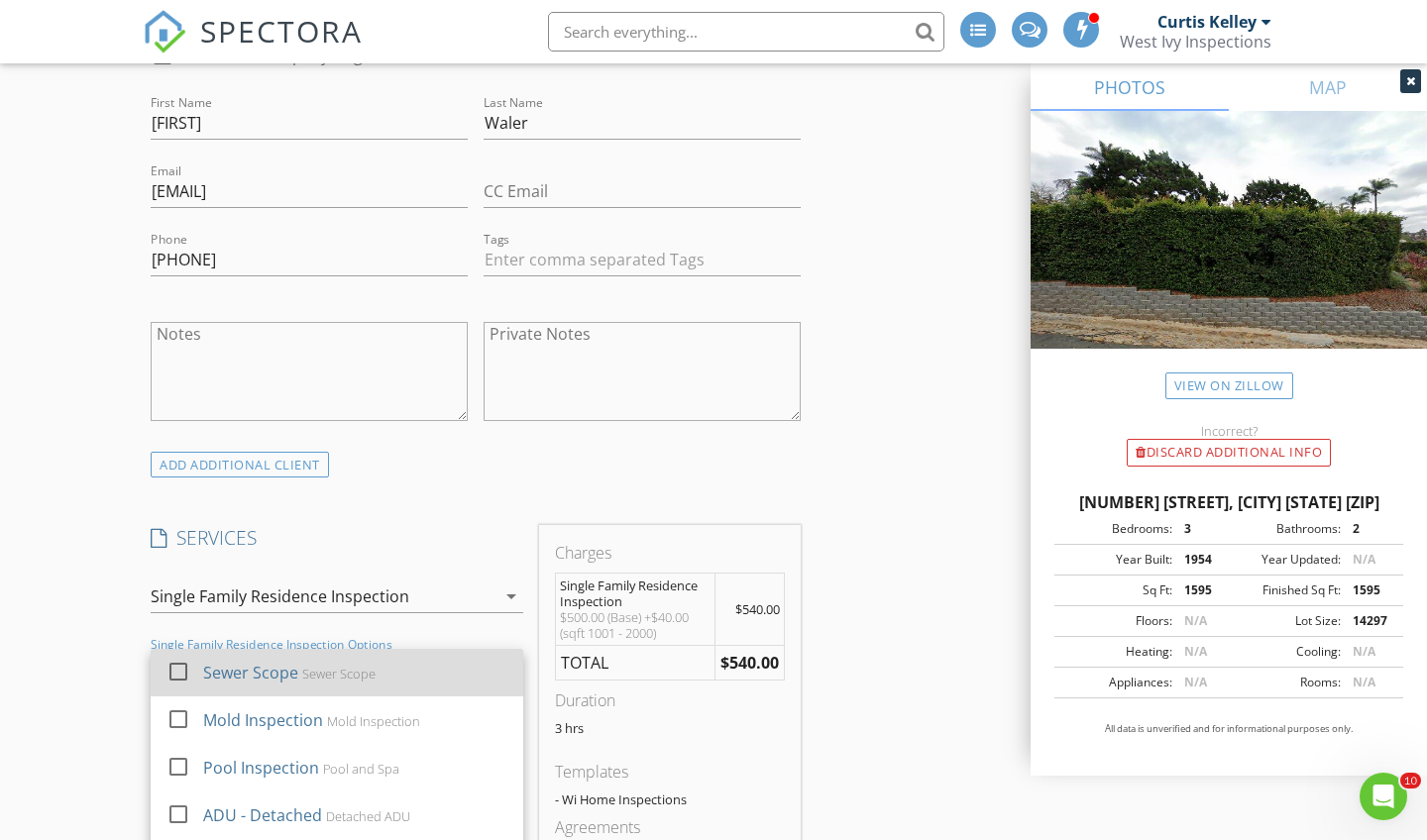 click on "Sewer Scope" at bounding box center [251, 673] 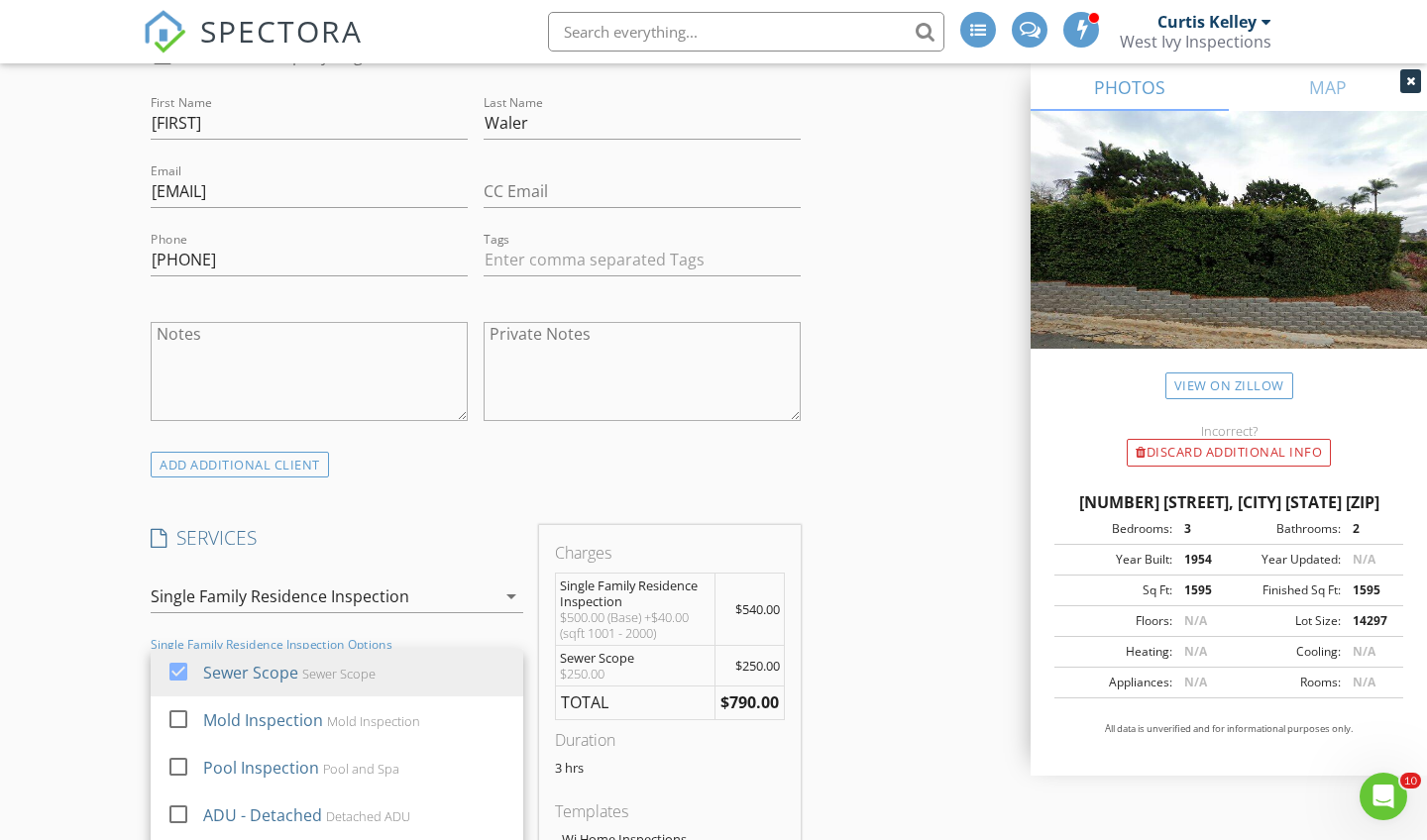 click on "SERVICES" at bounding box center [337, 538] 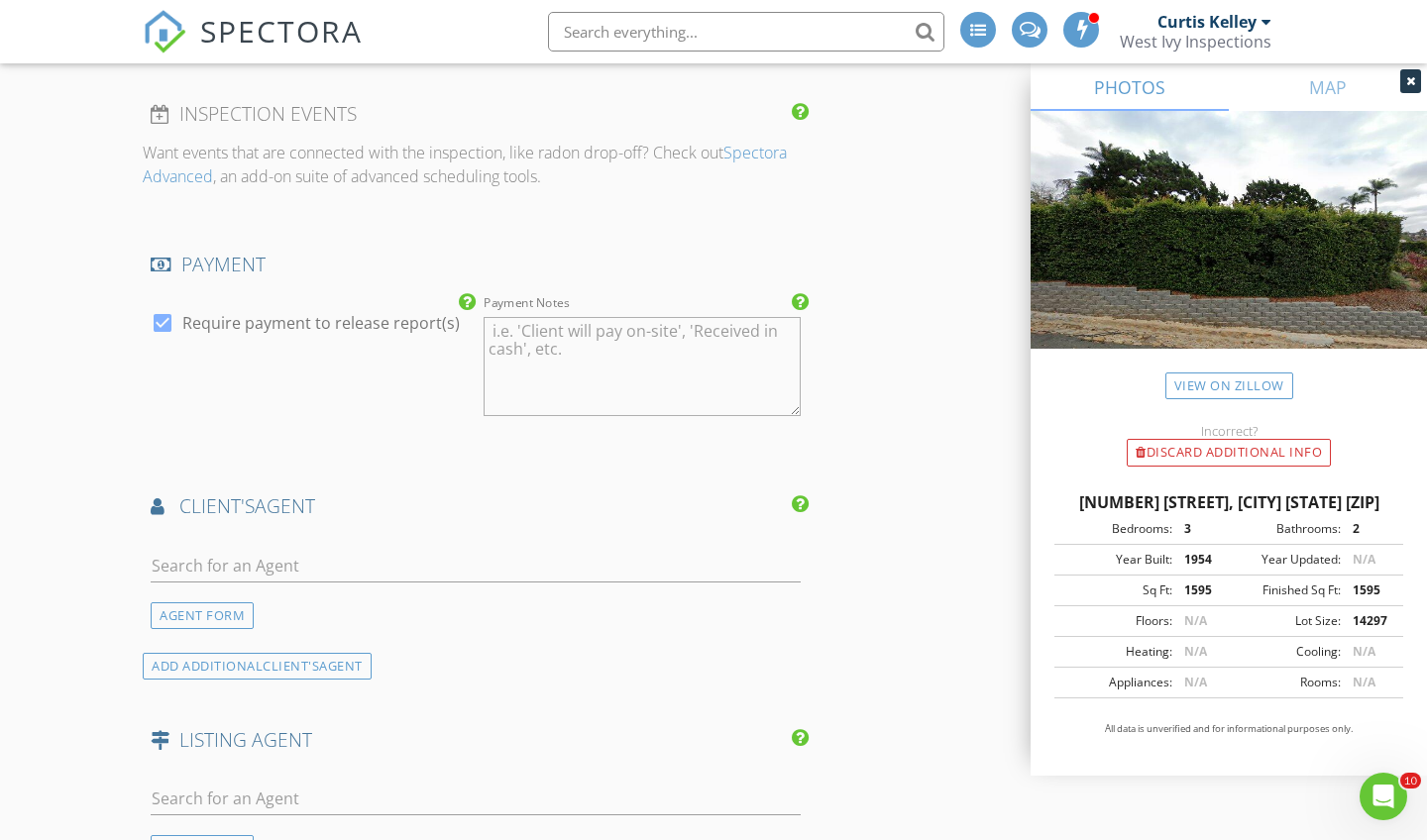 scroll, scrollTop: 2027, scrollLeft: 0, axis: vertical 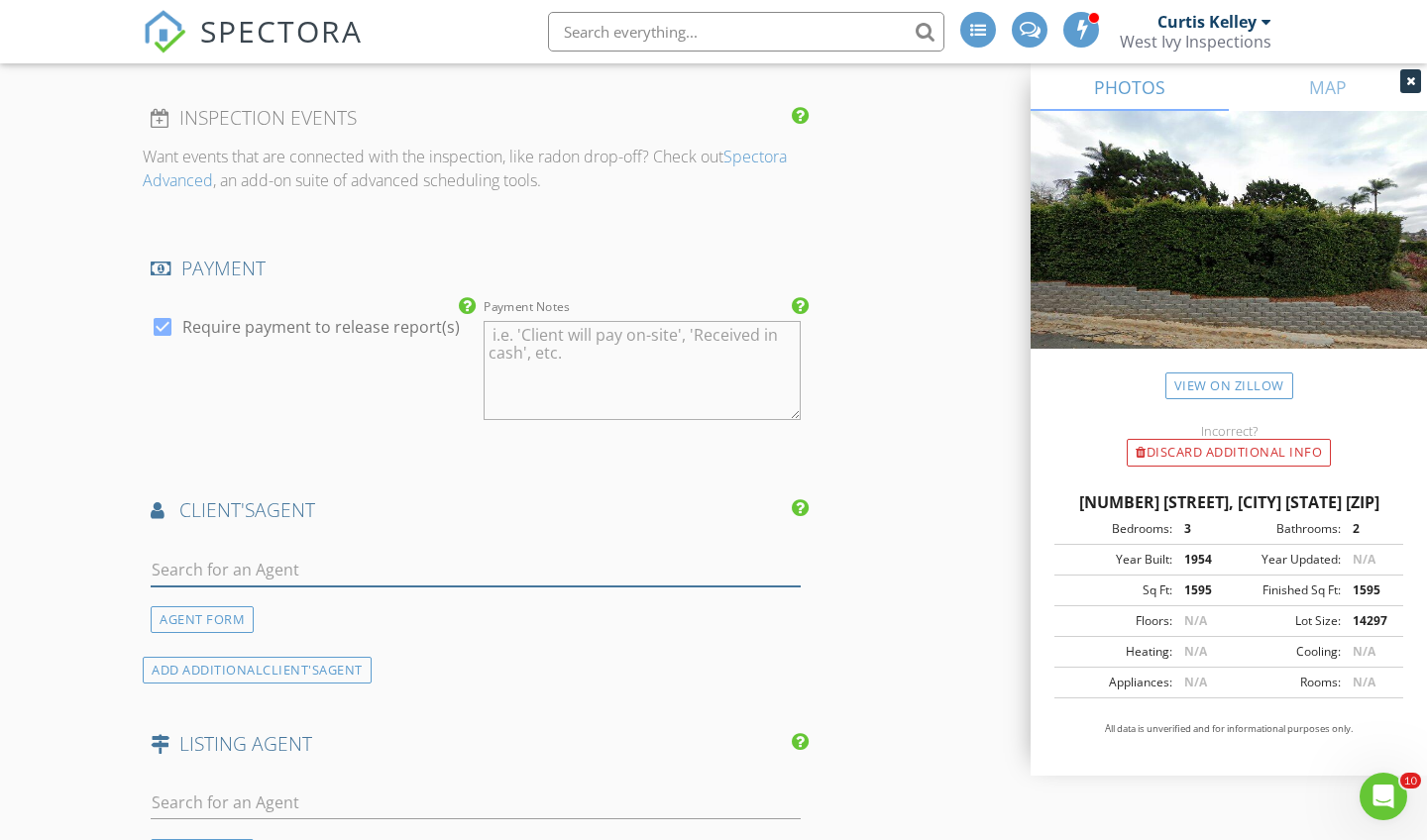 click at bounding box center (476, 570) 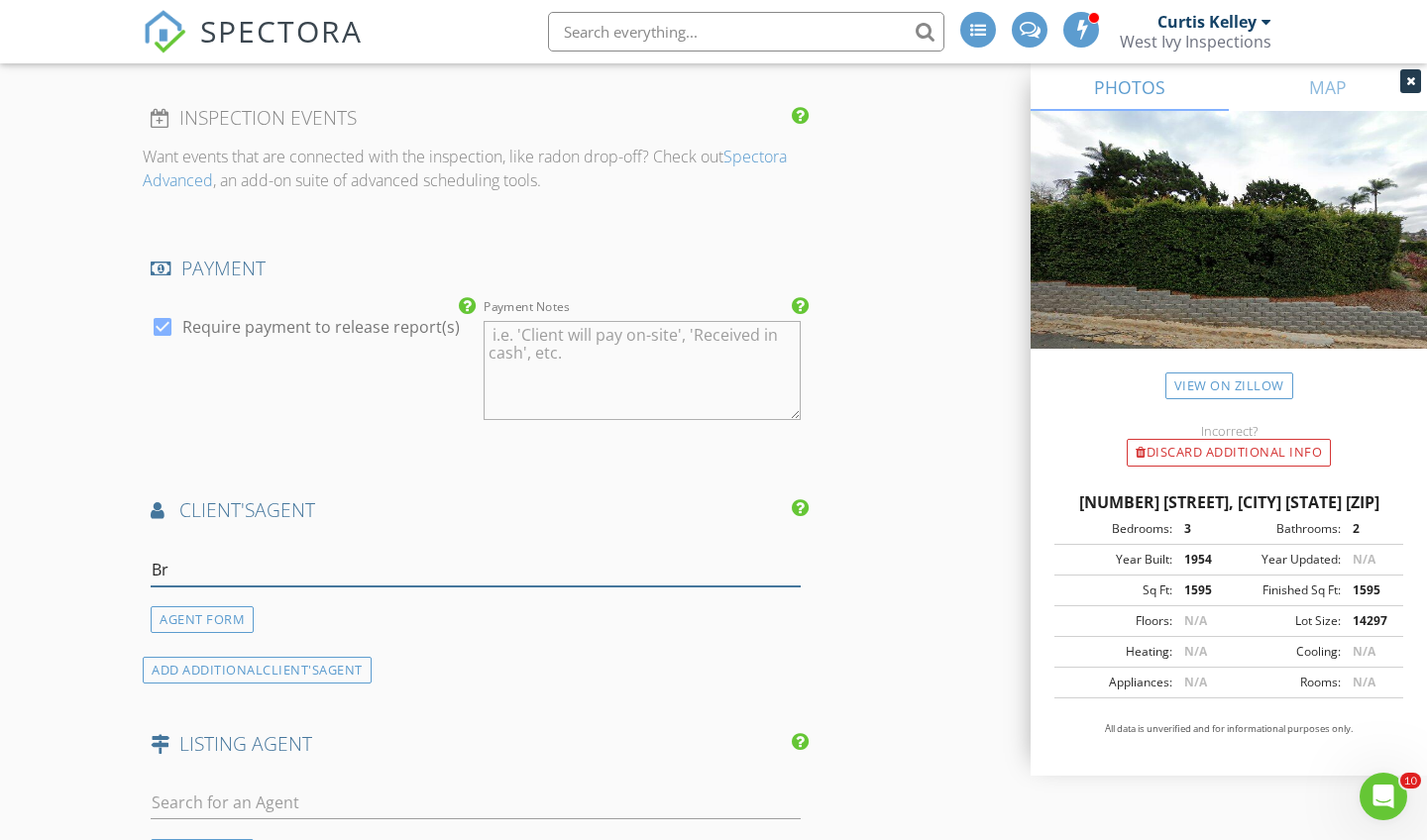 type on "B" 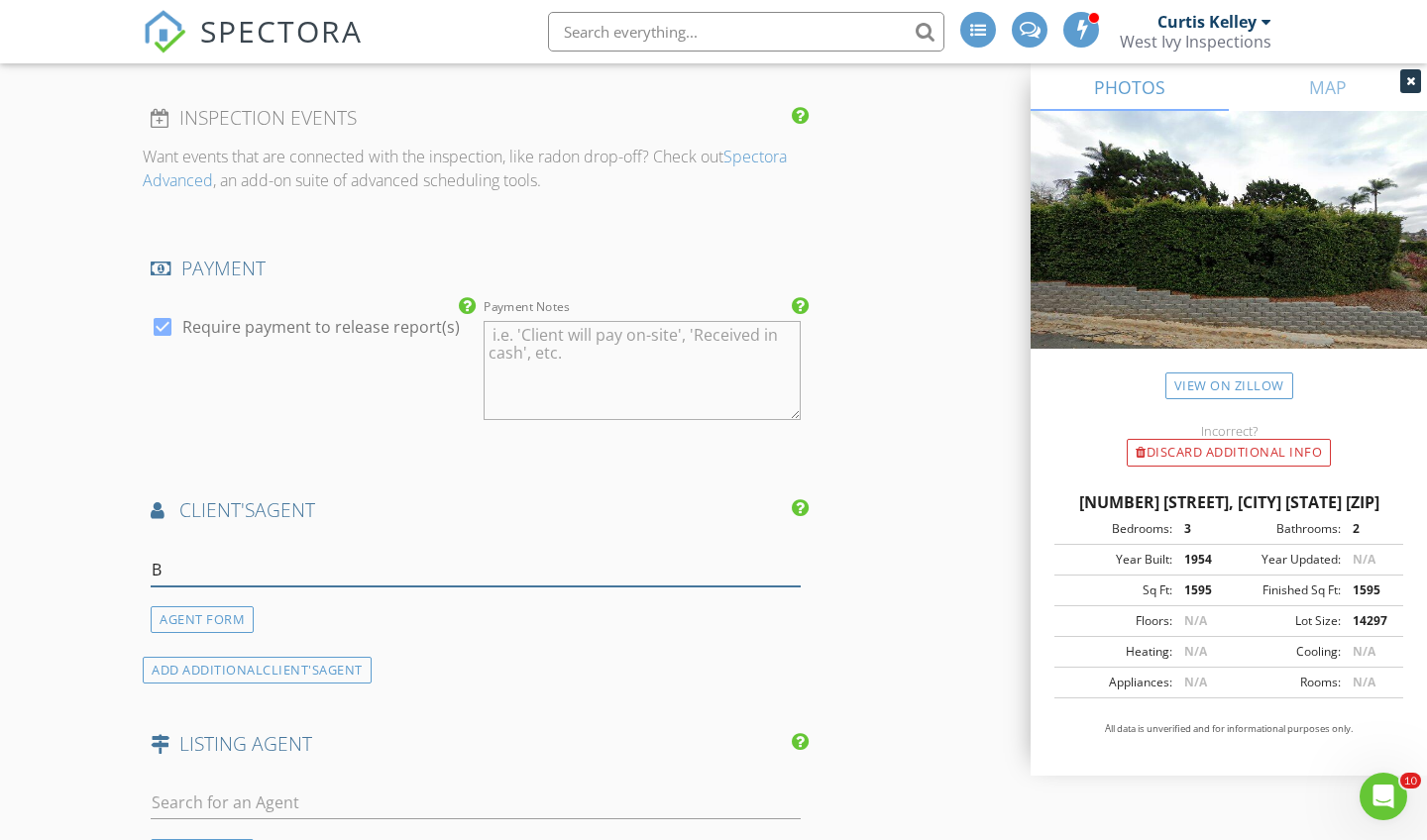 type 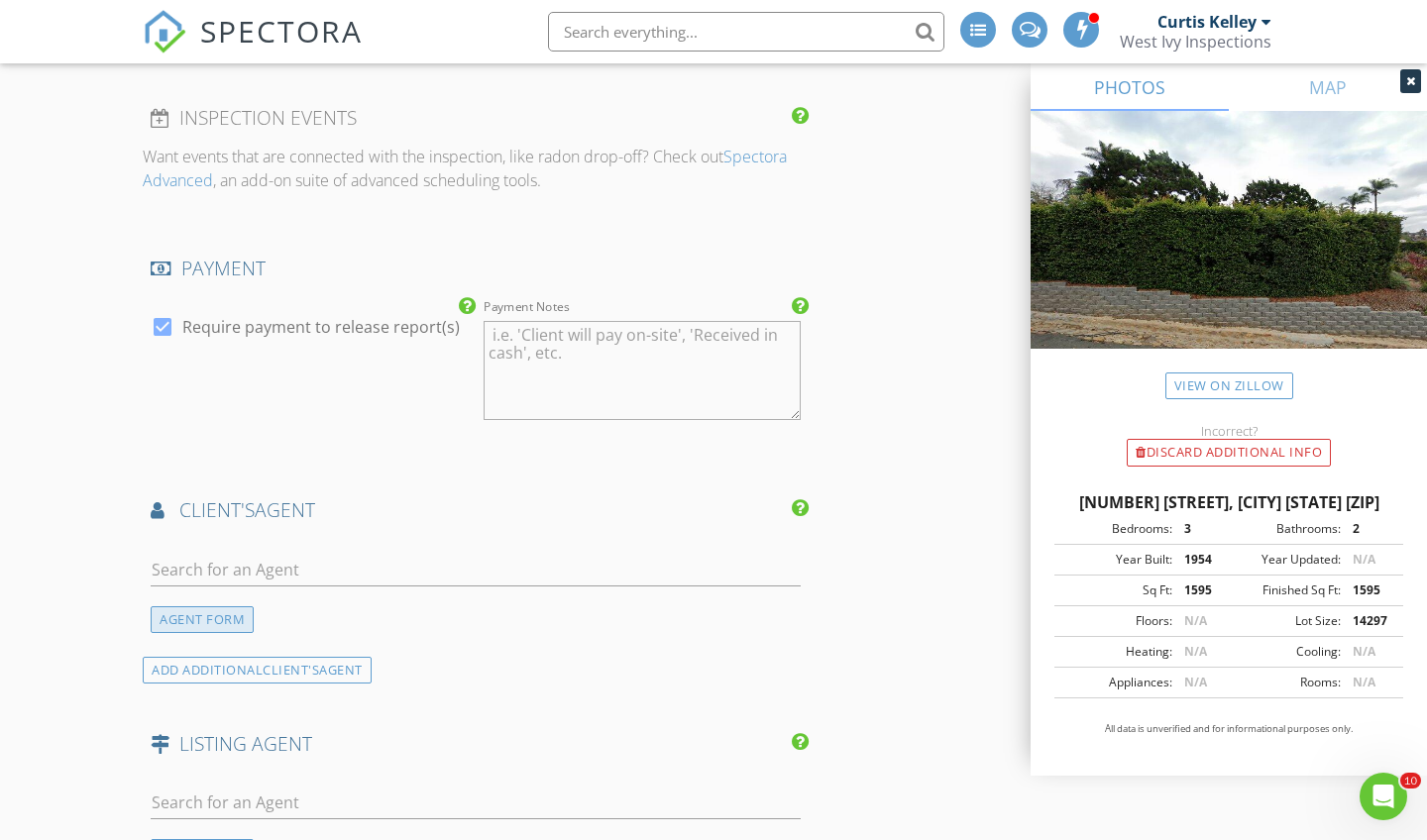 click on "AGENT FORM" at bounding box center (202, 619) 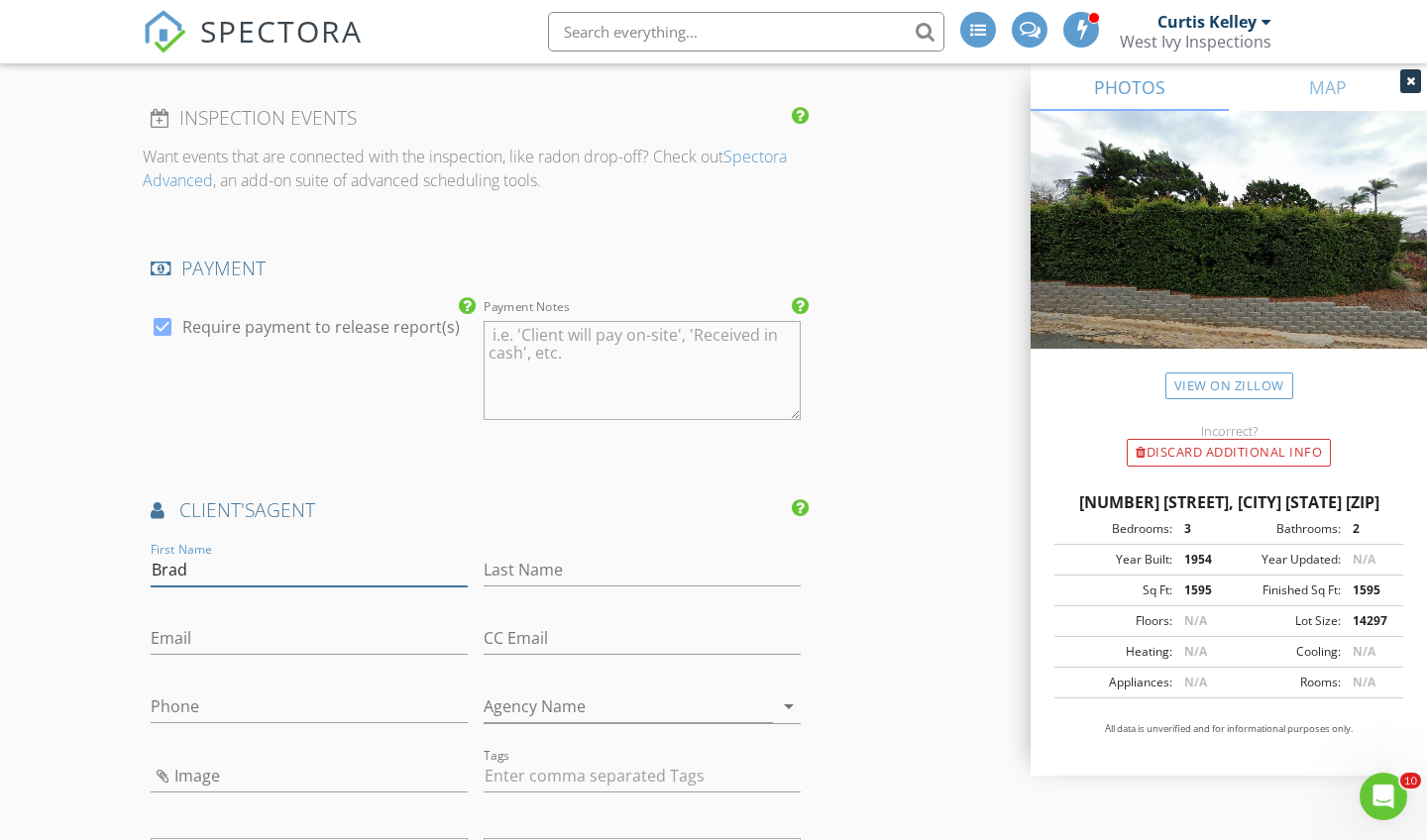 type on "Brad" 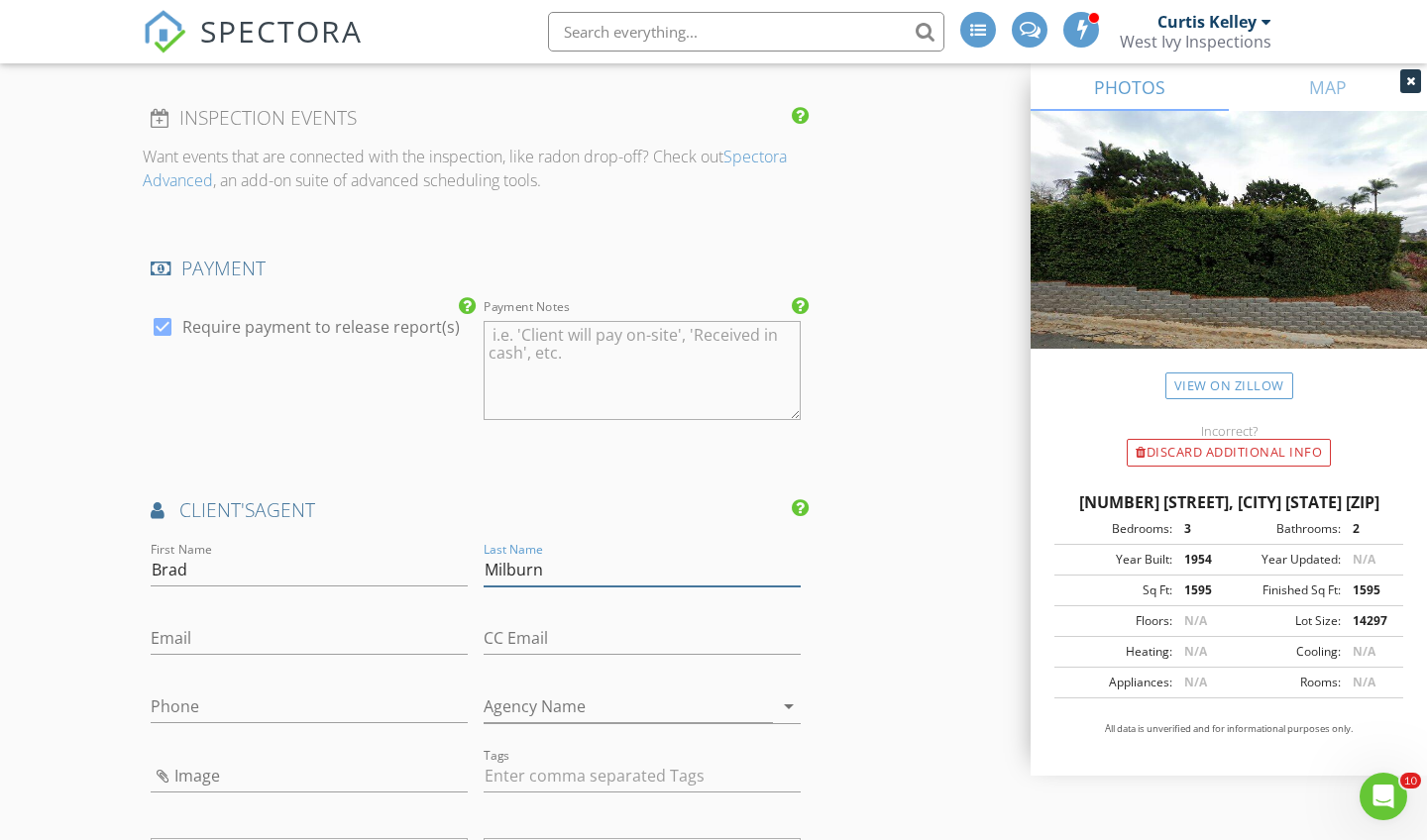 type on "Milburn" 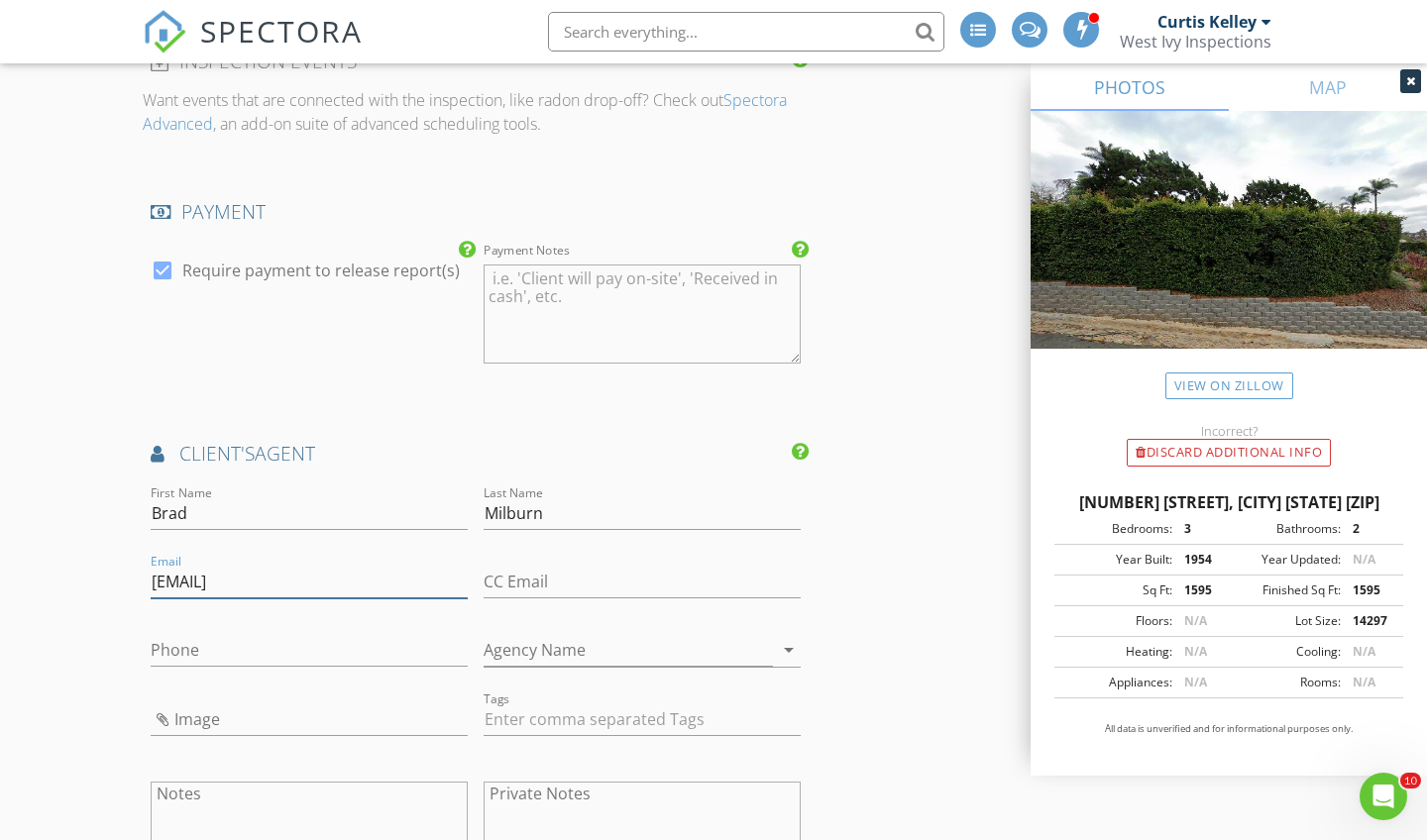 scroll, scrollTop: 2090, scrollLeft: 0, axis: vertical 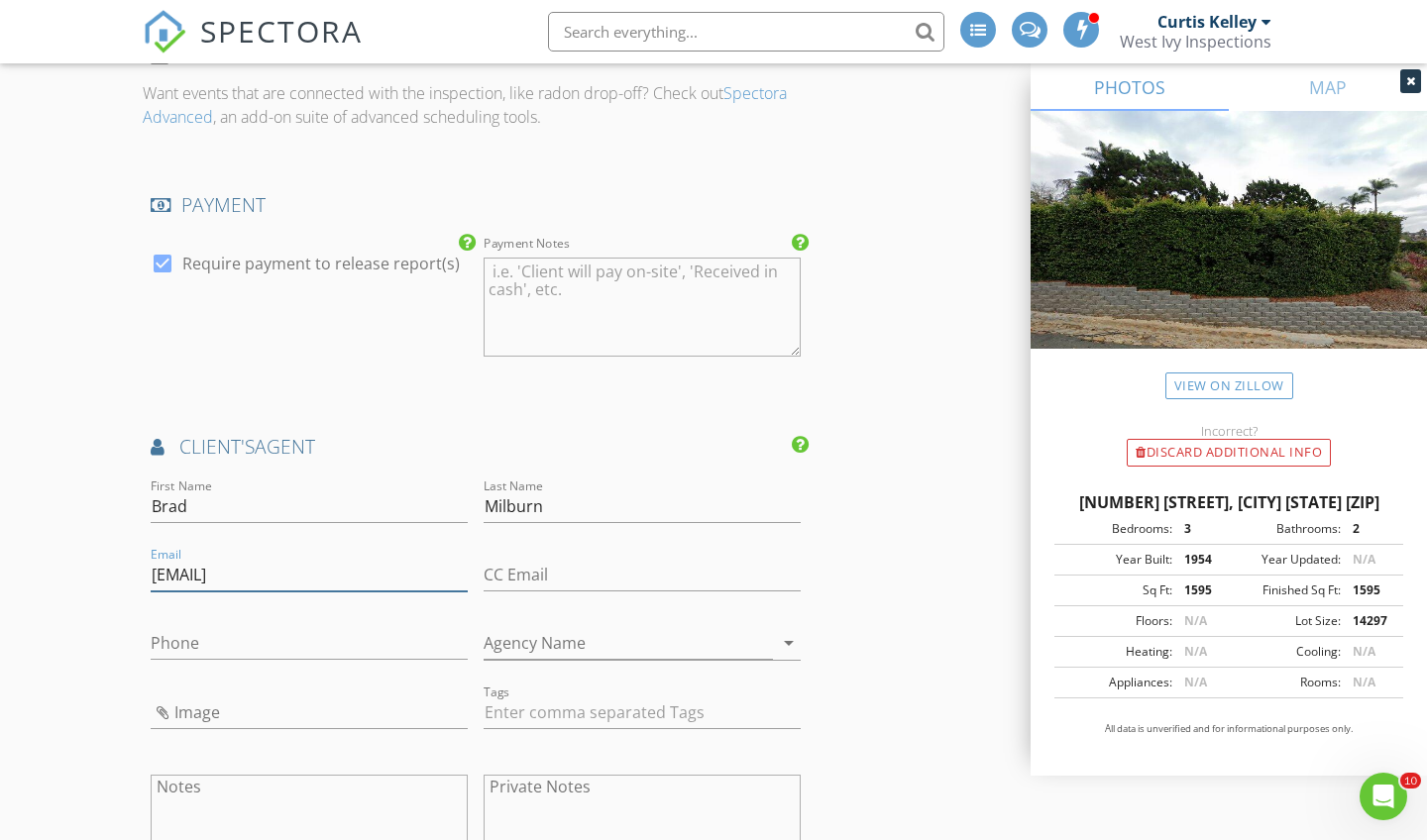 type on "brad@thebrowardgroup.com" 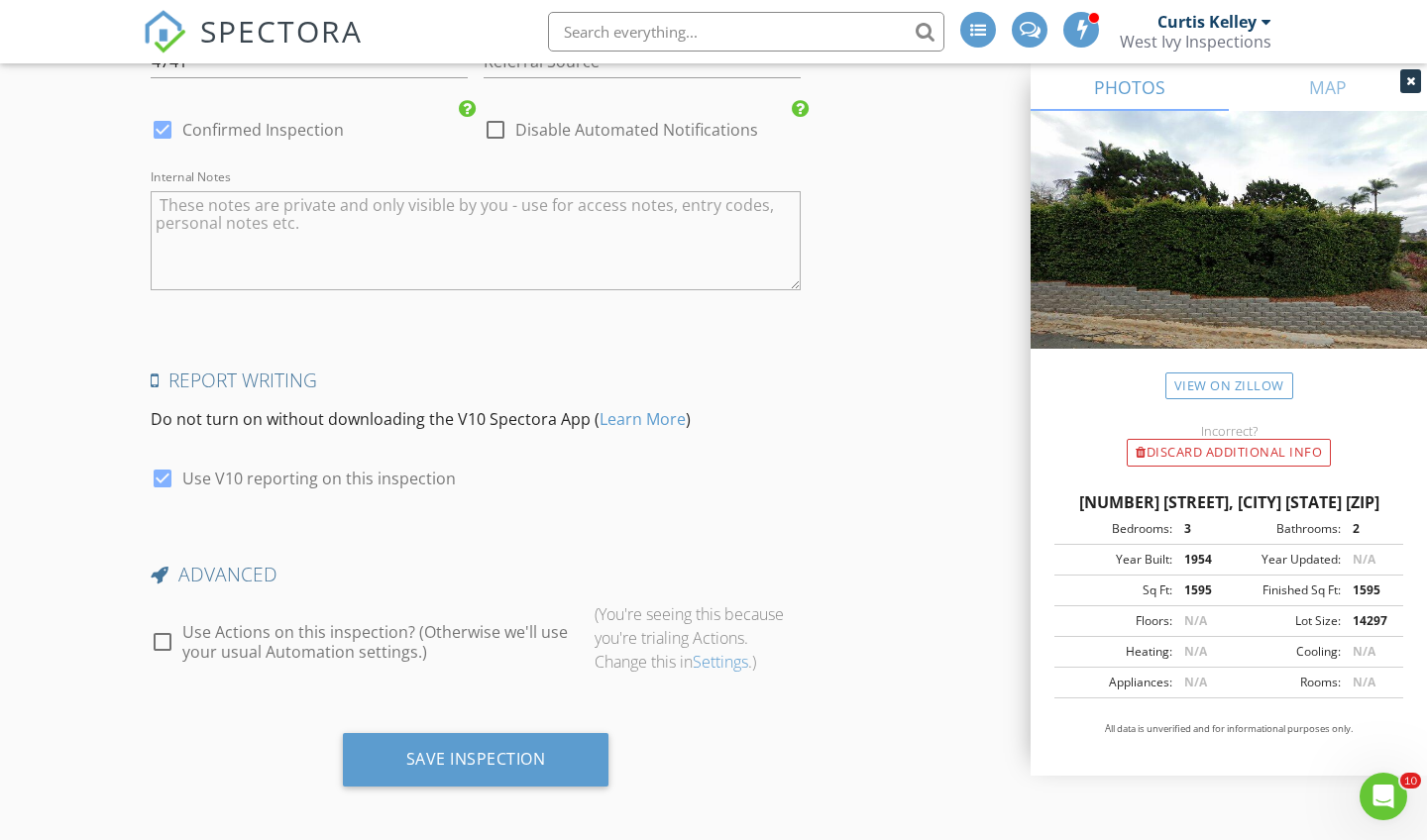 scroll, scrollTop: 3447, scrollLeft: 0, axis: vertical 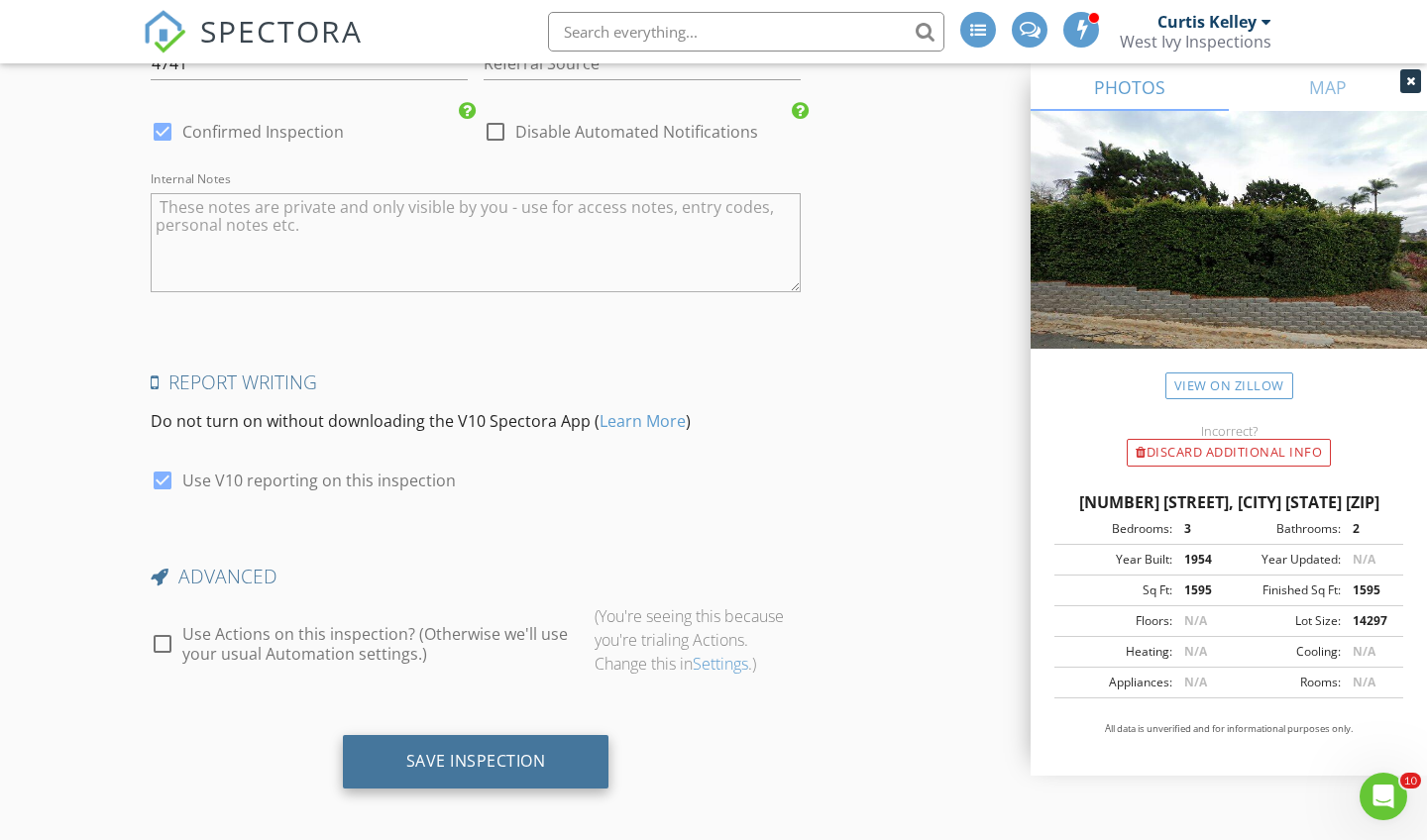 type on "858-585-2939" 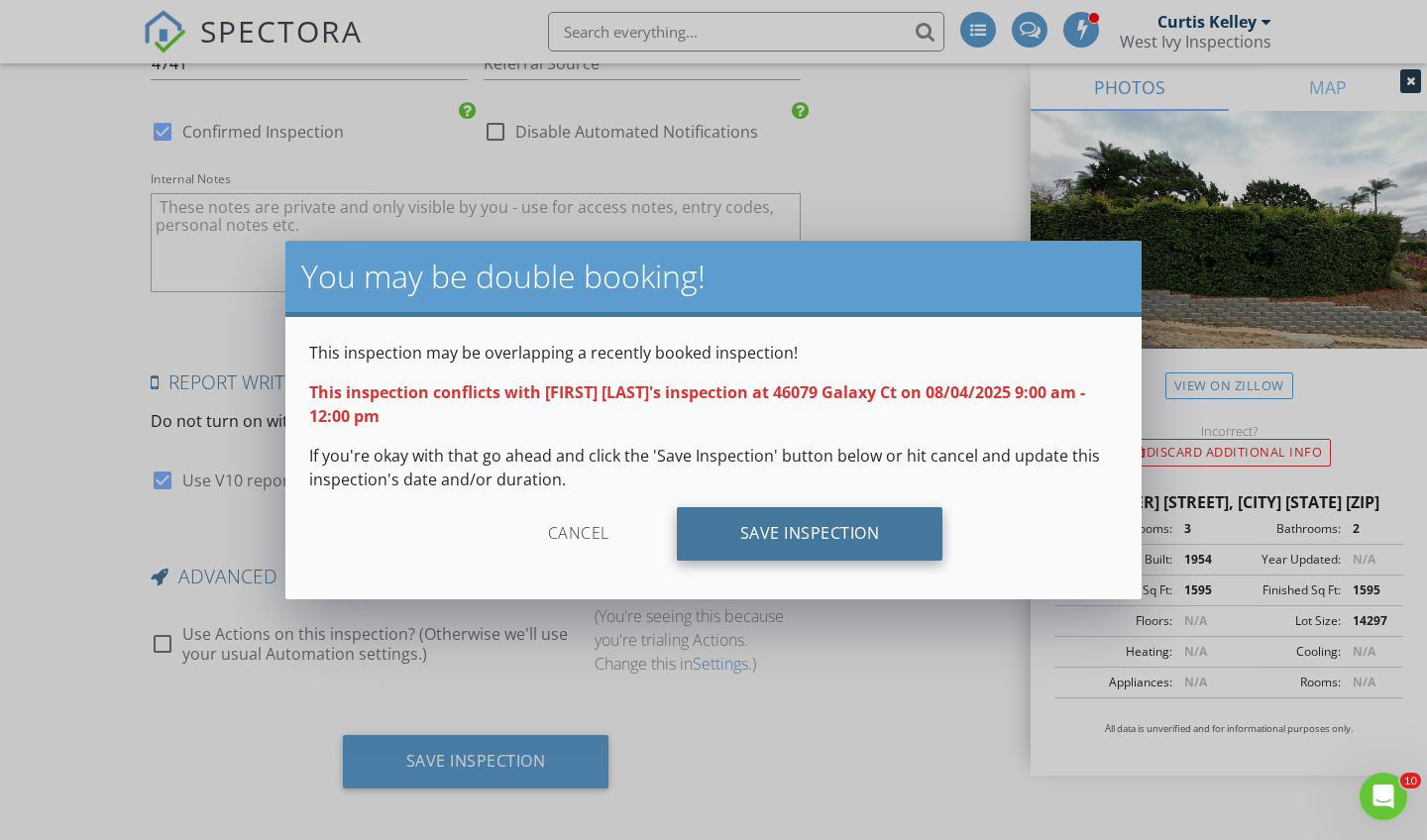 click on "Save Inspection" at bounding box center [810, 534] 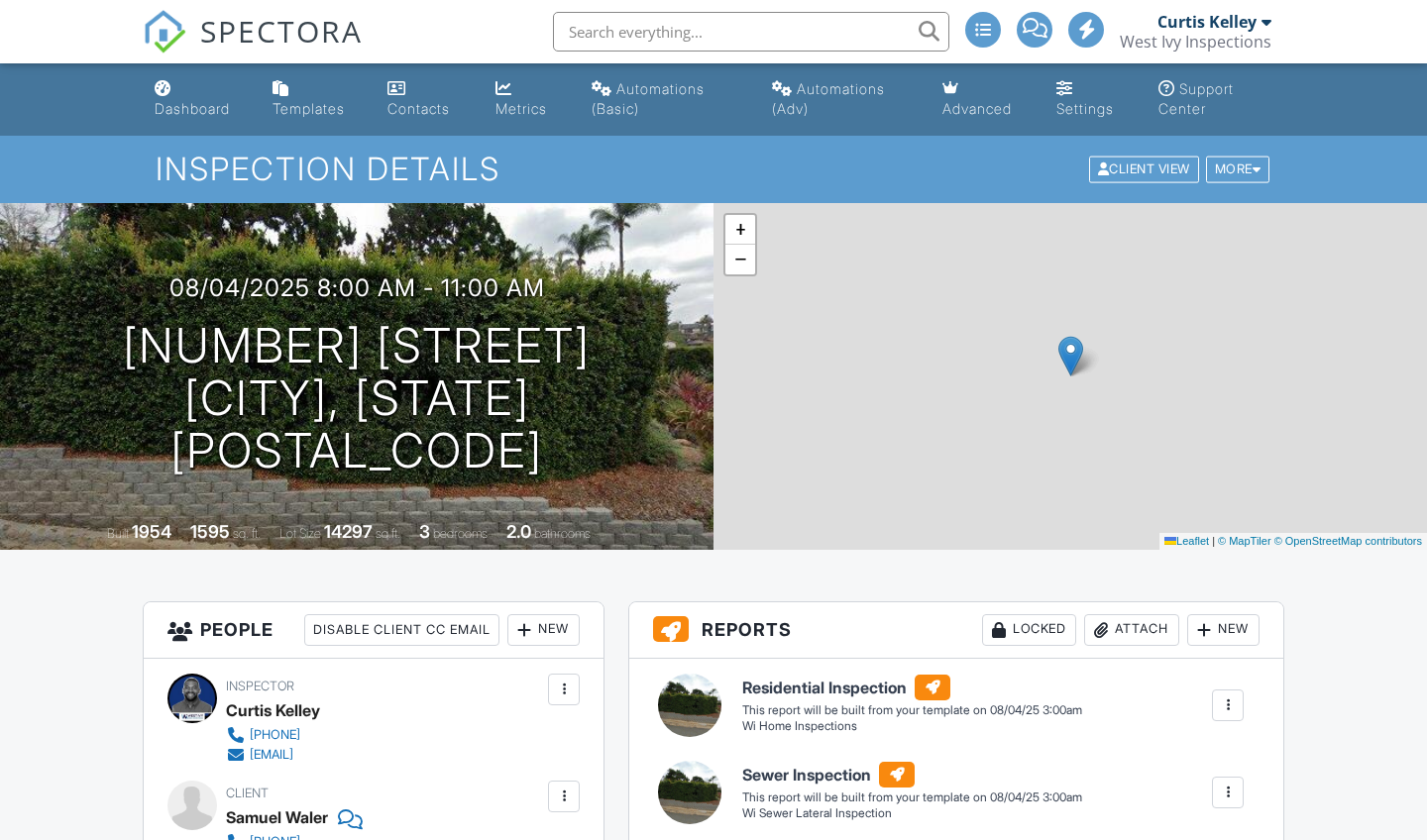 scroll, scrollTop: 0, scrollLeft: 0, axis: both 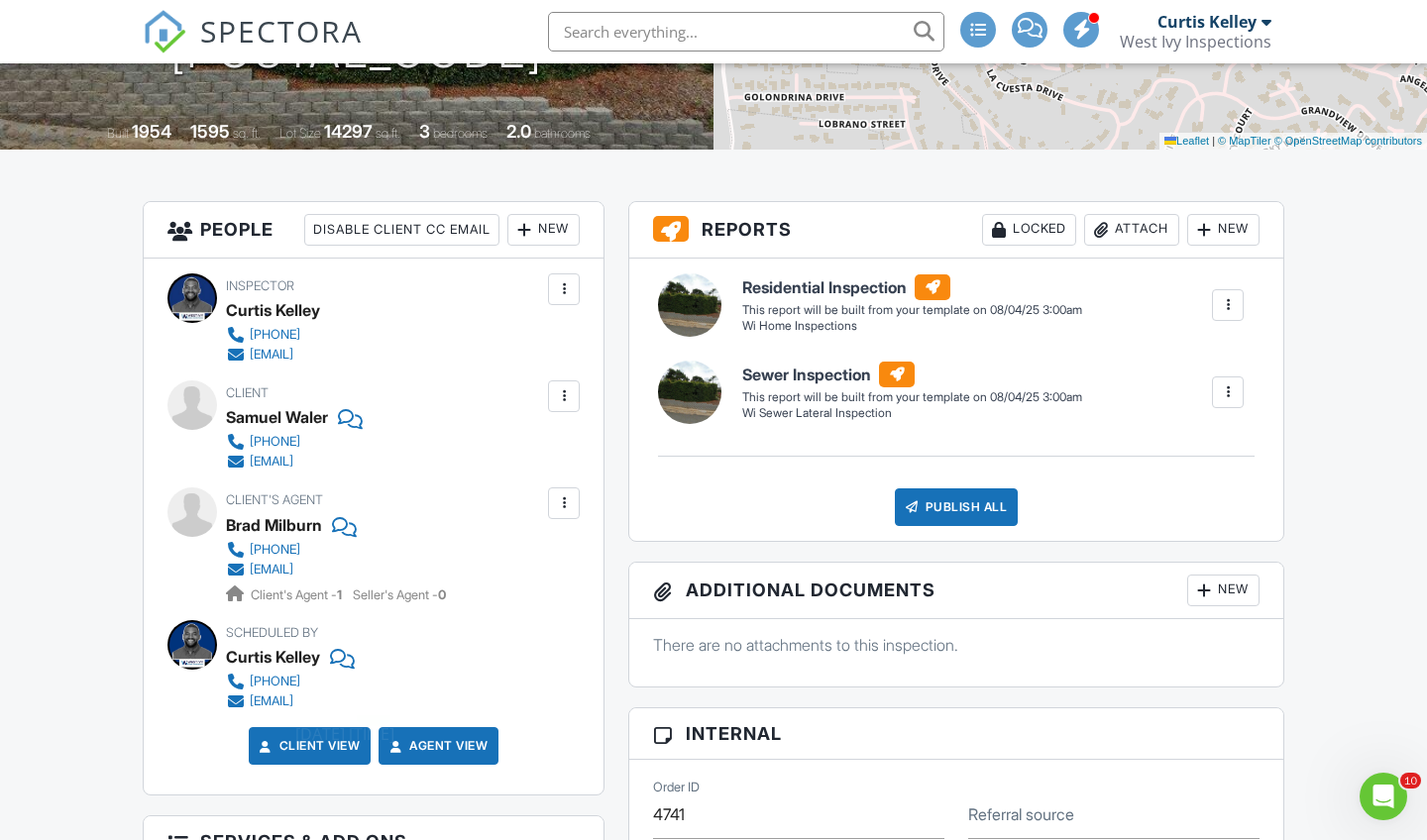click on "Client View
Agent View" at bounding box center [374, 753] 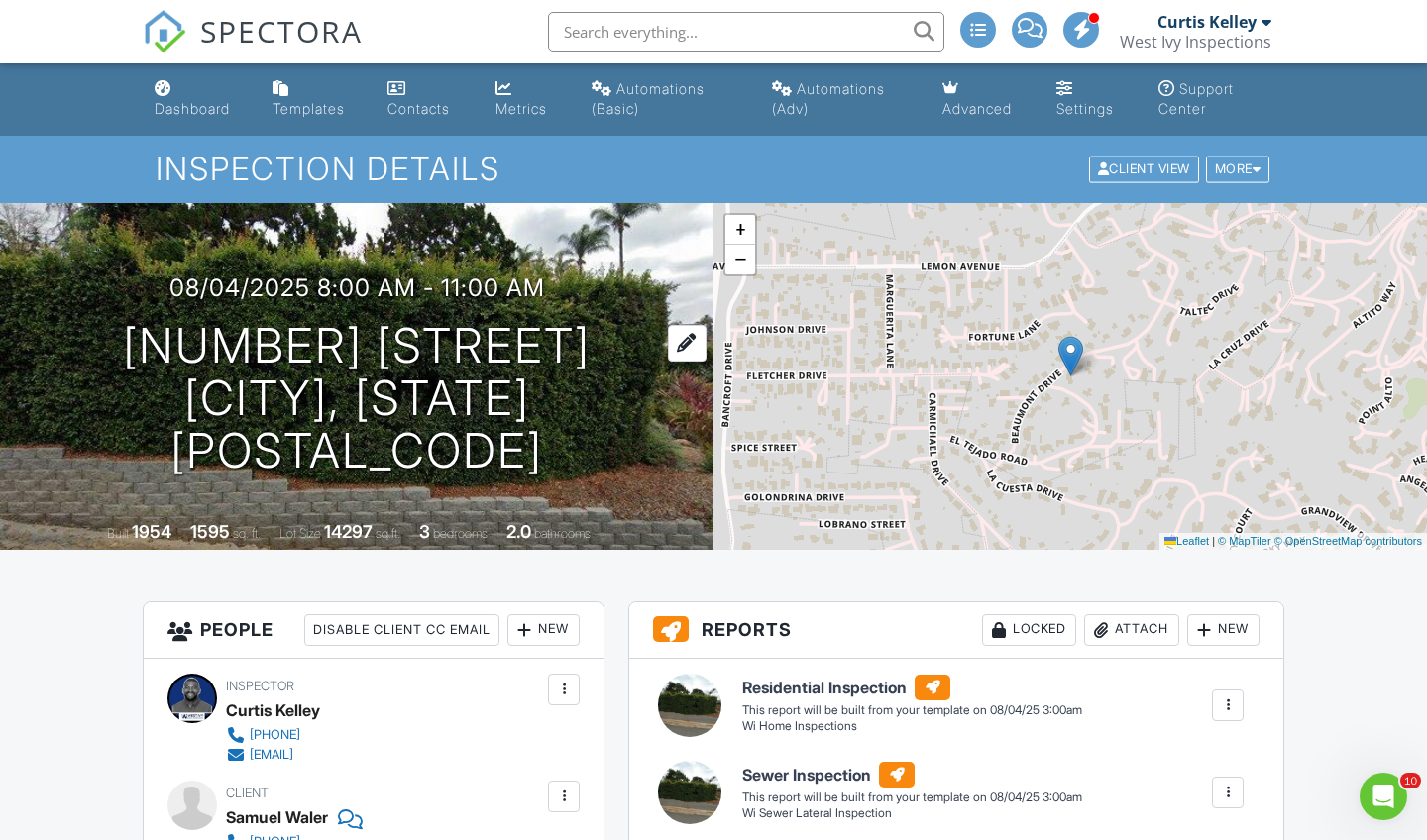 scroll, scrollTop: 0, scrollLeft: 0, axis: both 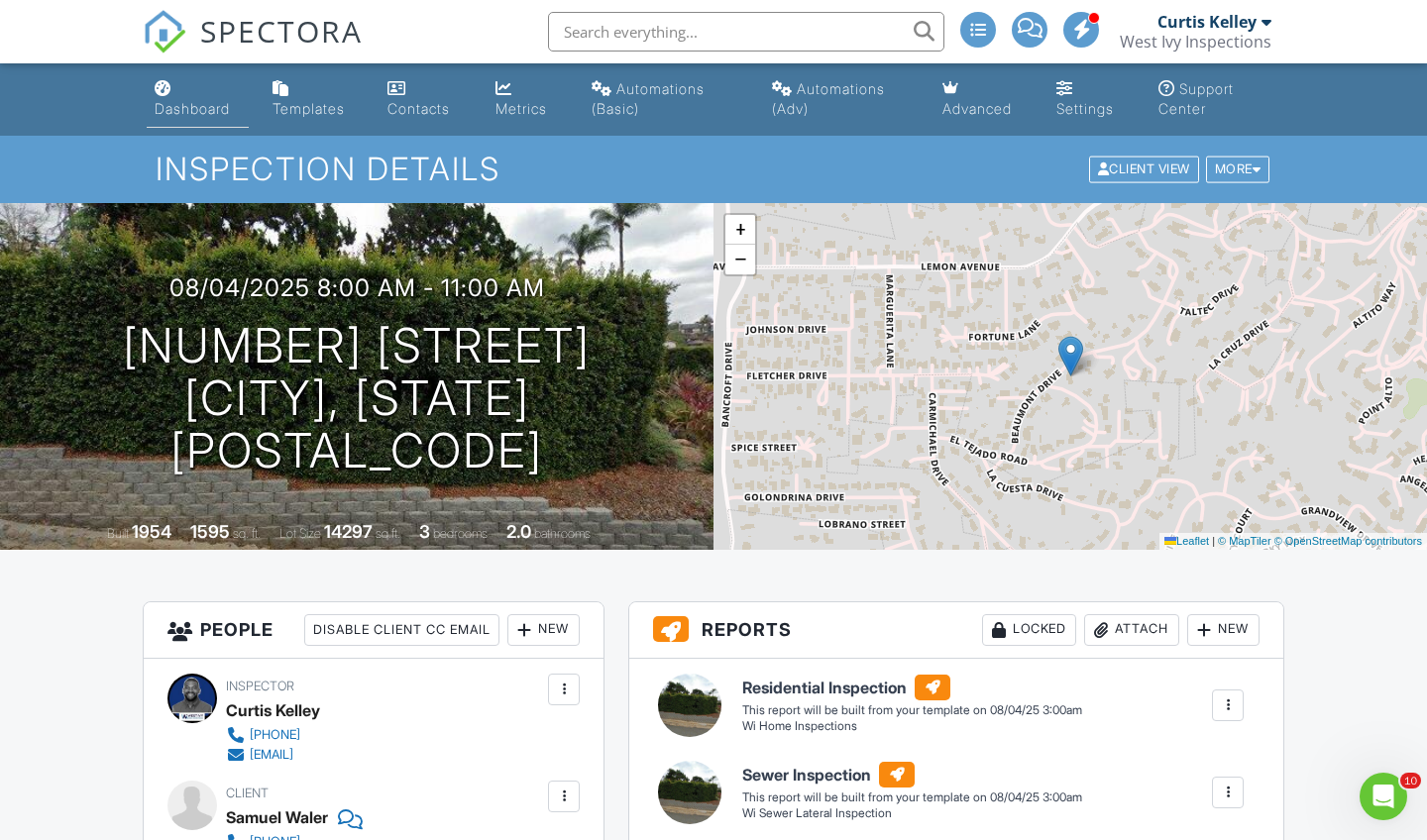 click on "Dashboard" at bounding box center [192, 108] 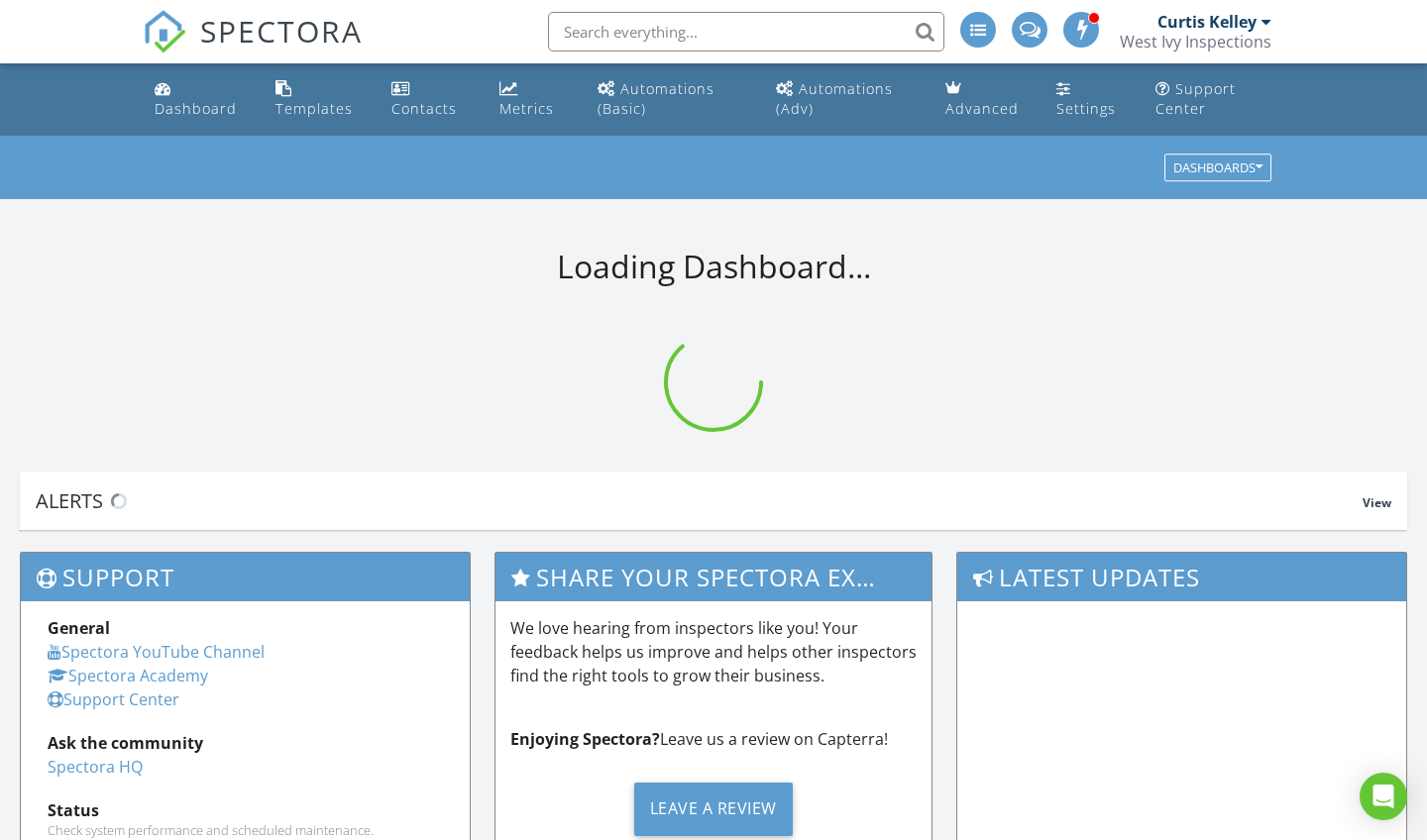 scroll, scrollTop: 0, scrollLeft: 0, axis: both 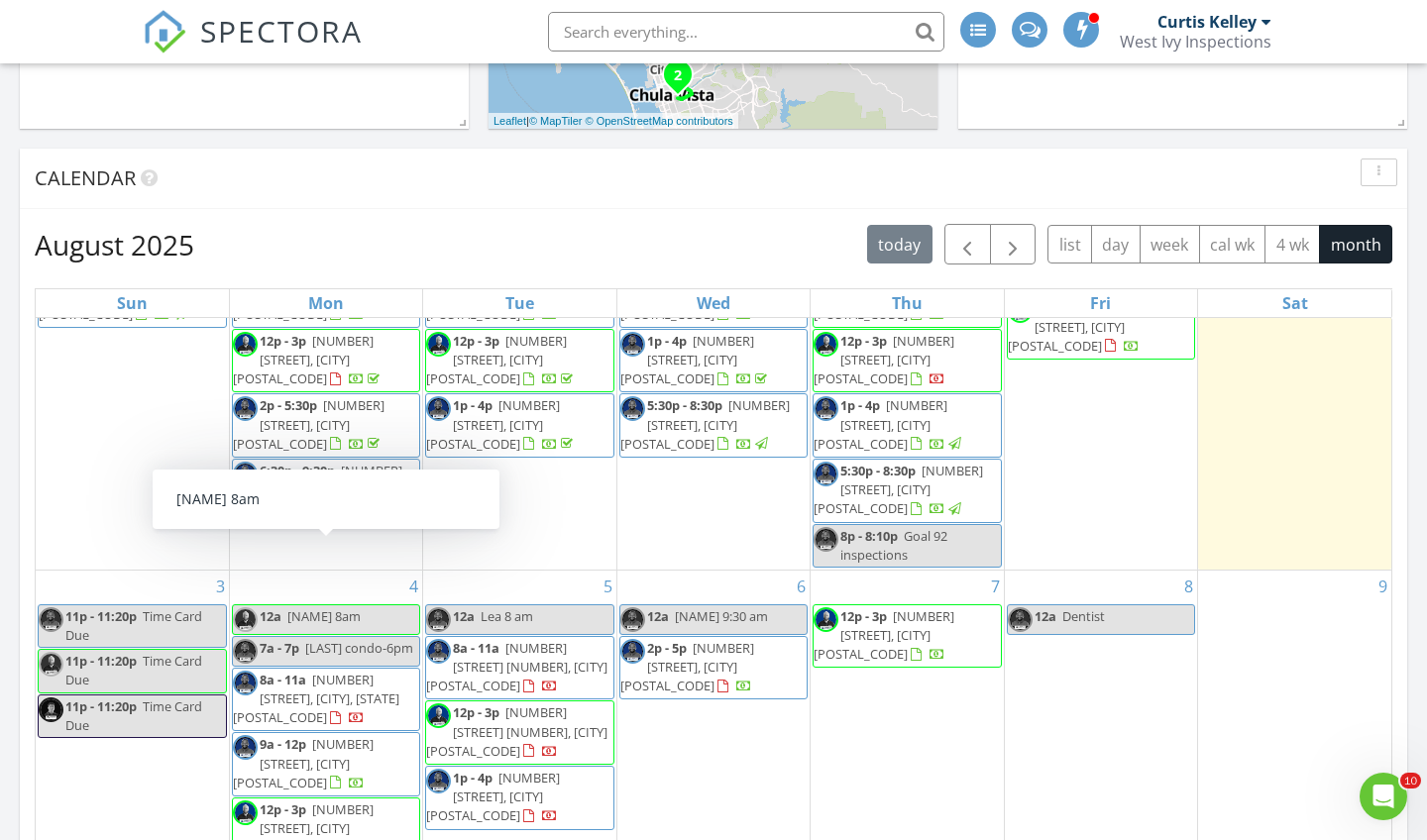 click on "Sam 8am" at bounding box center [324, 616] 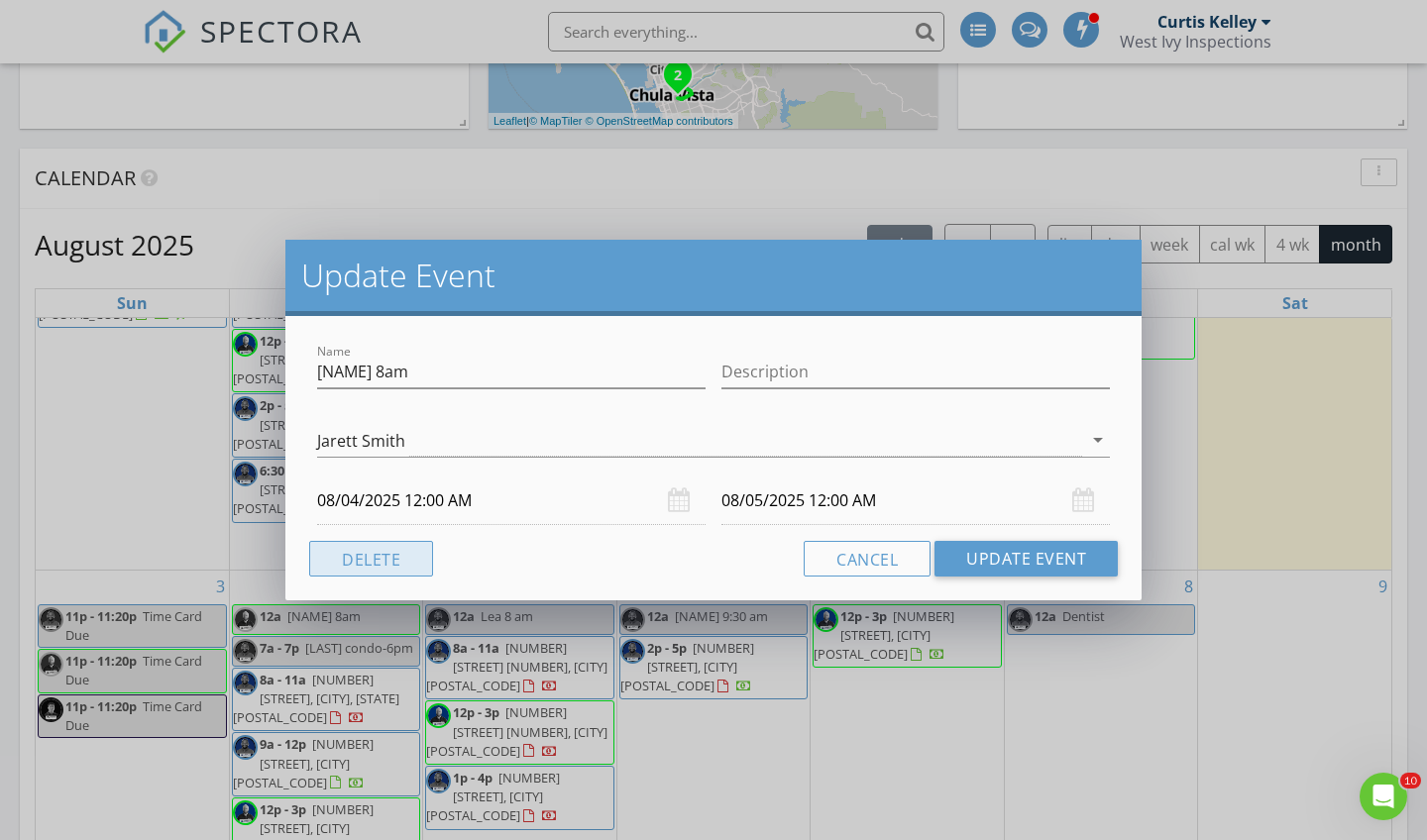 click on "Delete" at bounding box center (371, 559) 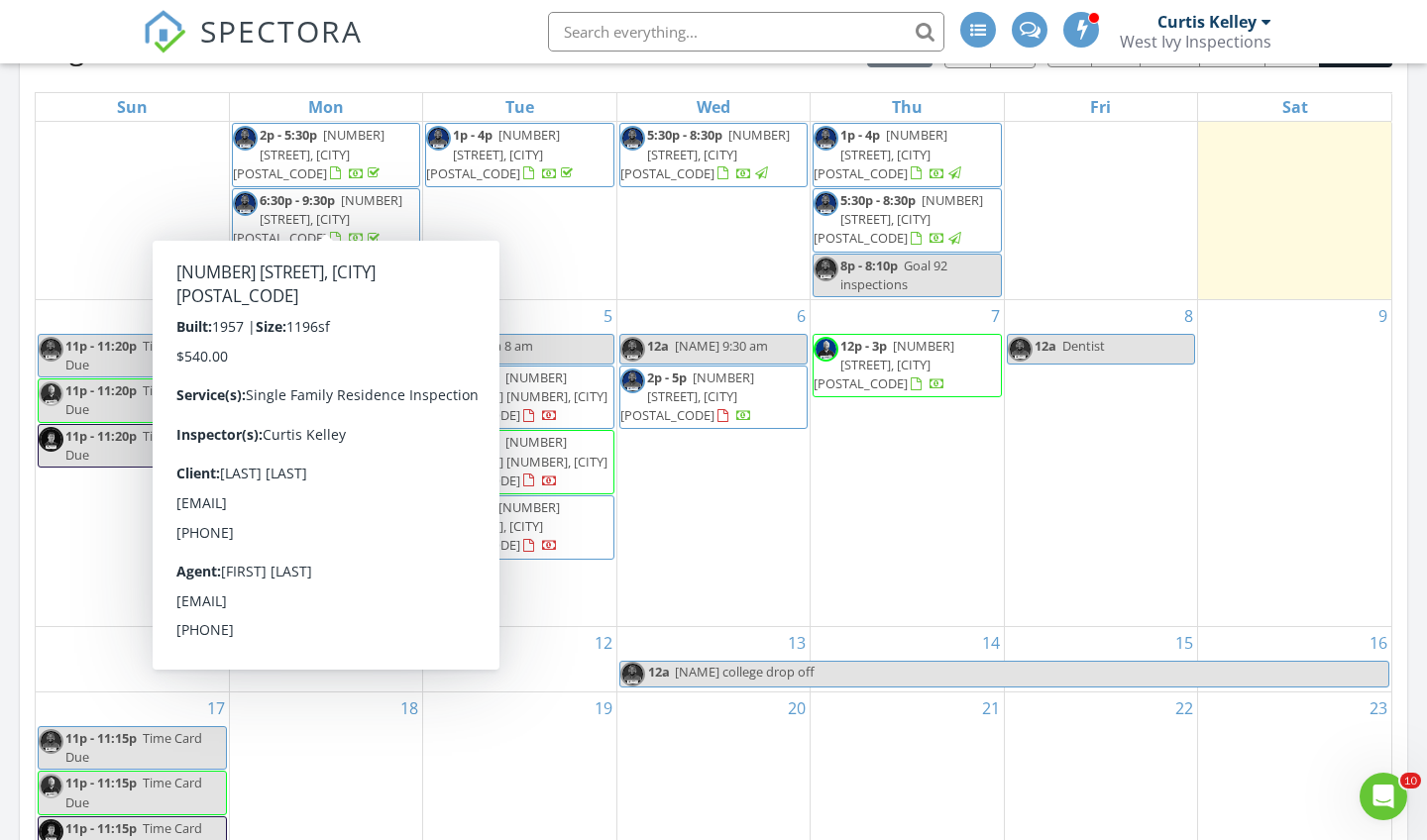 click on "5
12a
Lea 8 am
8a - 11a
5649 Lake Park Way 304, La Mesa 91942
12p - 3p
10311 Azuaga St 46, San Diego 92129
1p - 4p
1362 Buckwheat Trail, Campo 91906" at bounding box center (519, 463) 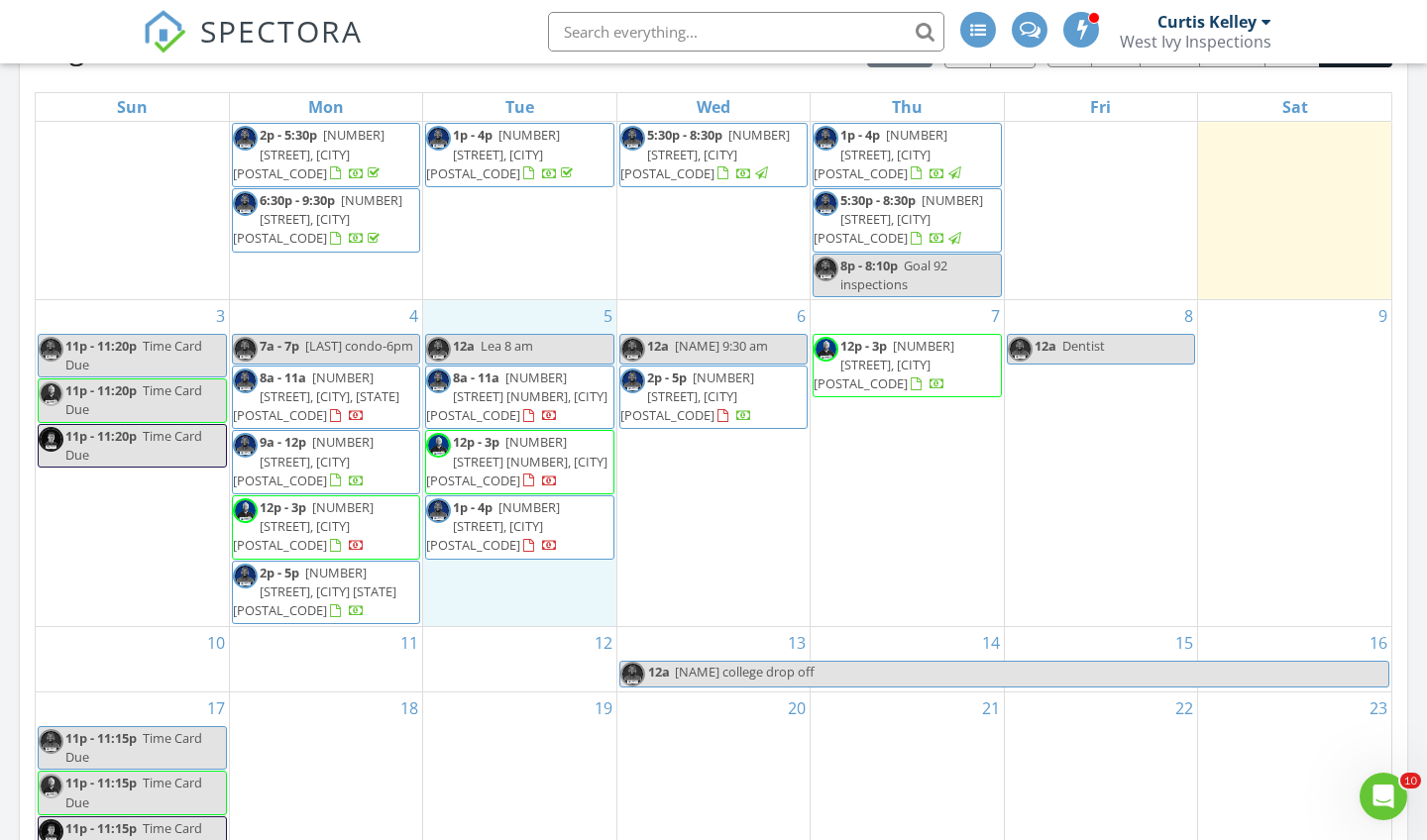 drag, startPoint x: 559, startPoint y: 483, endPoint x: 503, endPoint y: 284, distance: 206.72929 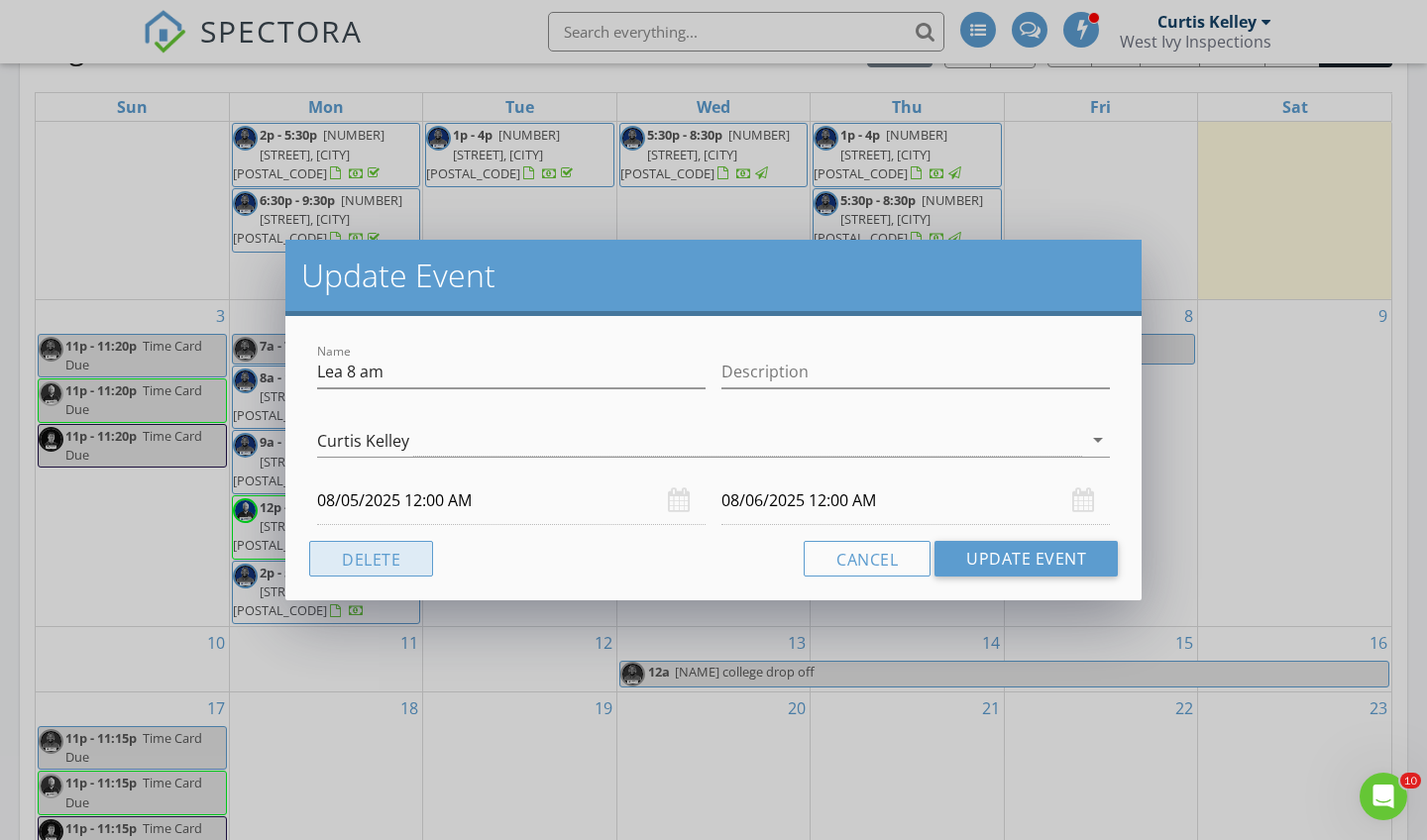 click on "Delete" at bounding box center (371, 559) 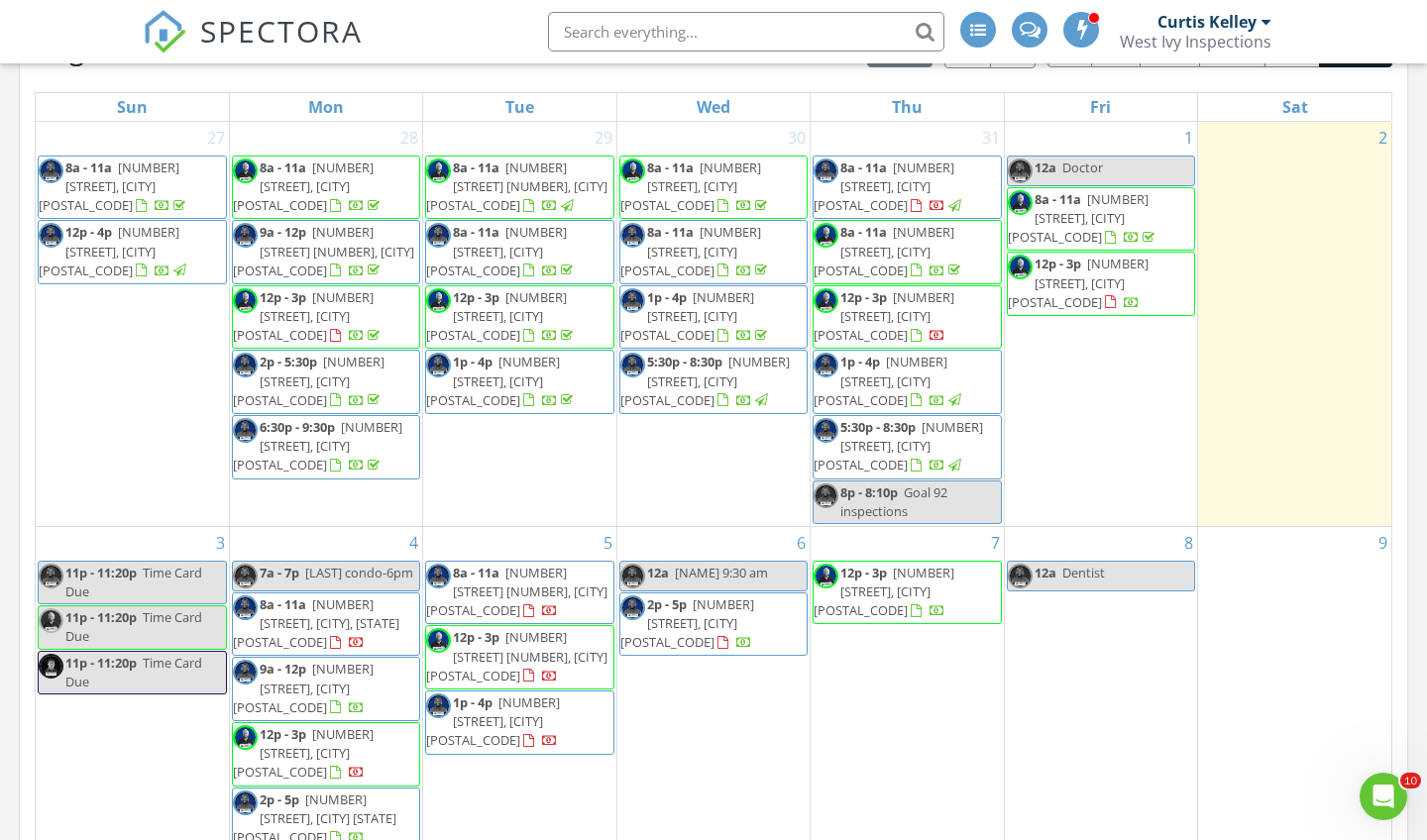 click on "12a
Dentist" at bounding box center [1056, 573] 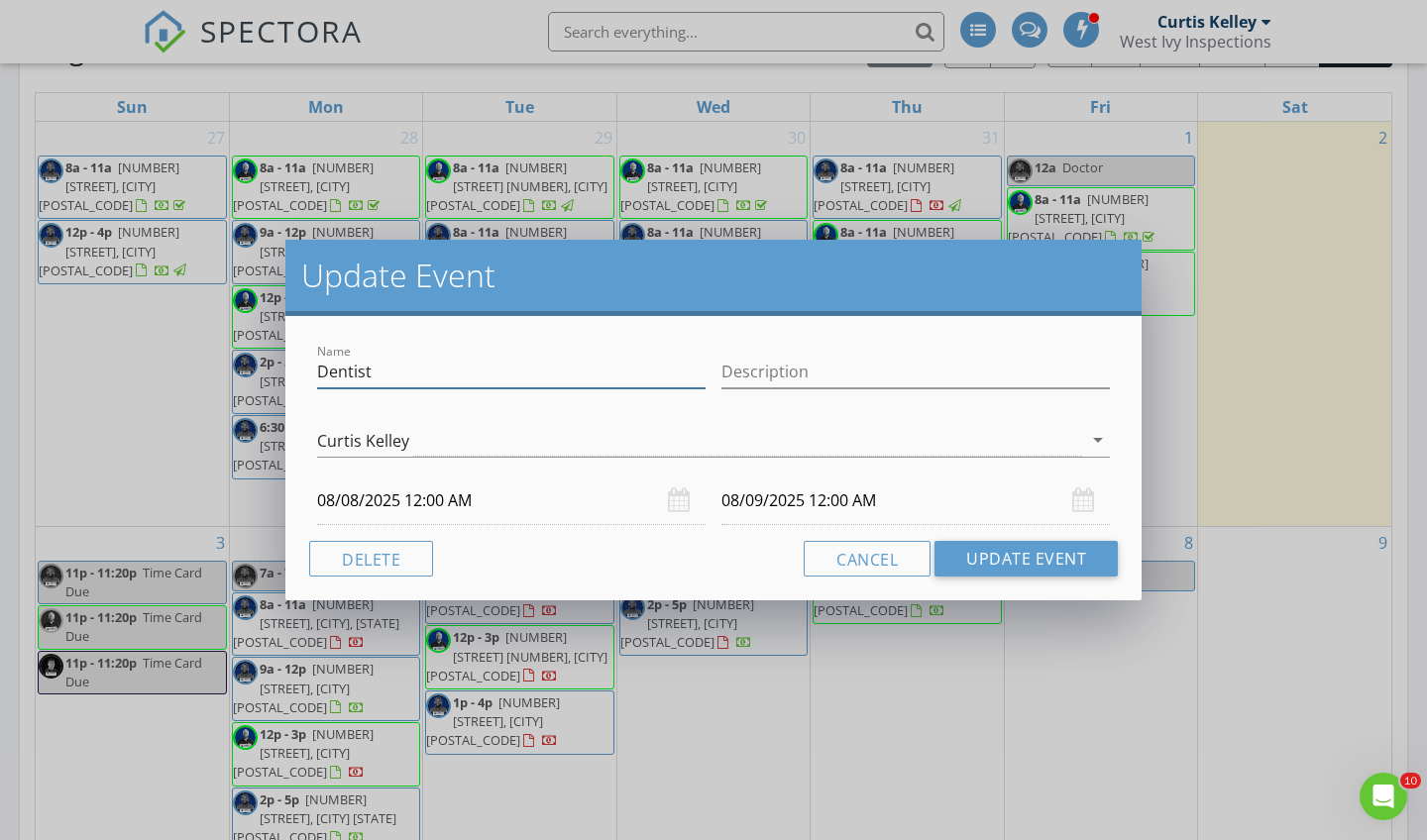 click on "Dentist" at bounding box center (511, 371) 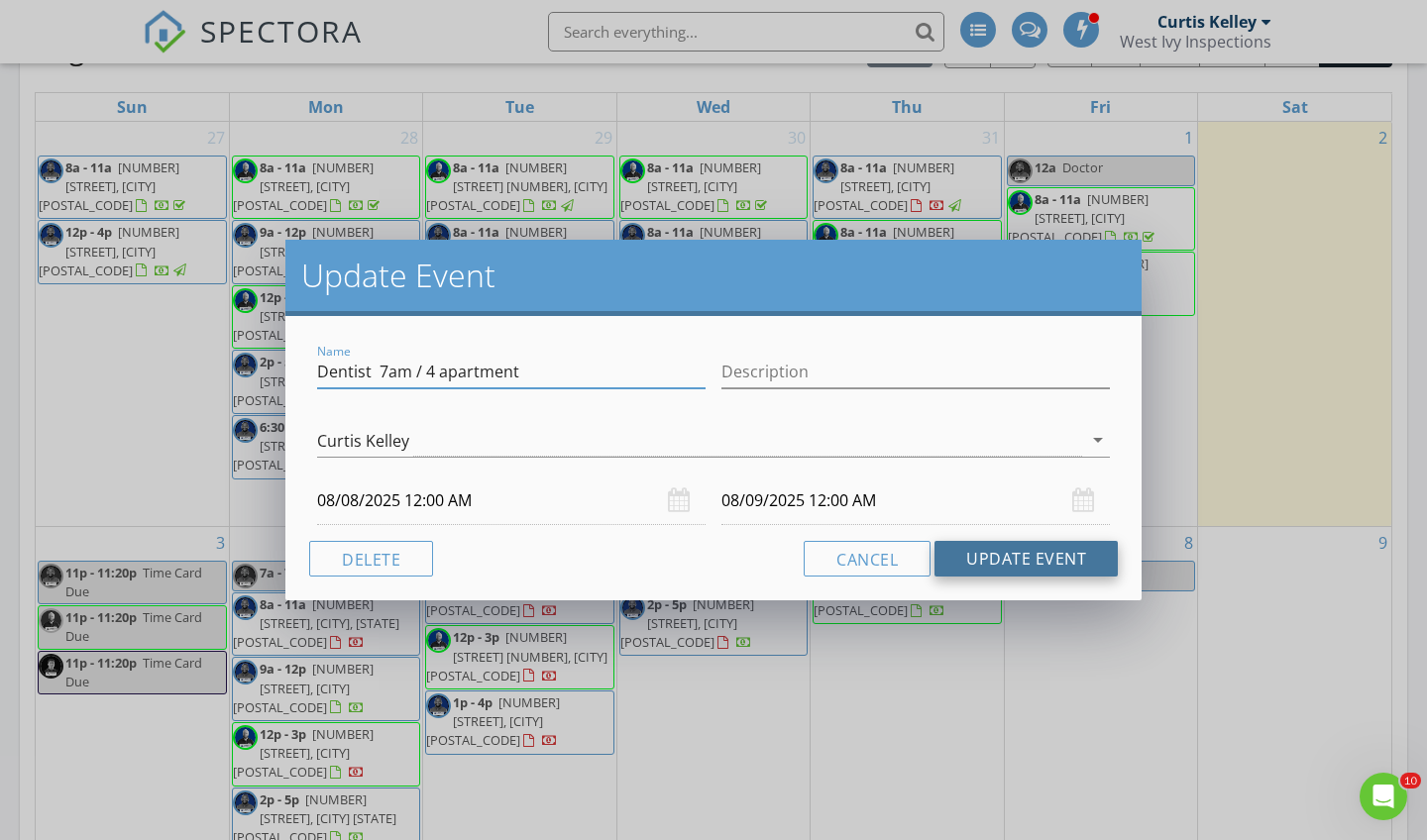 type on "Dentist  7am / 4 apartment" 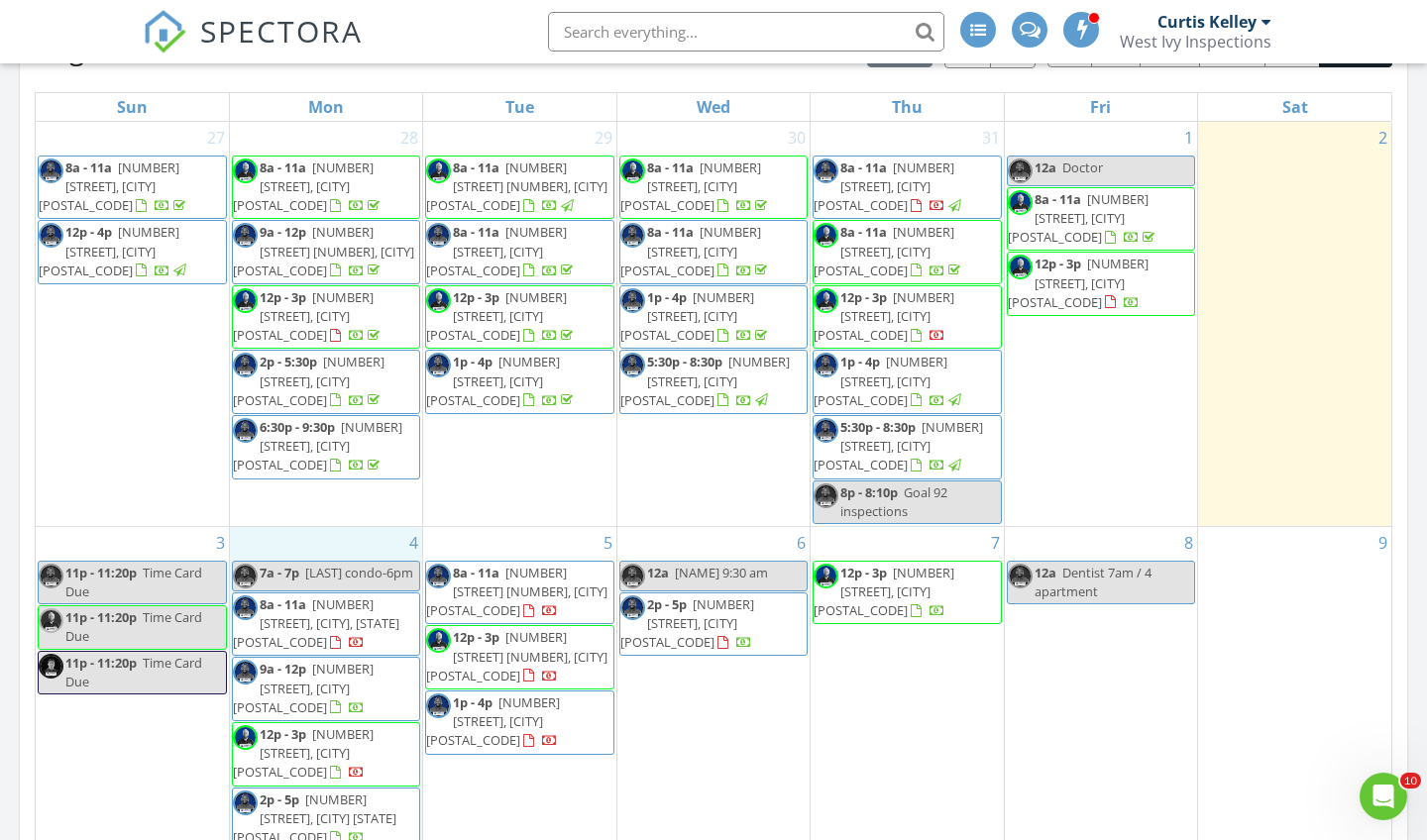 click on "4
7a - 7p
Angela condo-6pm
8a - 11a
4815 Beaumont Dr, La Mesa 91941
9a - 12p
46079 Galaxy Ct, Temecula 92592
12p - 3p
2122 March Pl, San Diego 92110
2p - 5p
5257 Beachfront Cove 181, San Diego 92154" at bounding box center (326, 689) 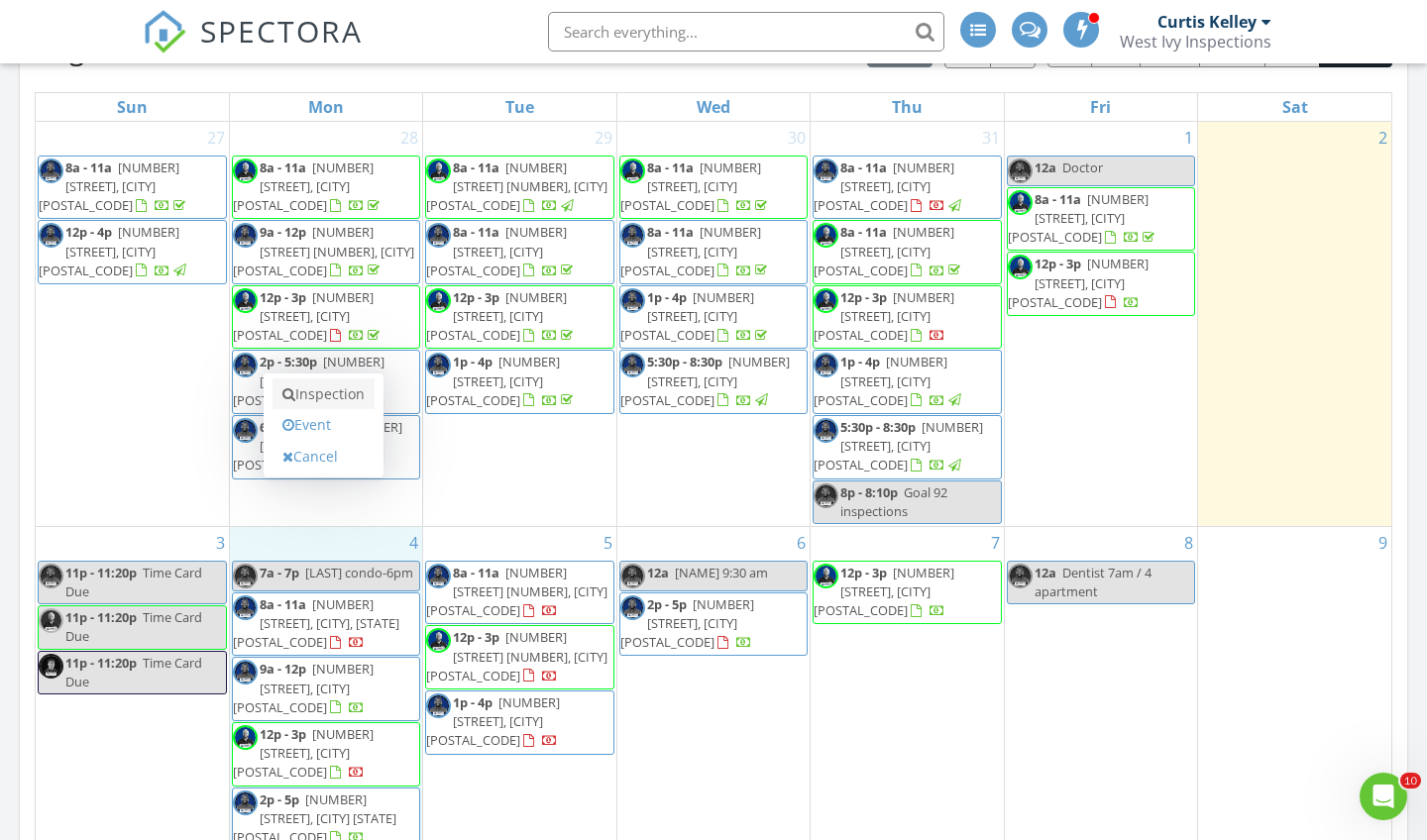 click on "Inspection" at bounding box center (323, 394) 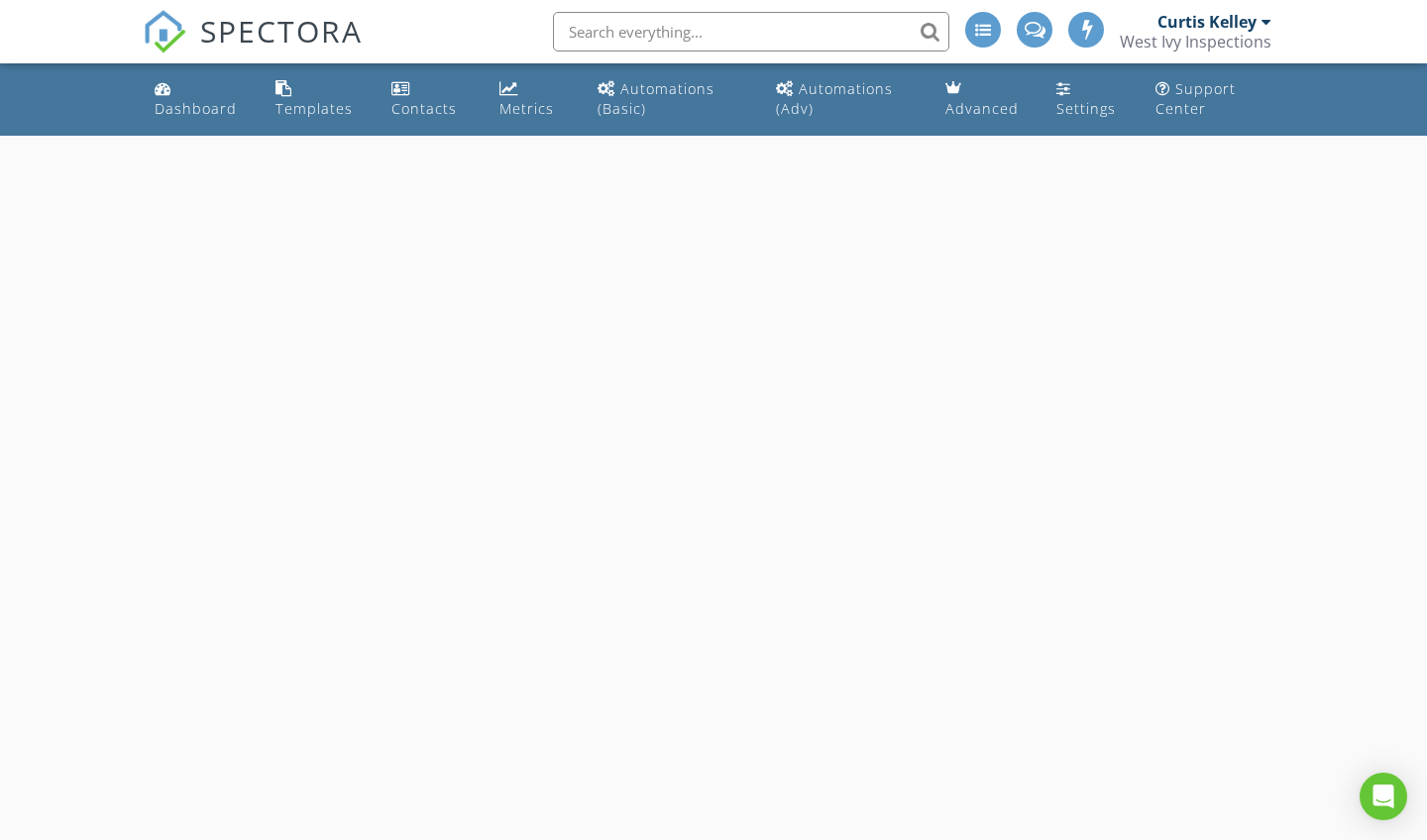 scroll, scrollTop: 0, scrollLeft: 0, axis: both 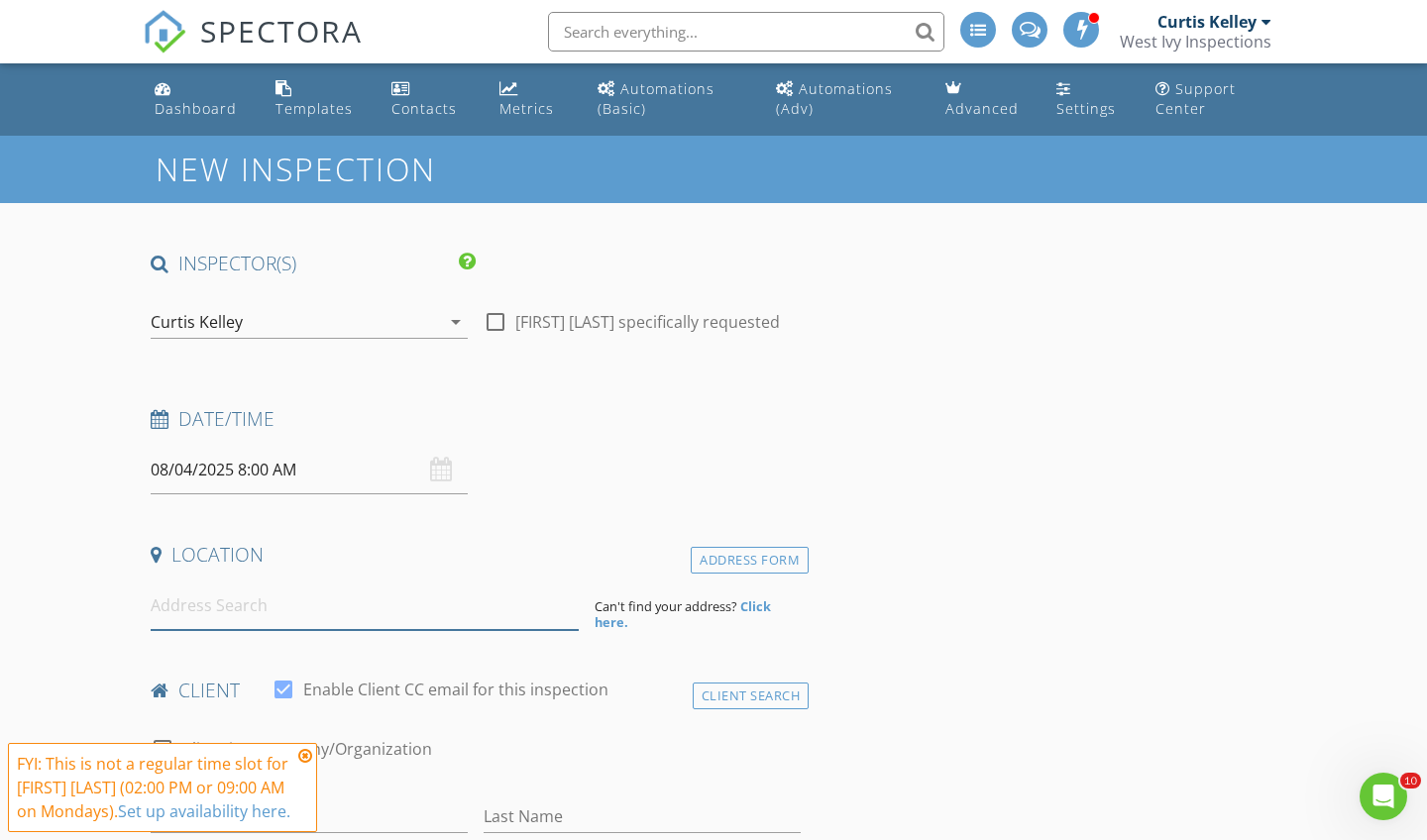 click at bounding box center [365, 605] 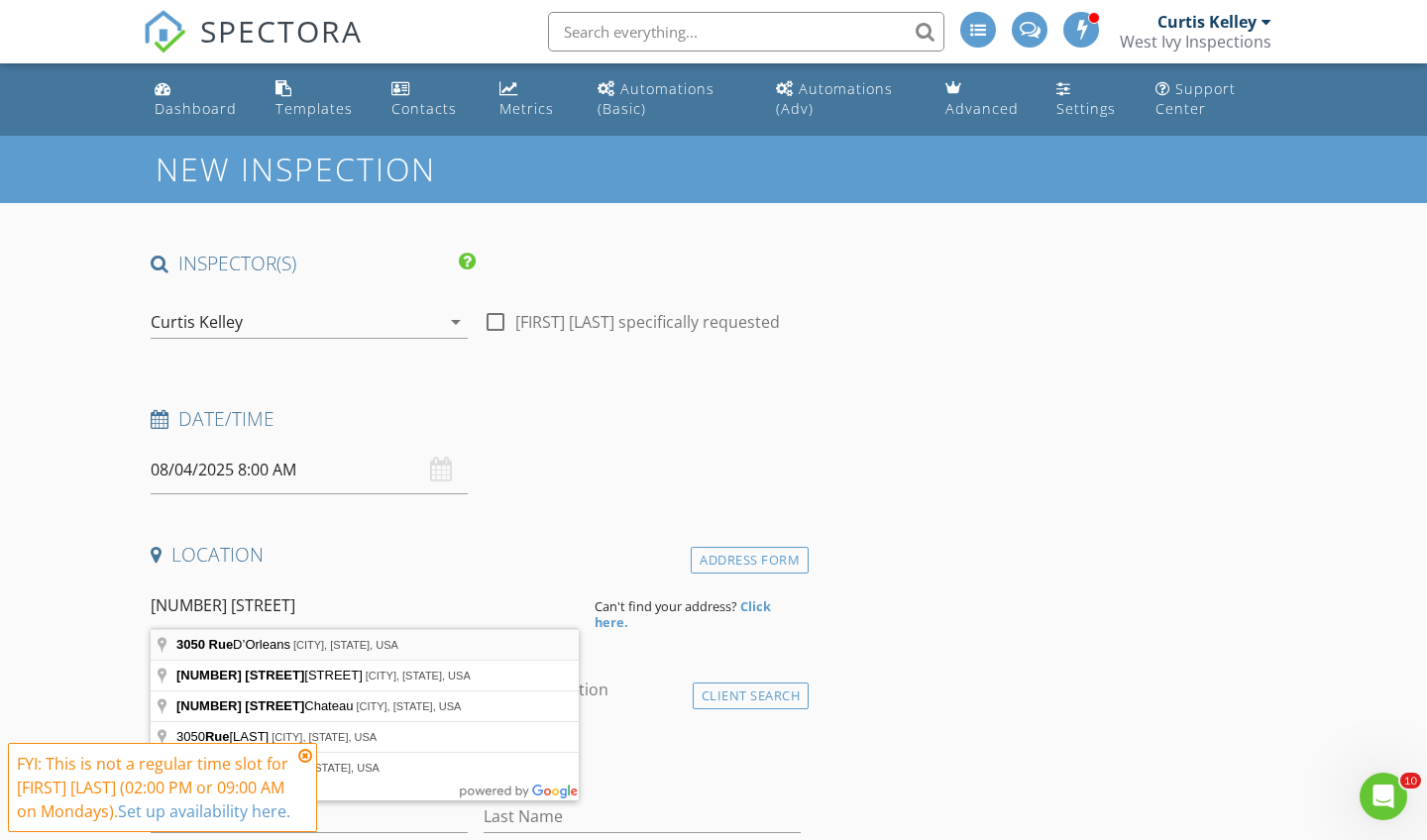 type on "[NUMBER] [STREET], [CITY], [STATE], USA" 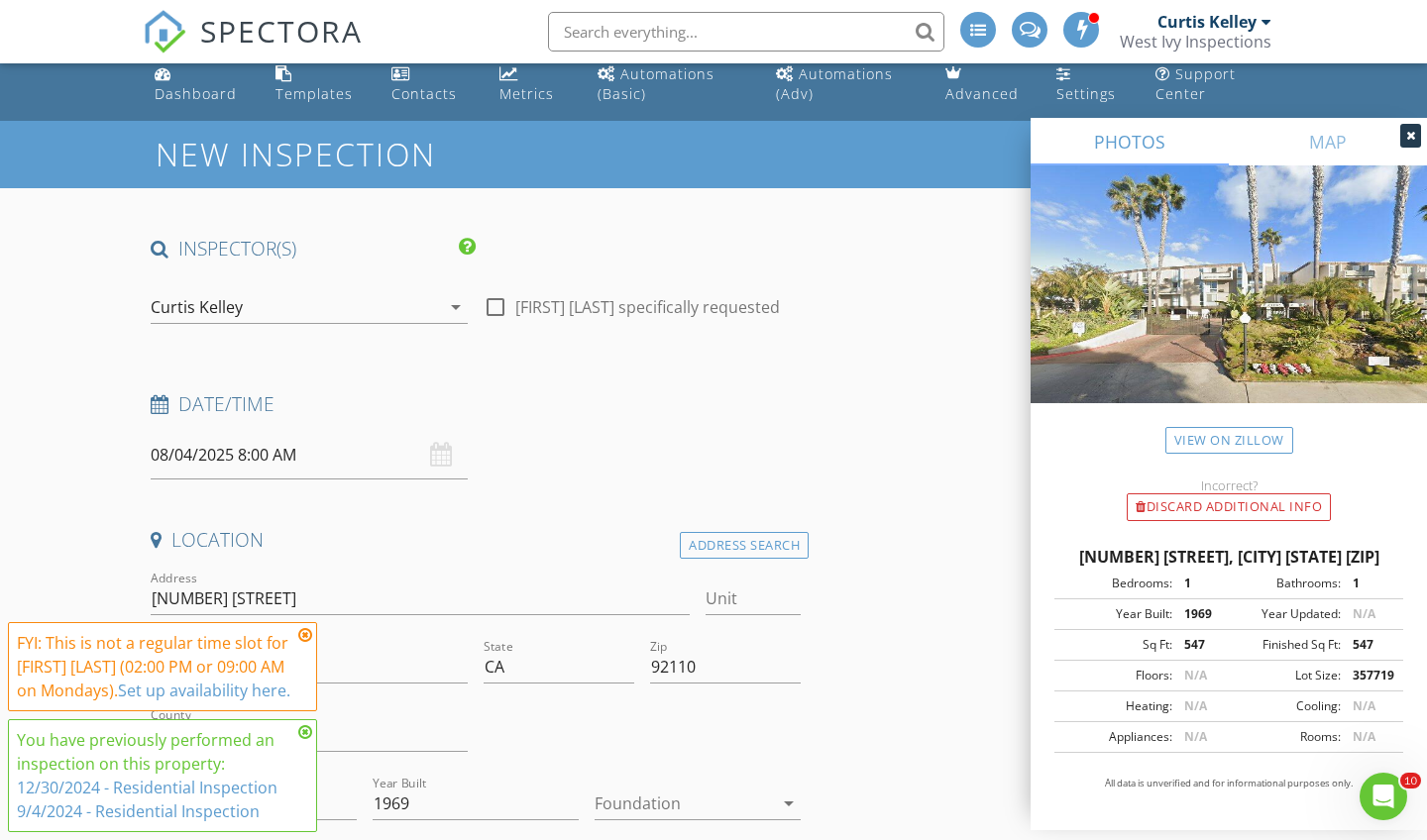 scroll, scrollTop: 18, scrollLeft: 0, axis: vertical 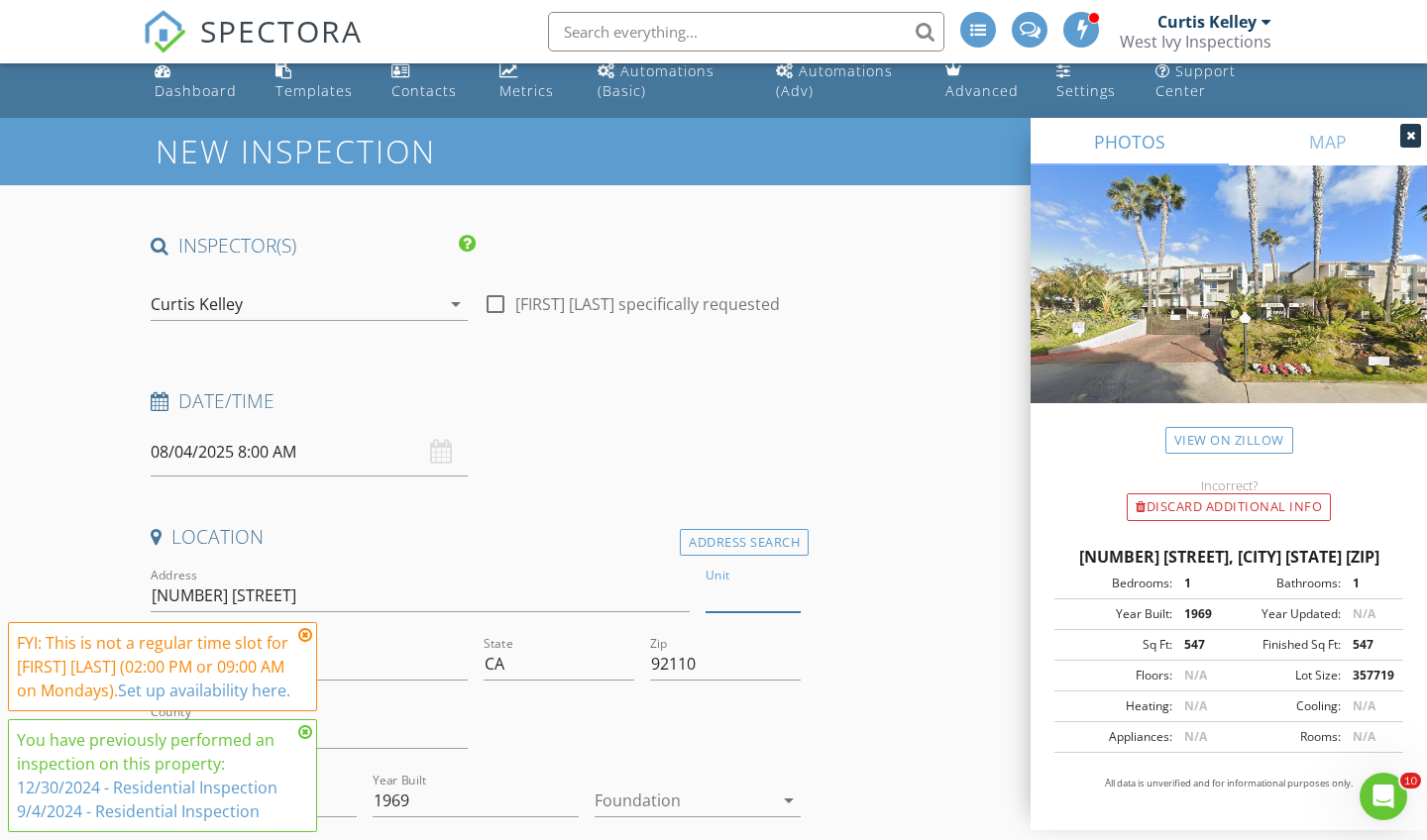 click on "Unit" at bounding box center (753, 595) 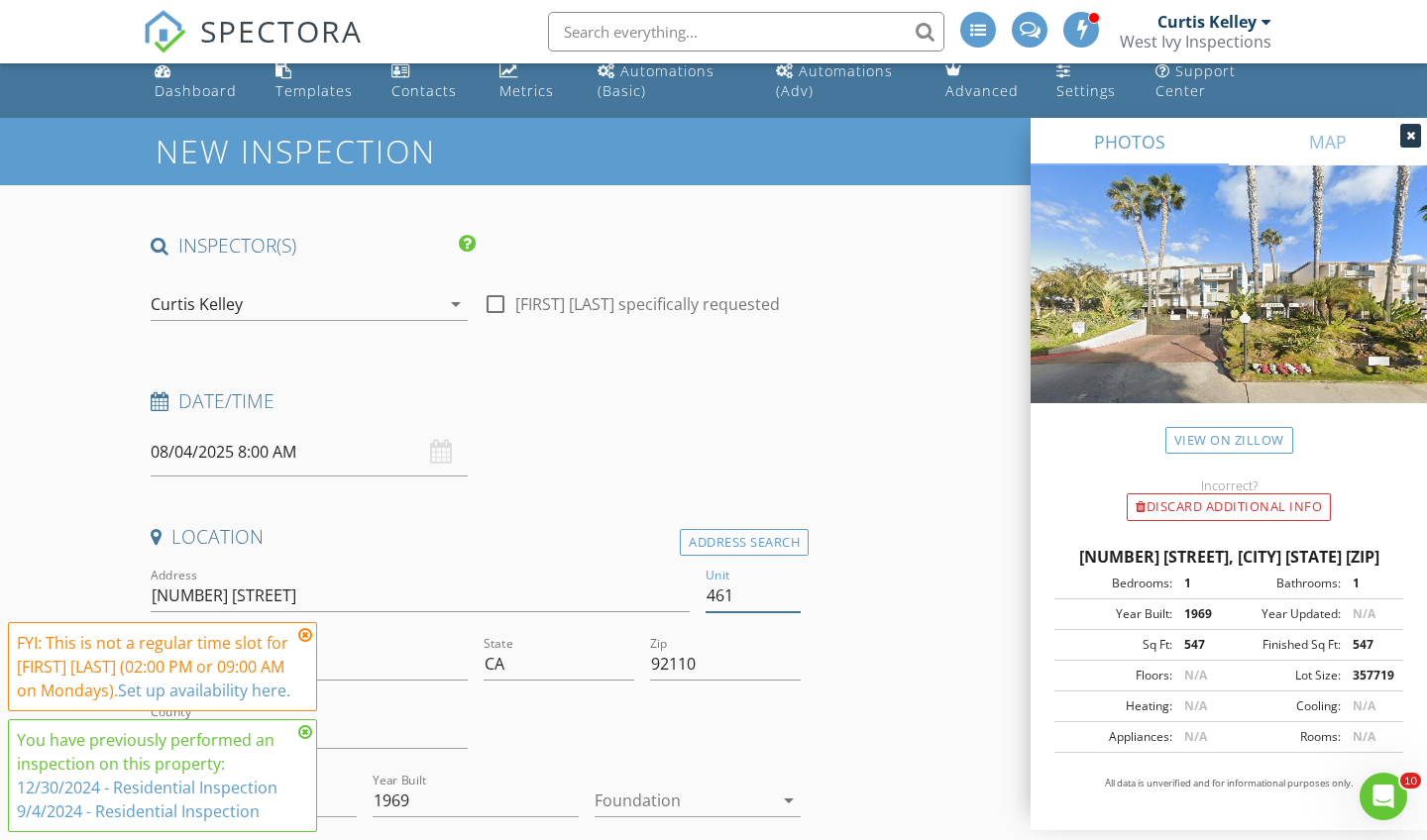 type on "461" 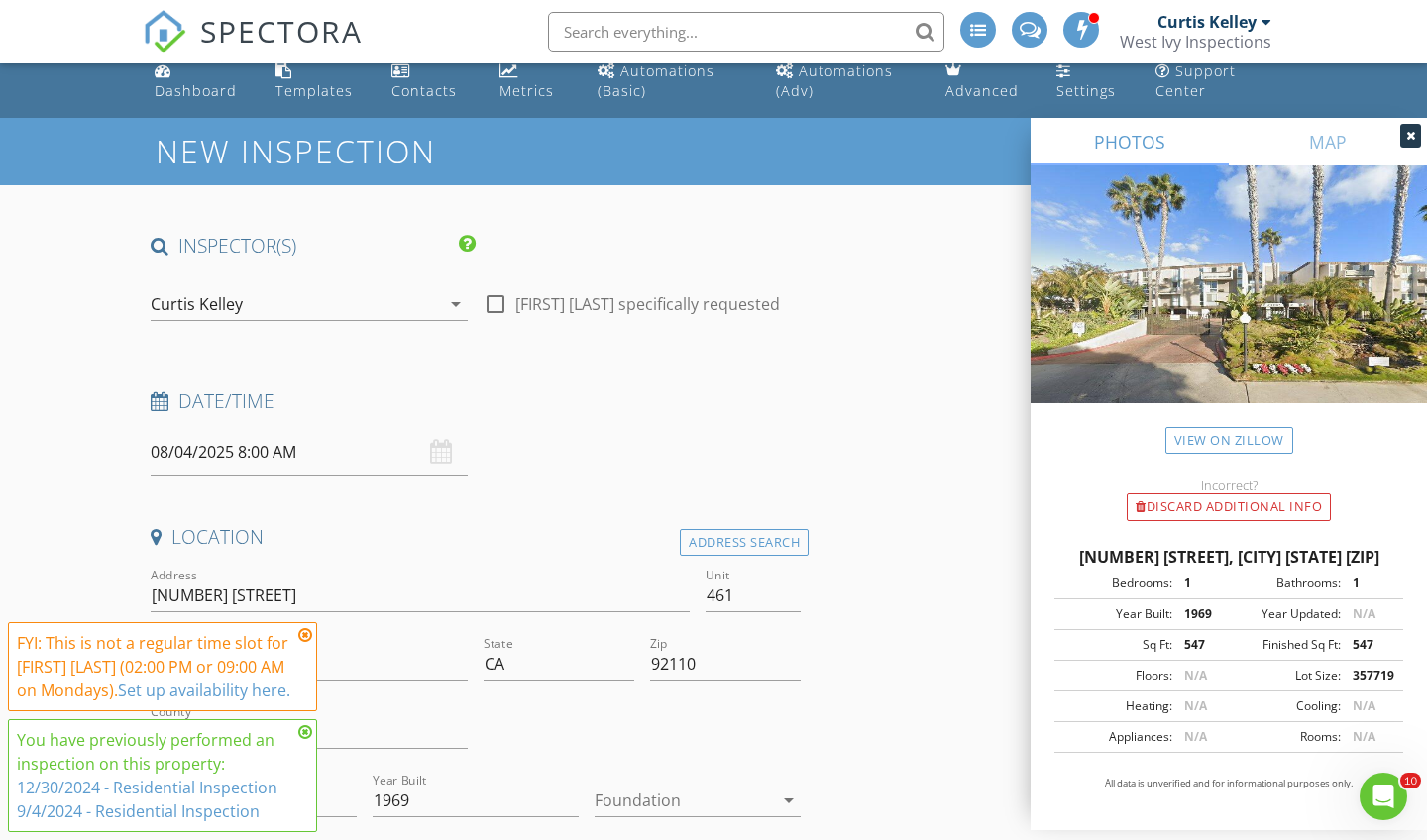 click on "INSPECTOR(S)
check_box   [FIRST] [LAST]   PRIMARY   check_box_outline_blank   [FIRST] [LAST]     check_box_outline_blank   [FIRST] [LAST]     [FIRST] [LAST] arrow_drop_down   check_box_outline_blank [FIRST] [LAST] specifically requested
Date/Time
08/04/2025 8:00 AM
Location
Address Search       Address [NUMBER] [STREET]   Unit [NUMBER]   City [CITY]   State [STATE]   Zip [ZIP]   County [CITY]     Square Feet 547   Year Built 1969   Foundation arrow_drop_down     [FIRST] [LAST]     22.4 miles     (34 minutes)
client
check_box Enable Client CC email for this inspection   Client Search     check_box_outline_blank Client is a Company/Organization     First Name   Last Name   Email   CC Email   Phone         Tags         Notes   Private Notes
ADDITIONAL client
SERVICES" at bounding box center [714, 1993] 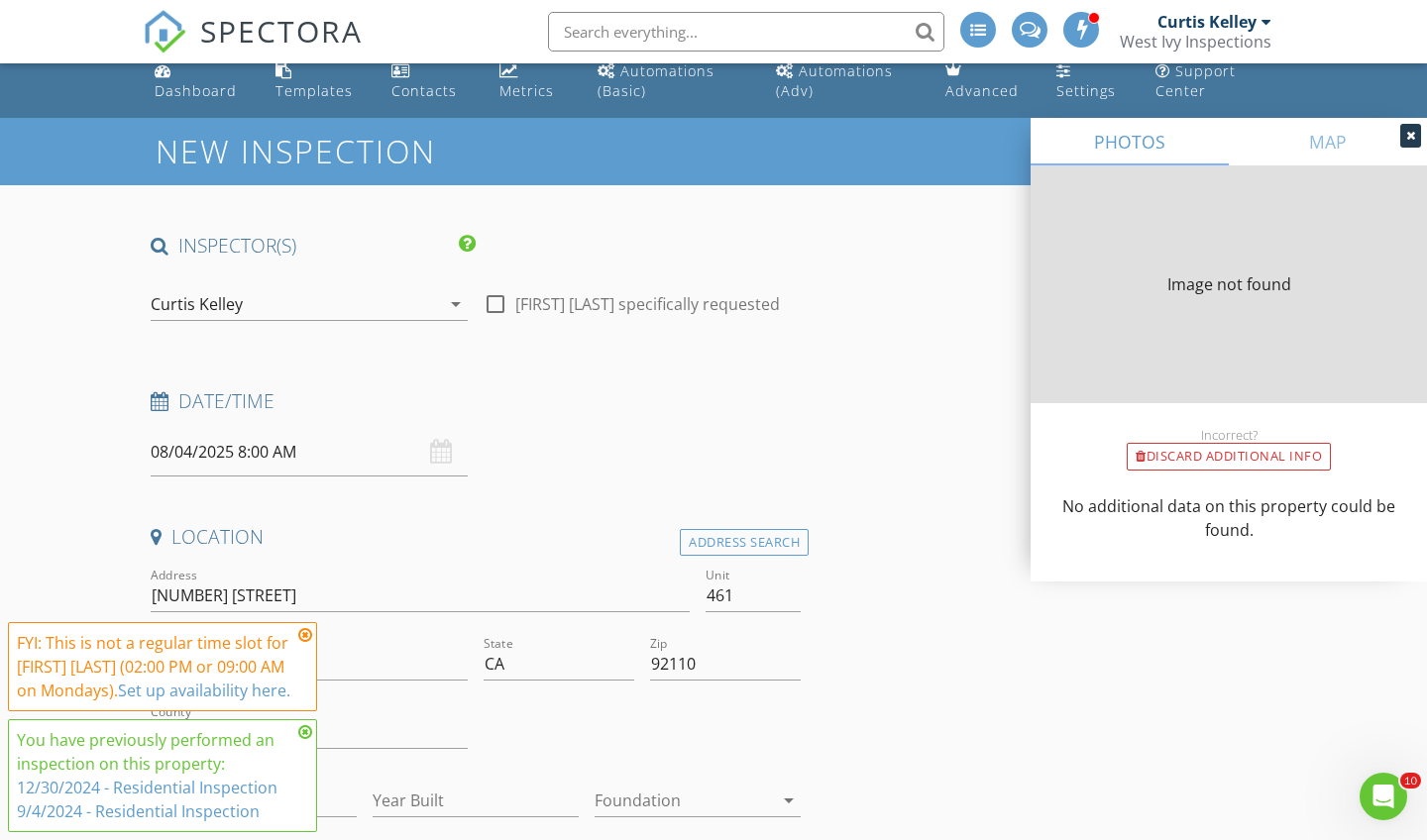 type on "547" 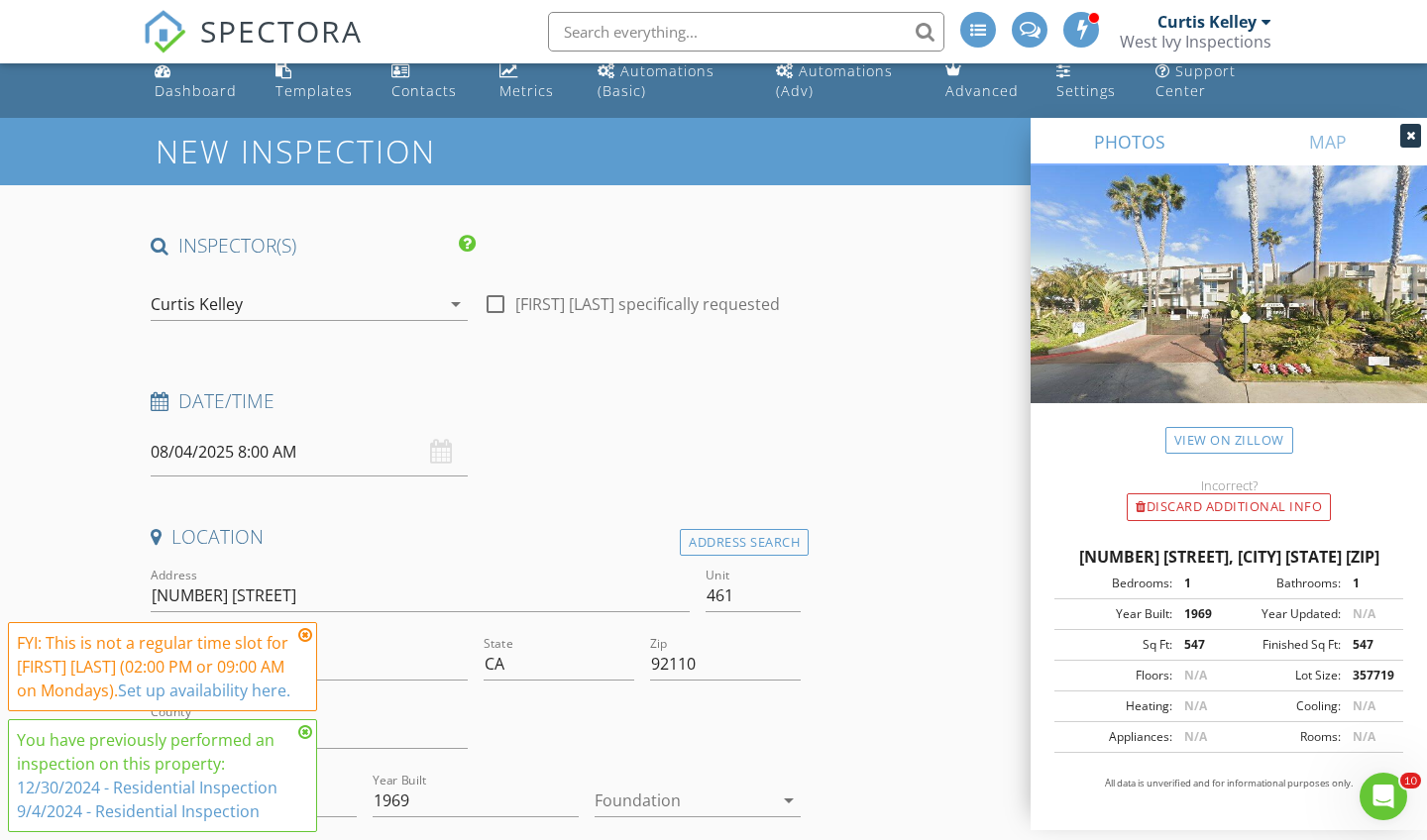 click at bounding box center [305, 732] 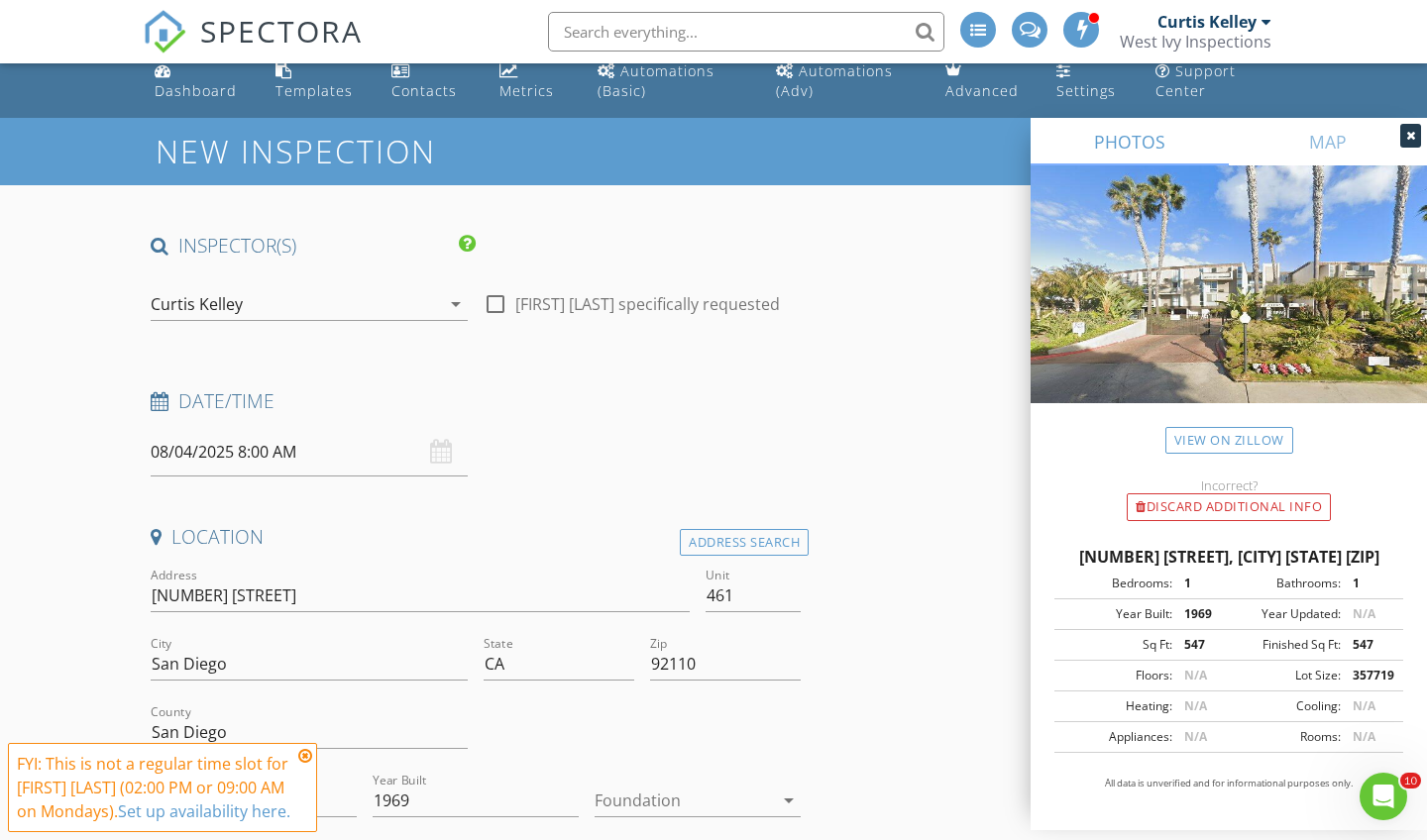 click at bounding box center [305, 756] 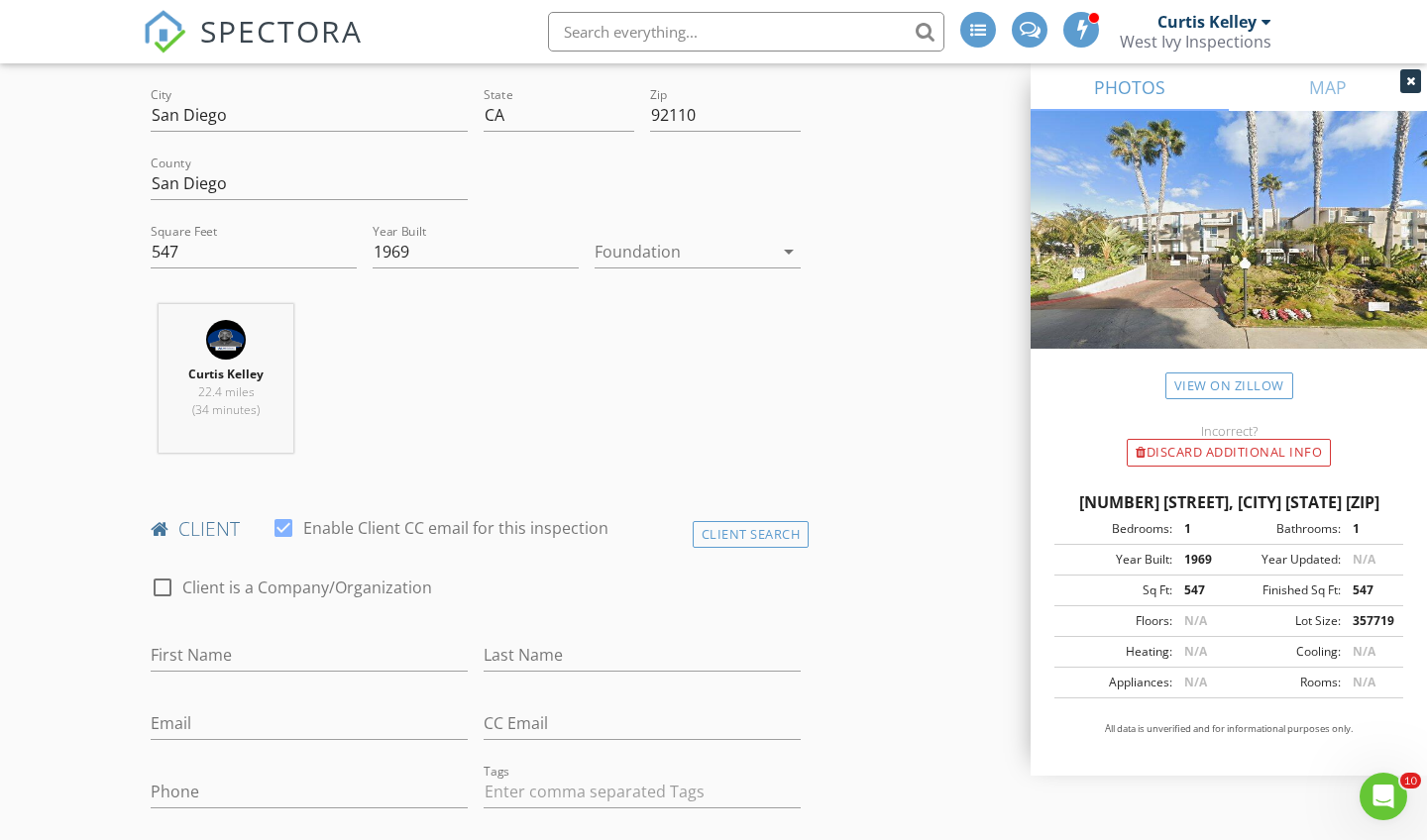 scroll, scrollTop: 568, scrollLeft: 0, axis: vertical 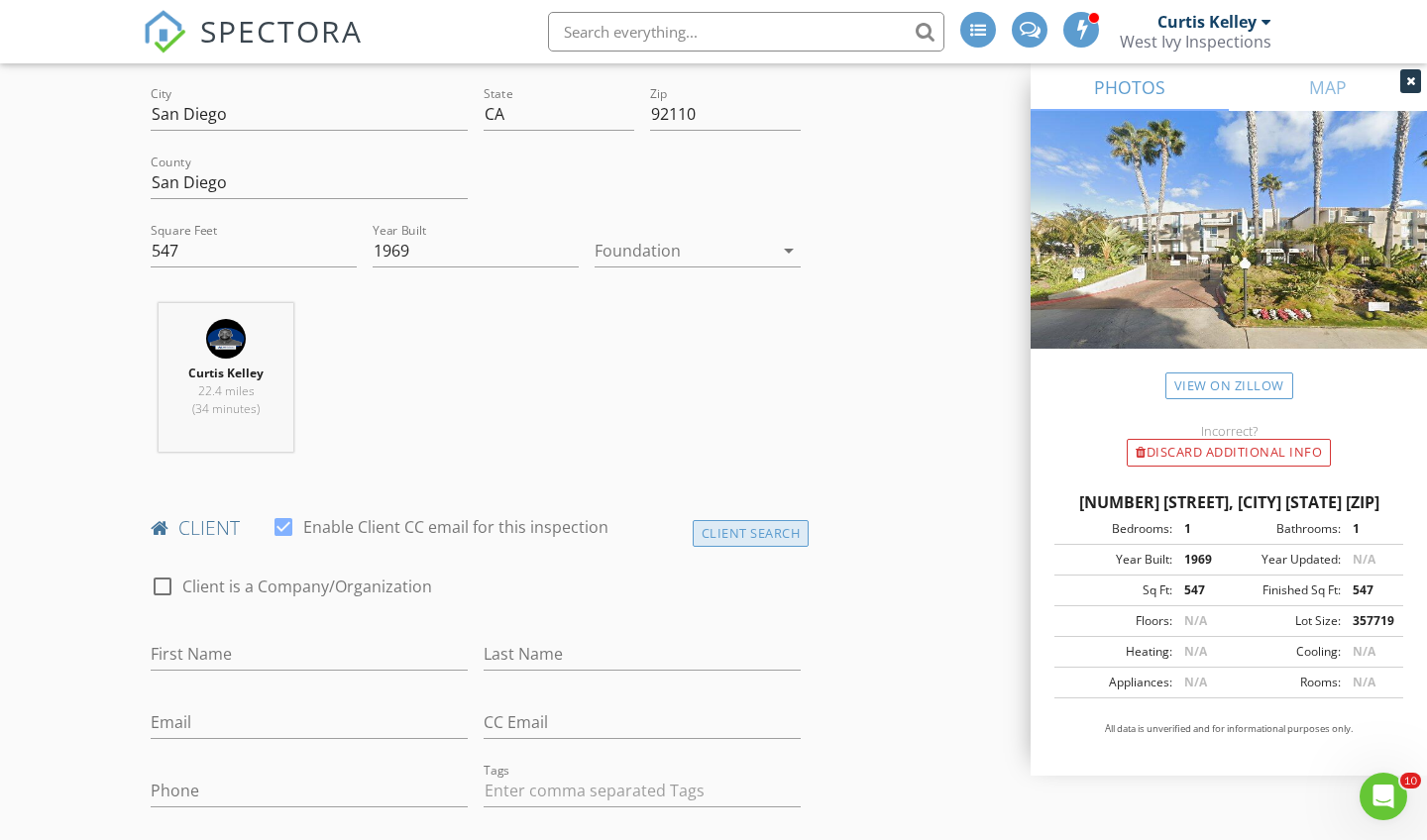 click on "Client Search" at bounding box center [751, 533] 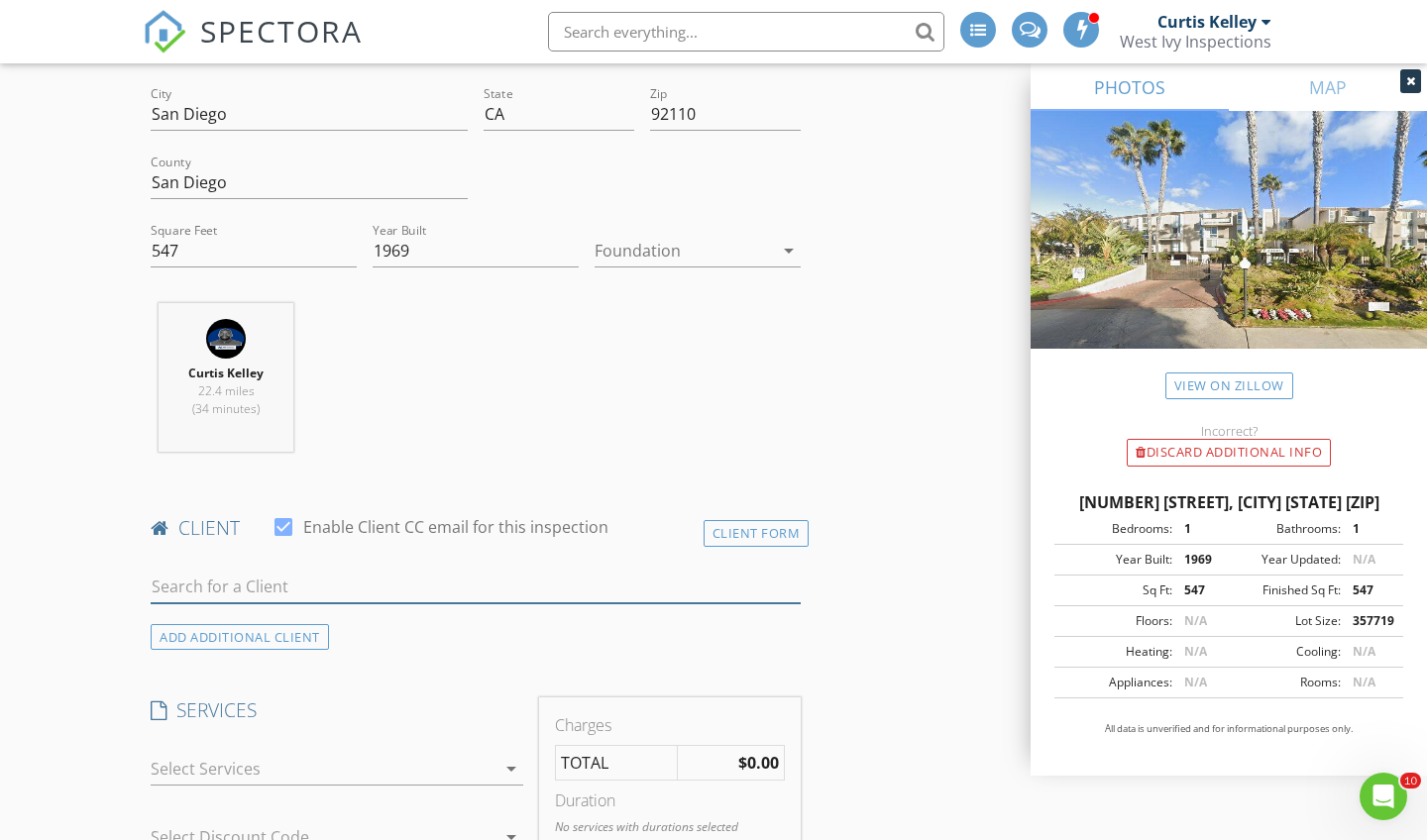 click at bounding box center (476, 586) 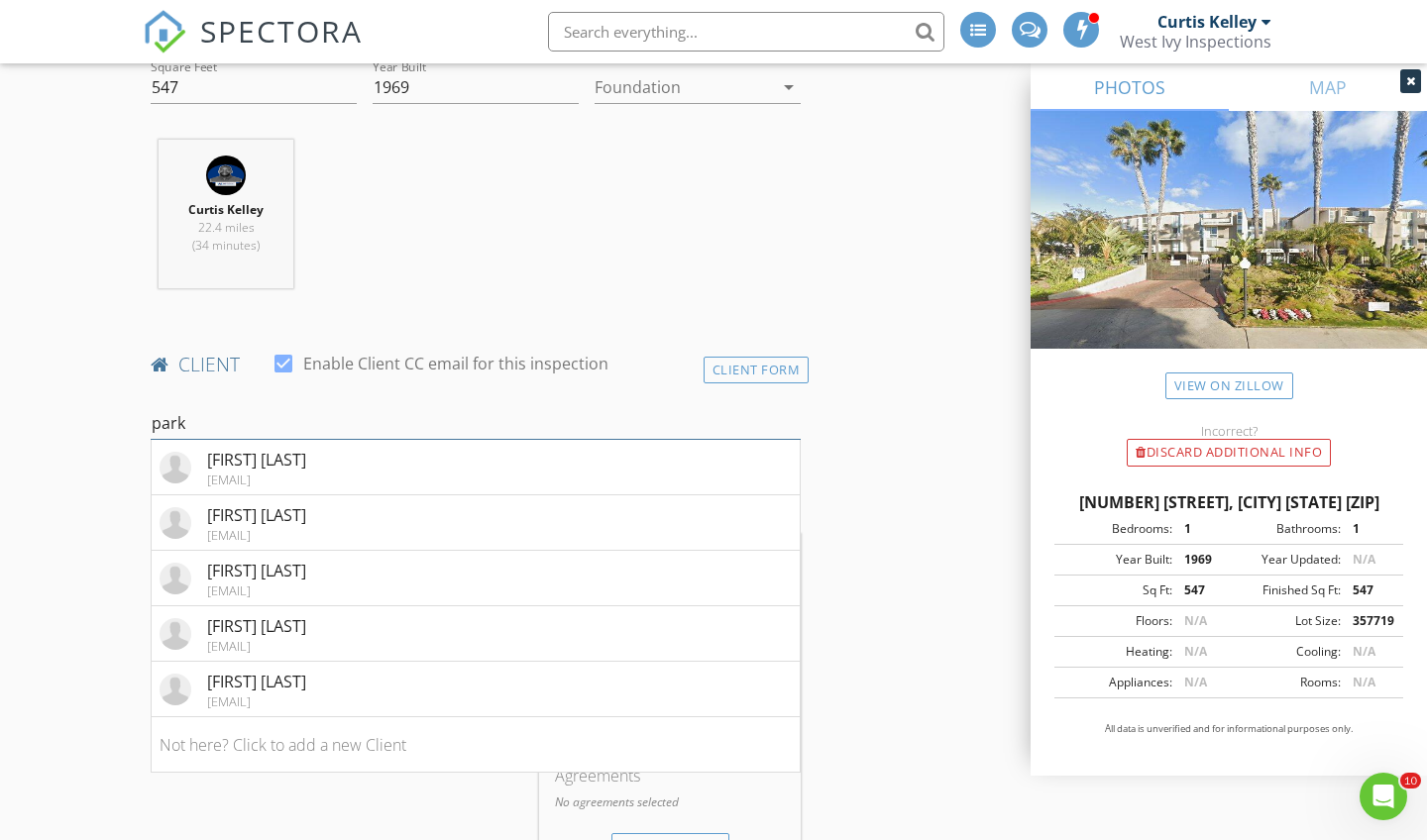 scroll, scrollTop: 734, scrollLeft: 0, axis: vertical 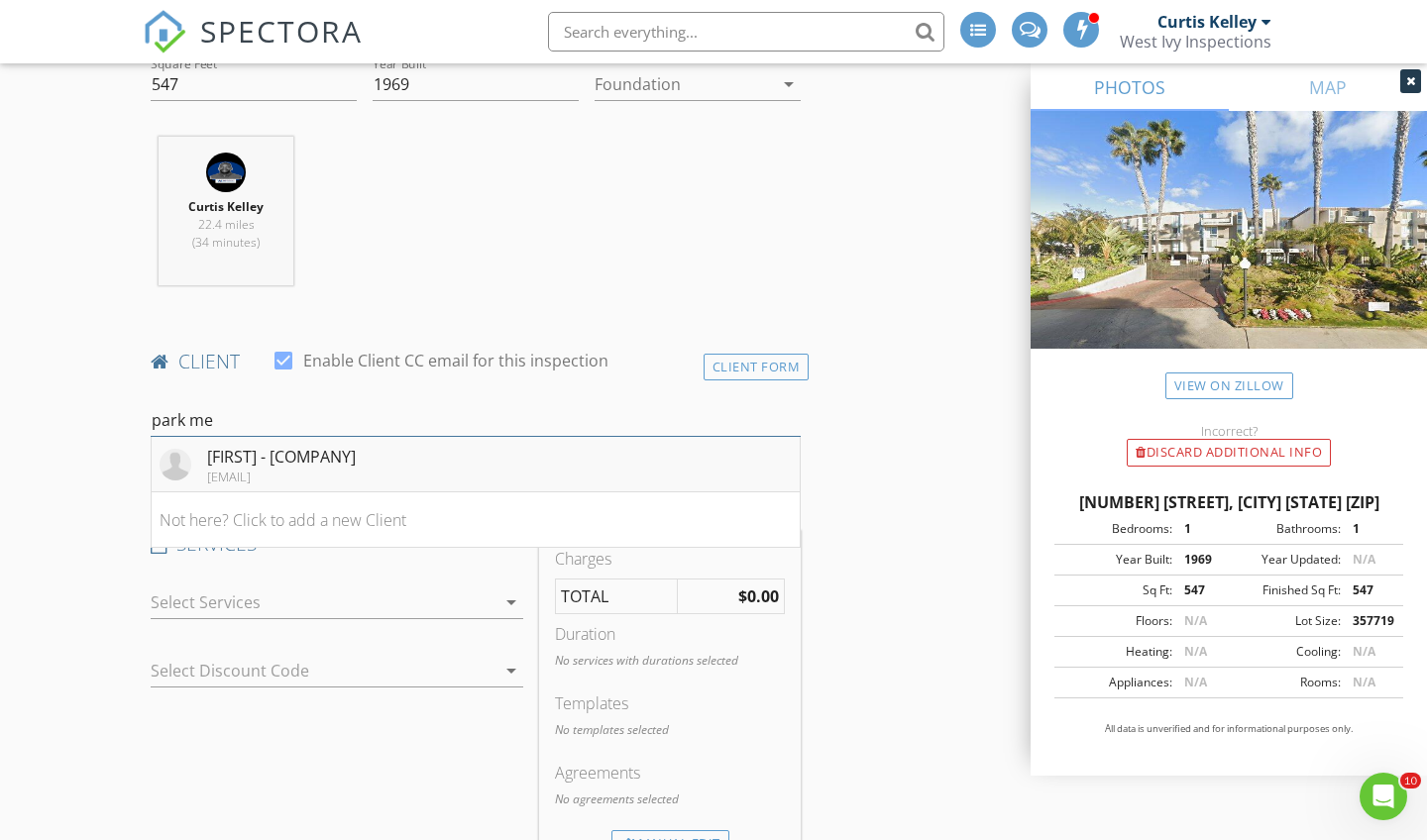 type on "park me" 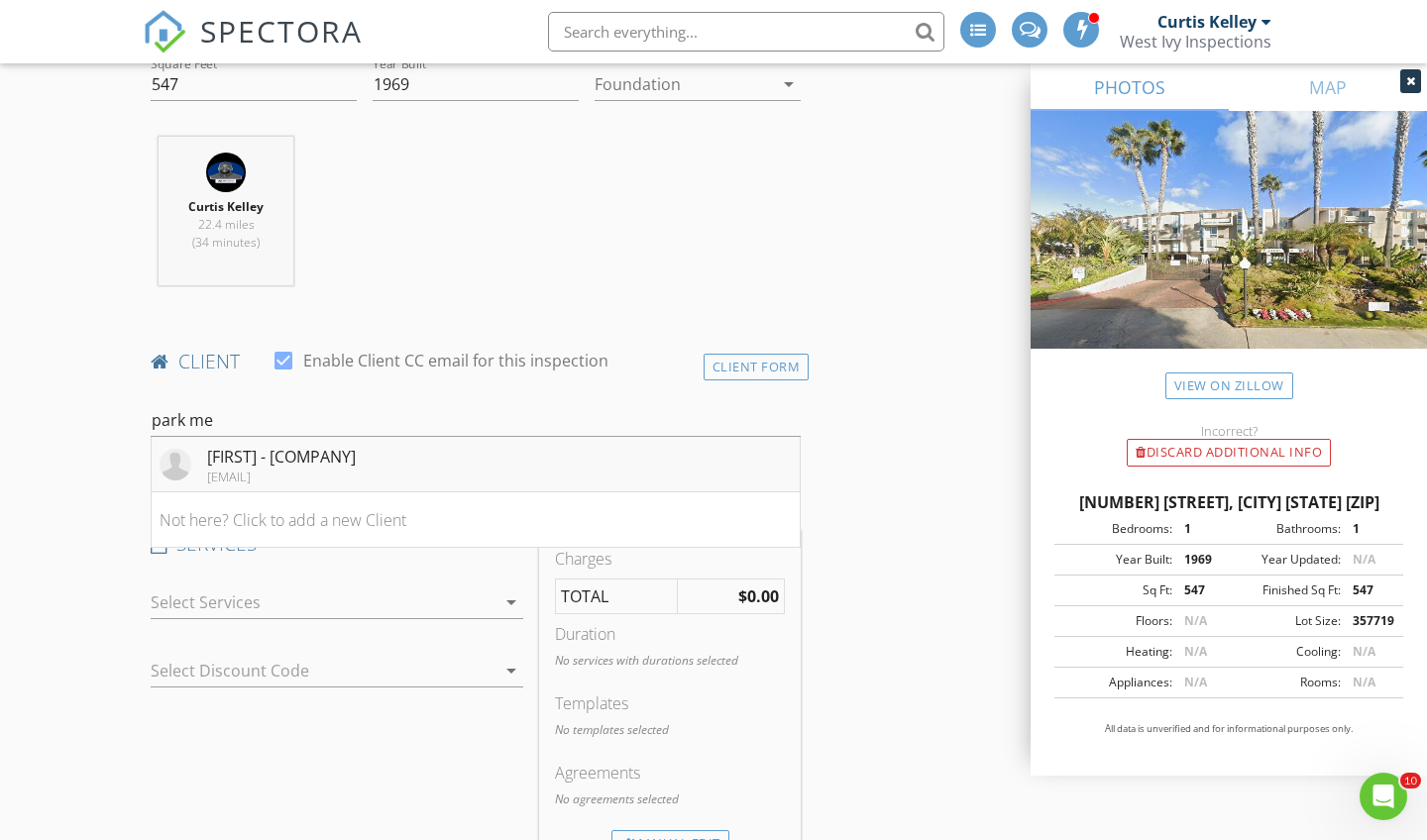 click on "[FIRST] - [COMPANY]" at bounding box center [281, 457] 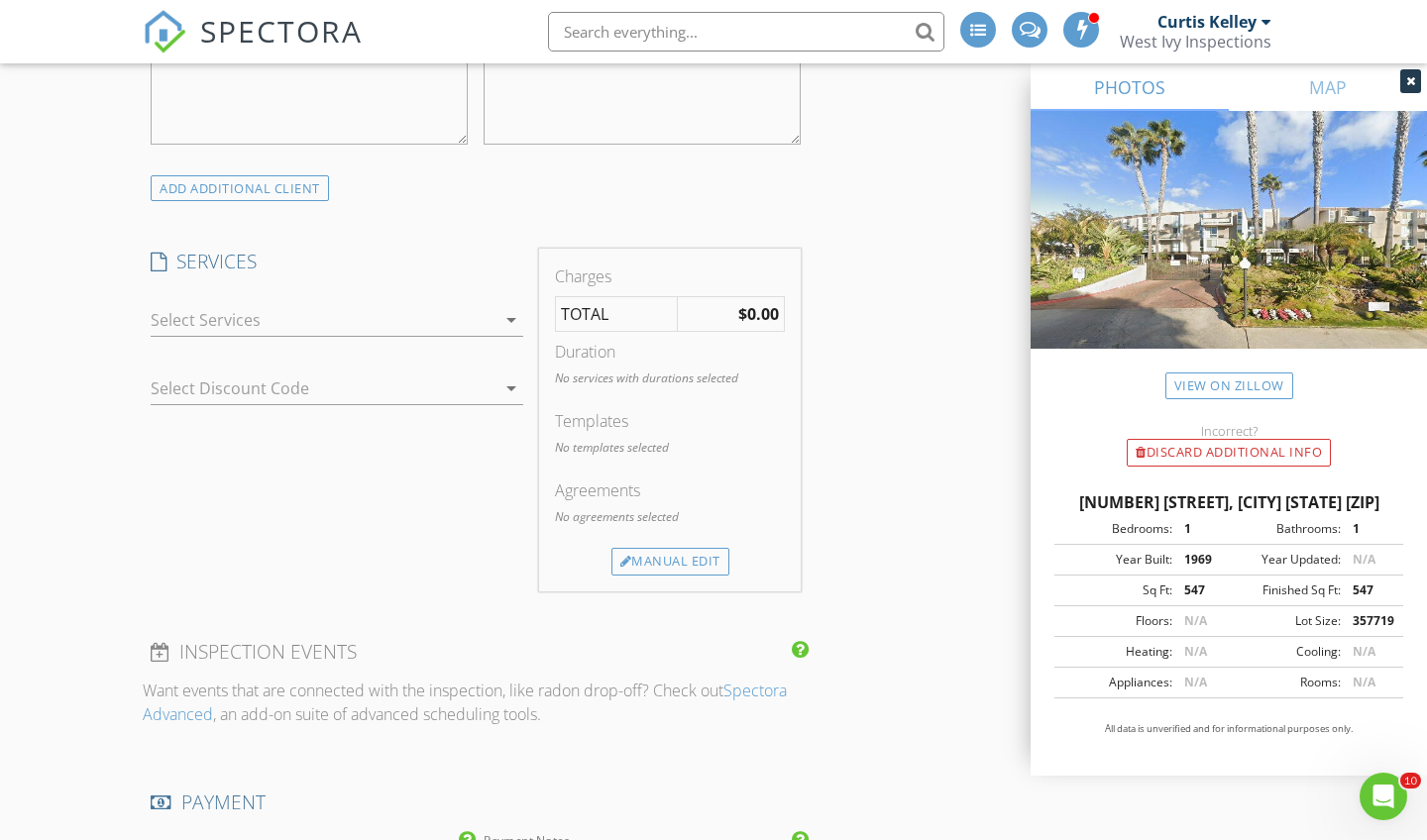 scroll, scrollTop: 1364, scrollLeft: 0, axis: vertical 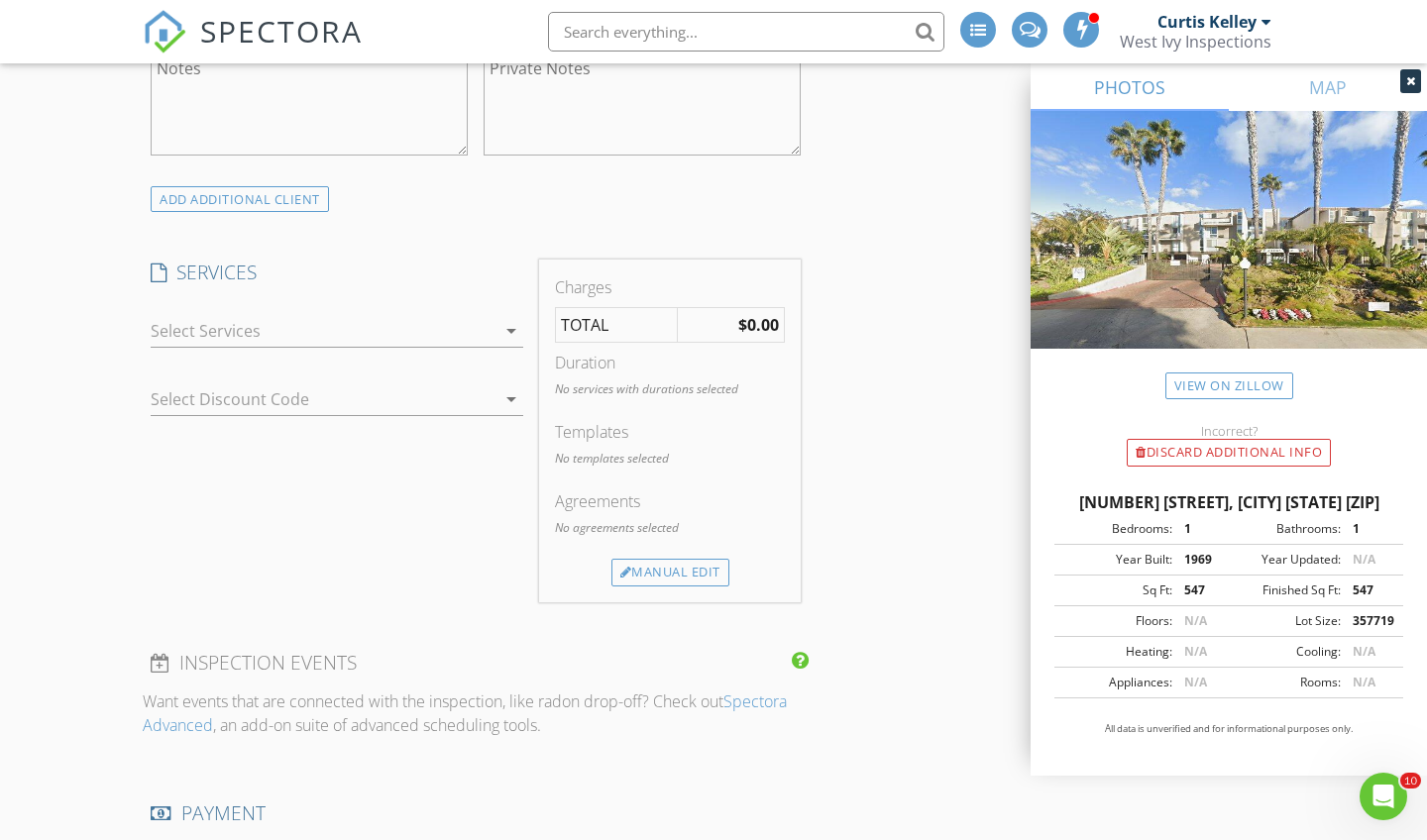click at bounding box center [323, 331] 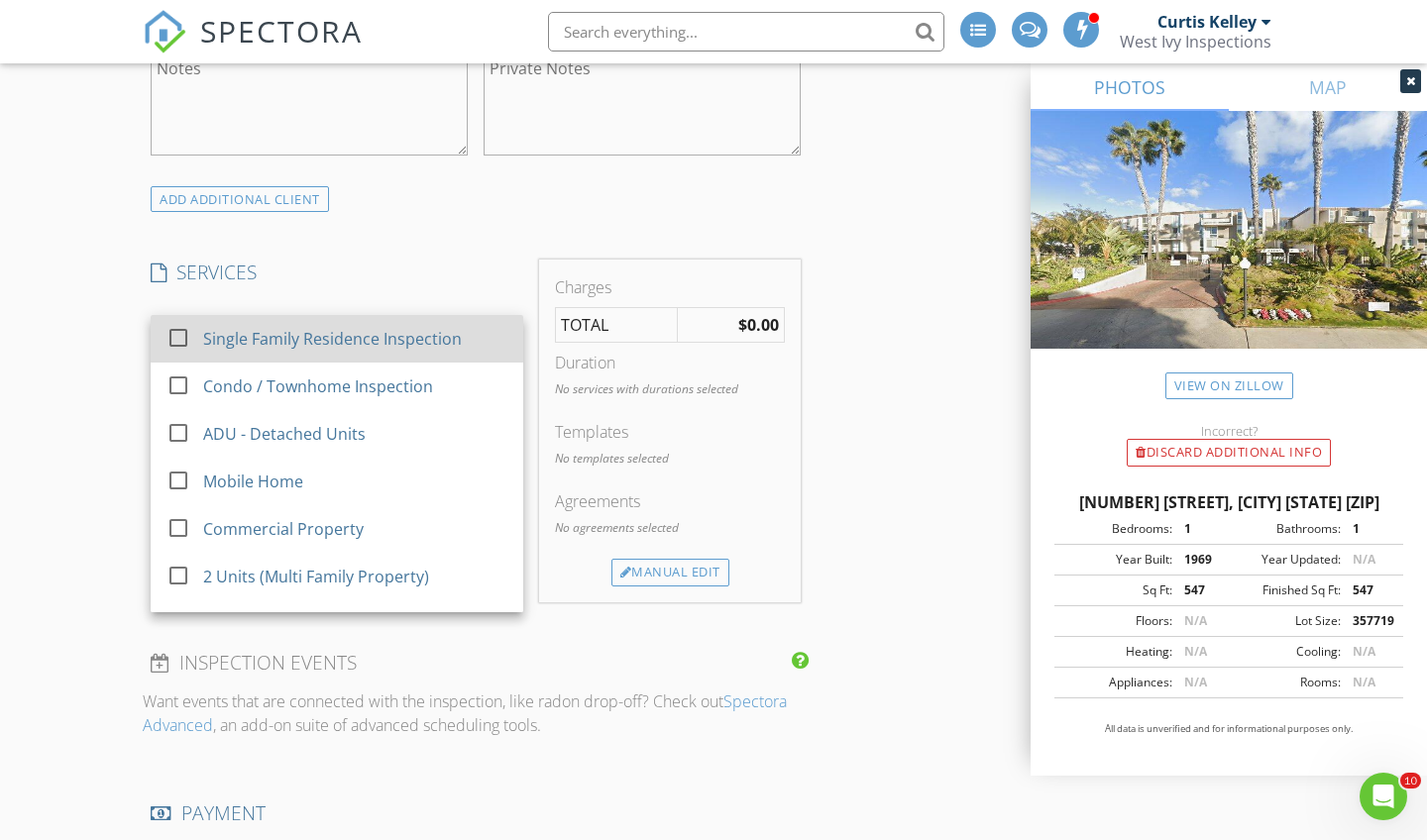 click on "Single Family Residence Inspection" at bounding box center [332, 339] 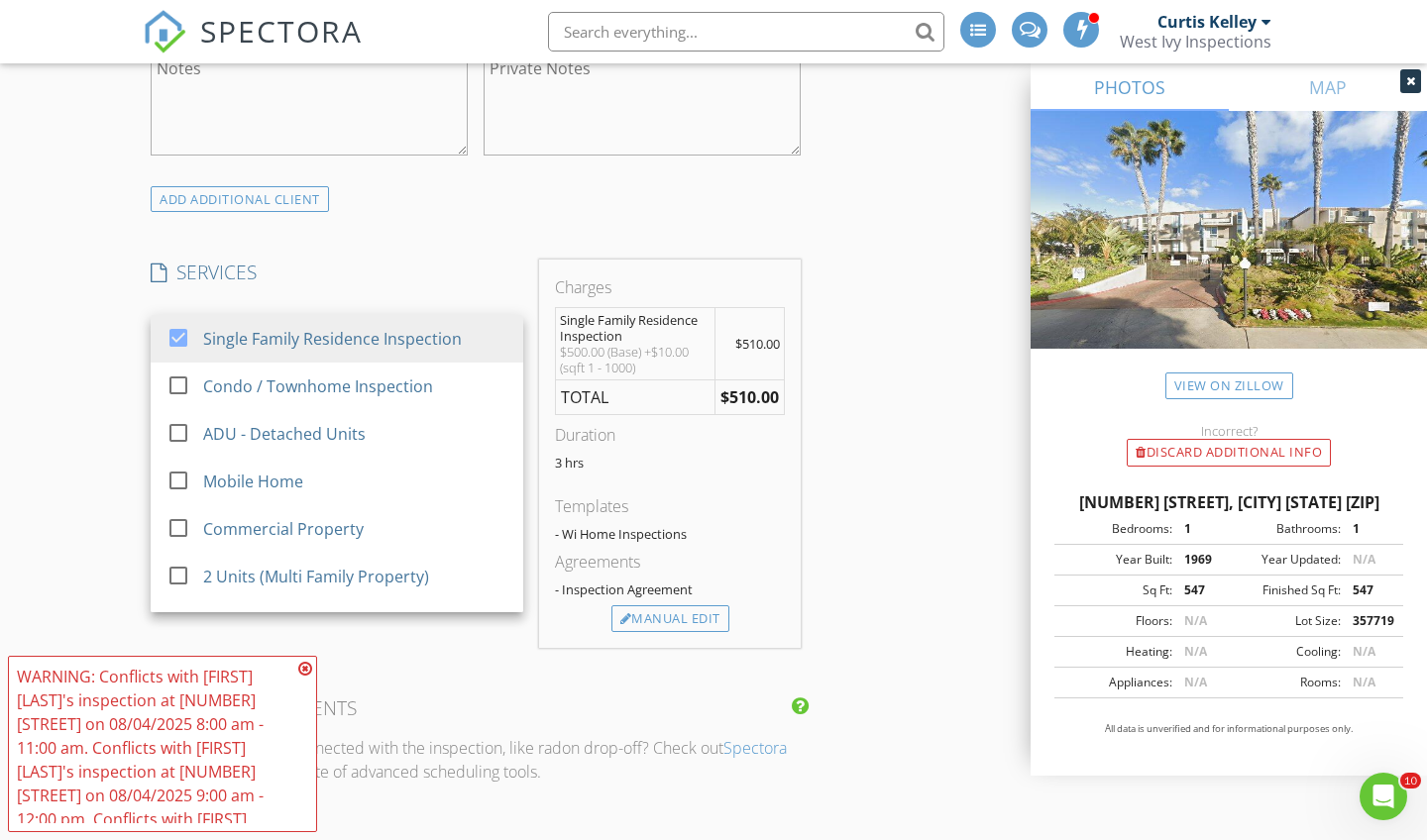 click at bounding box center [305, 669] 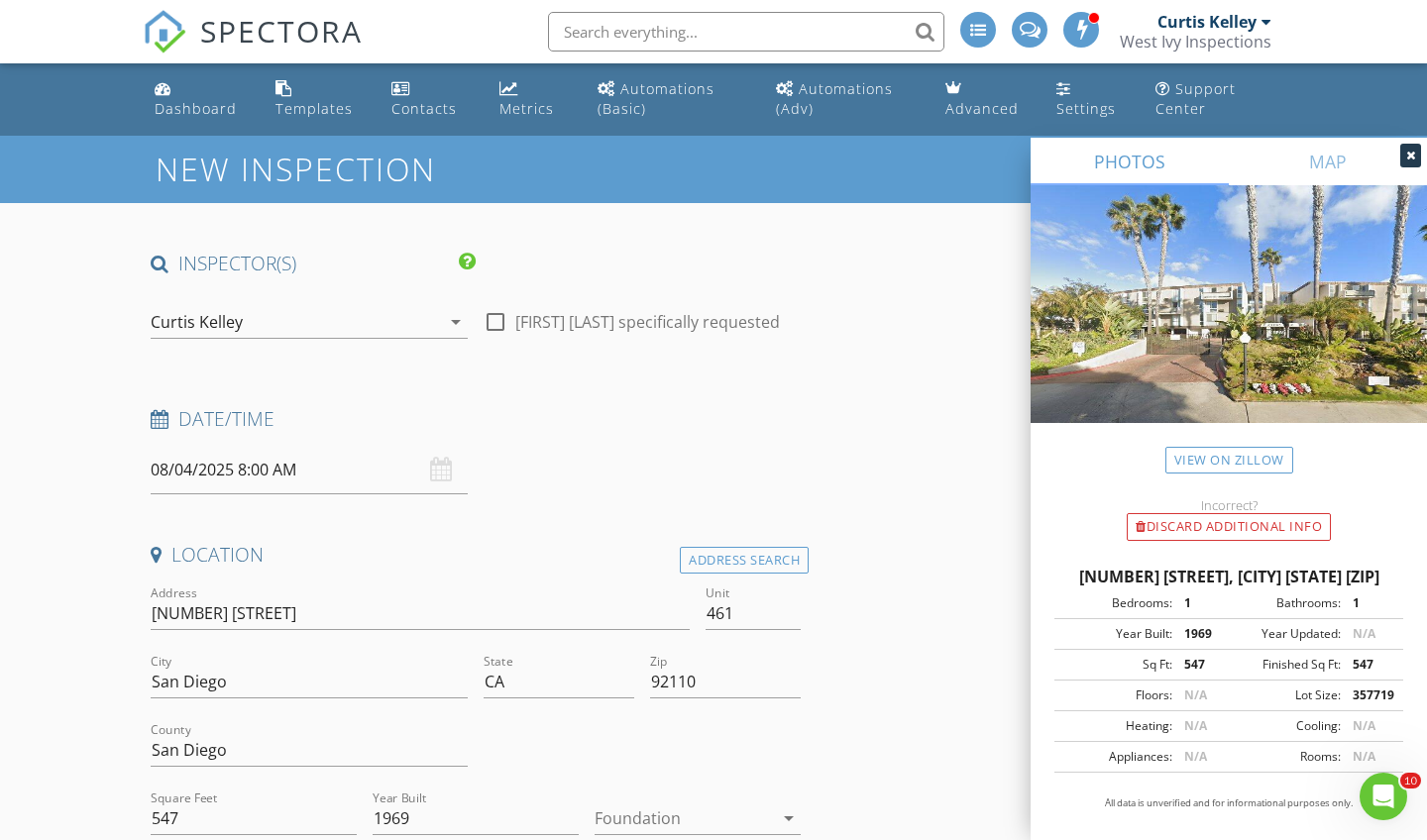 scroll, scrollTop: 0, scrollLeft: 0, axis: both 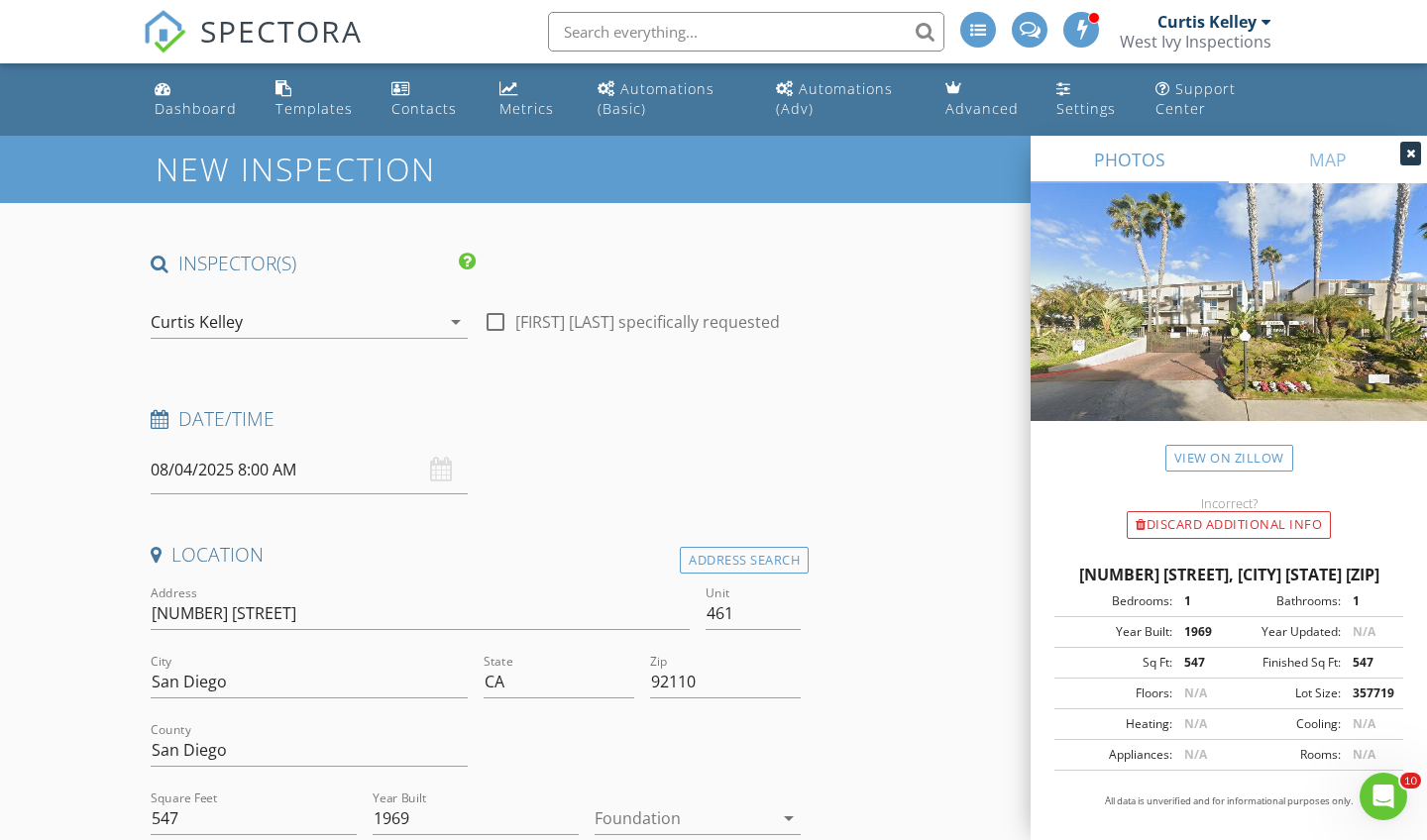 click on "08/04/2025 8:00 AM" at bounding box center (309, 470) 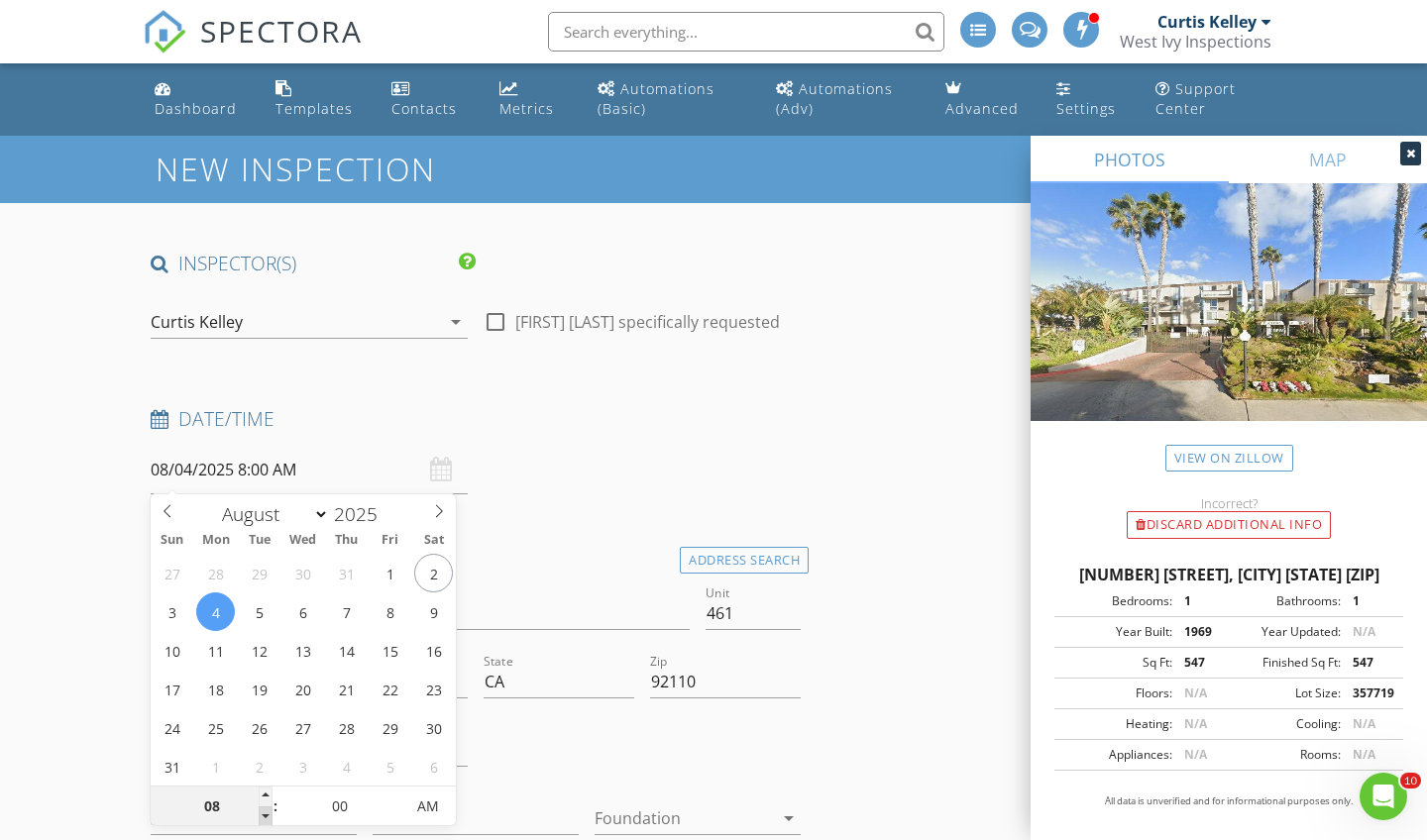 type on "07" 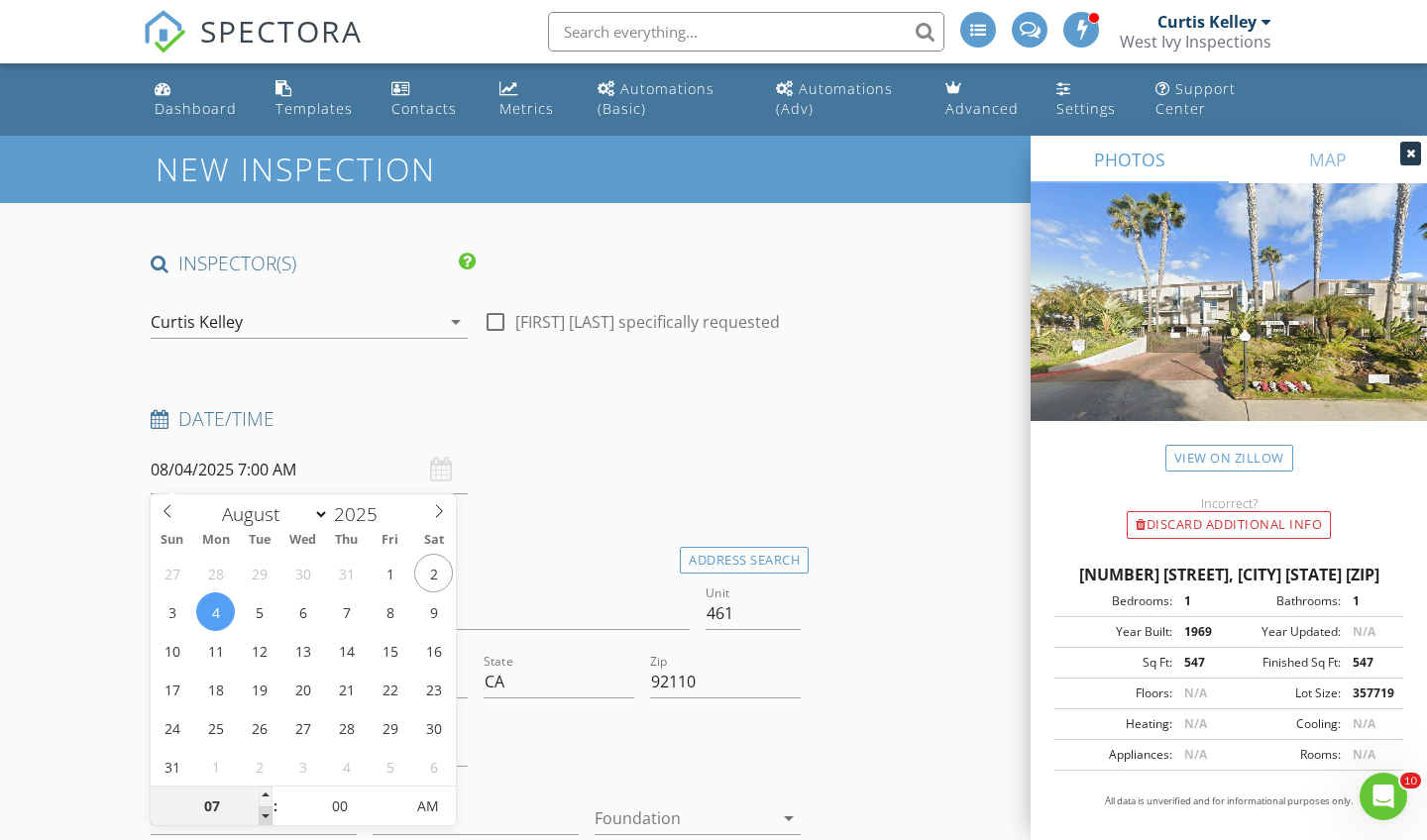 click at bounding box center (266, 816) 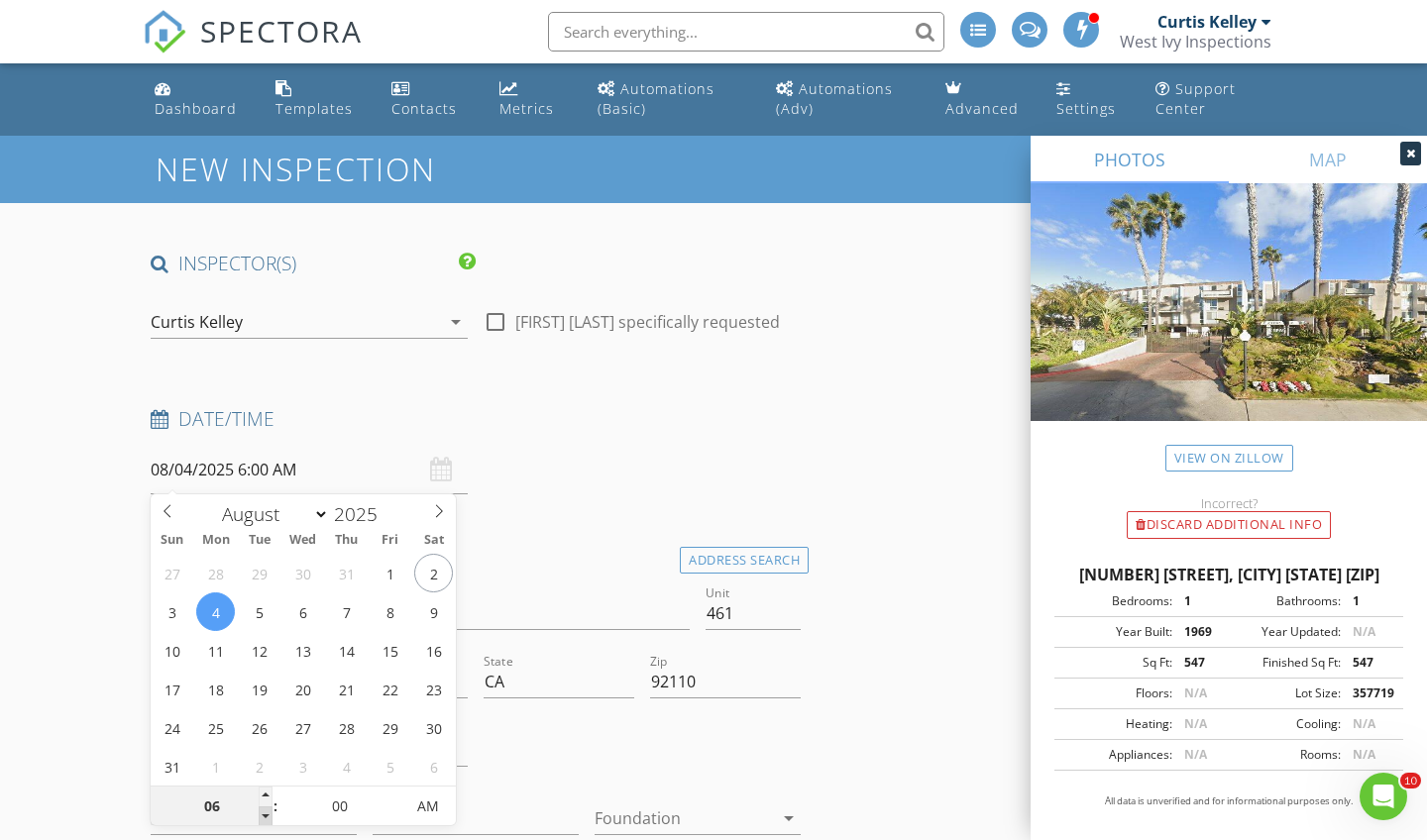 click at bounding box center (266, 816) 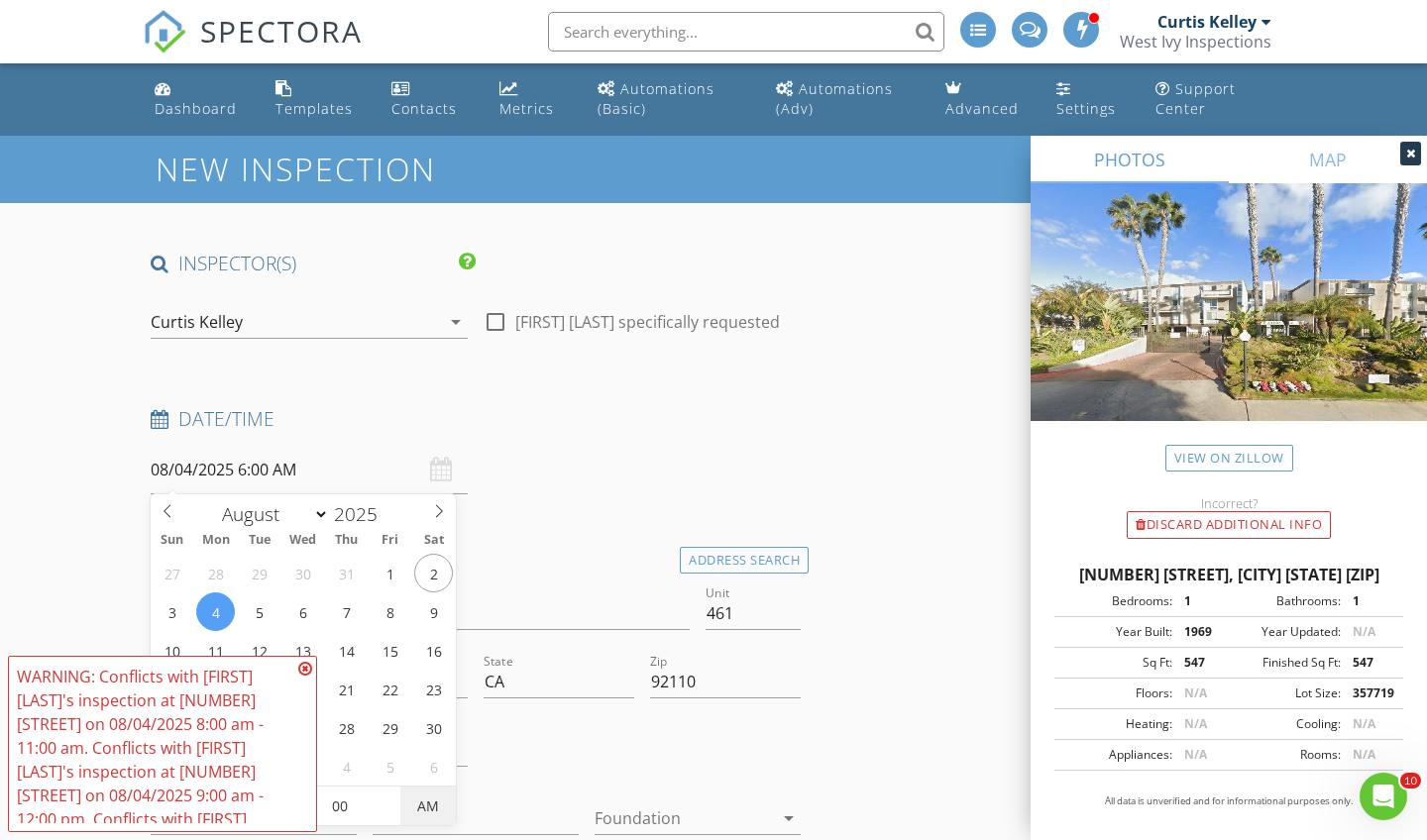 type on "08/04/2025 6:00 PM" 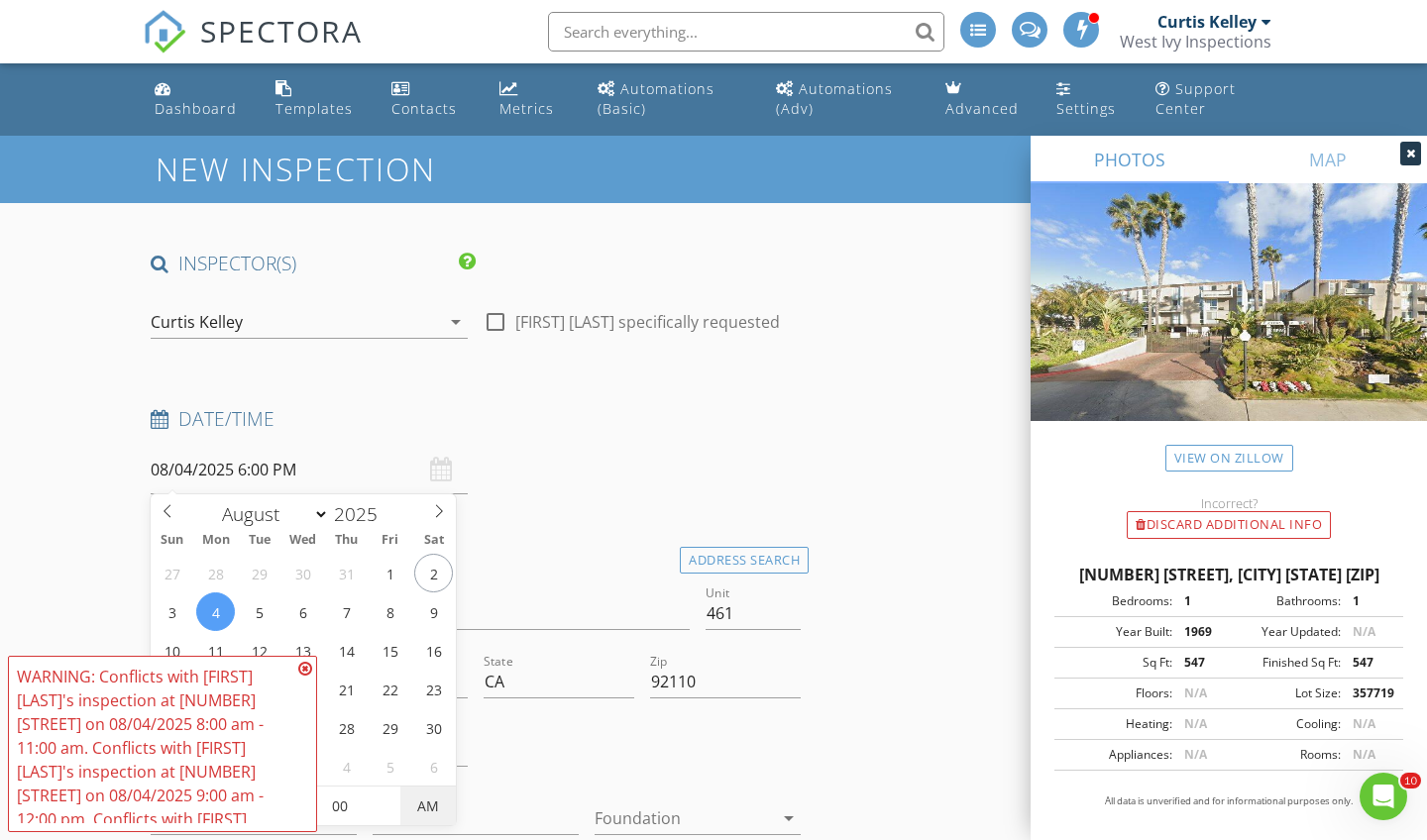 click on "AM" at bounding box center (427, 806) 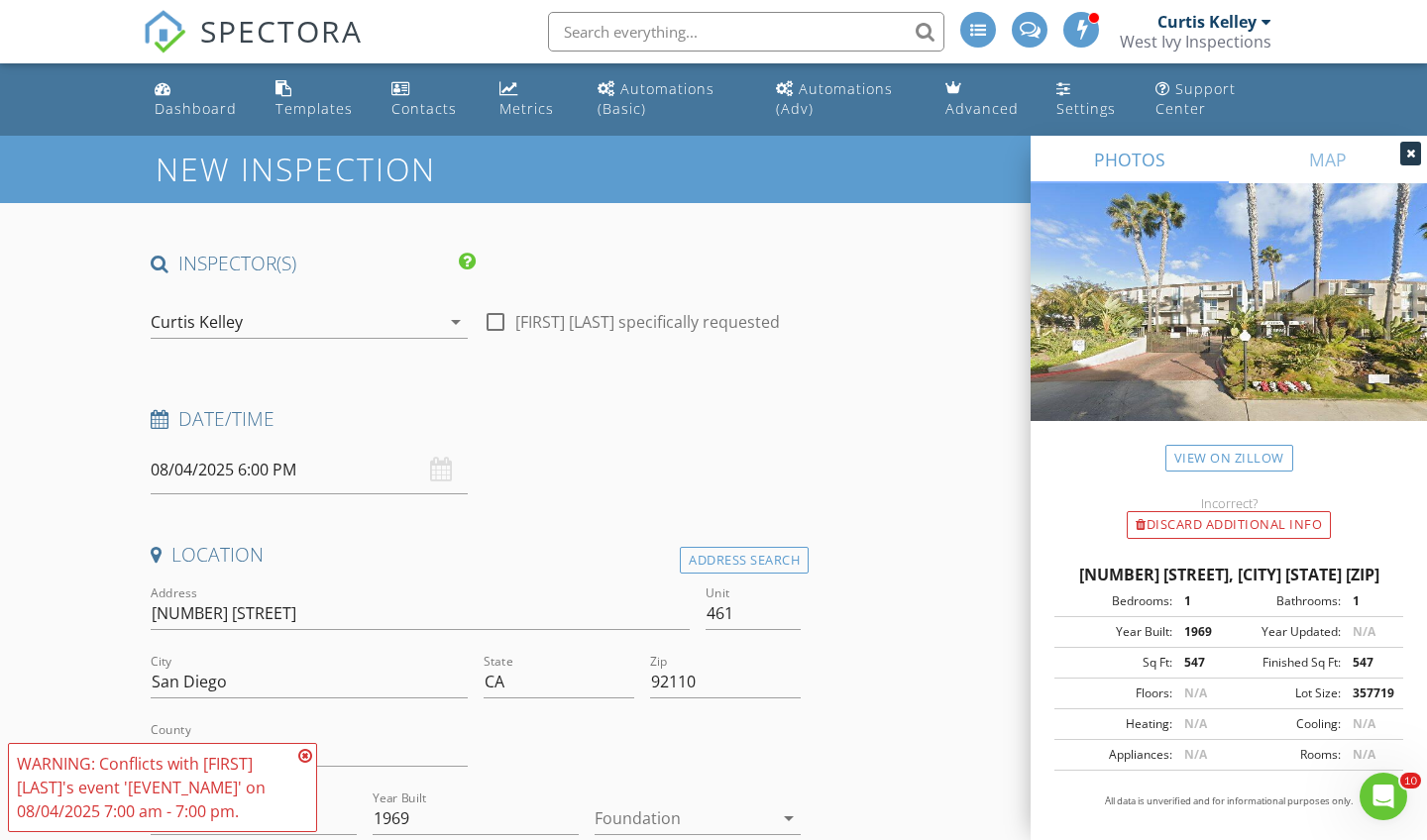 click on "Date/Time
08/04/2025 6:00 PM" at bounding box center (476, 450) 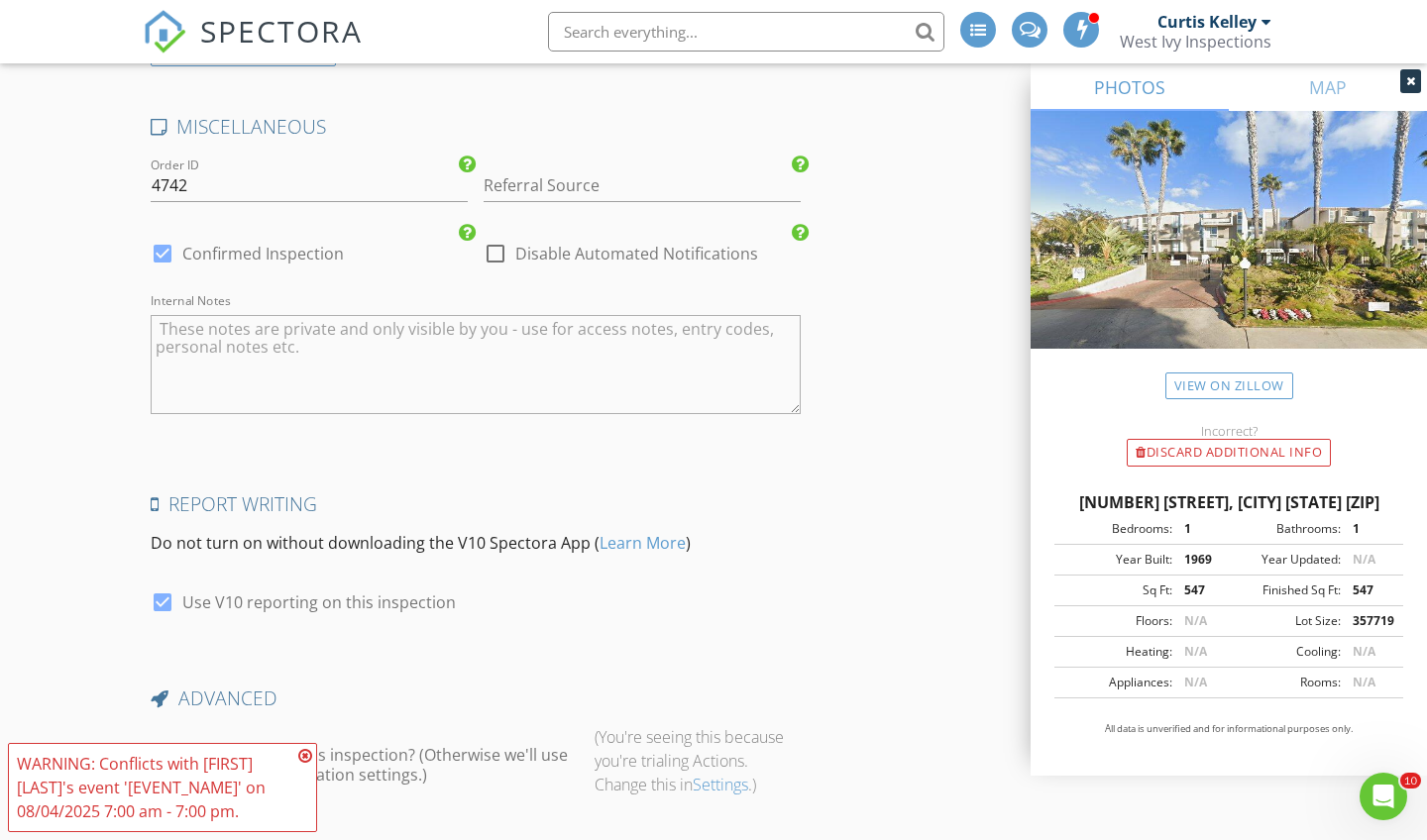 scroll, scrollTop: 2872, scrollLeft: 0, axis: vertical 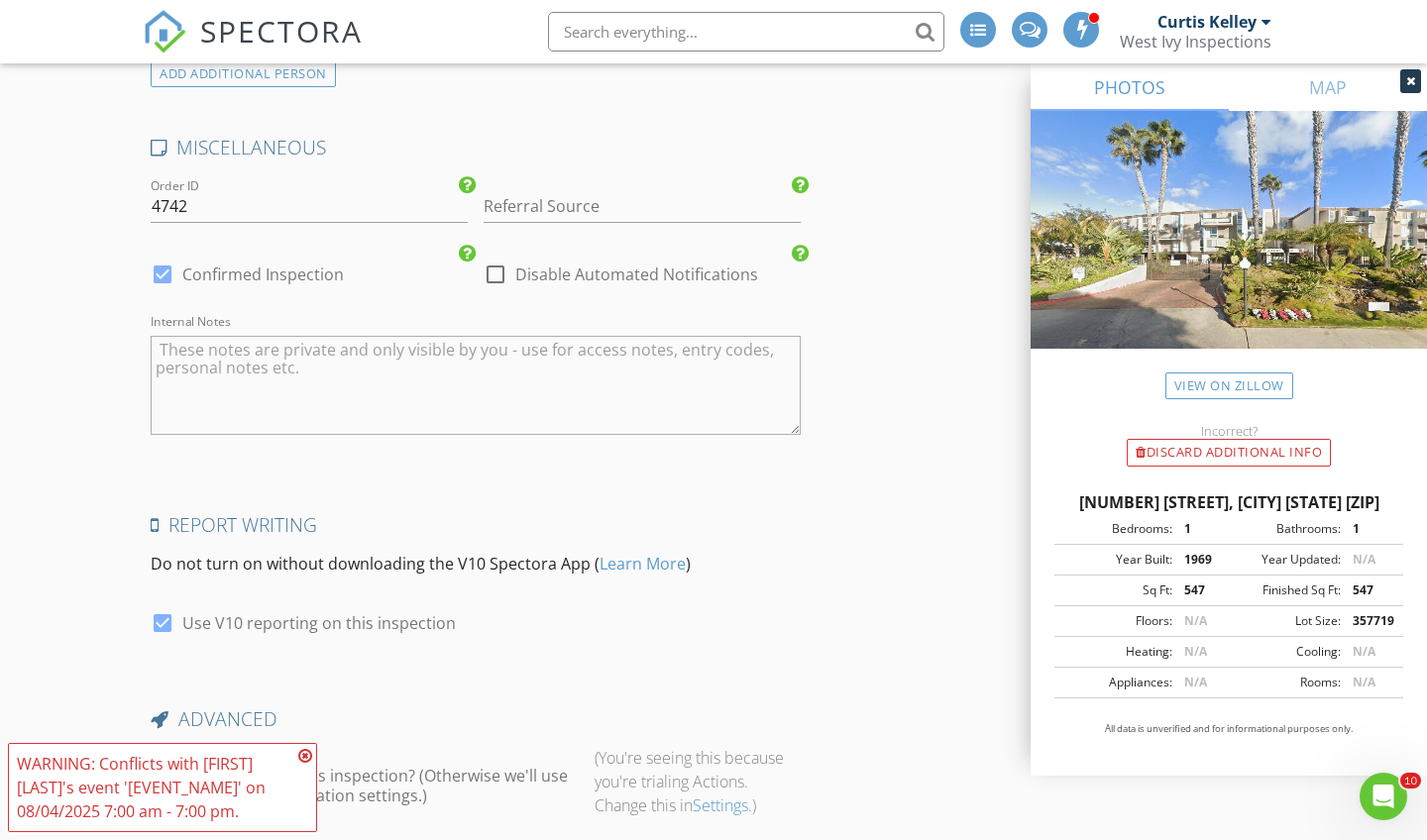 click at bounding box center [476, 385] 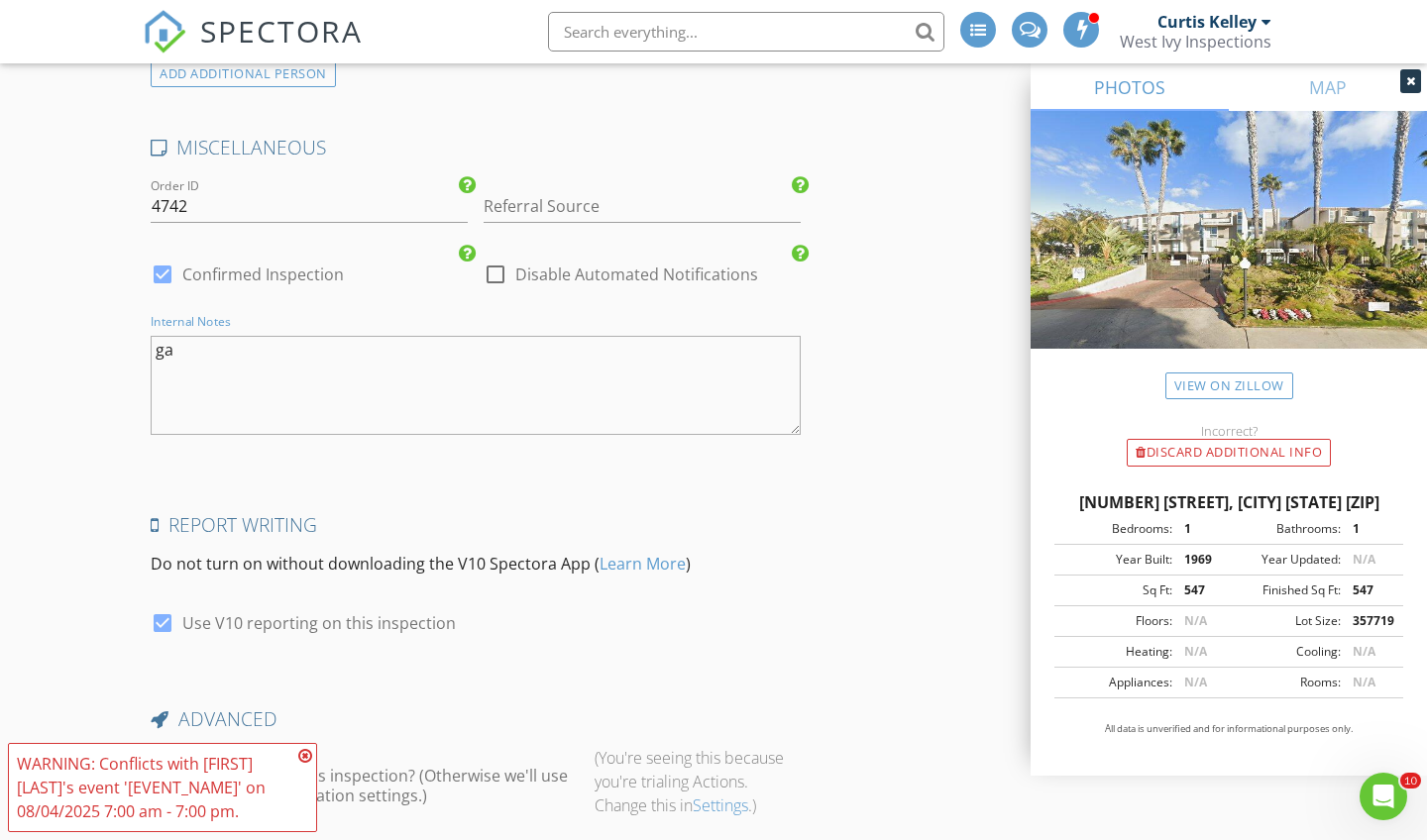 type on "g" 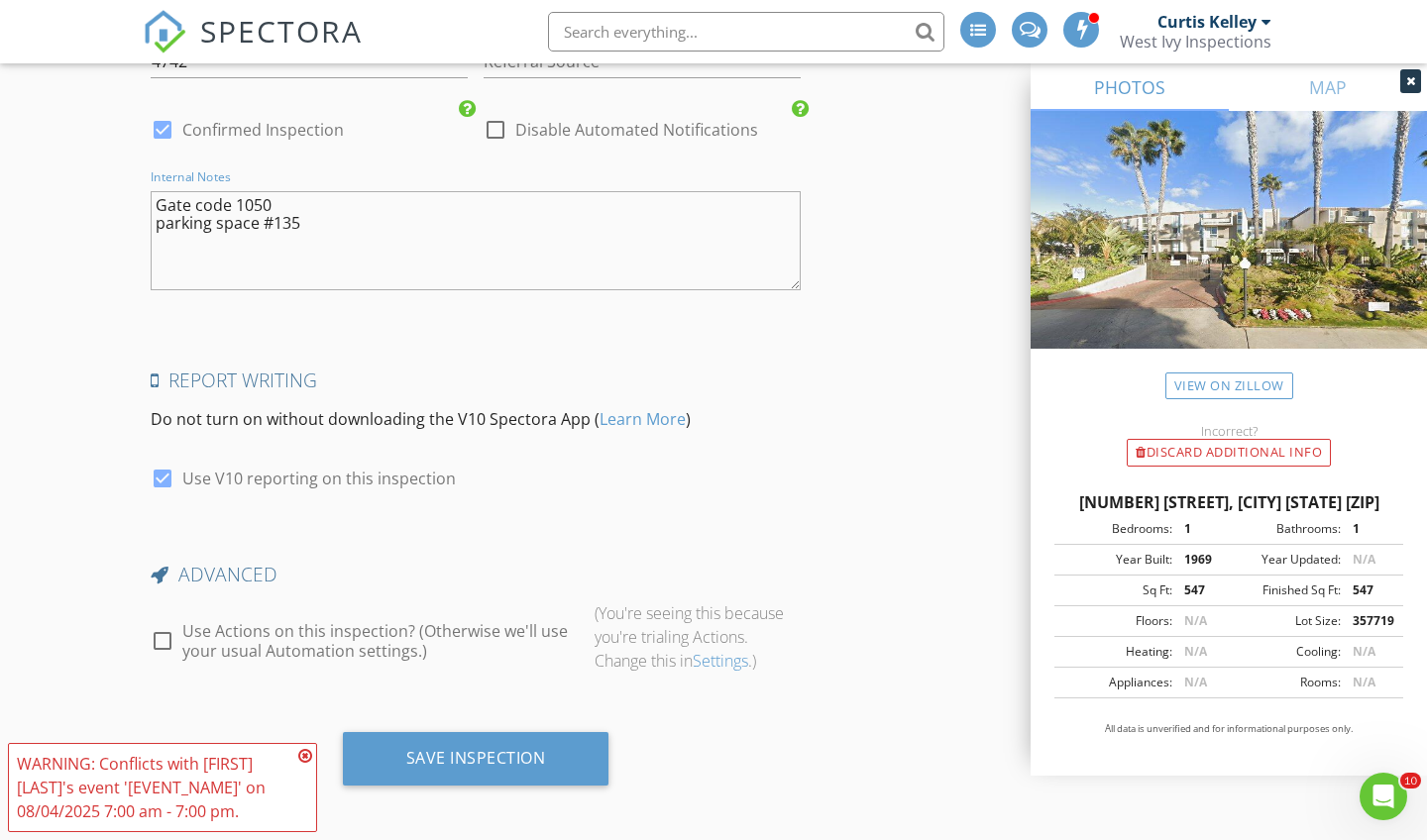scroll, scrollTop: 3014, scrollLeft: 0, axis: vertical 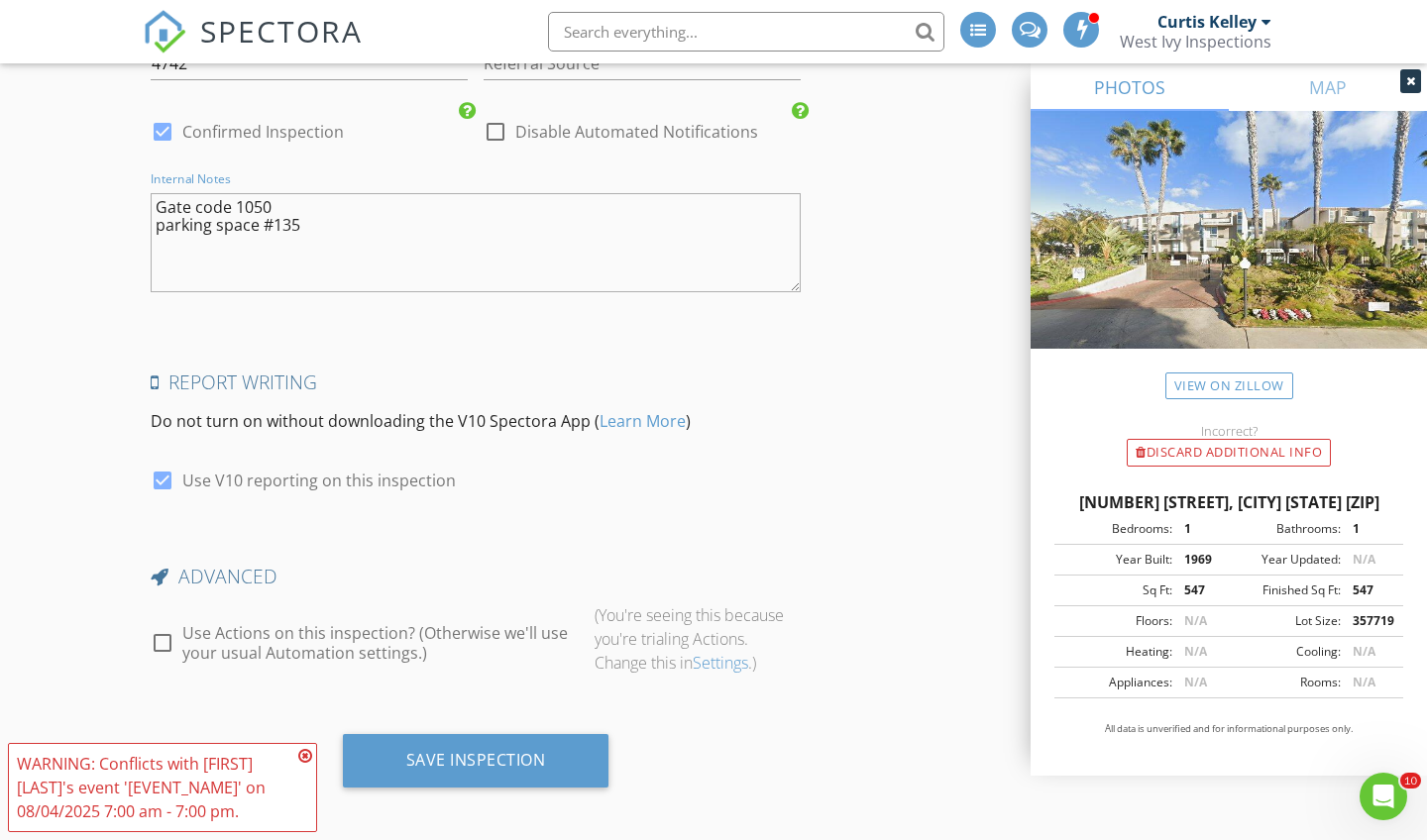 type on "Gate code 1050
parking space #135" 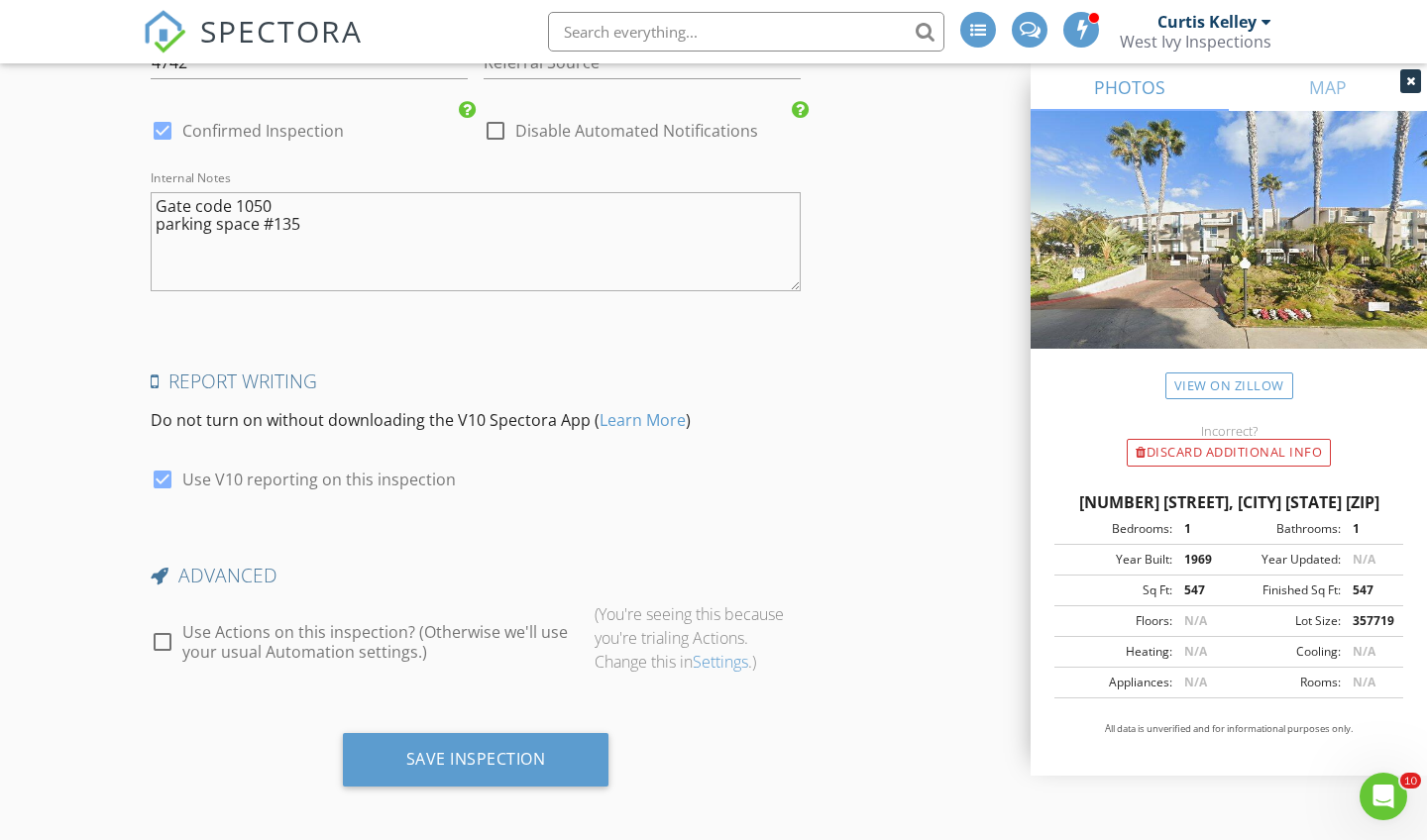 scroll, scrollTop: 3014, scrollLeft: 0, axis: vertical 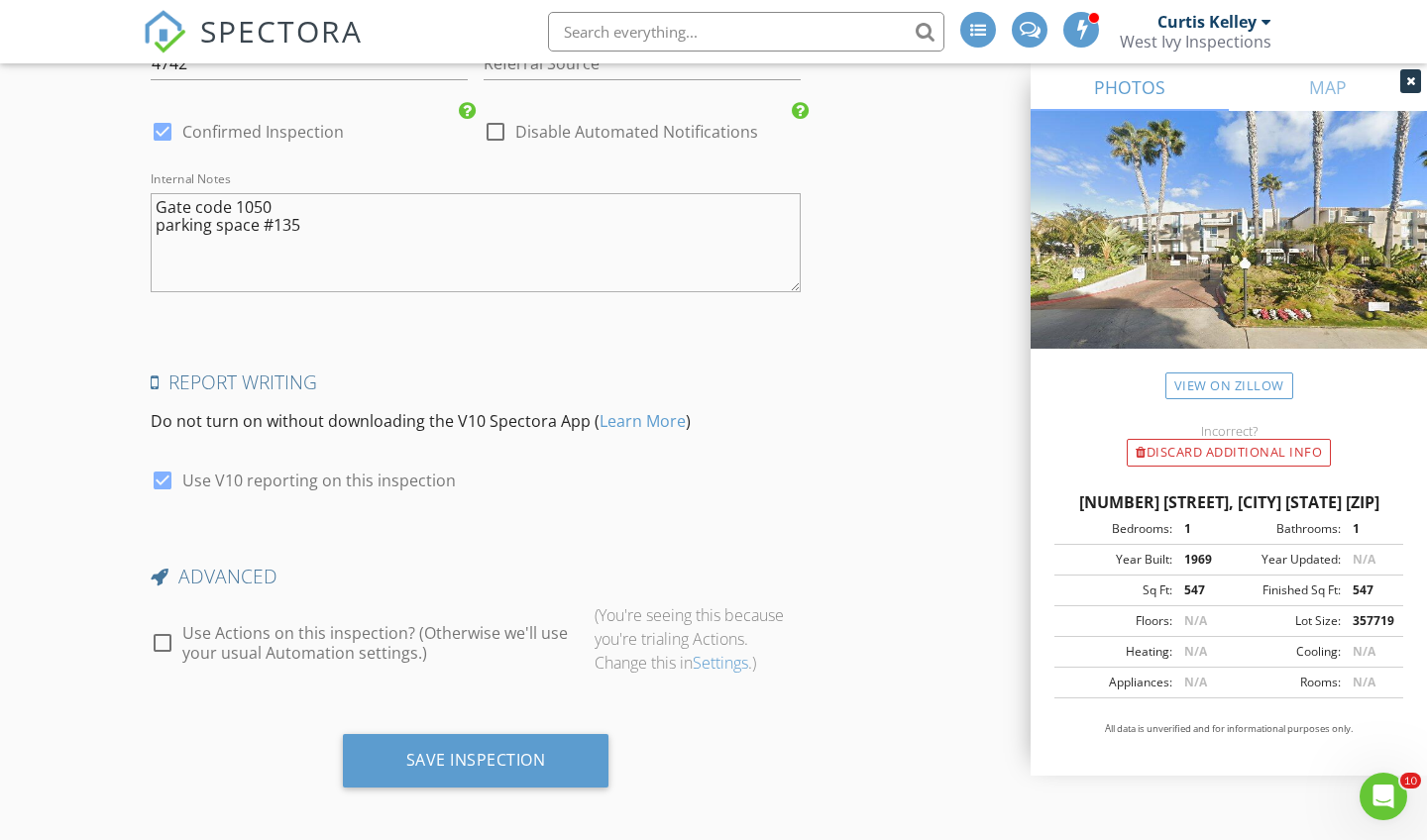 click on "Save Inspection" at bounding box center (476, 760) 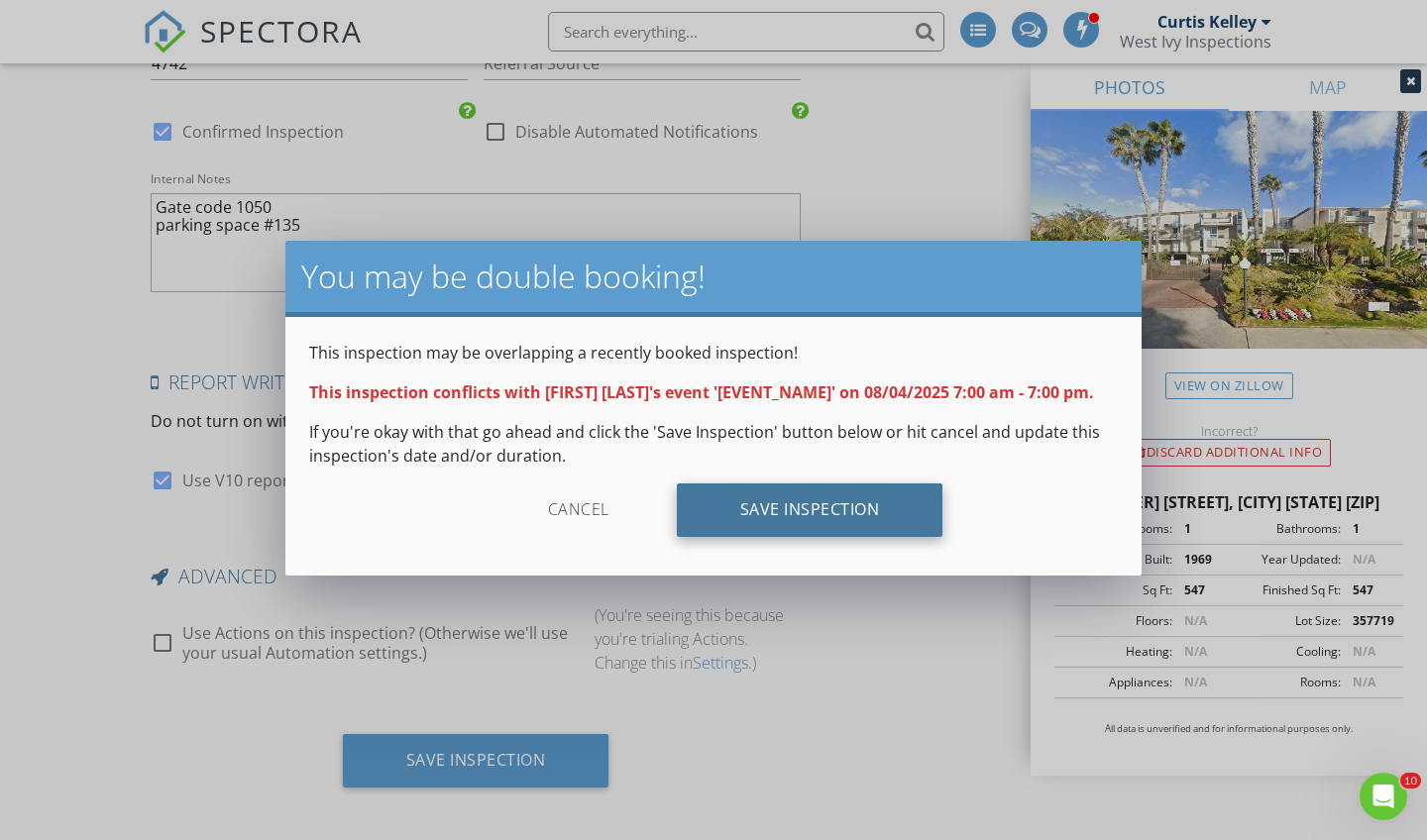 click on "Save Inspection" at bounding box center (810, 510) 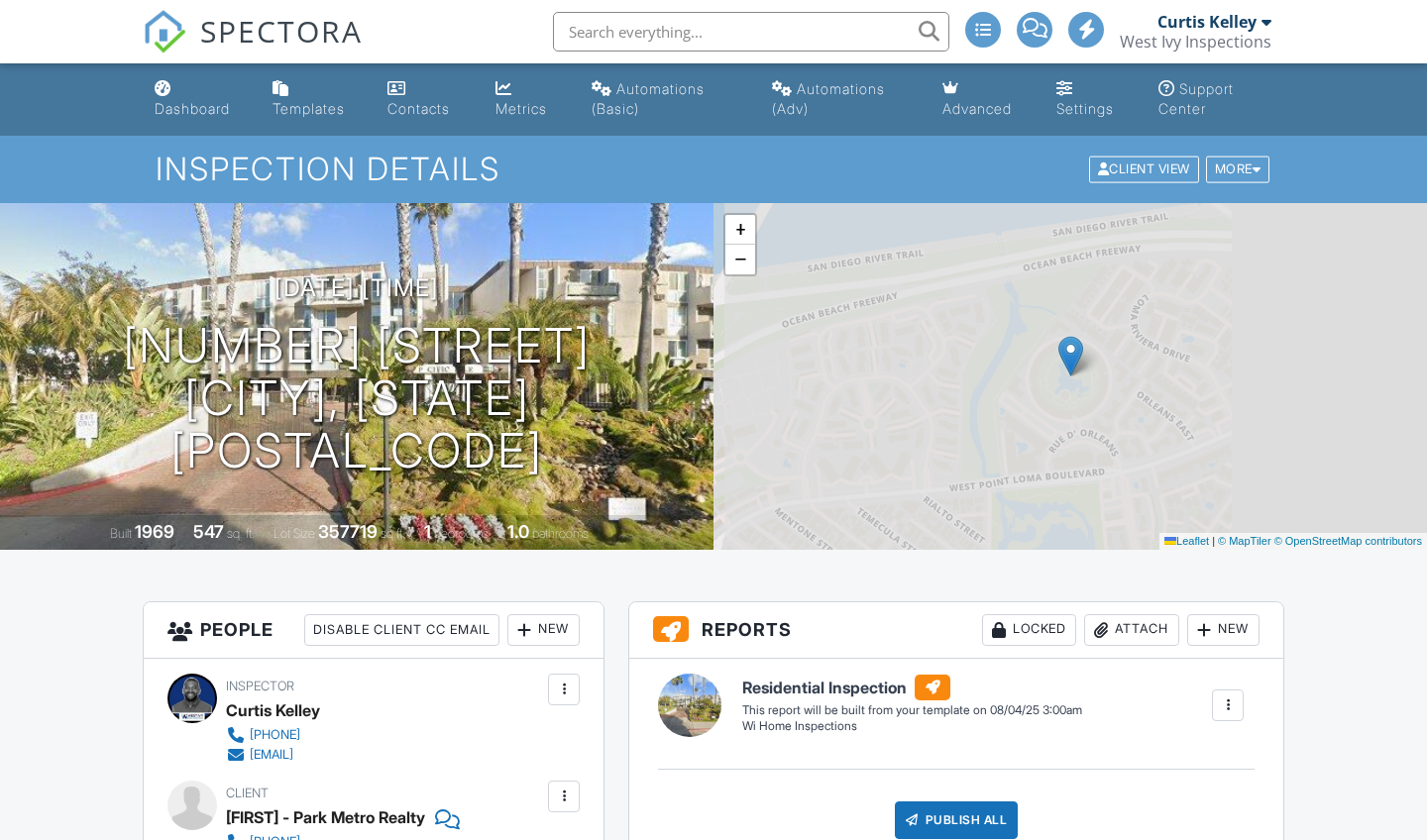 scroll, scrollTop: 0, scrollLeft: 0, axis: both 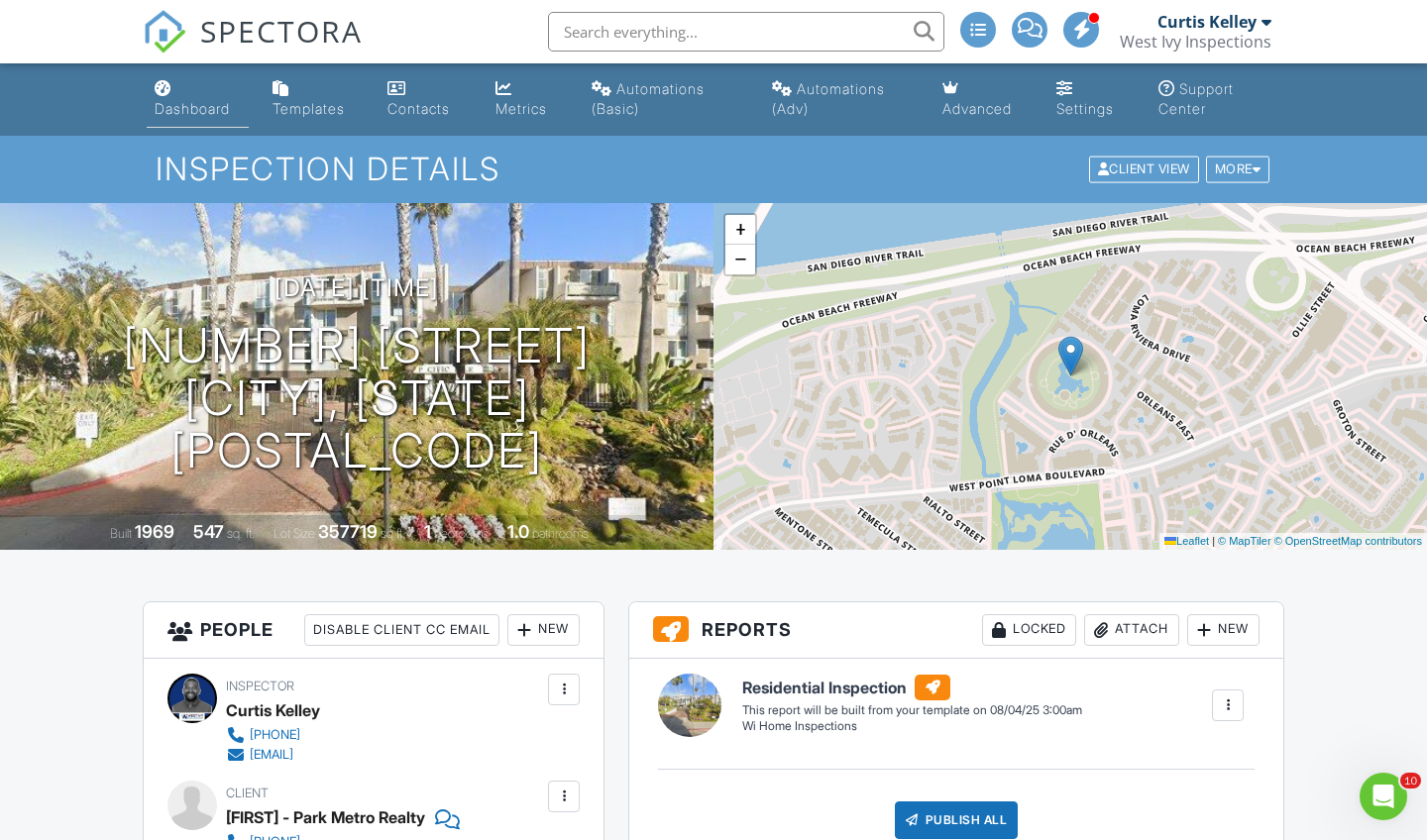 click on "Dashboard" at bounding box center (192, 108) 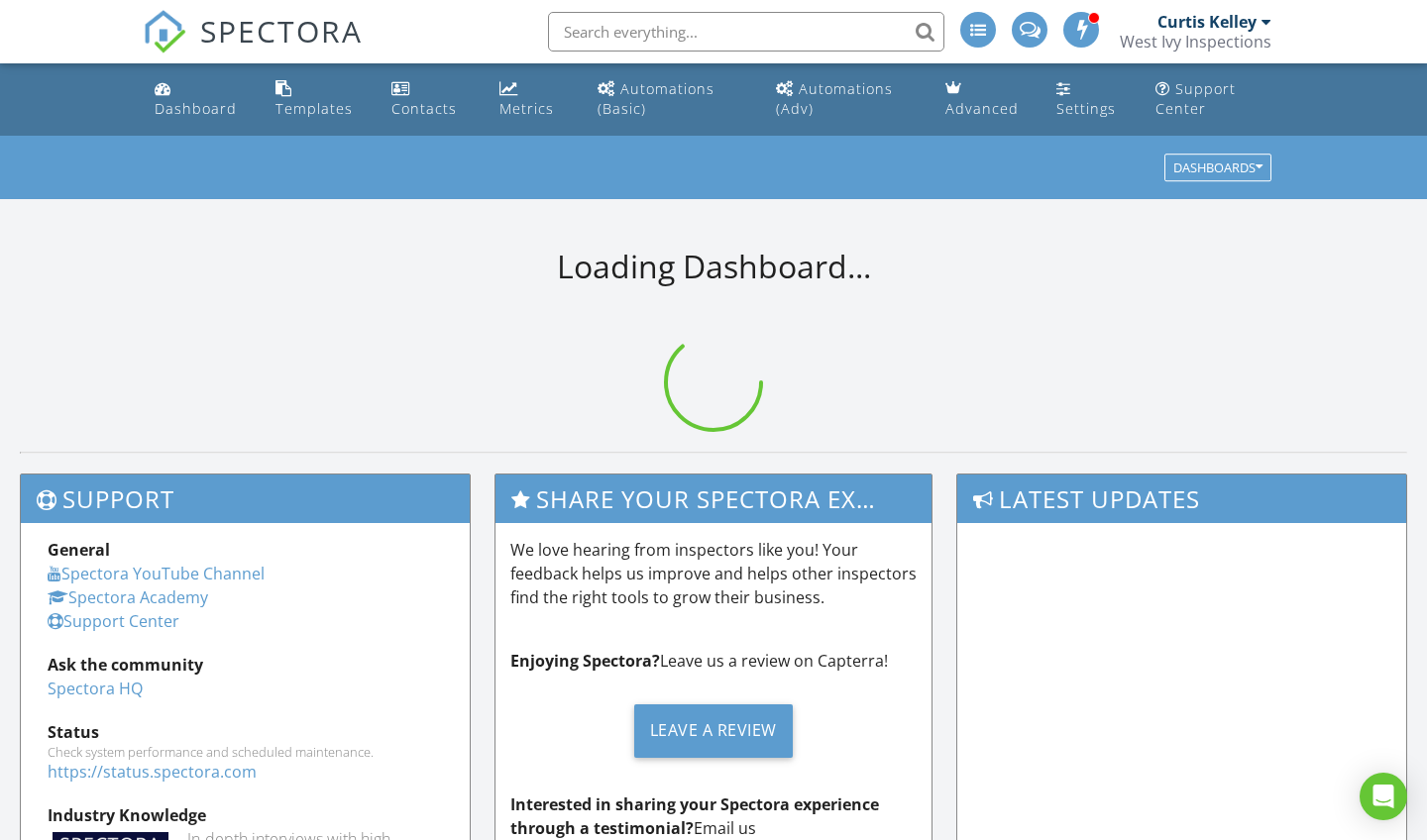 scroll, scrollTop: 0, scrollLeft: 0, axis: both 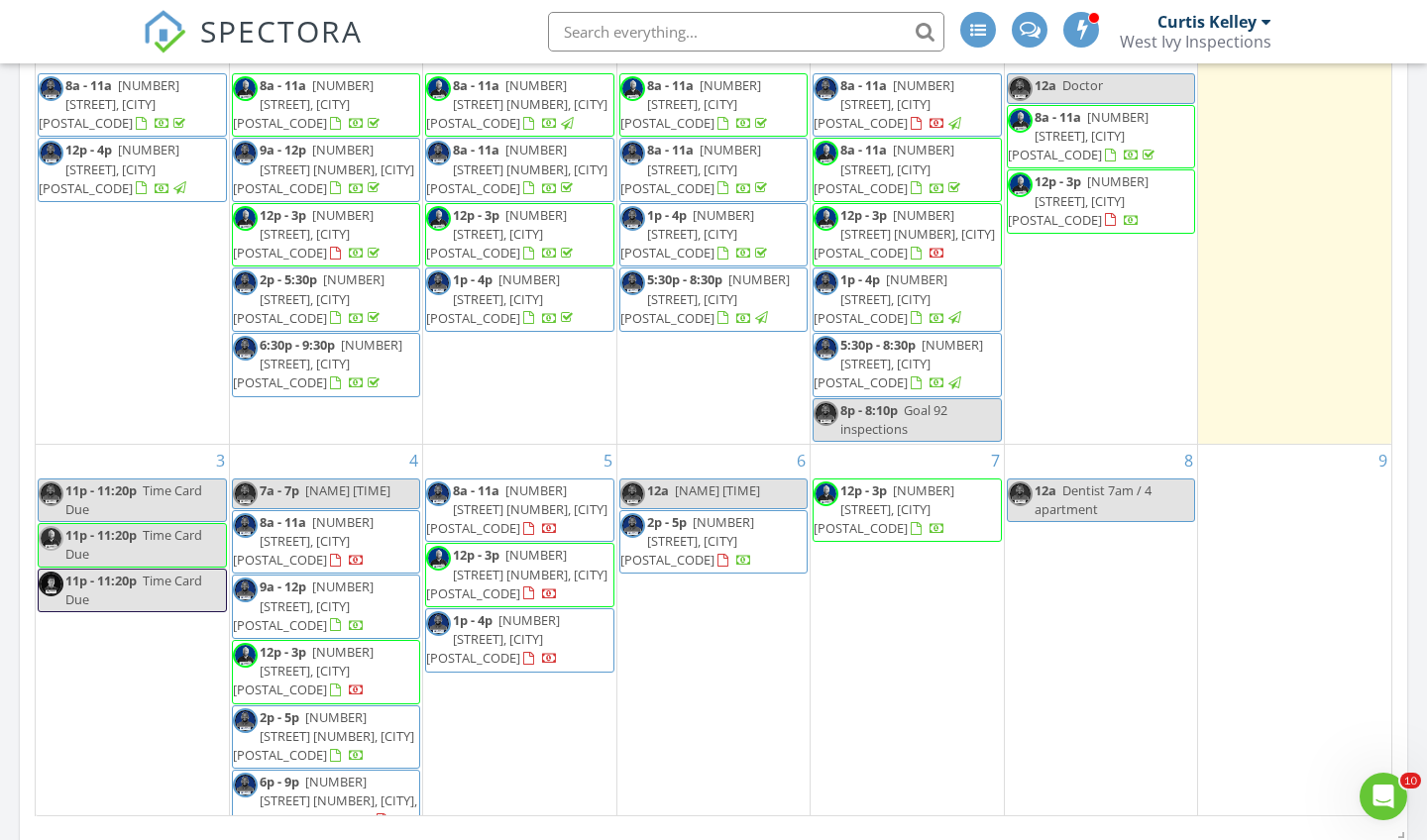 click on "4815 Beaumont Dr, La Mesa 91941" at bounding box center [303, 541] 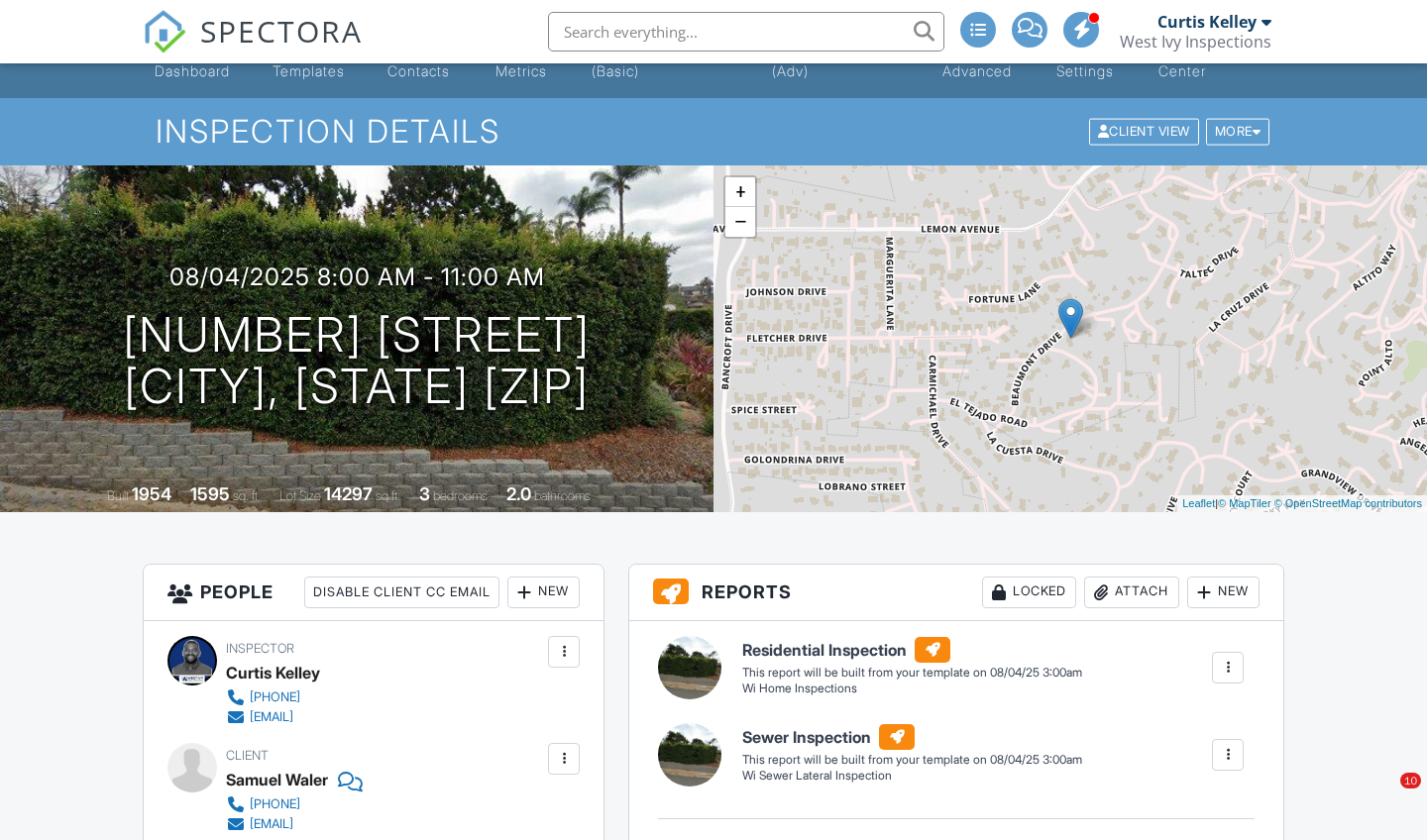 scroll, scrollTop: 83, scrollLeft: 0, axis: vertical 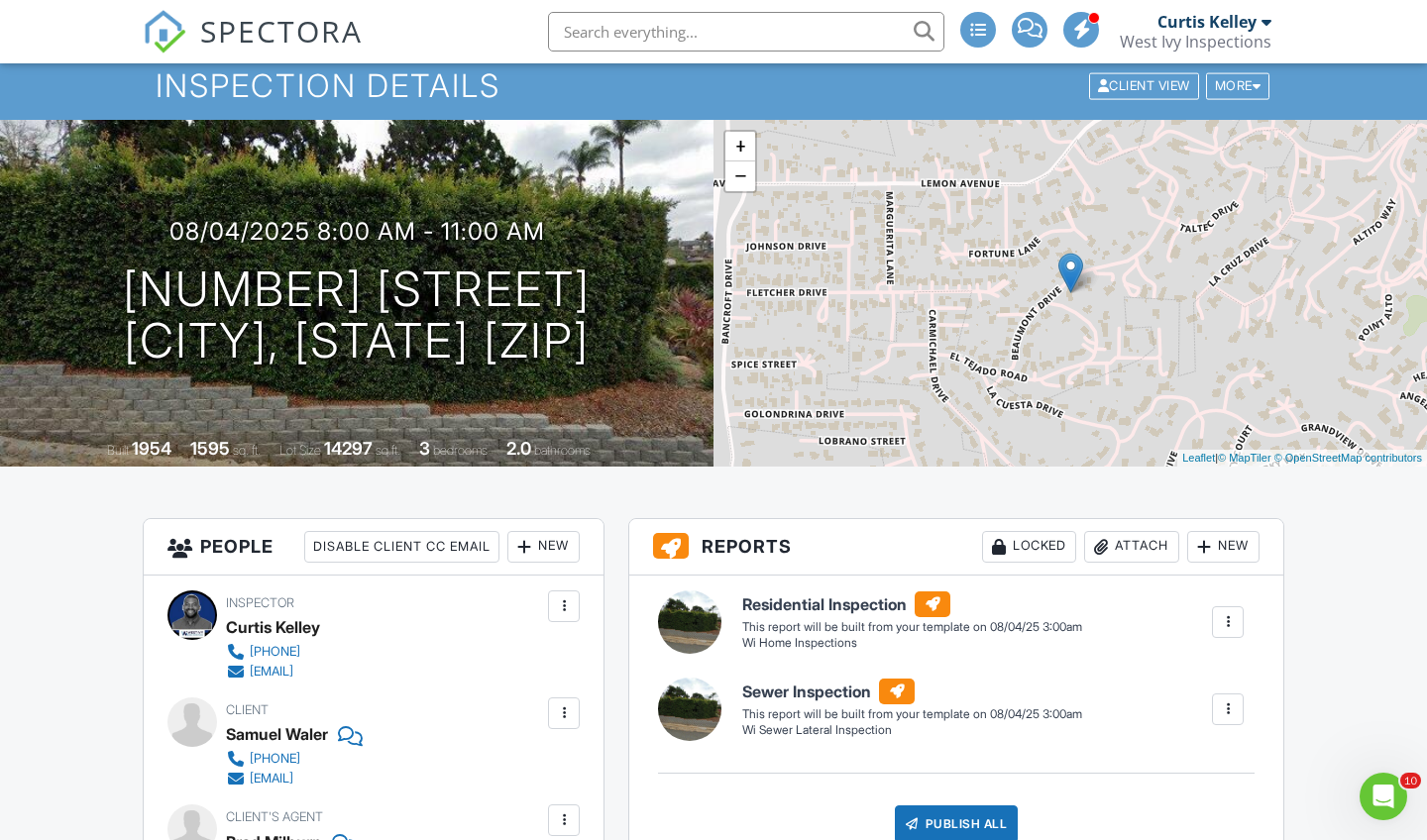 click on "New" at bounding box center [543, 547] 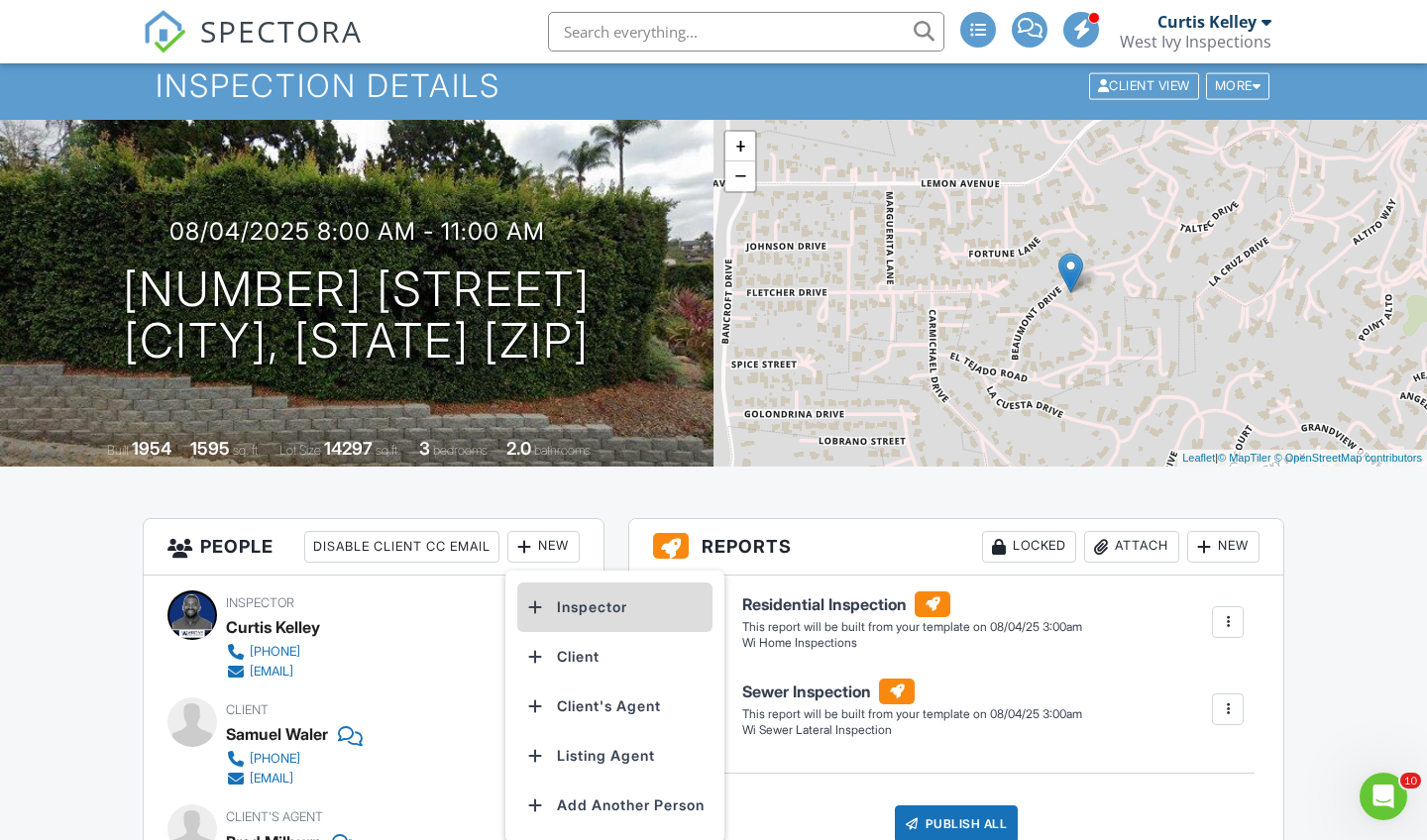click on "Inspector" at bounding box center [614, 607] 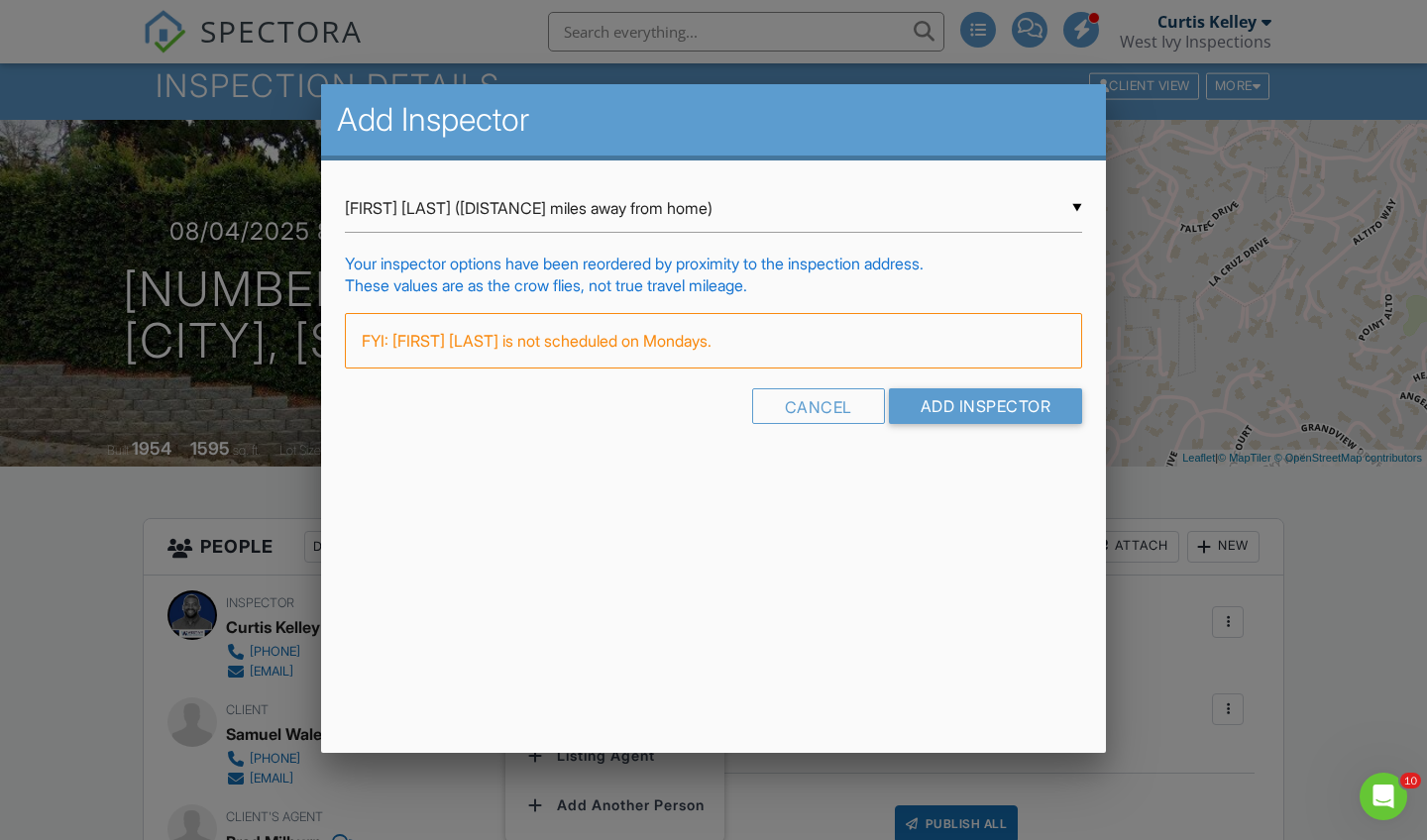 click on "▼ [FIRST] [LAST] ([DISTANCE] miles away from home) [FIRST] [LAST] ([DISTANCE] miles away from home) [FIRST] [LAST] ([DISTANCE] miles away from last job) [FIRST] [LAST] ([DISTANCE] miles away from home) [FIRST] [LAST] ([DISTANCE] miles away from last job)" at bounding box center (714, 208) 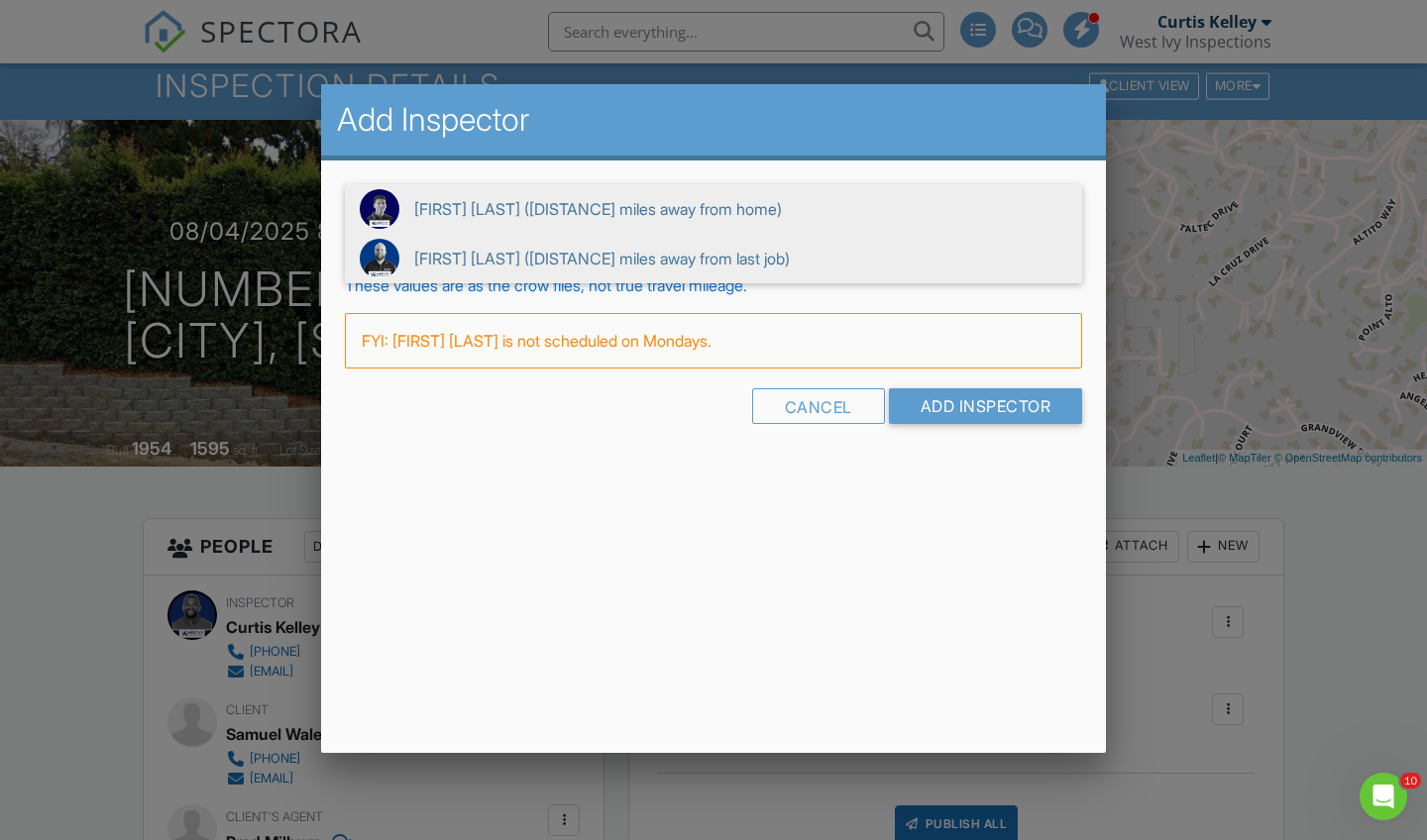 click on "[FIRST] [LAST] ([DISTANCE] miles away from last job)" at bounding box center [714, 259] 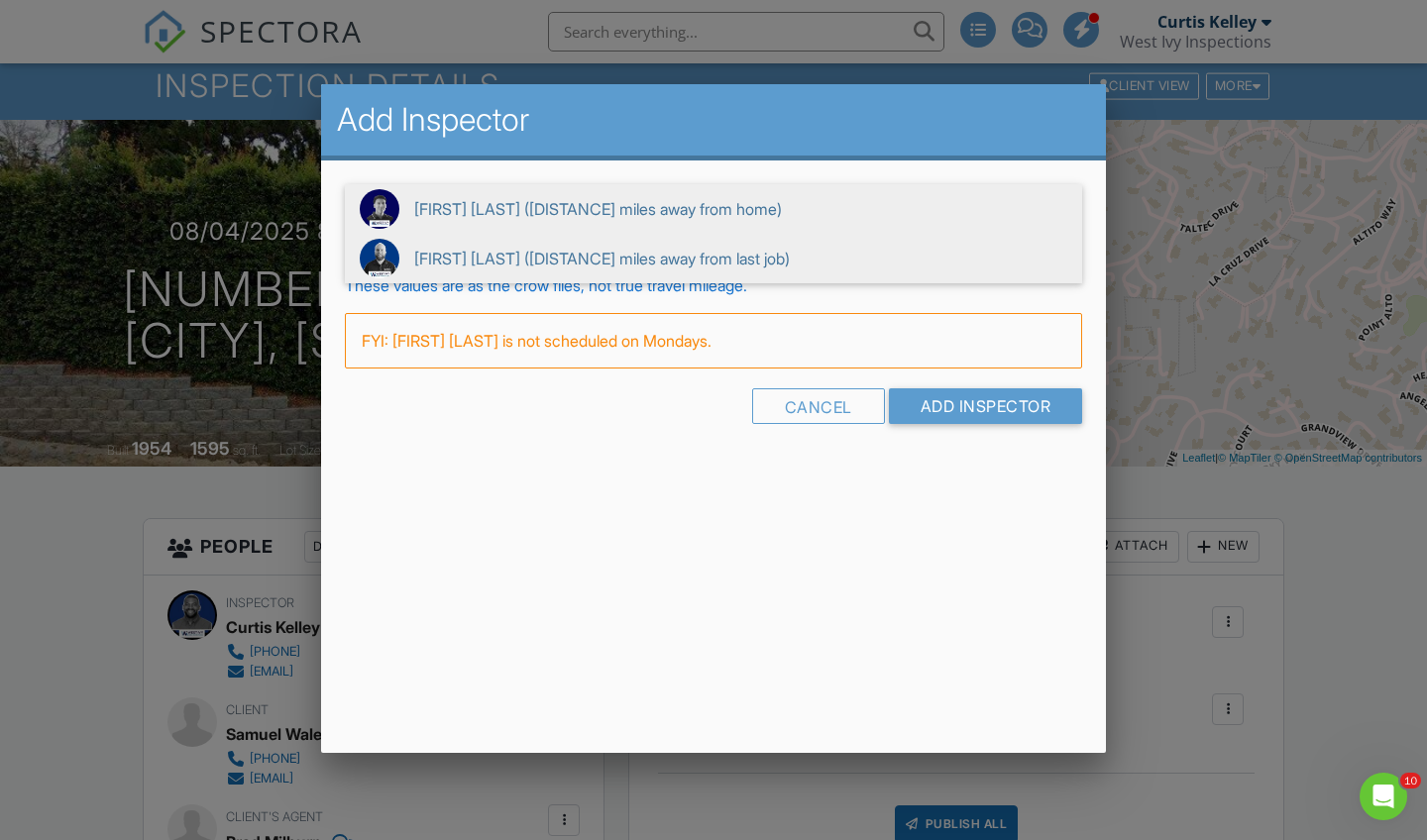 type on "[FIRST] [LAST] ([DISTANCE] miles away from last job)" 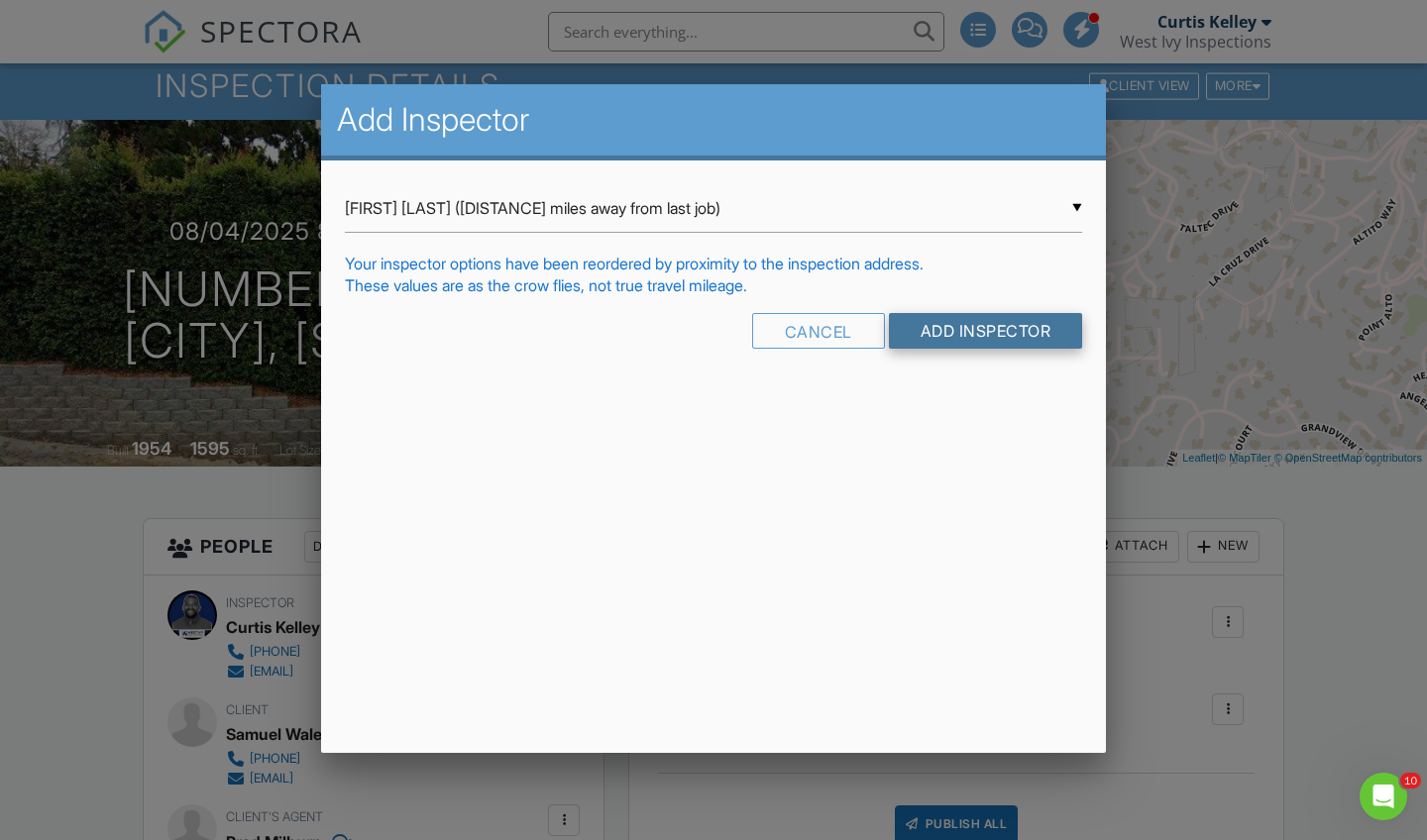 click on "Add Inspector" at bounding box center (986, 331) 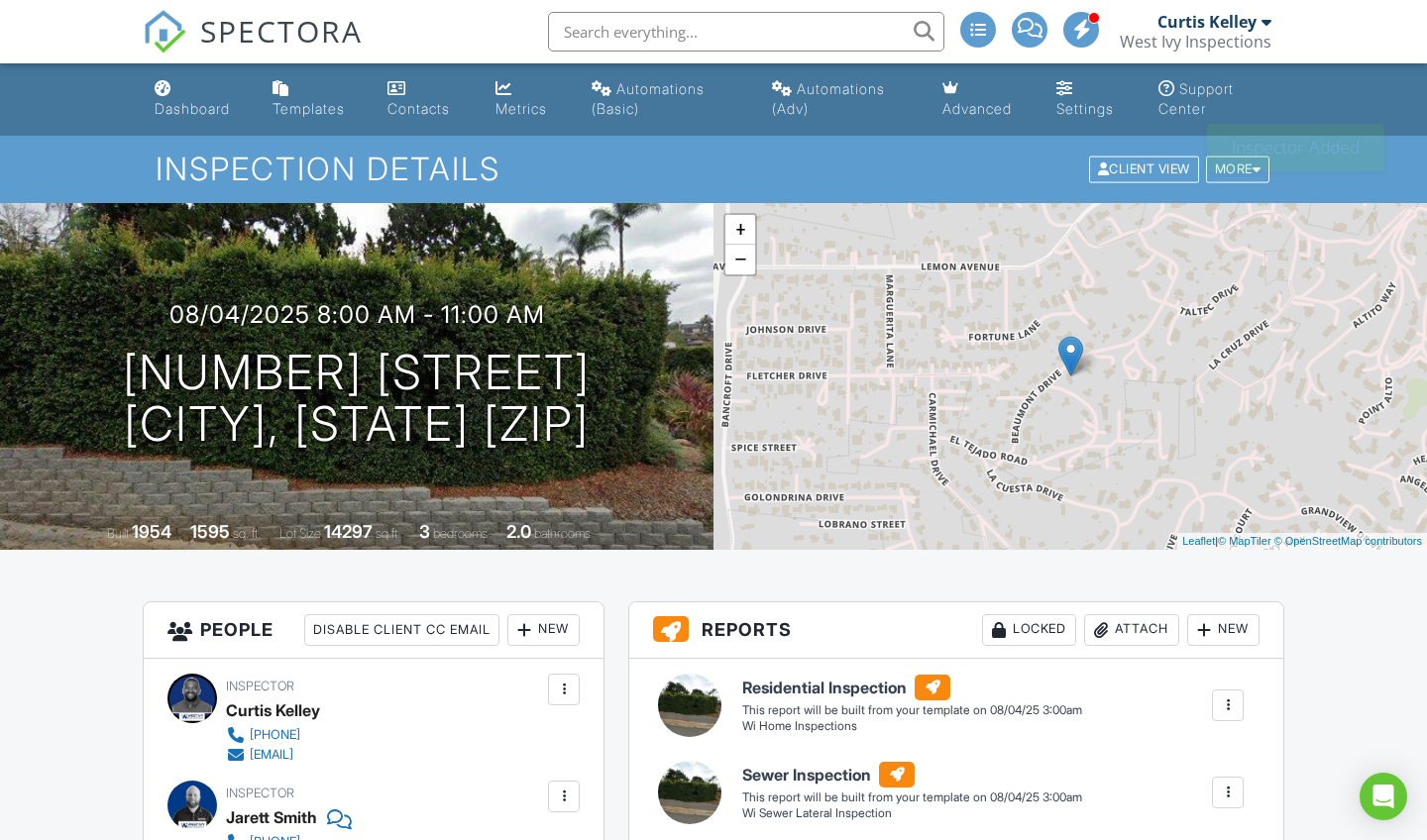 scroll, scrollTop: 0, scrollLeft: 0, axis: both 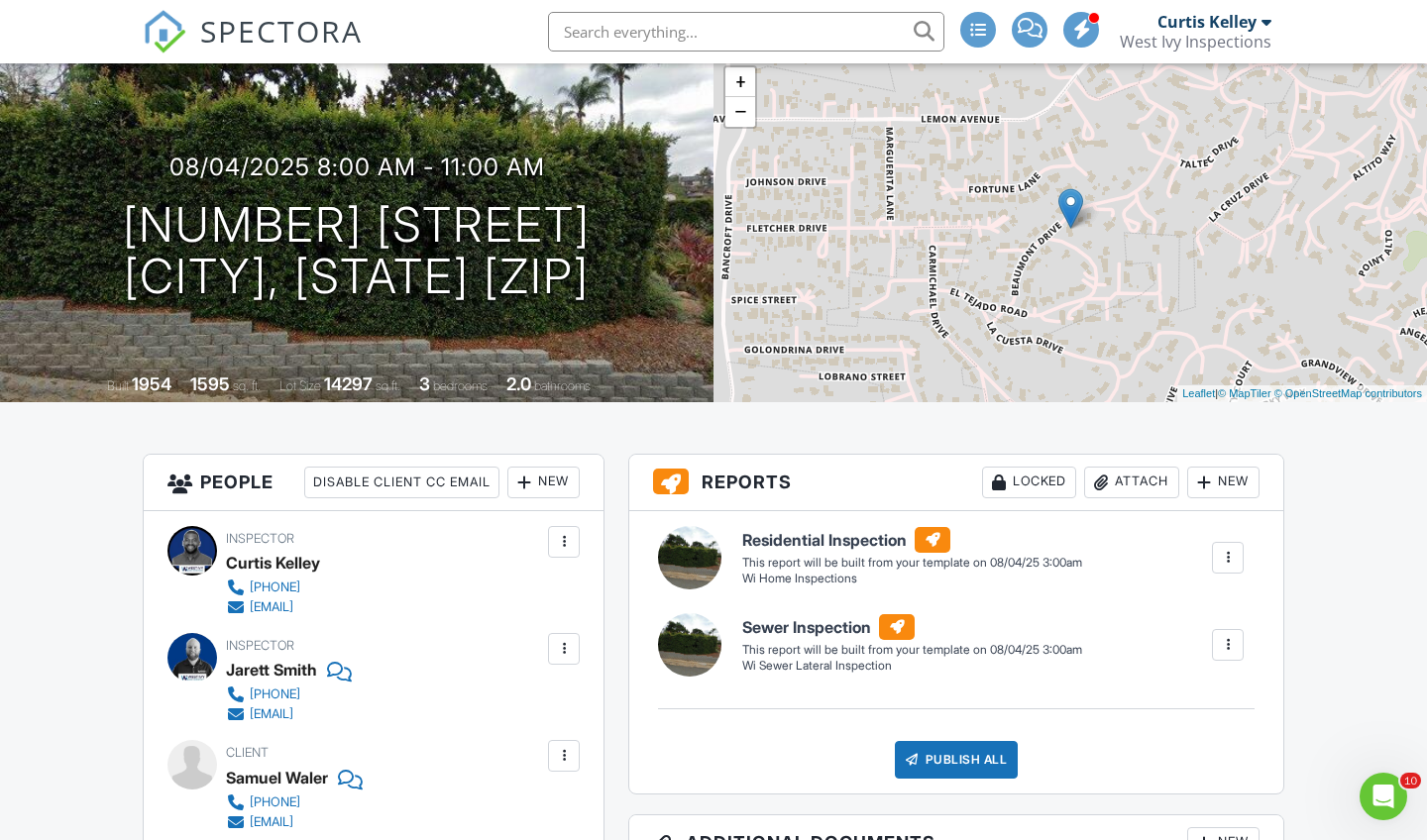 click at bounding box center (564, 542) 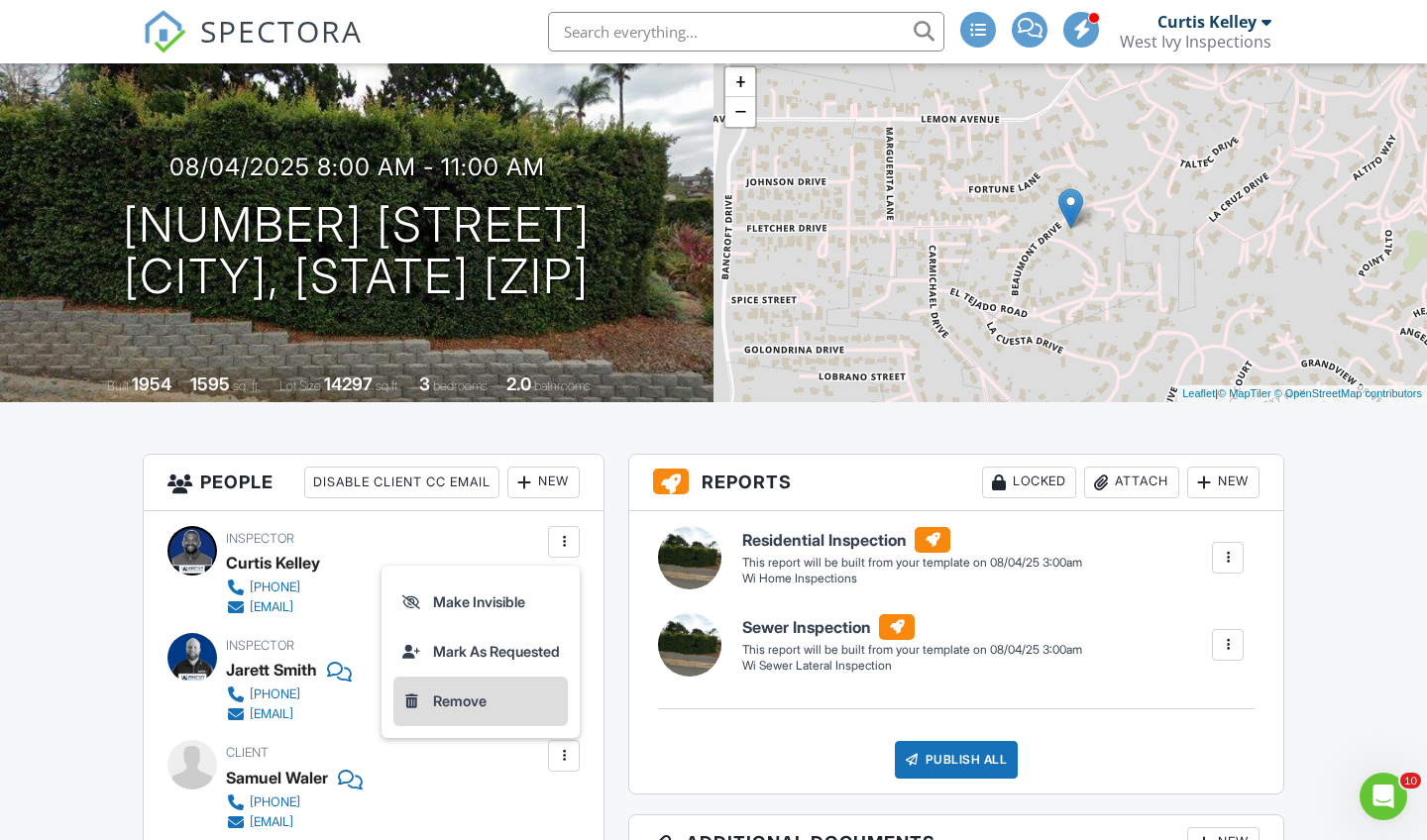 click on "Remove" at bounding box center (481, 701) 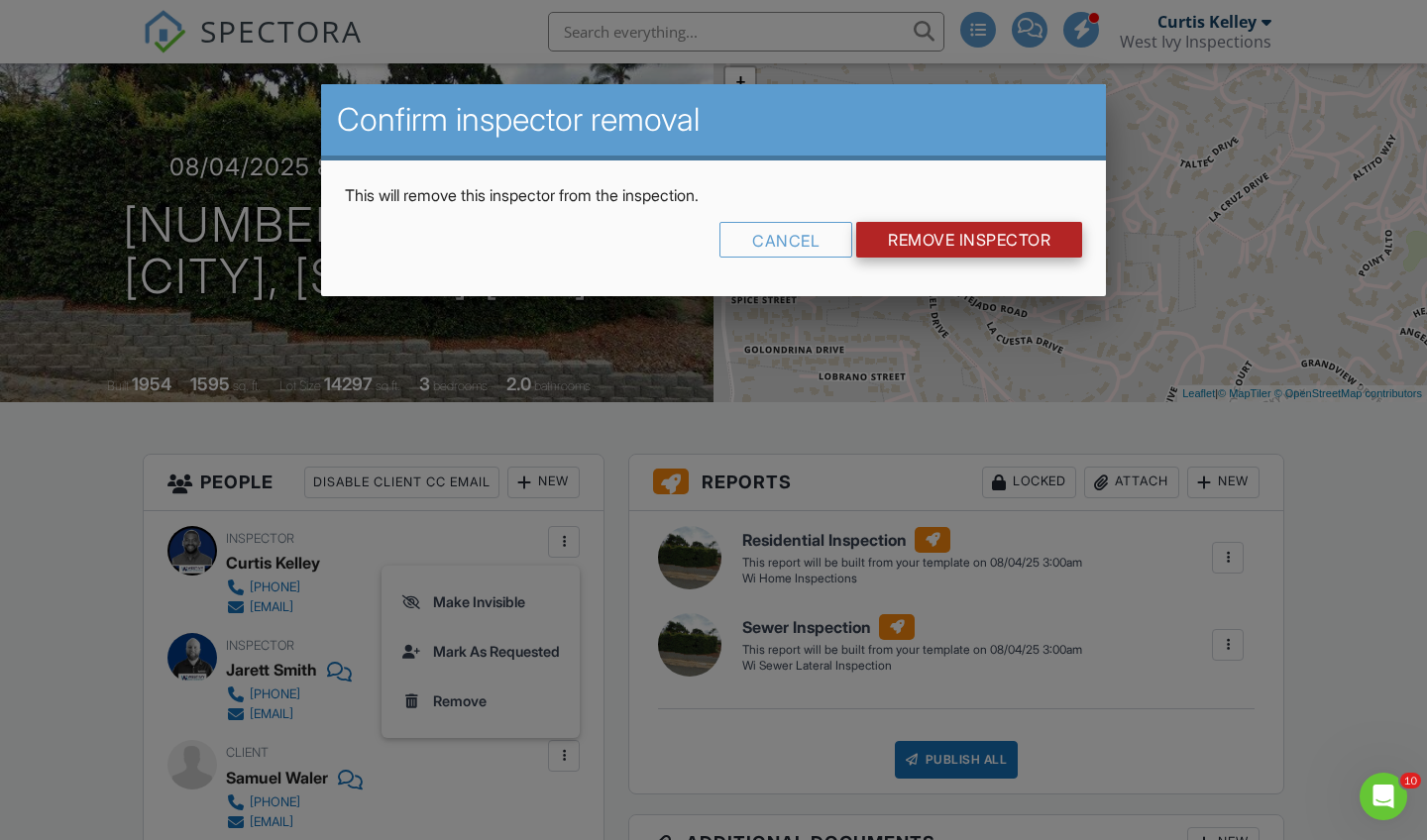 click on "Remove Inspector" at bounding box center [969, 240] 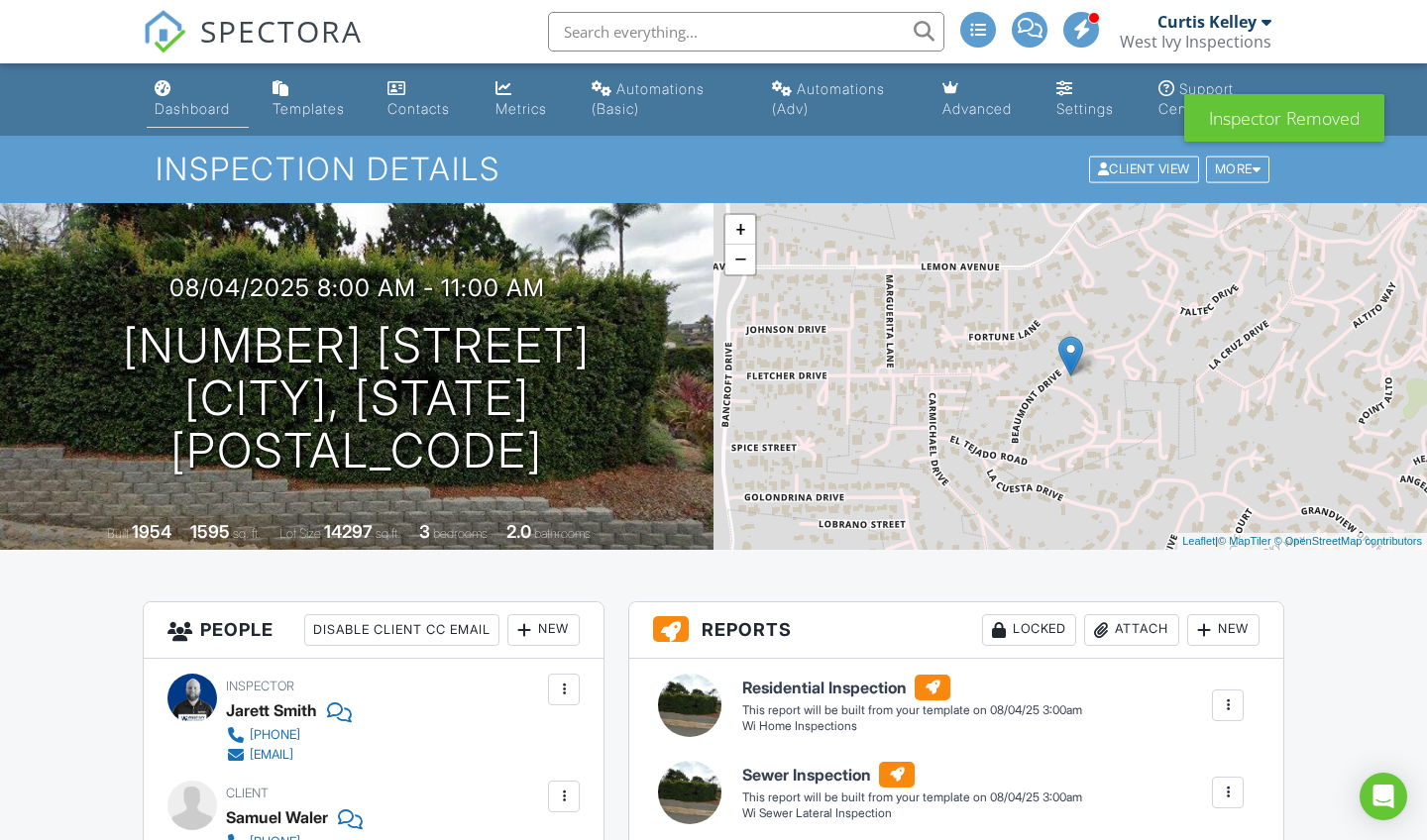 scroll, scrollTop: 0, scrollLeft: 0, axis: both 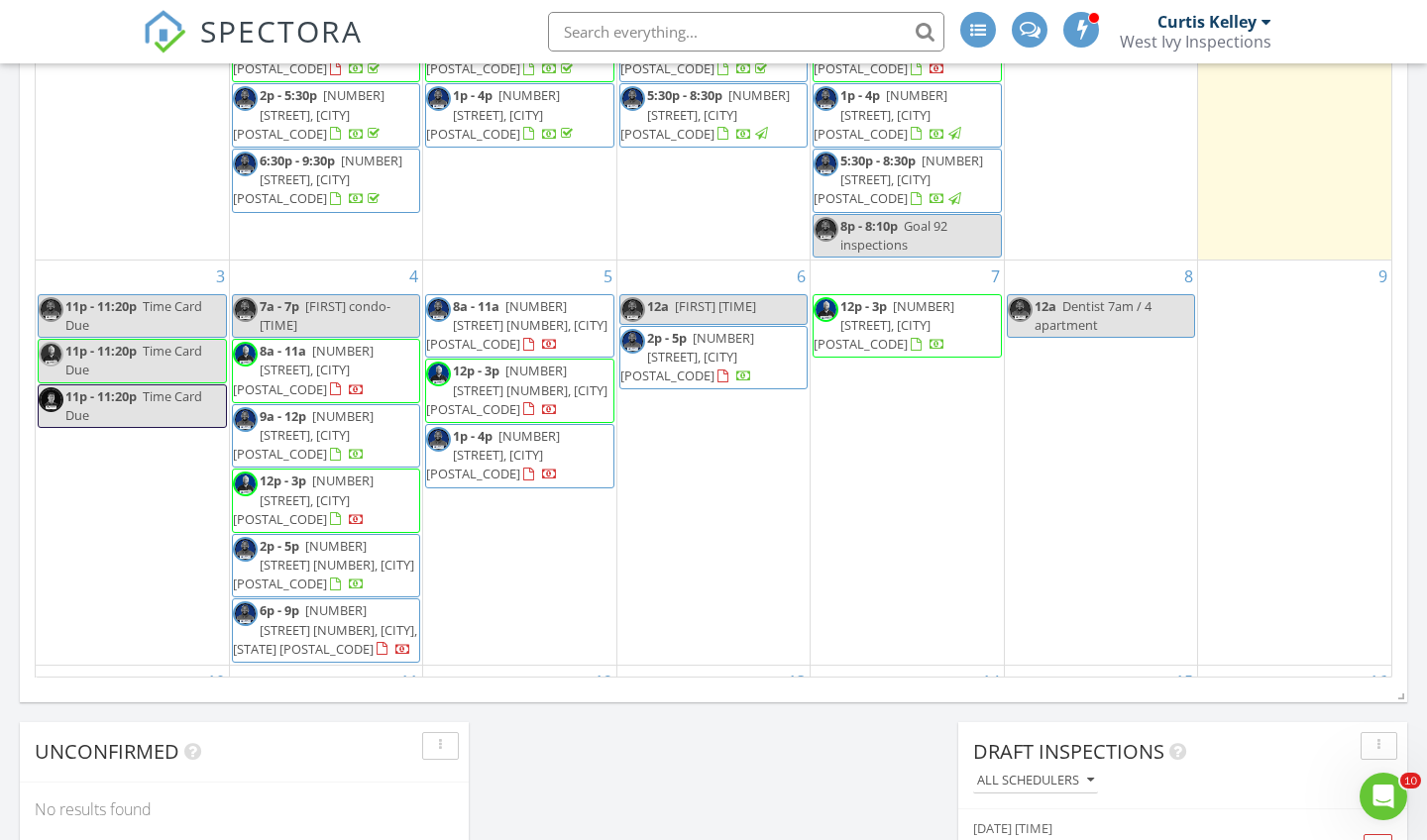 click on "8
12a
Dentist  7am / 4 apartment" at bounding box center [1101, 463] 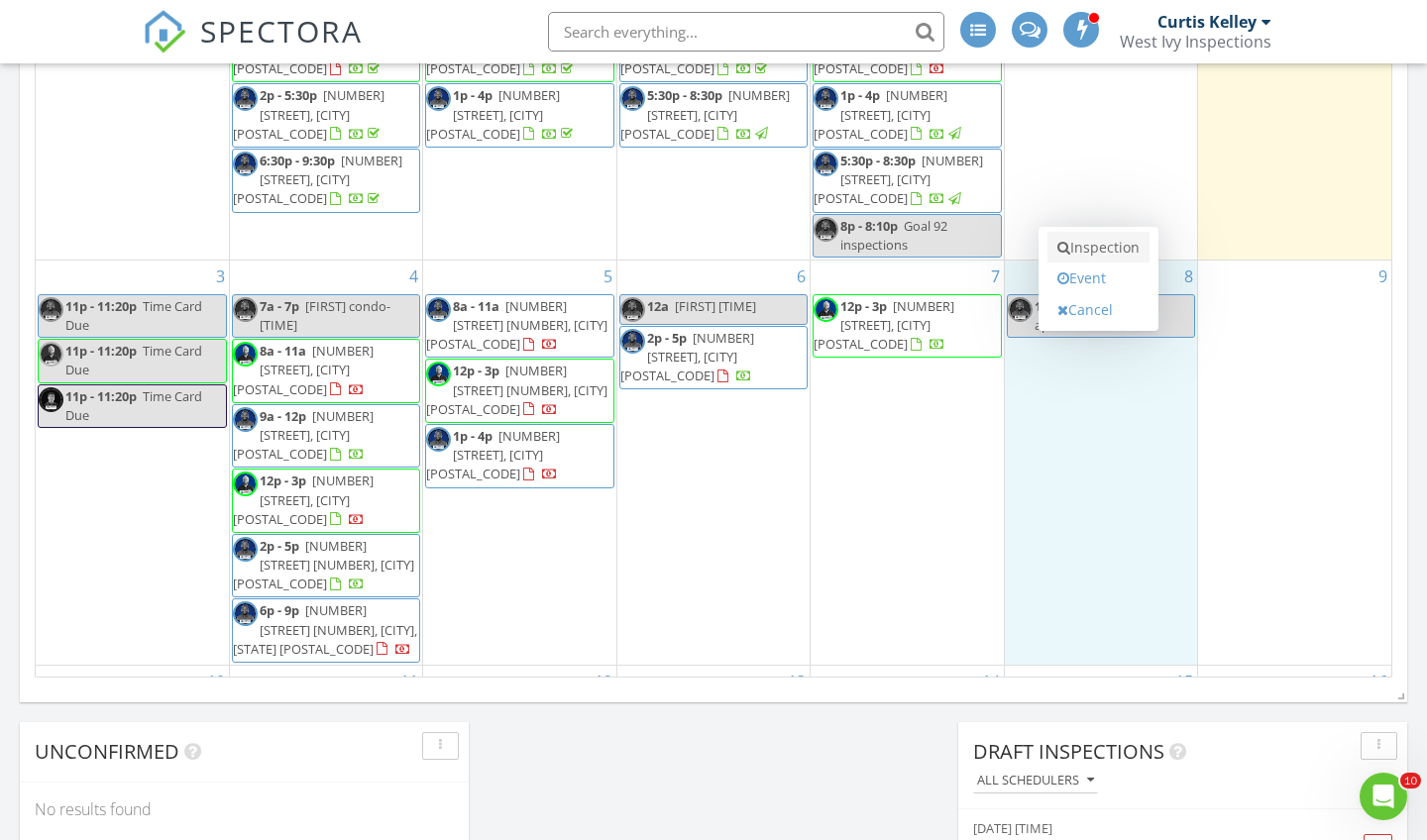 click on "Inspection" at bounding box center [1098, 248] 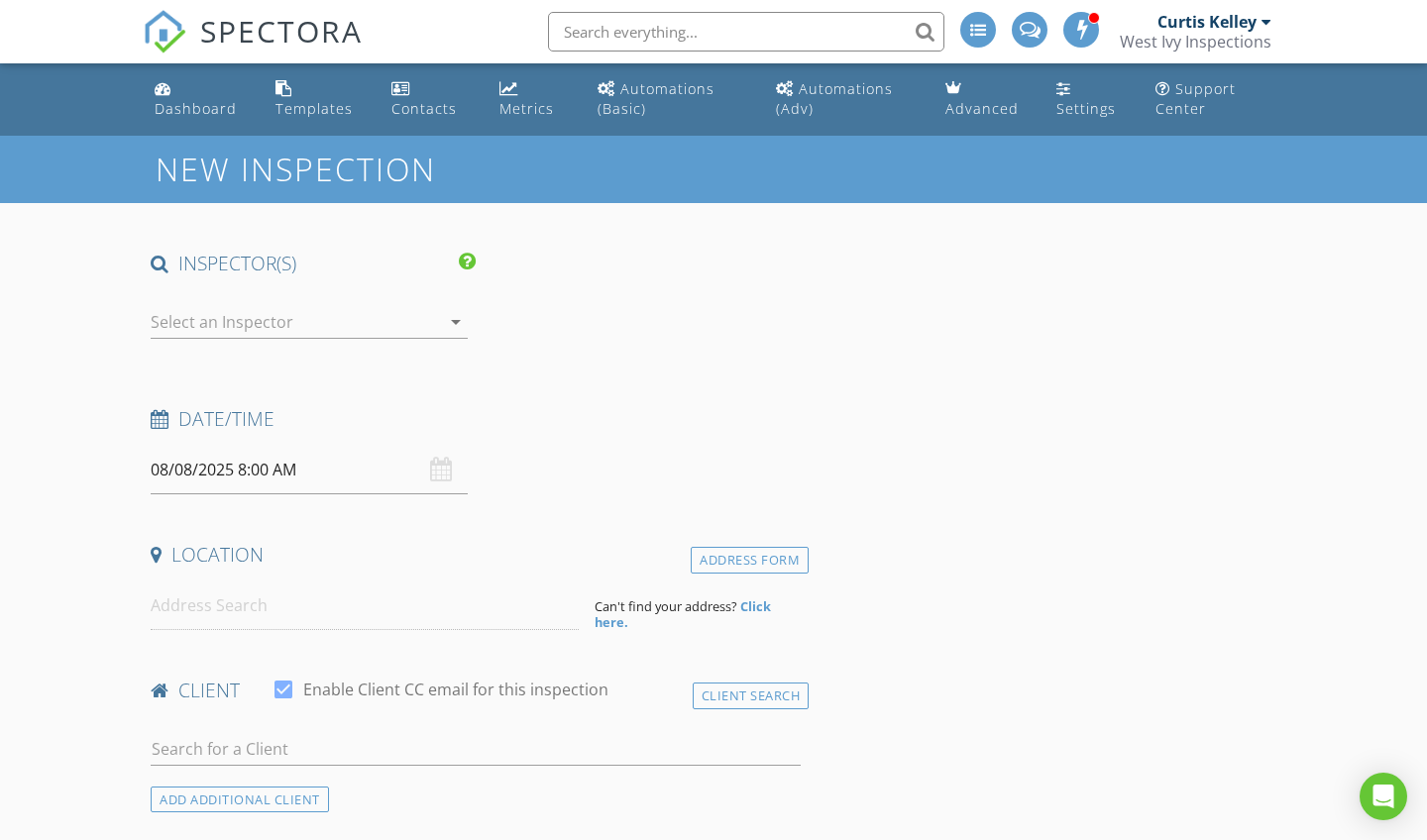 scroll, scrollTop: 0, scrollLeft: 0, axis: both 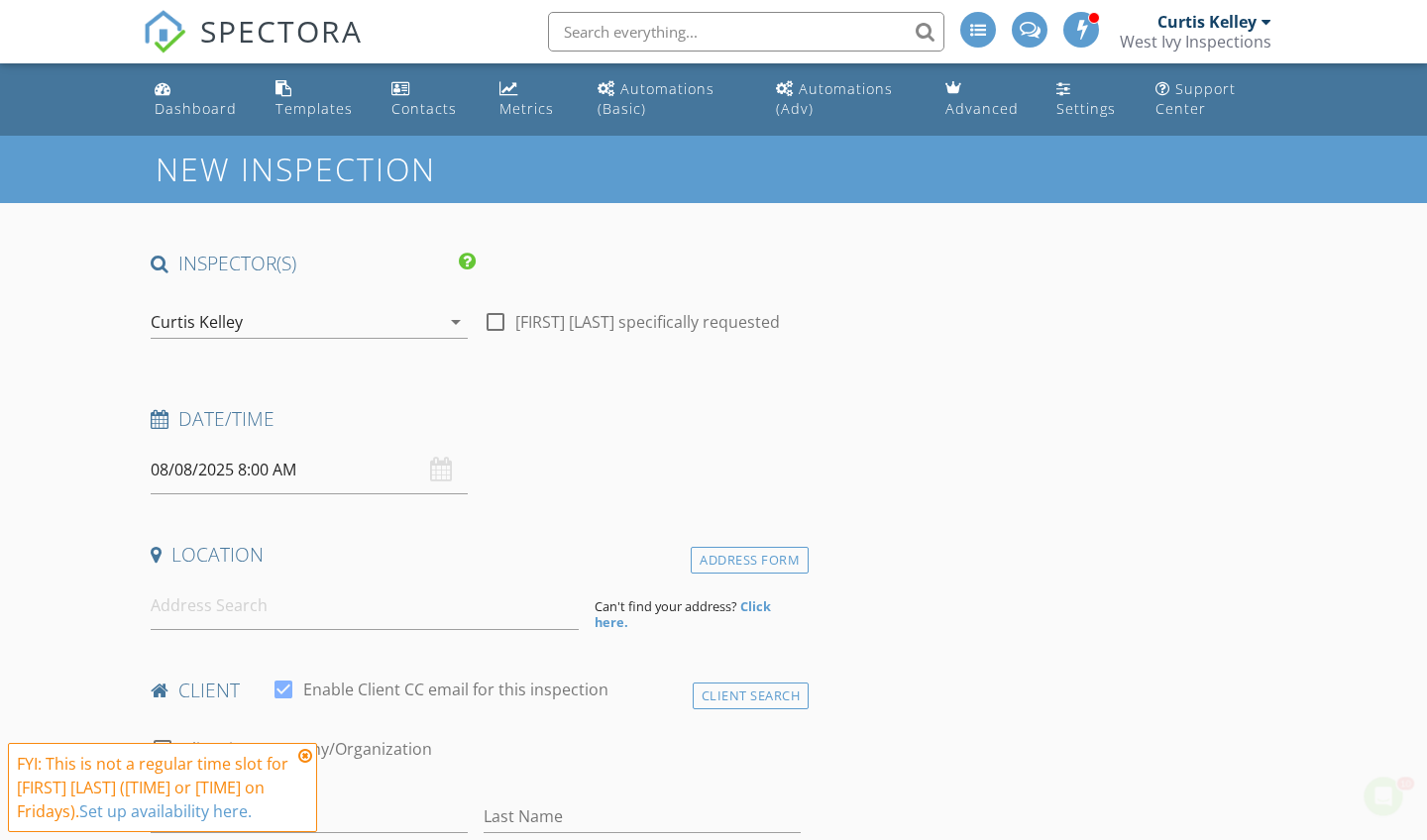 click on "Curtis Kelley" at bounding box center (295, 322) 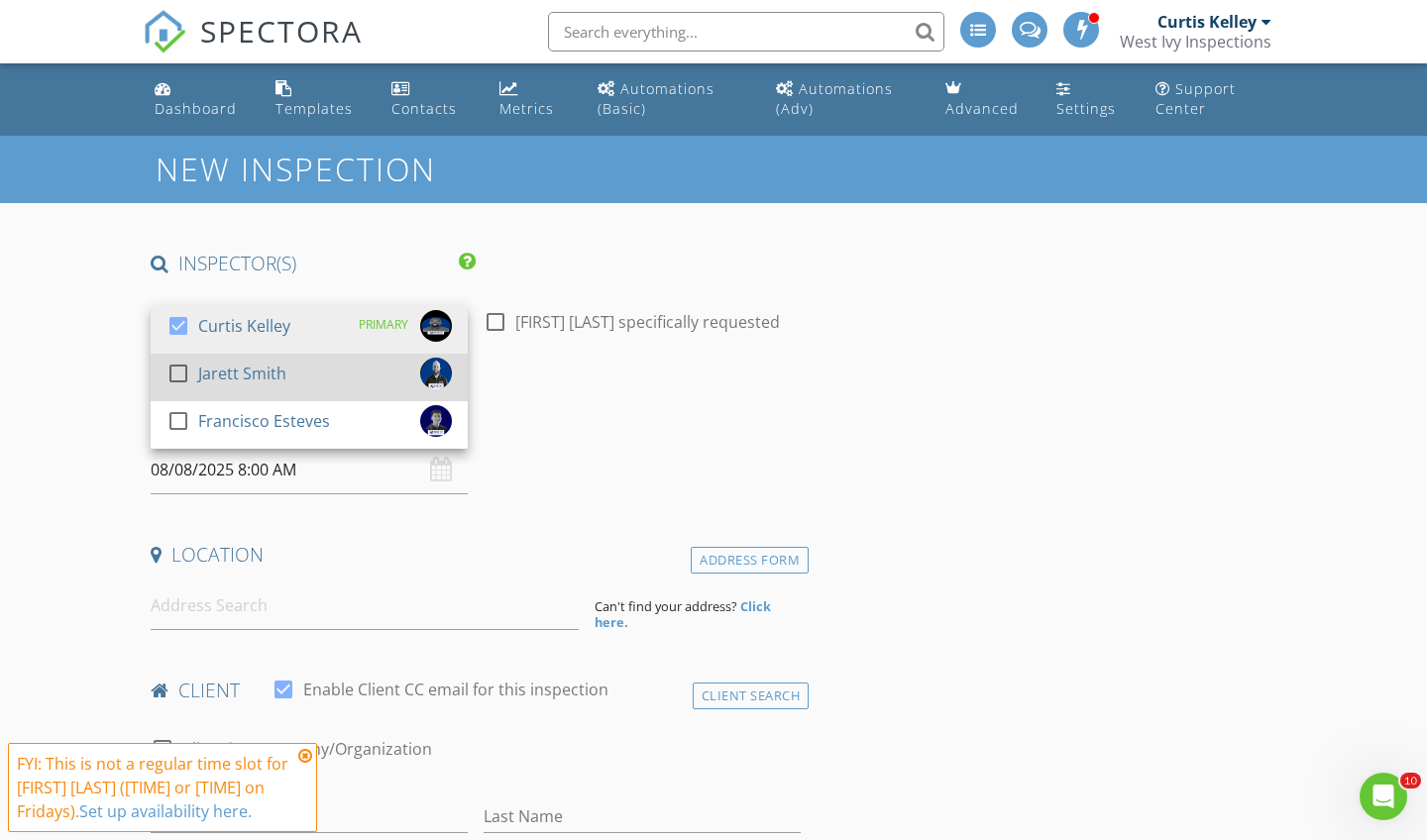 click on "check_box_outline_blank   [FIRST] [LAST]" at bounding box center [309, 377] 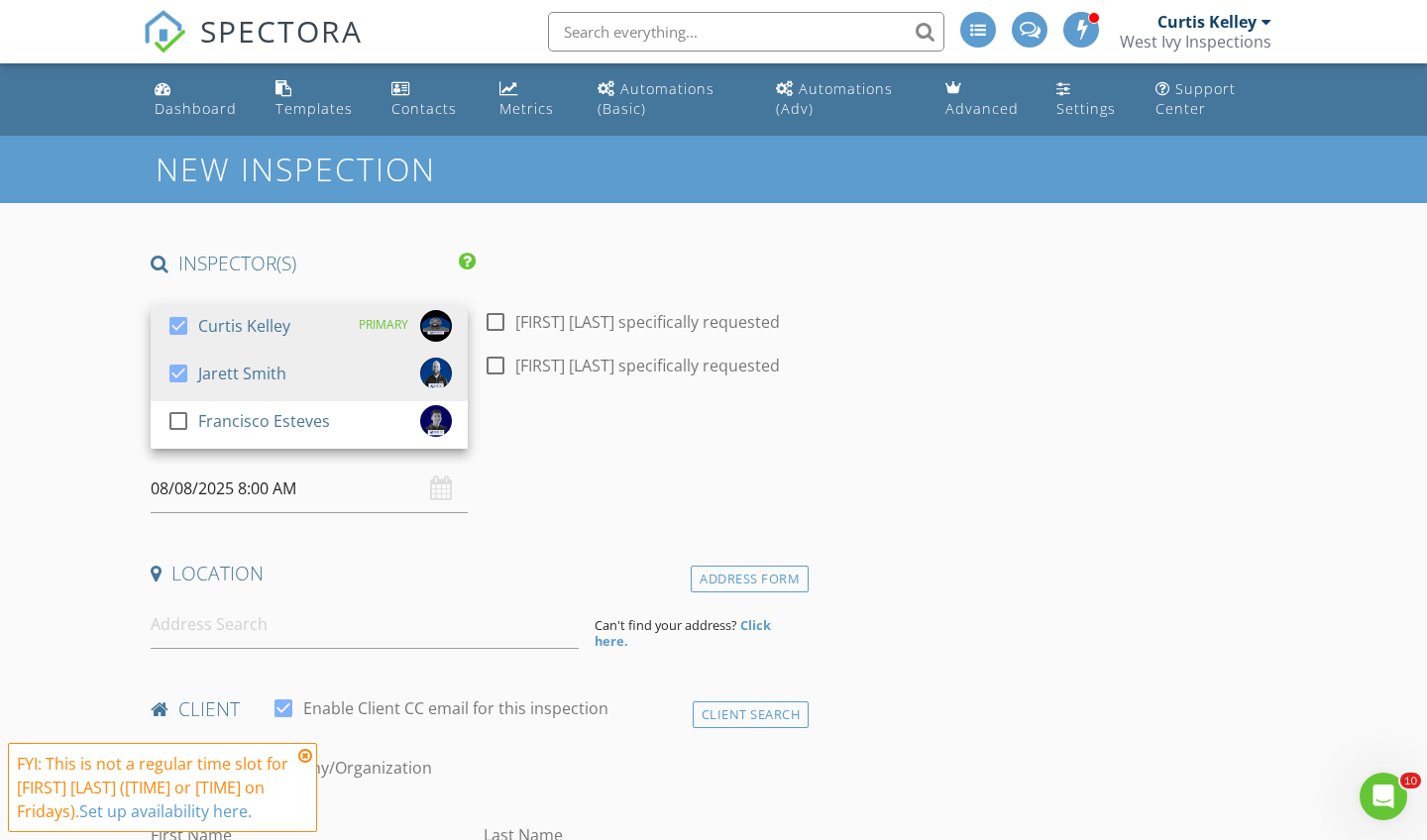 click on "08/08/2025 8:00 AM" at bounding box center (309, 488) 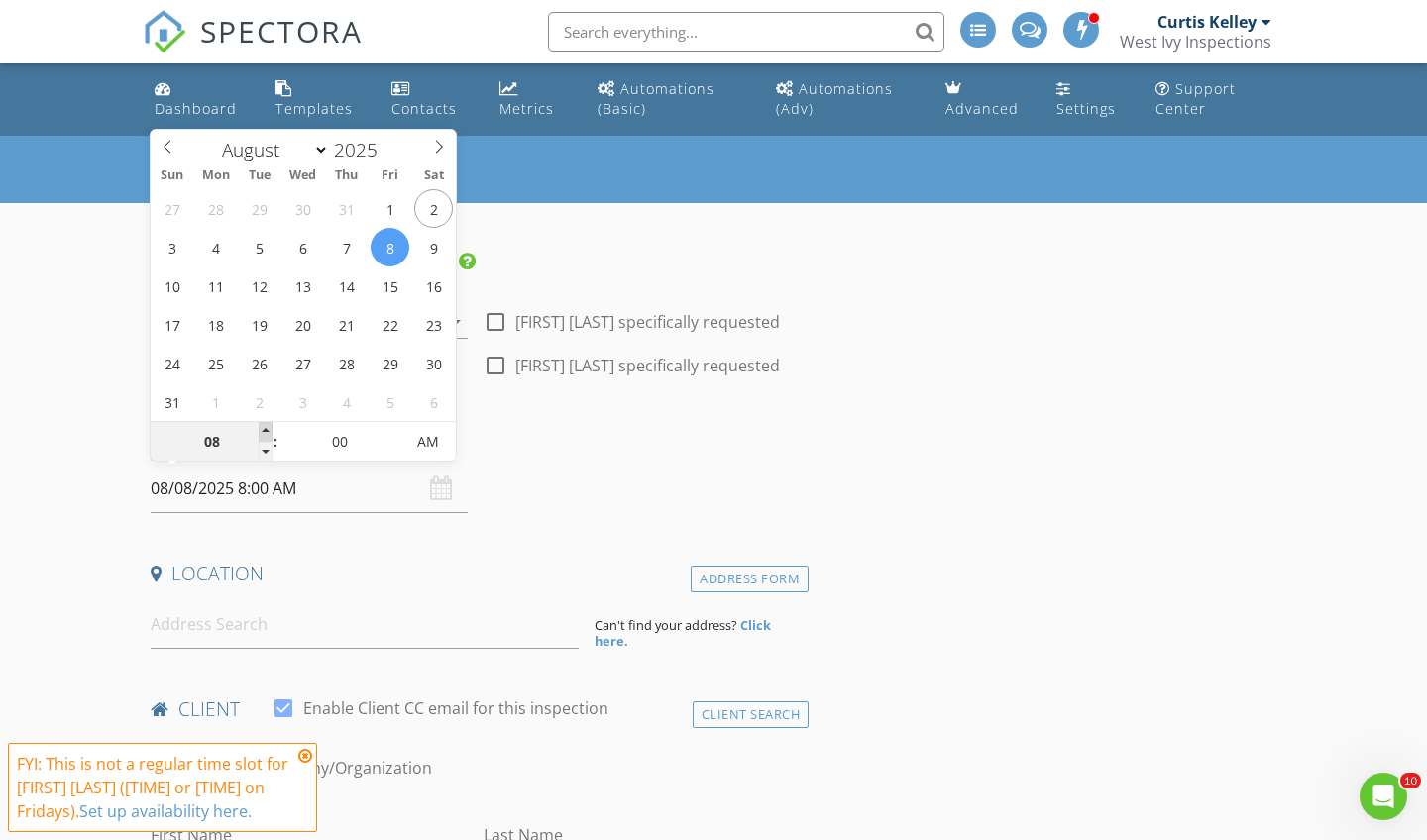 type on "09" 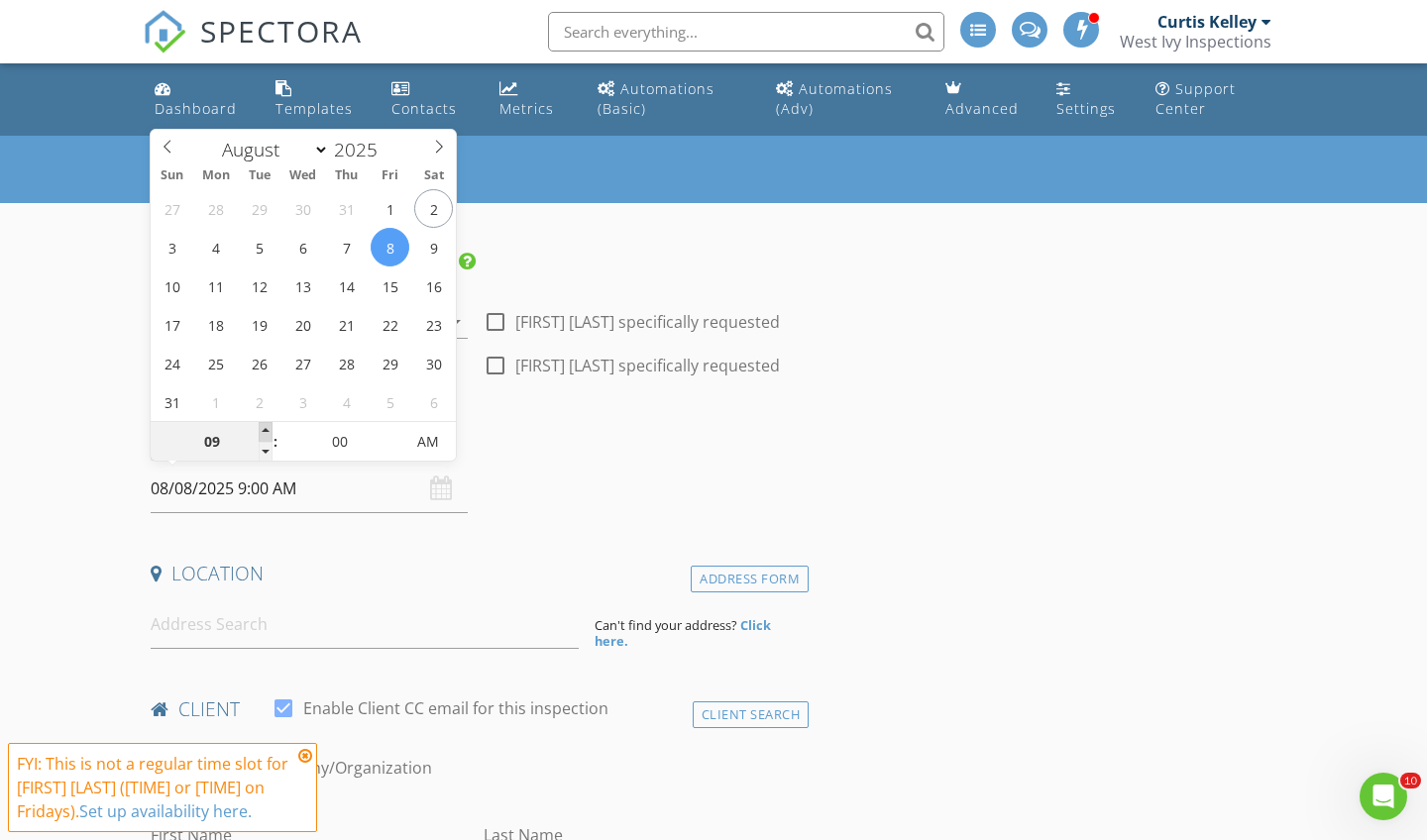 click at bounding box center [266, 432] 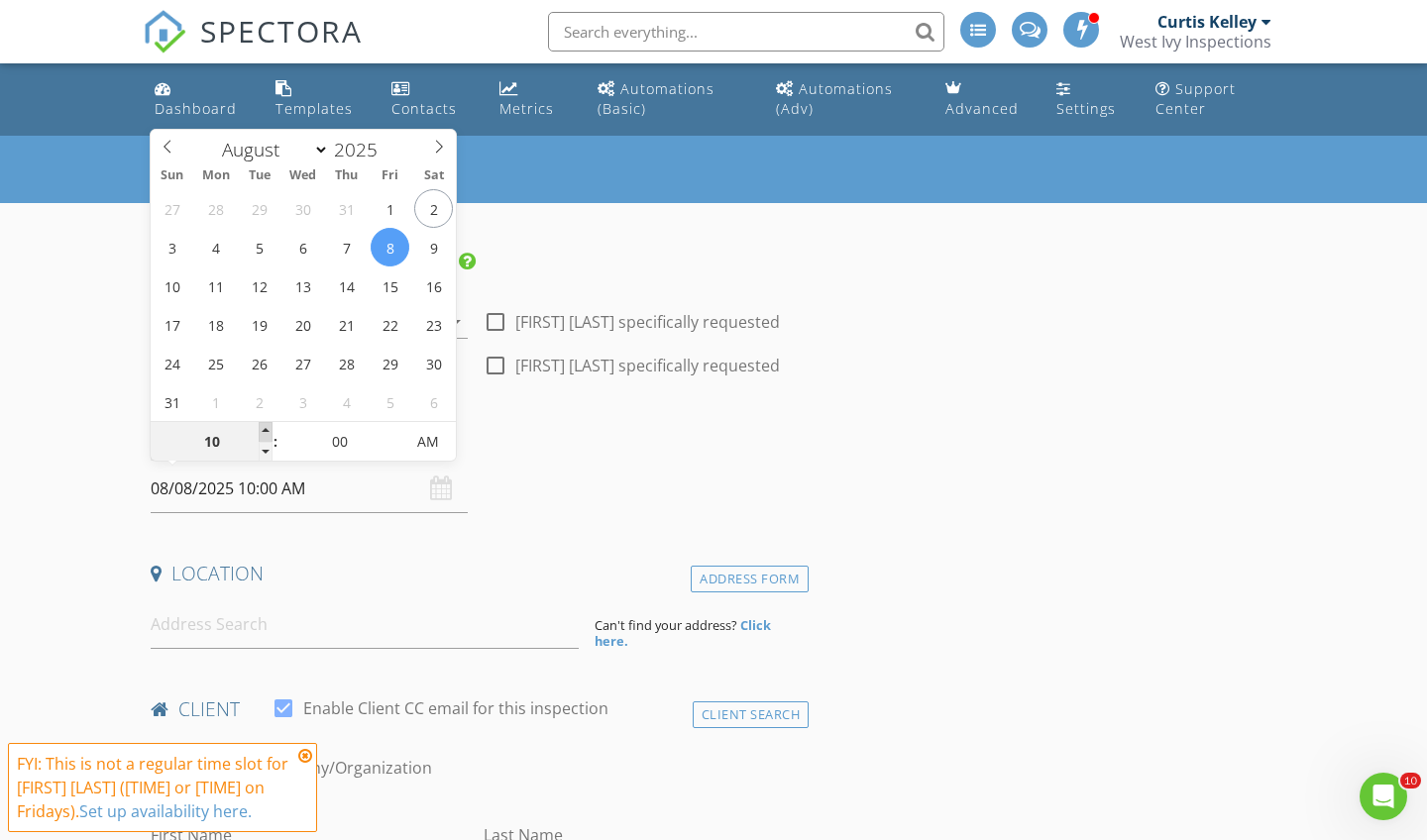 click at bounding box center (266, 432) 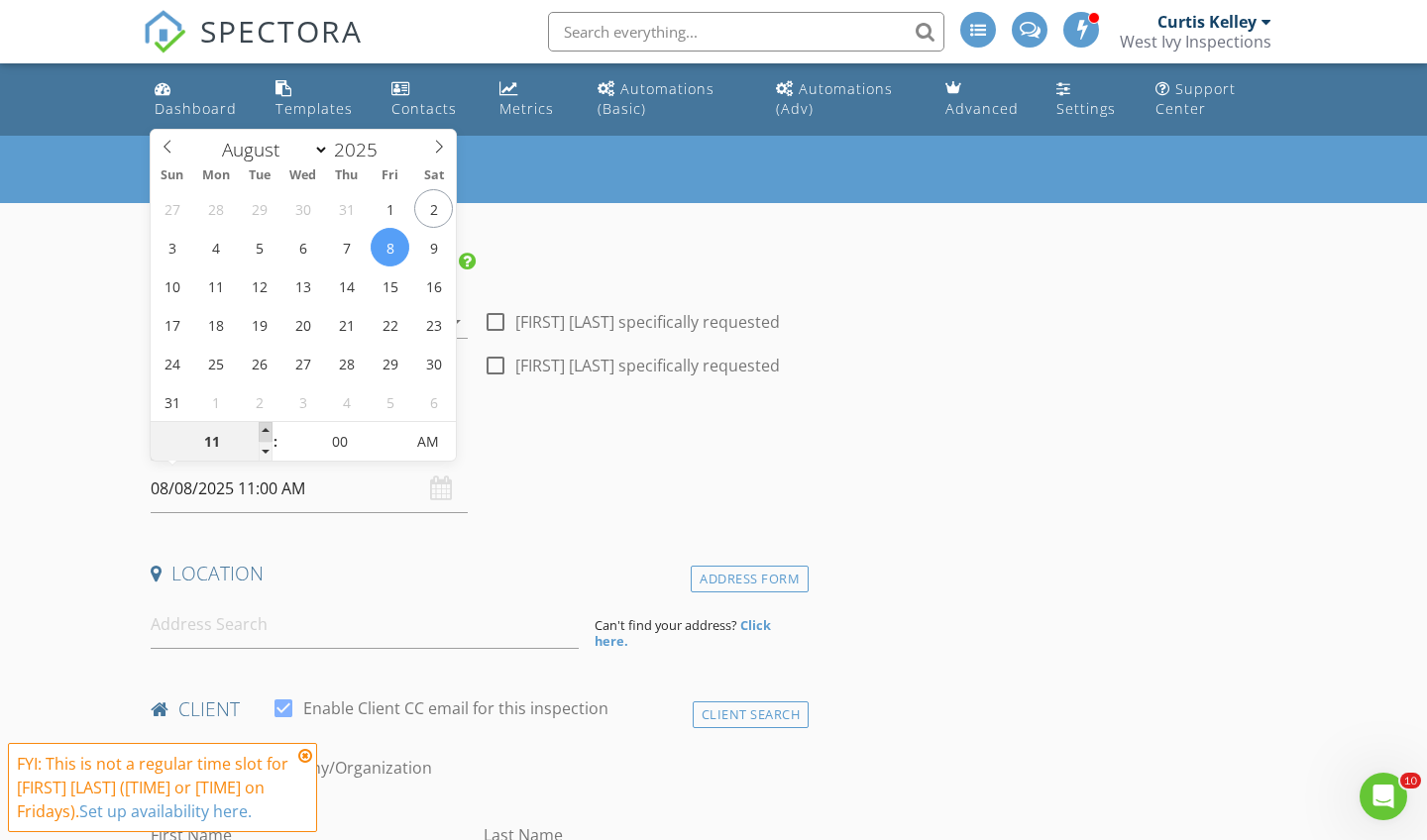 click at bounding box center [266, 432] 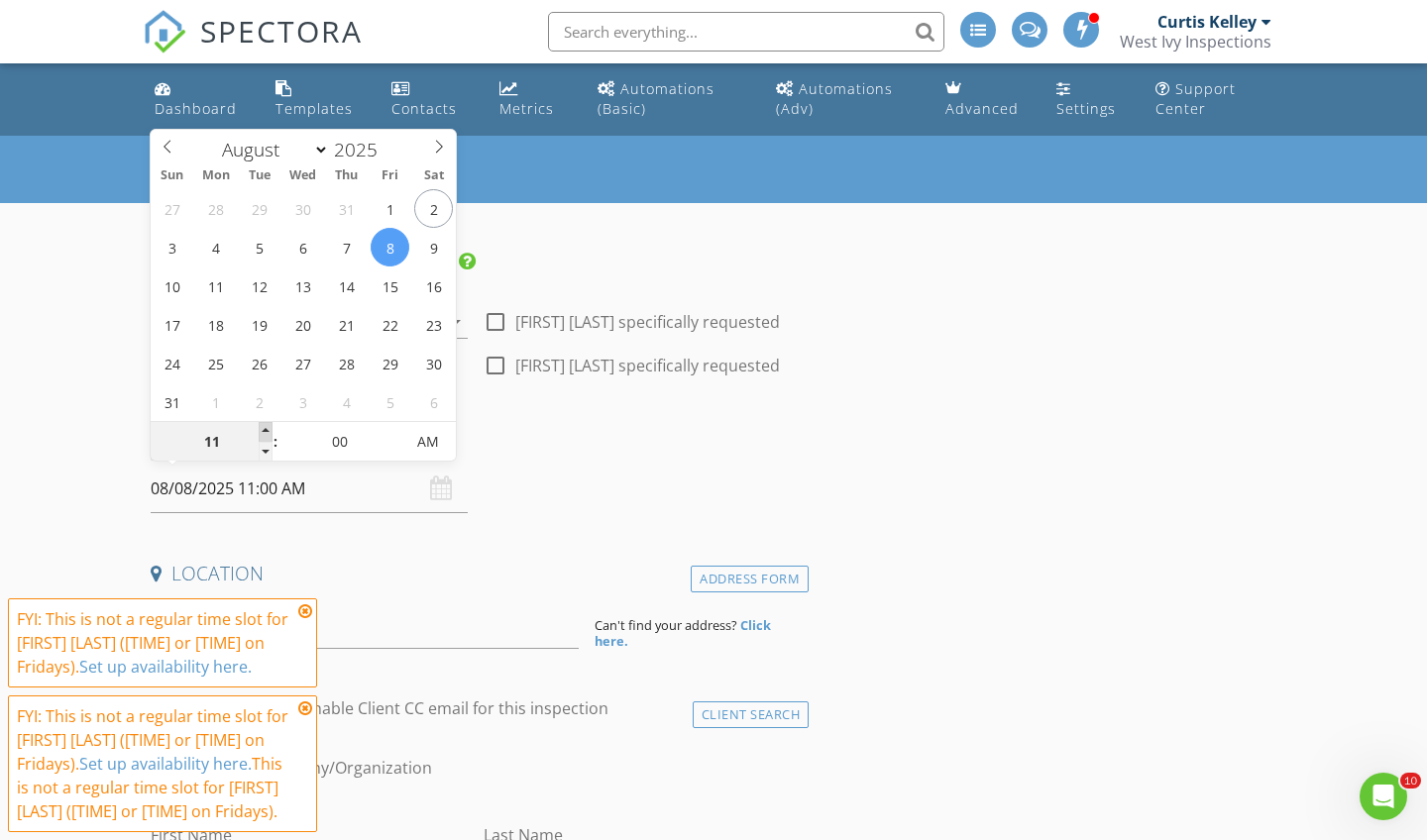 type on "12" 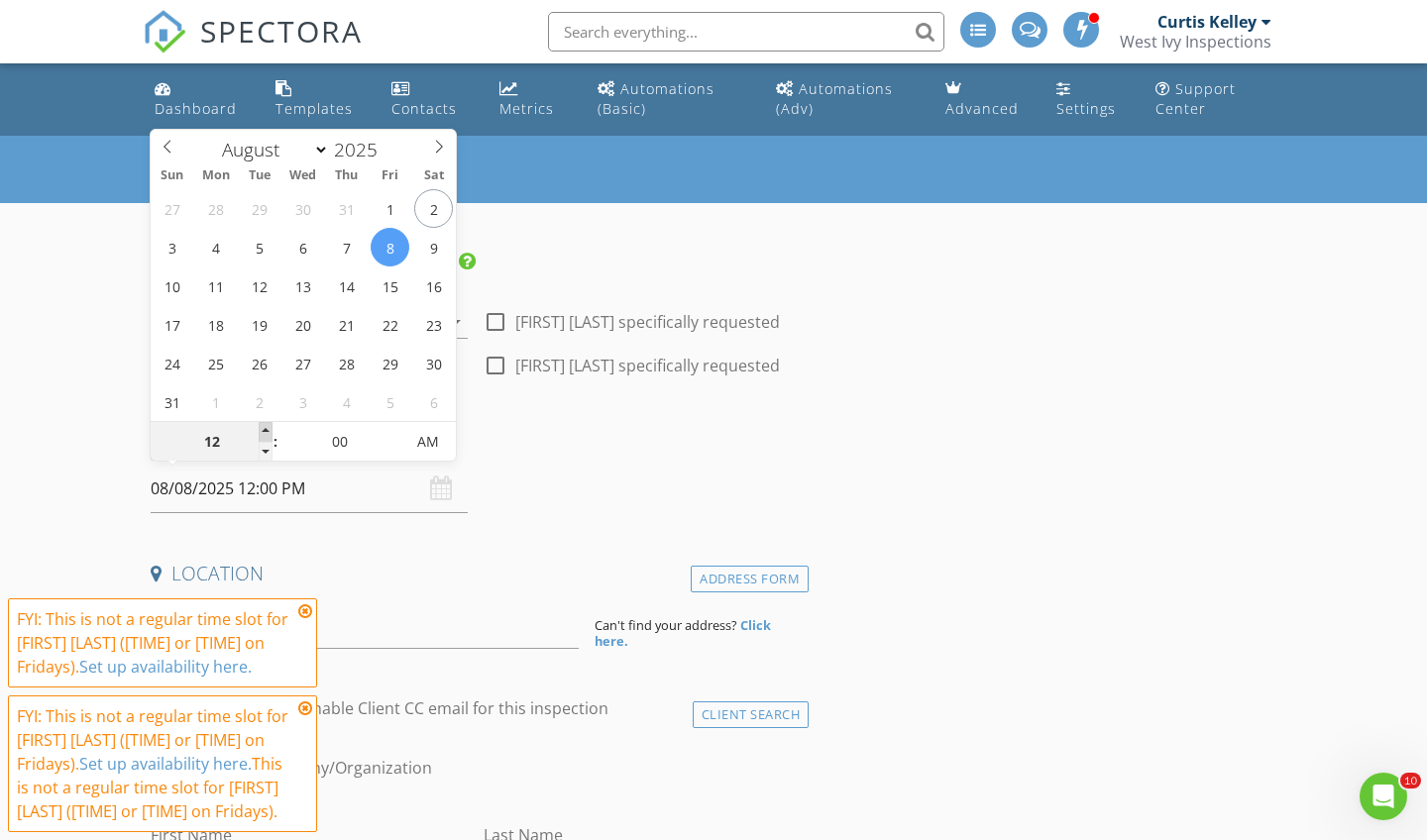 click at bounding box center [266, 432] 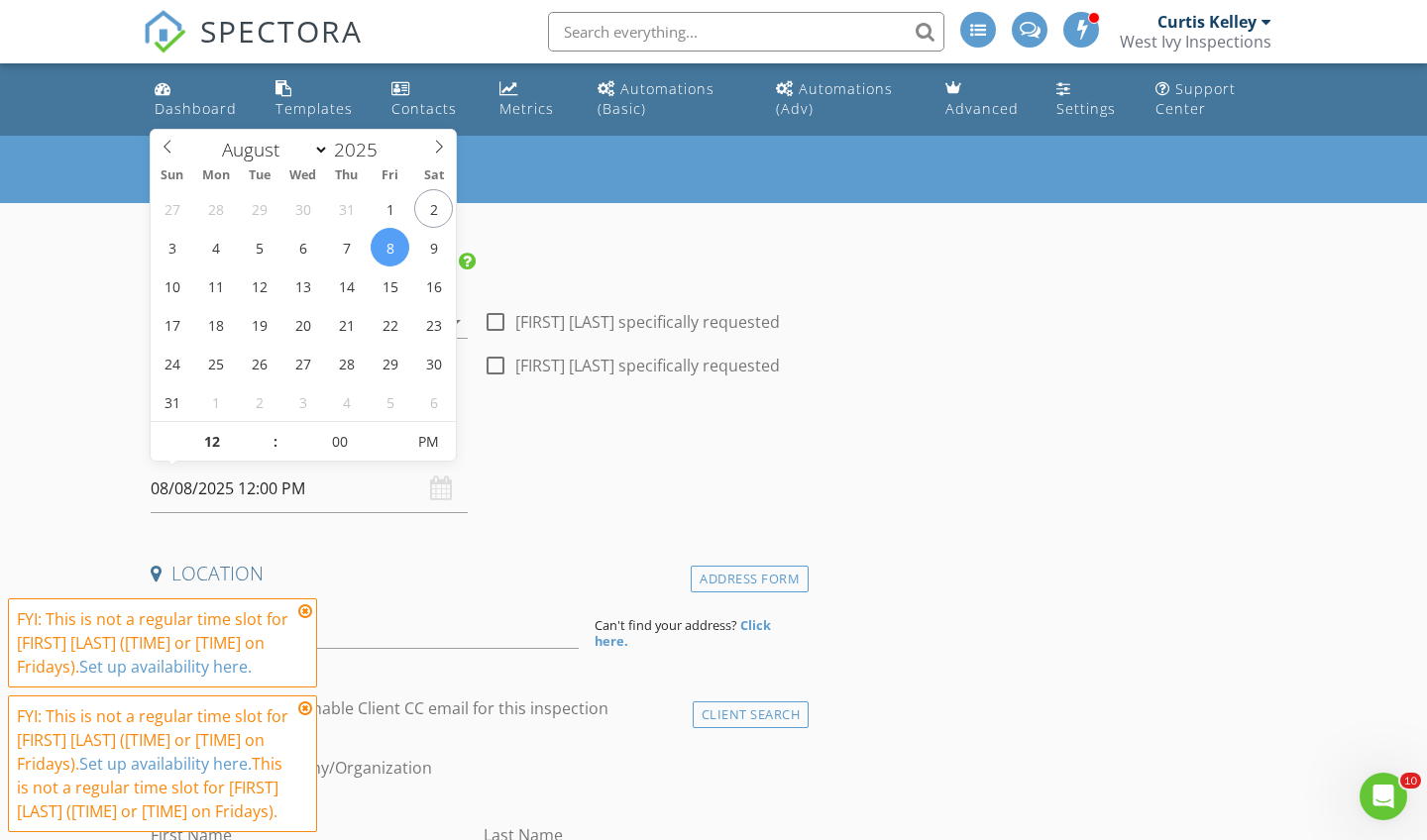 click on "Date/Time
08/08/2025 12:00 PM" at bounding box center (476, 469) 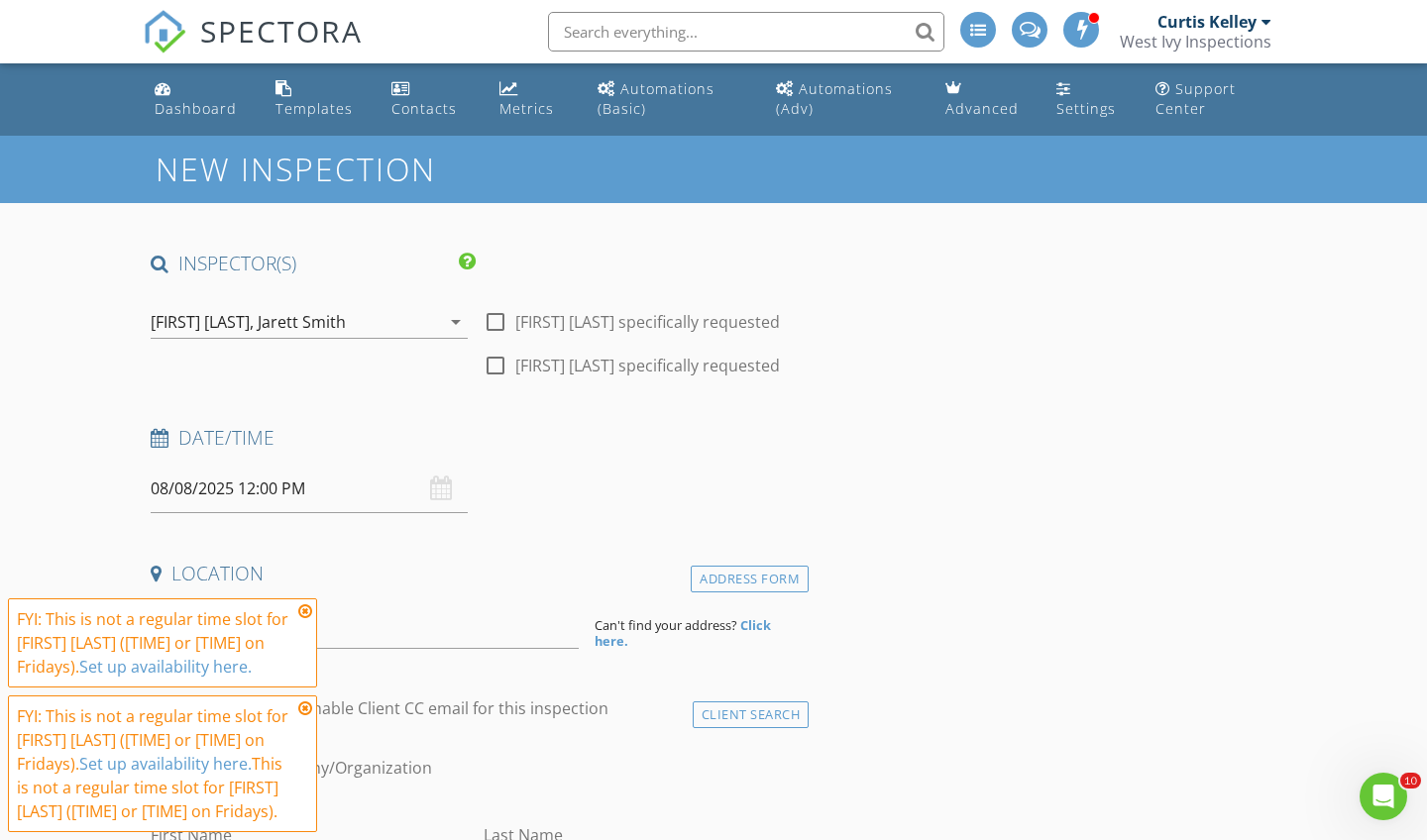 click at bounding box center (305, 611) 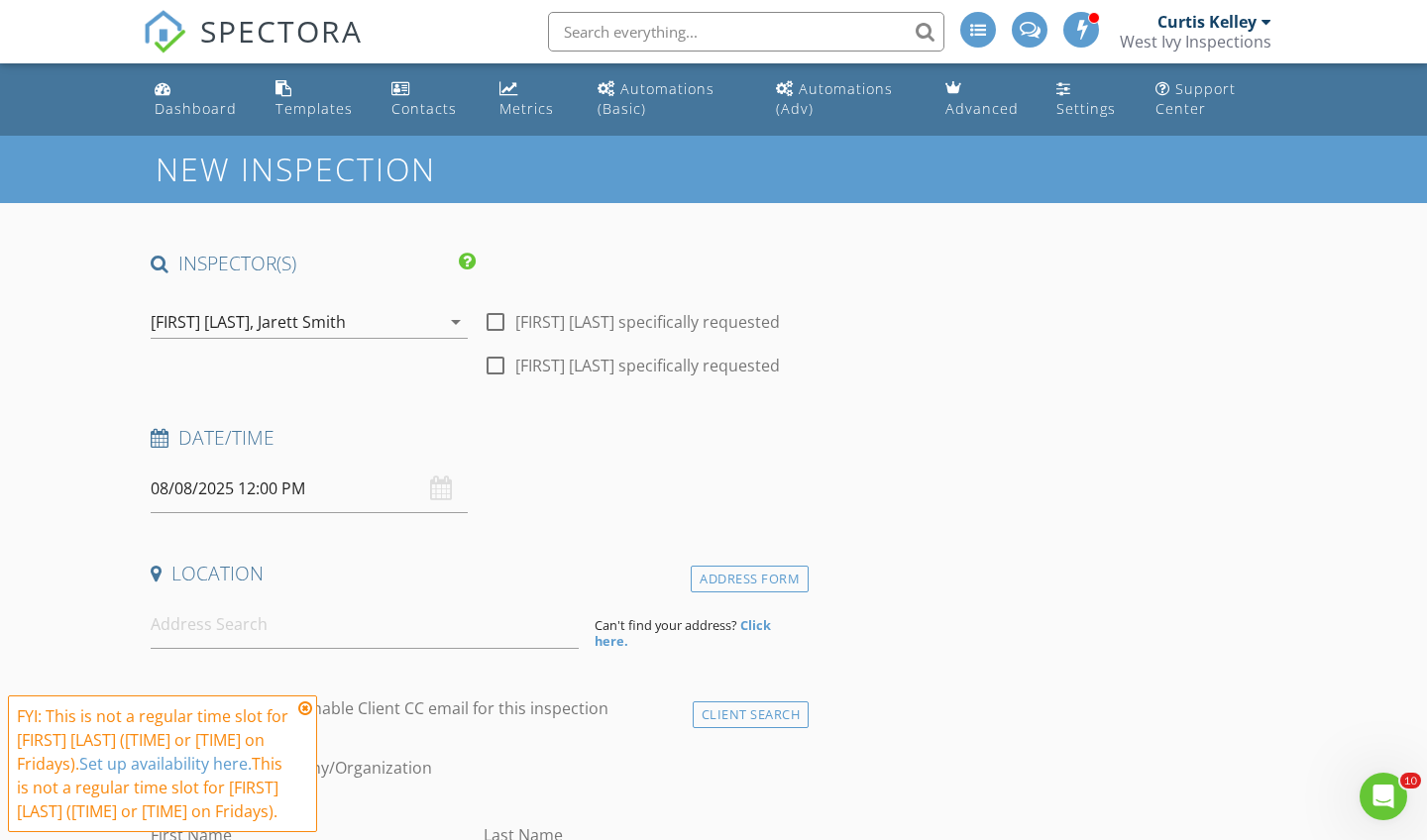 click at bounding box center [305, 708] 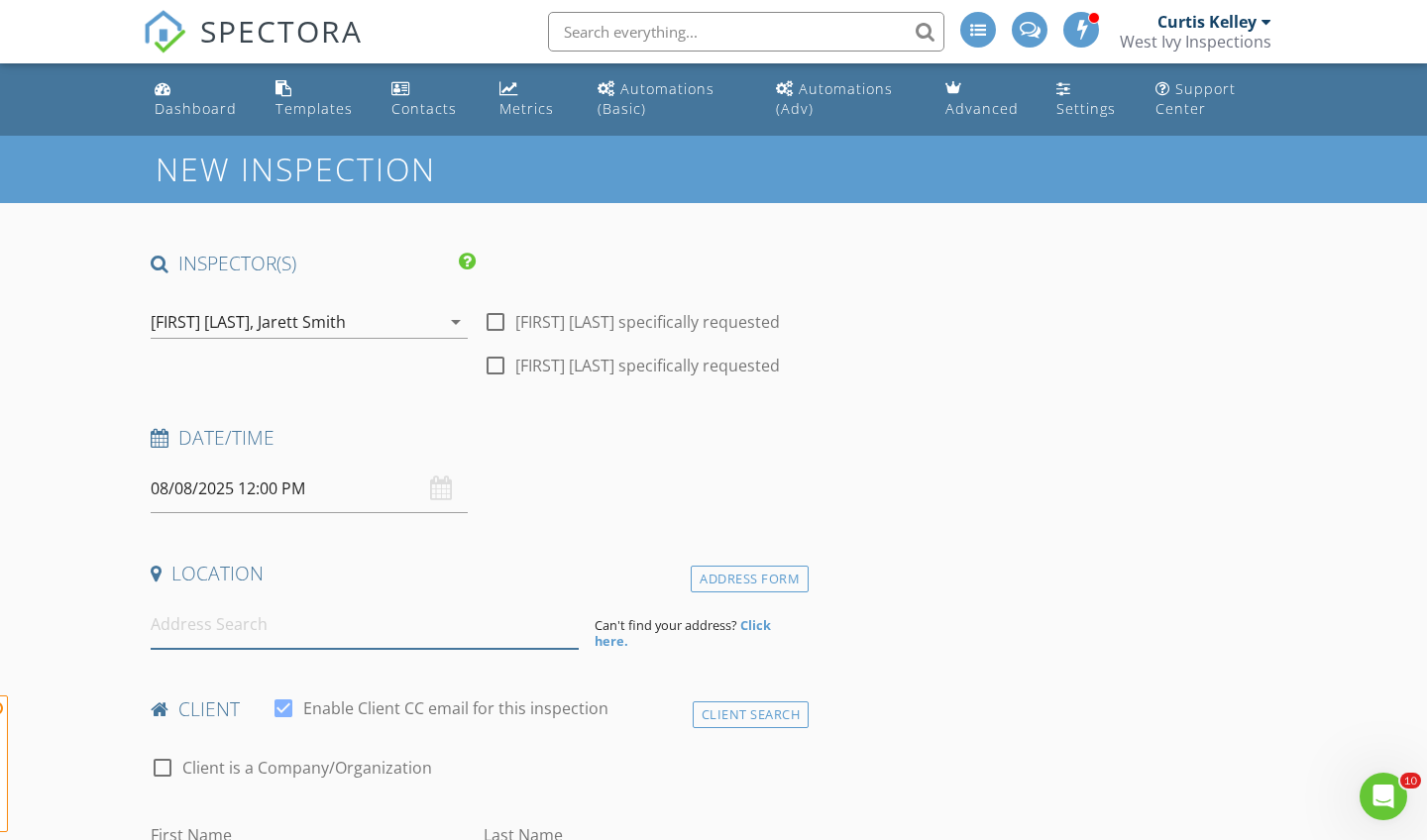 click at bounding box center (365, 624) 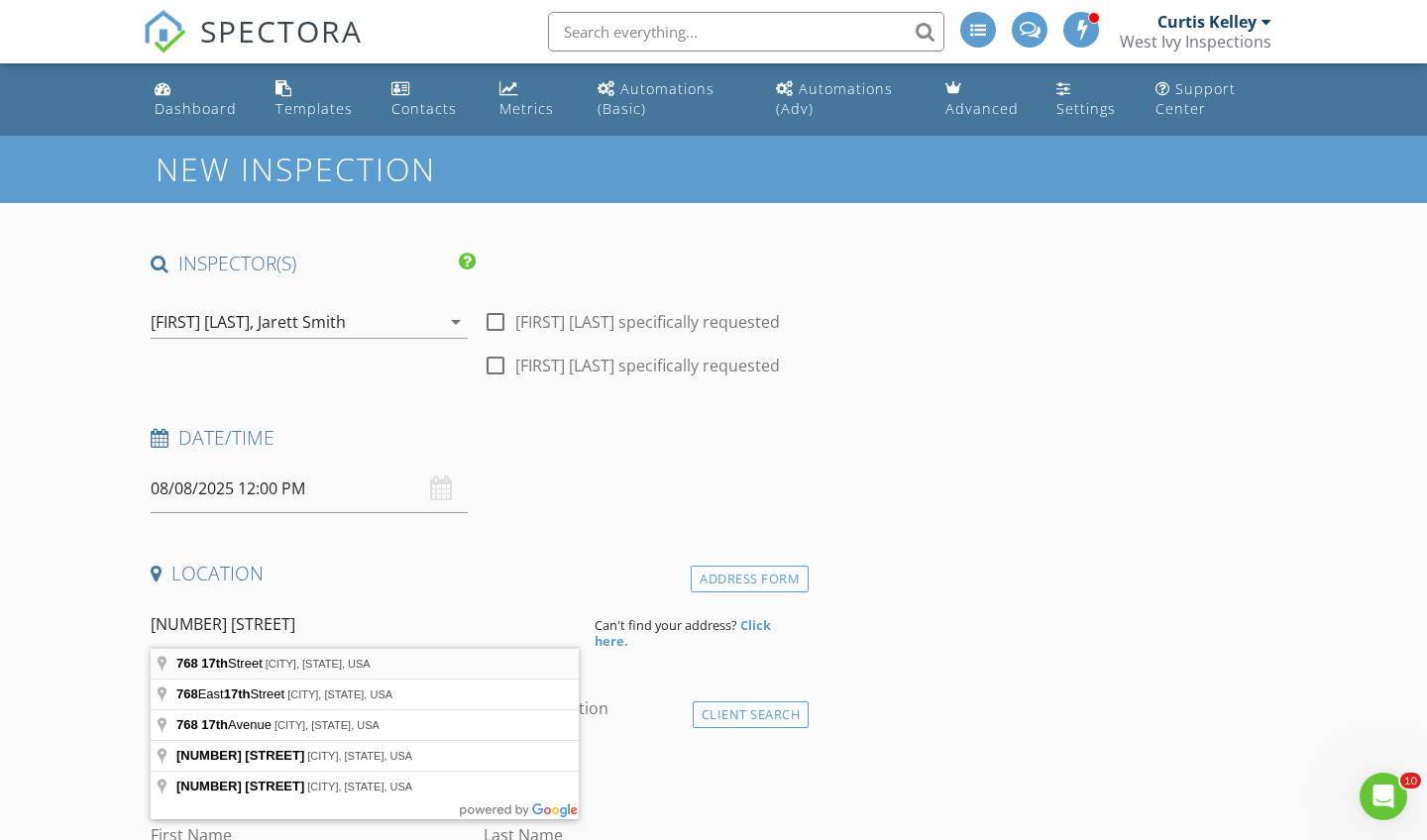 type on "[NUMBER] [STREET], [CITY], [STATE], USA" 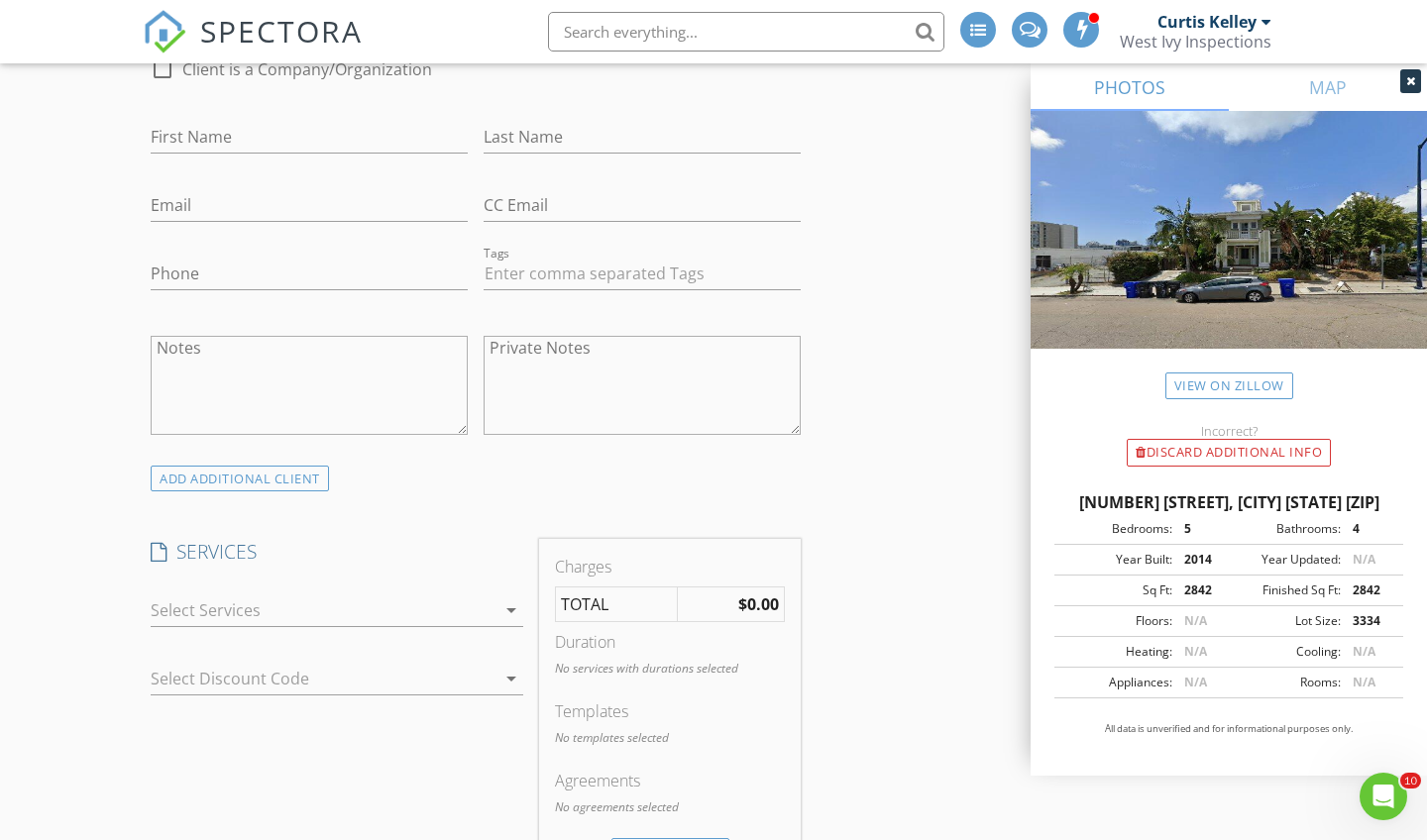 scroll, scrollTop: 1108, scrollLeft: 0, axis: vertical 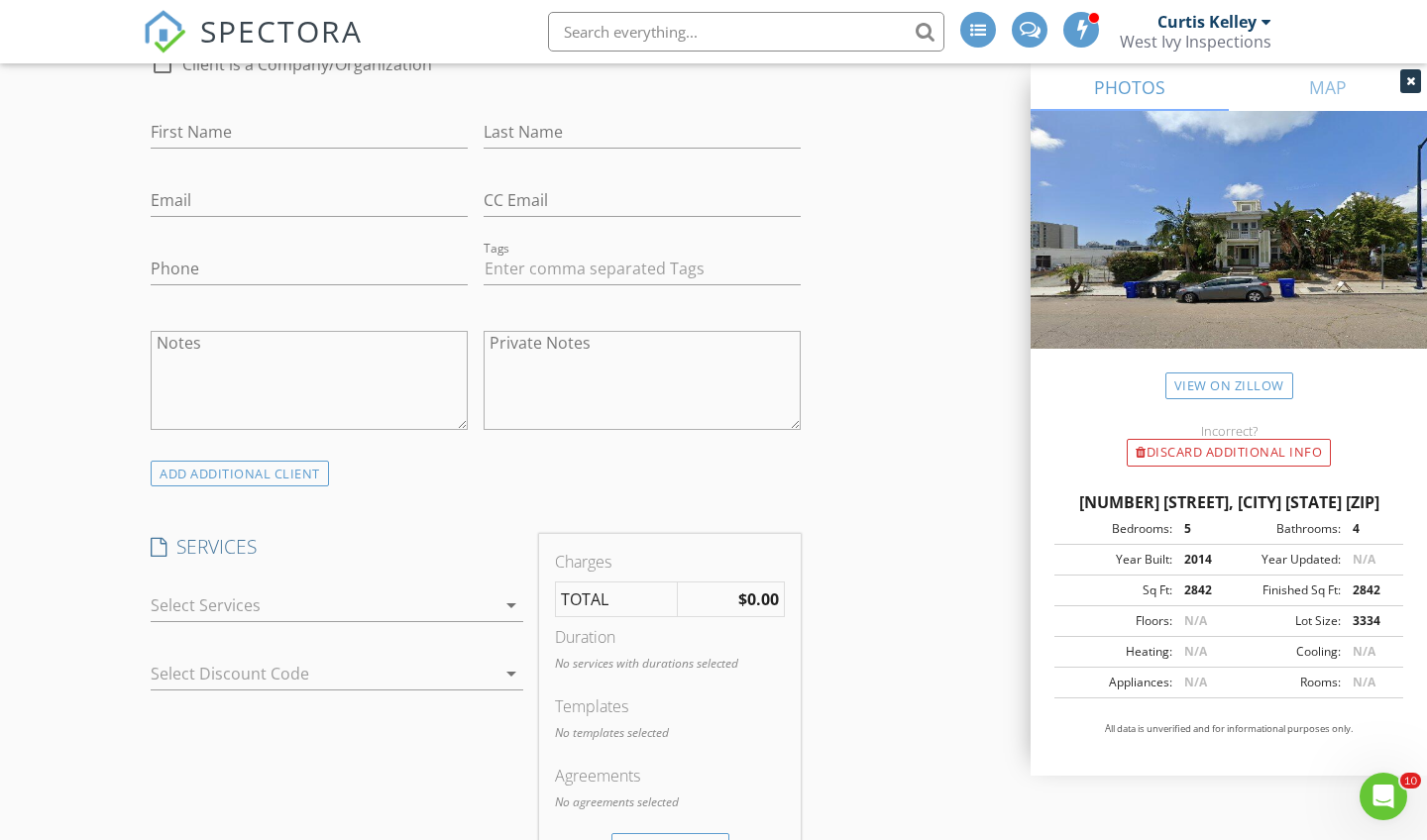 click at bounding box center (323, 605) 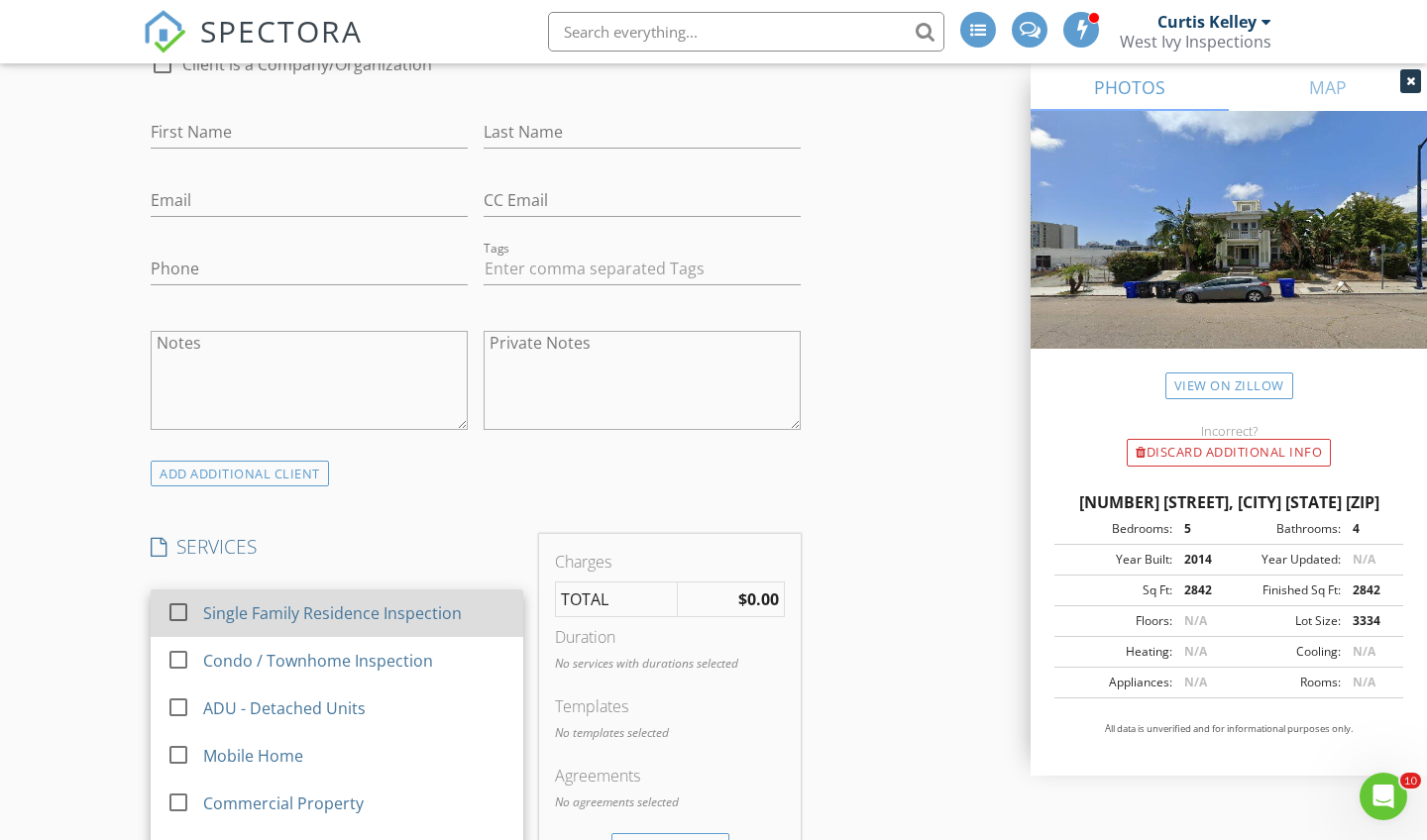 click on "check_box_outline_blank   Single Family Residence Inspection" at bounding box center [337, 613] 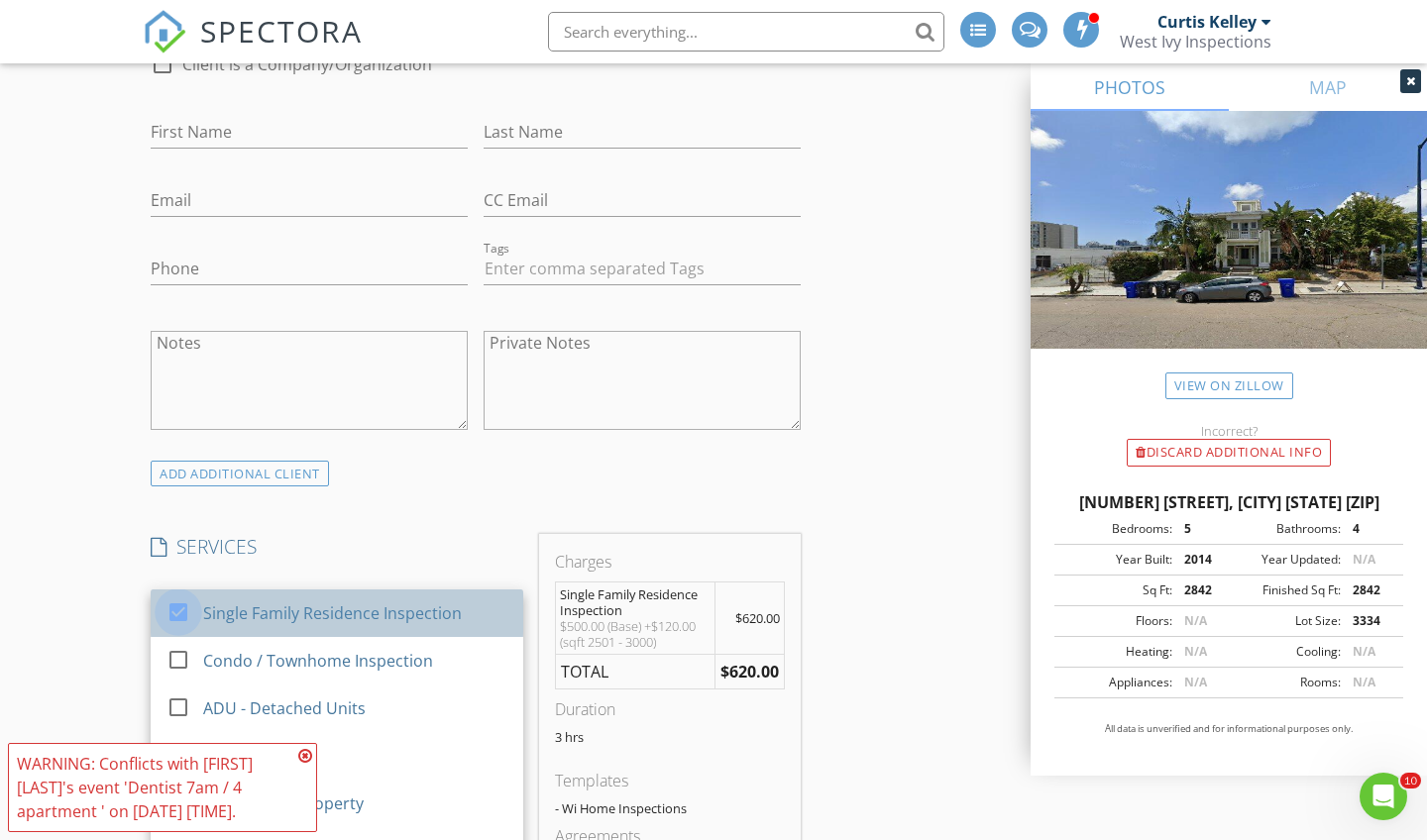 click at bounding box center (178, 612) 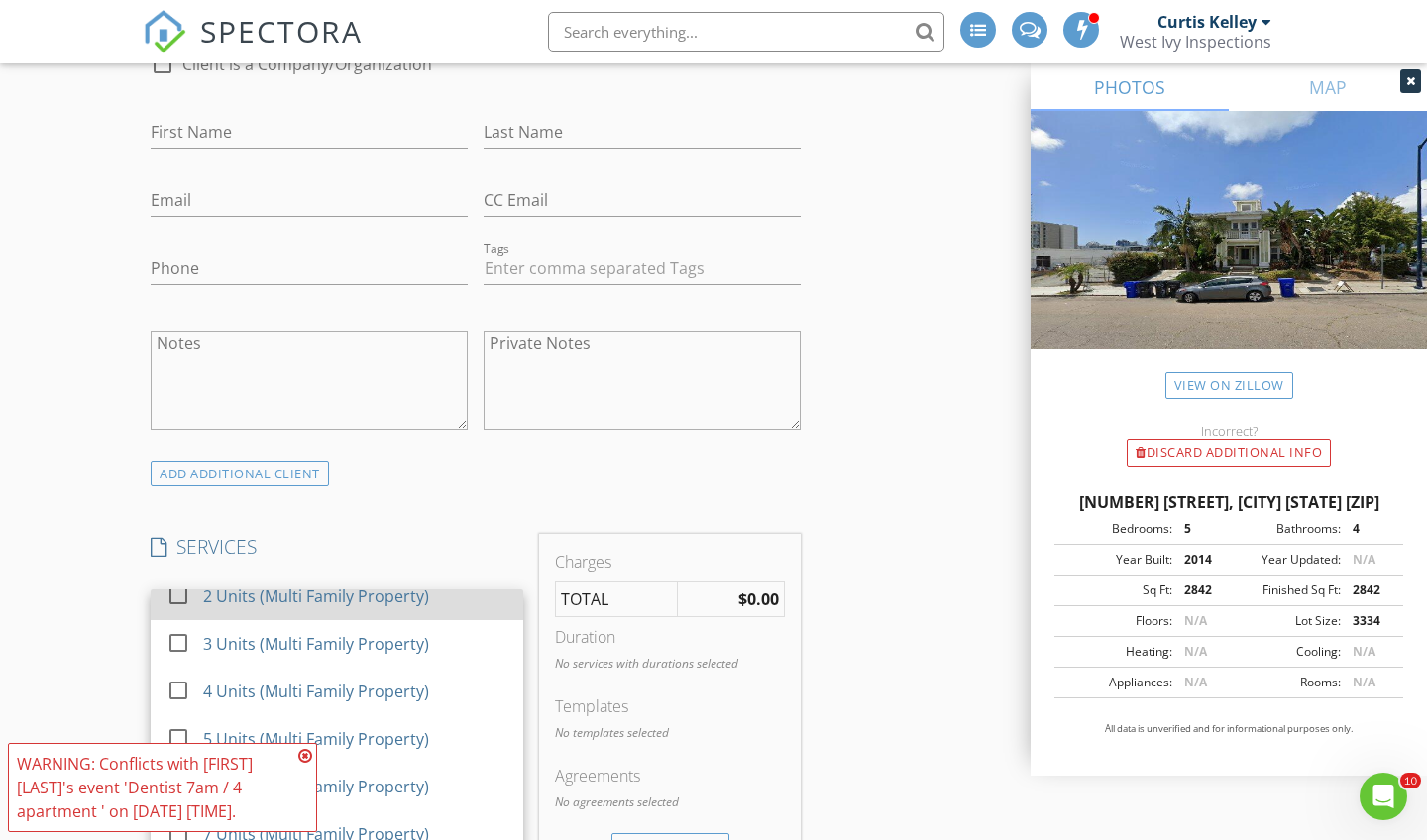 scroll, scrollTop: 269, scrollLeft: 0, axis: vertical 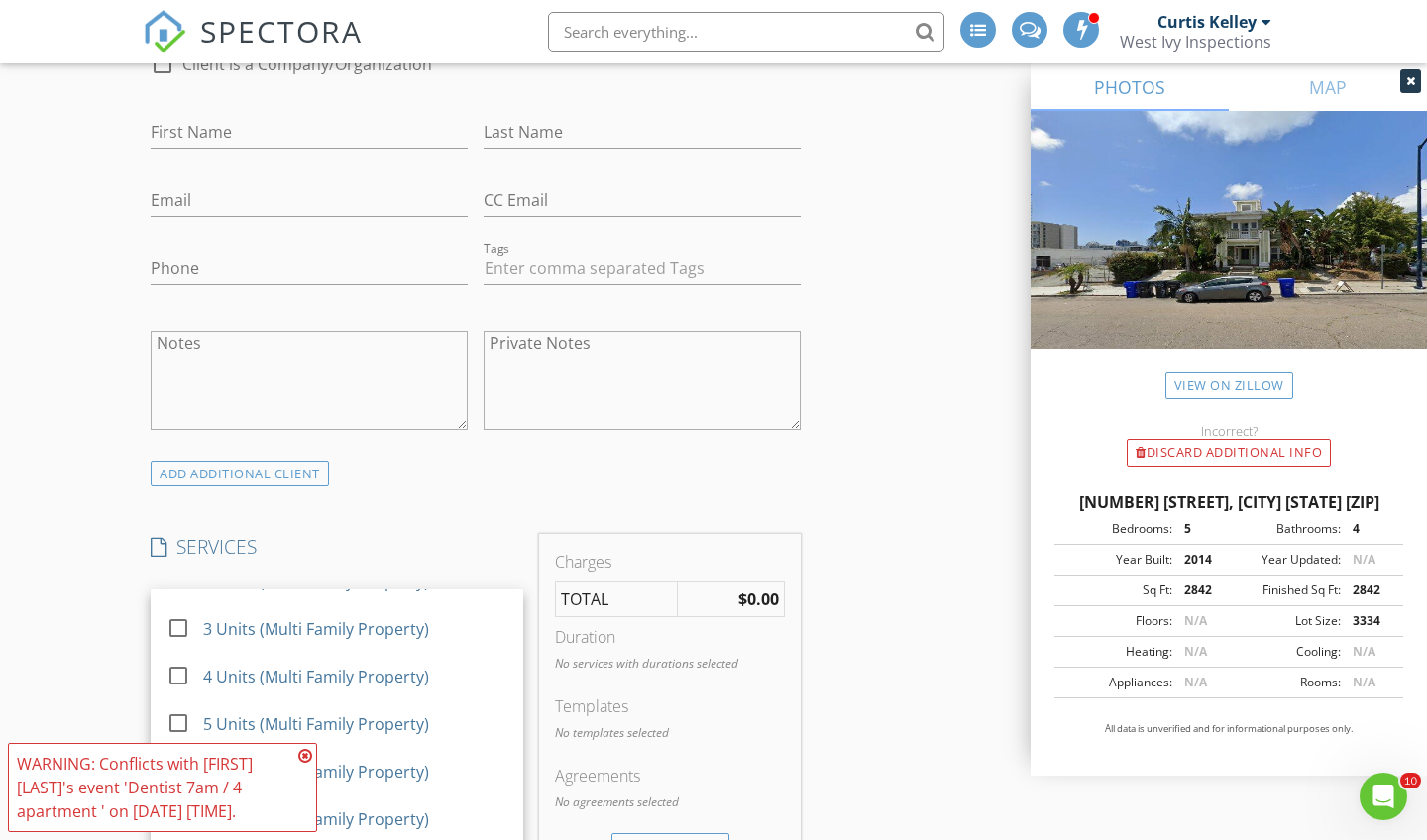 click at bounding box center [305, 756] 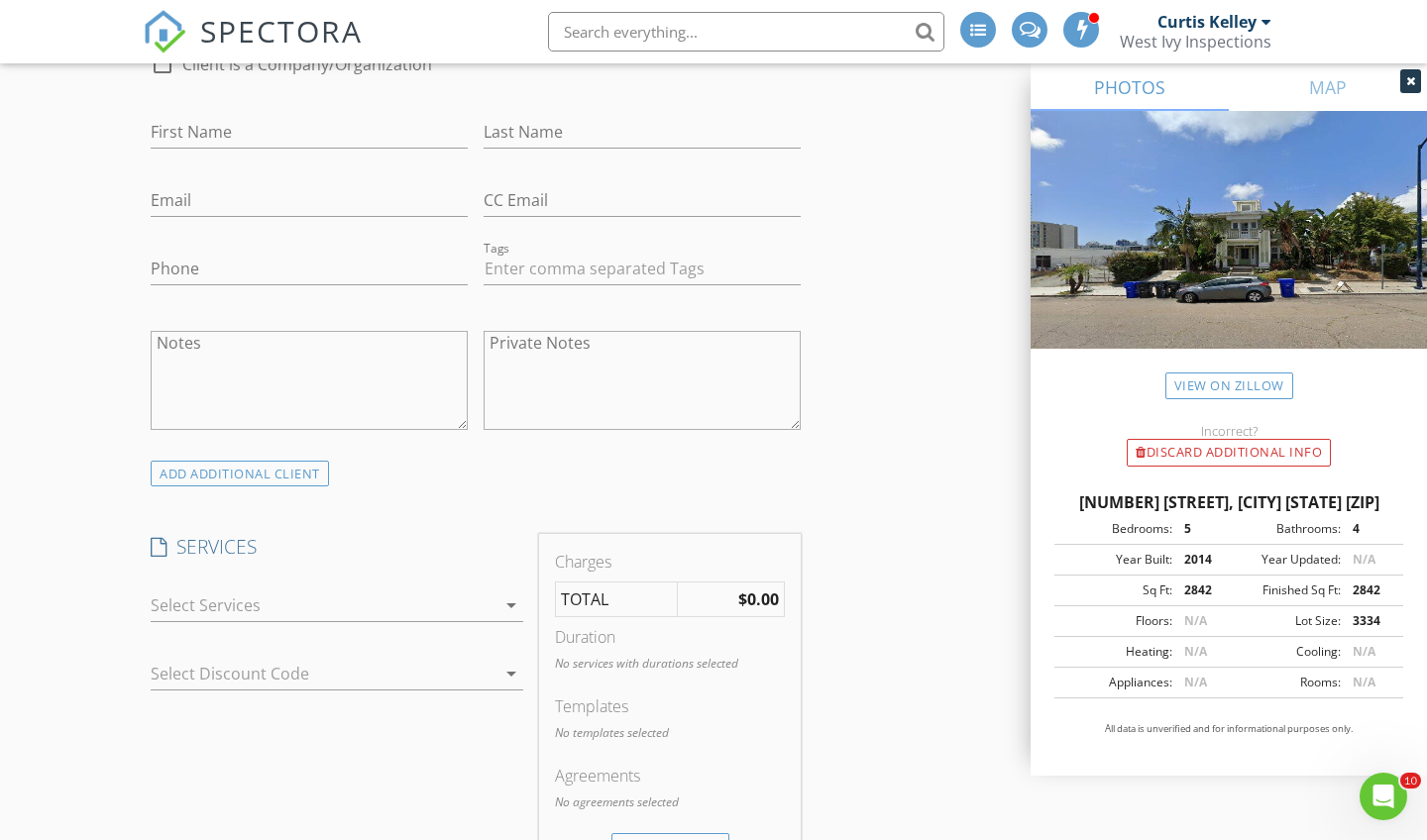 click at bounding box center (323, 605) 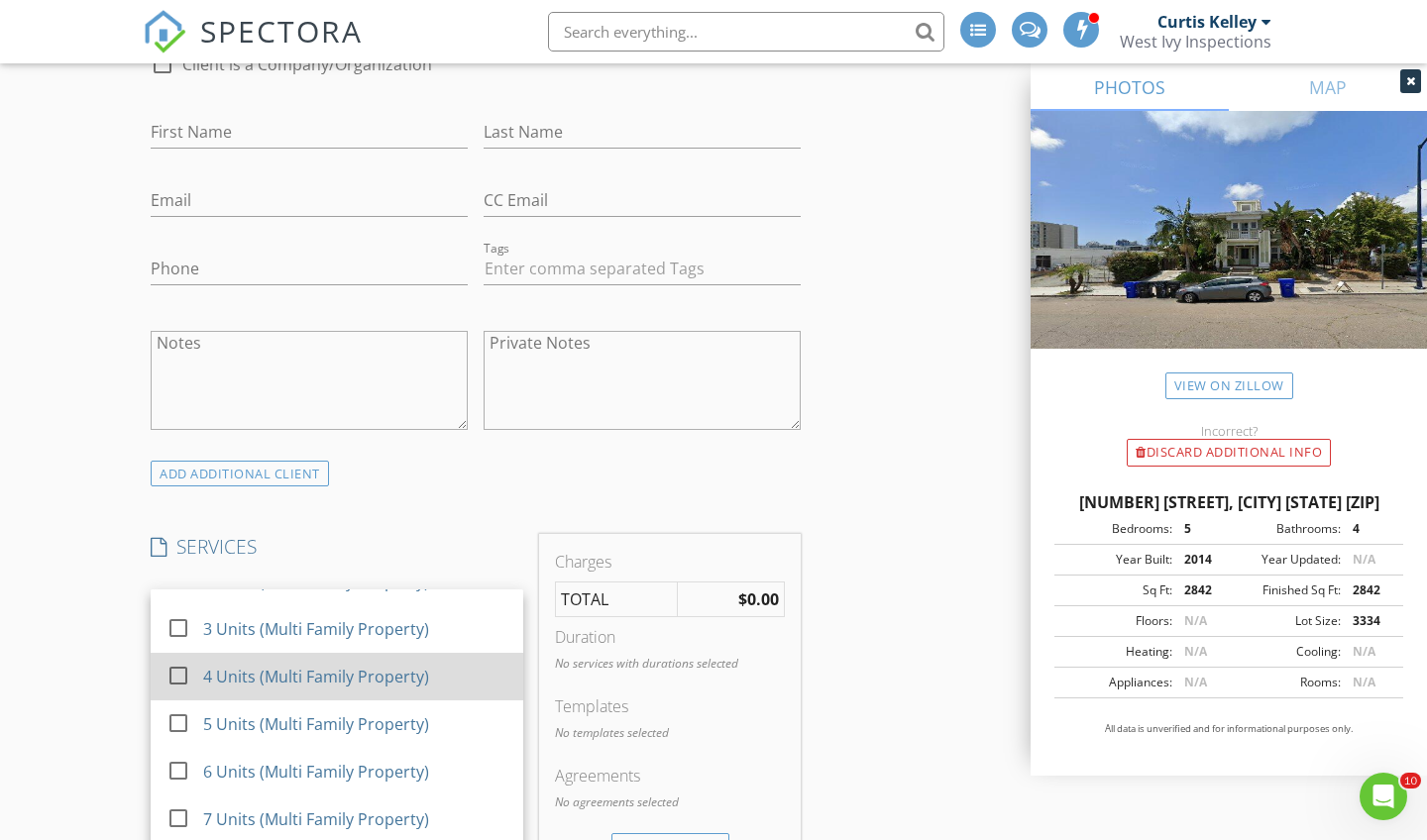 click at bounding box center [178, 676] 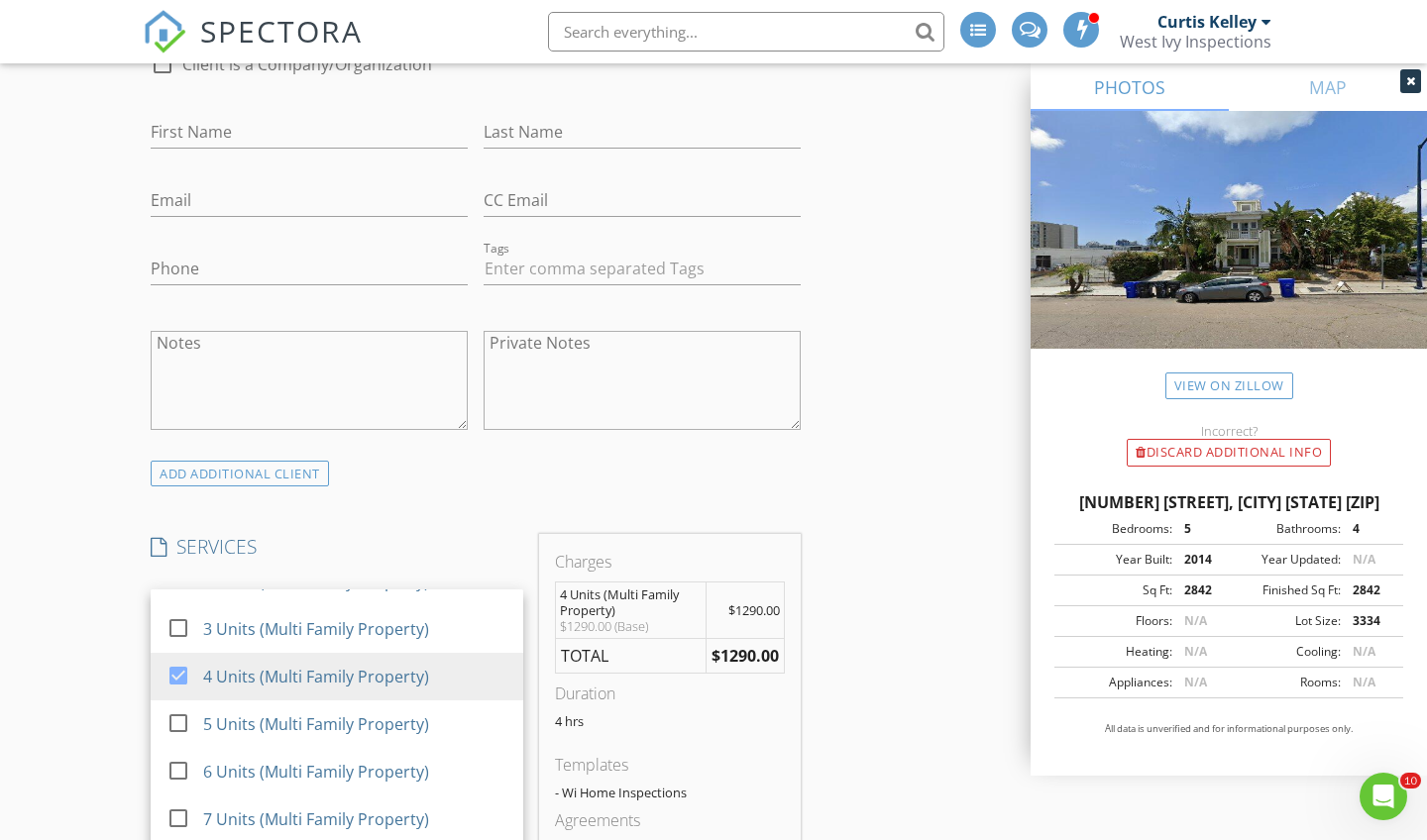 click on "SERVICES" at bounding box center [337, 547] 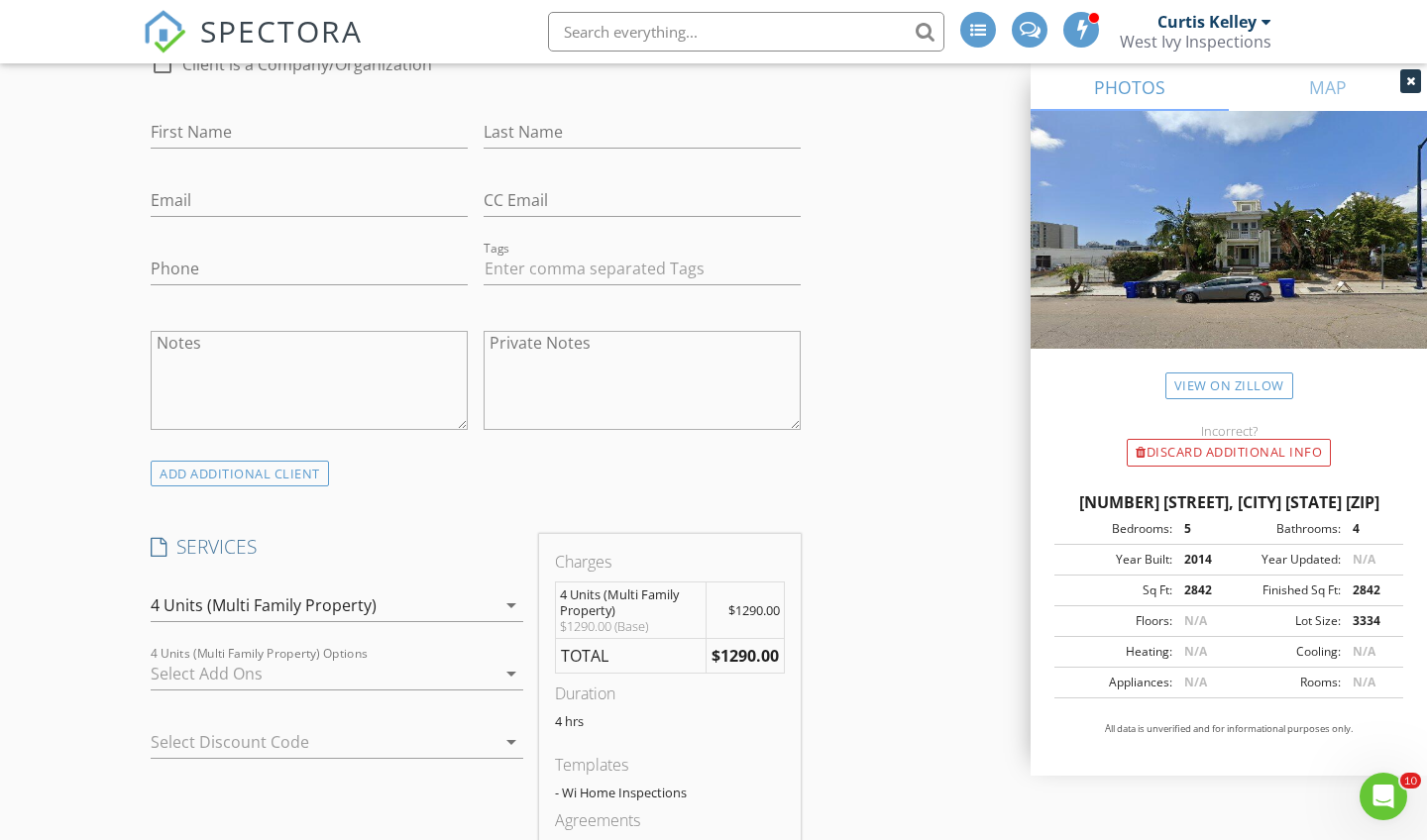 click at bounding box center (323, 674) 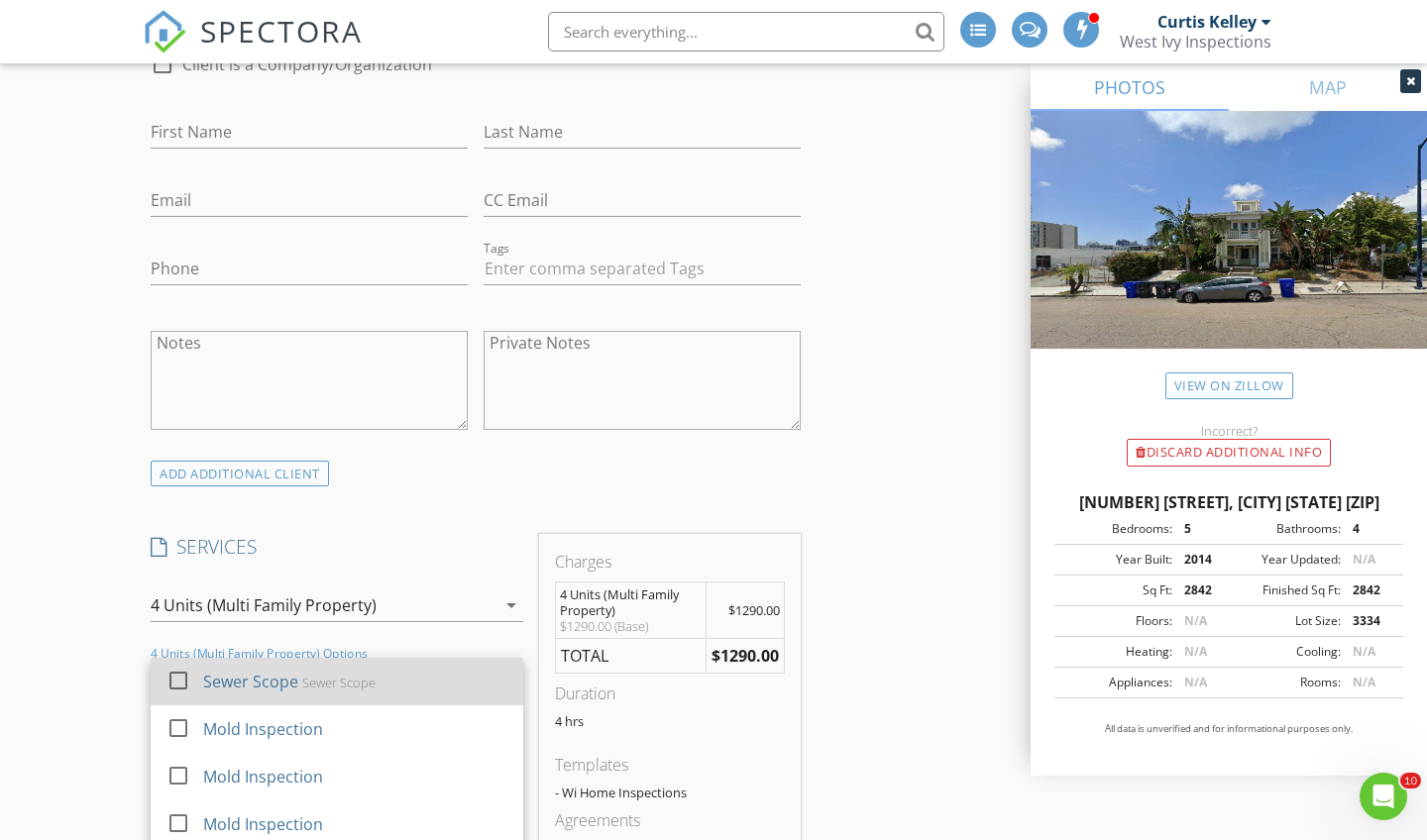 click on "Sewer Scope" at bounding box center (251, 682) 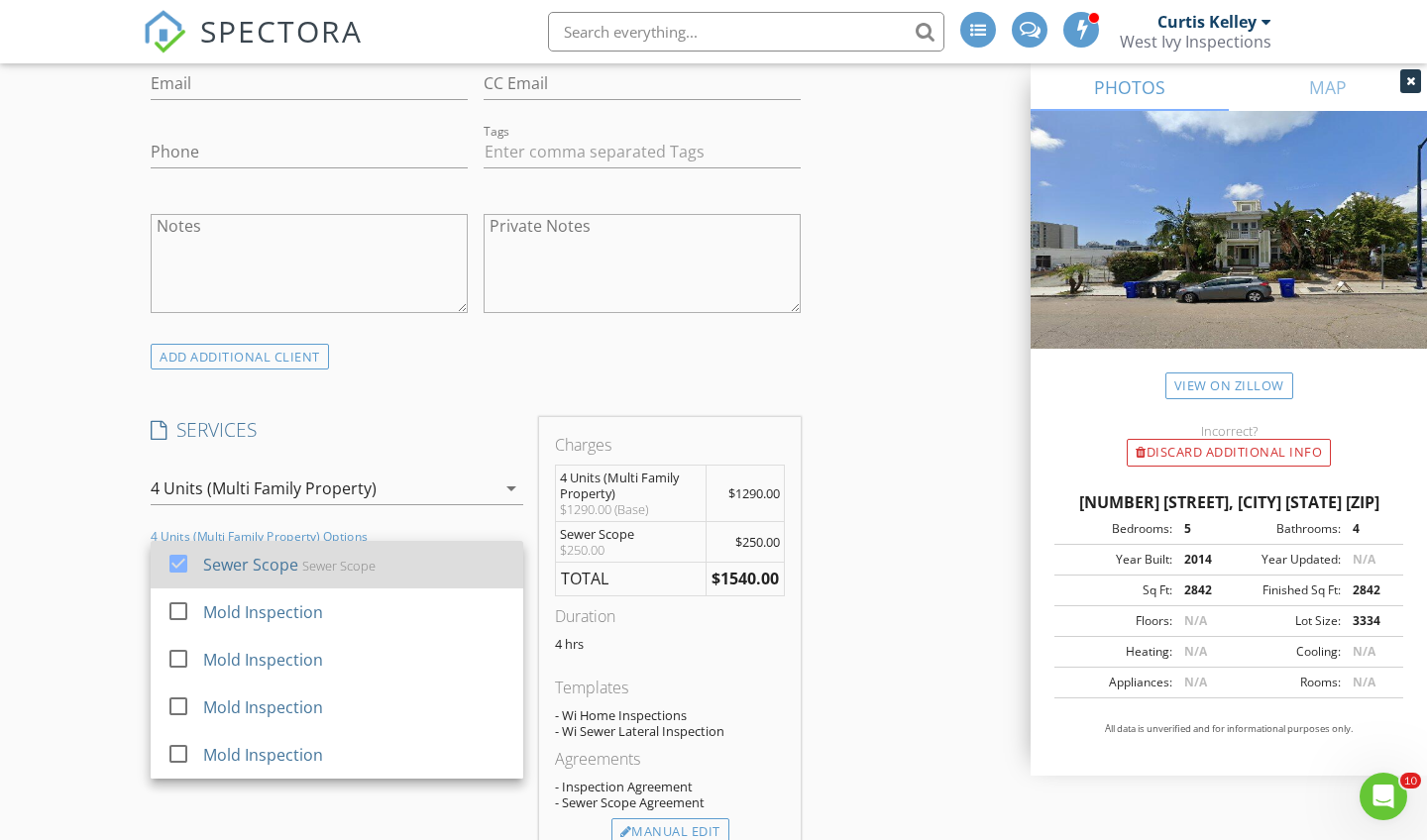 scroll, scrollTop: 1232, scrollLeft: 0, axis: vertical 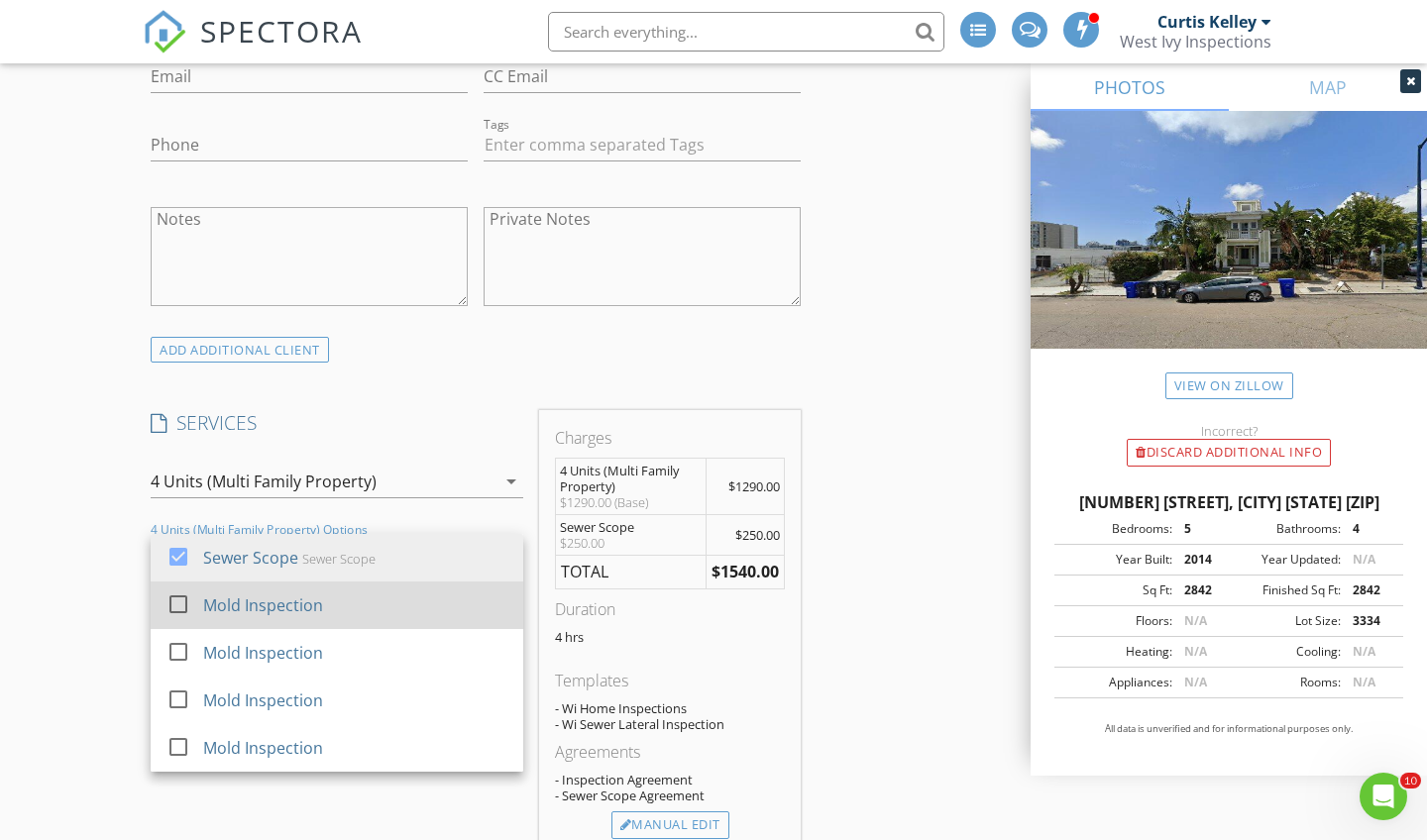 click at bounding box center (178, 604) 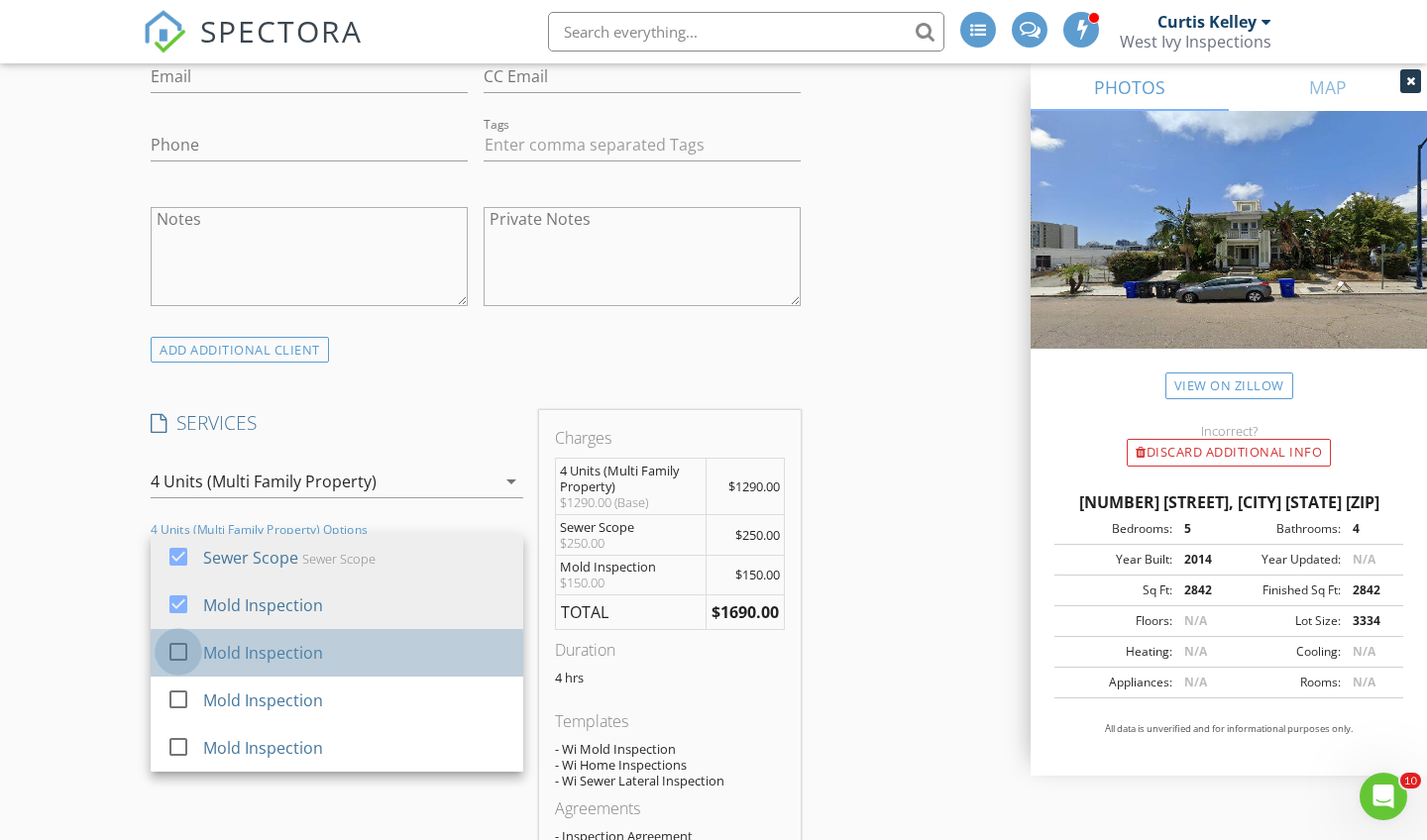 click at bounding box center (178, 652) 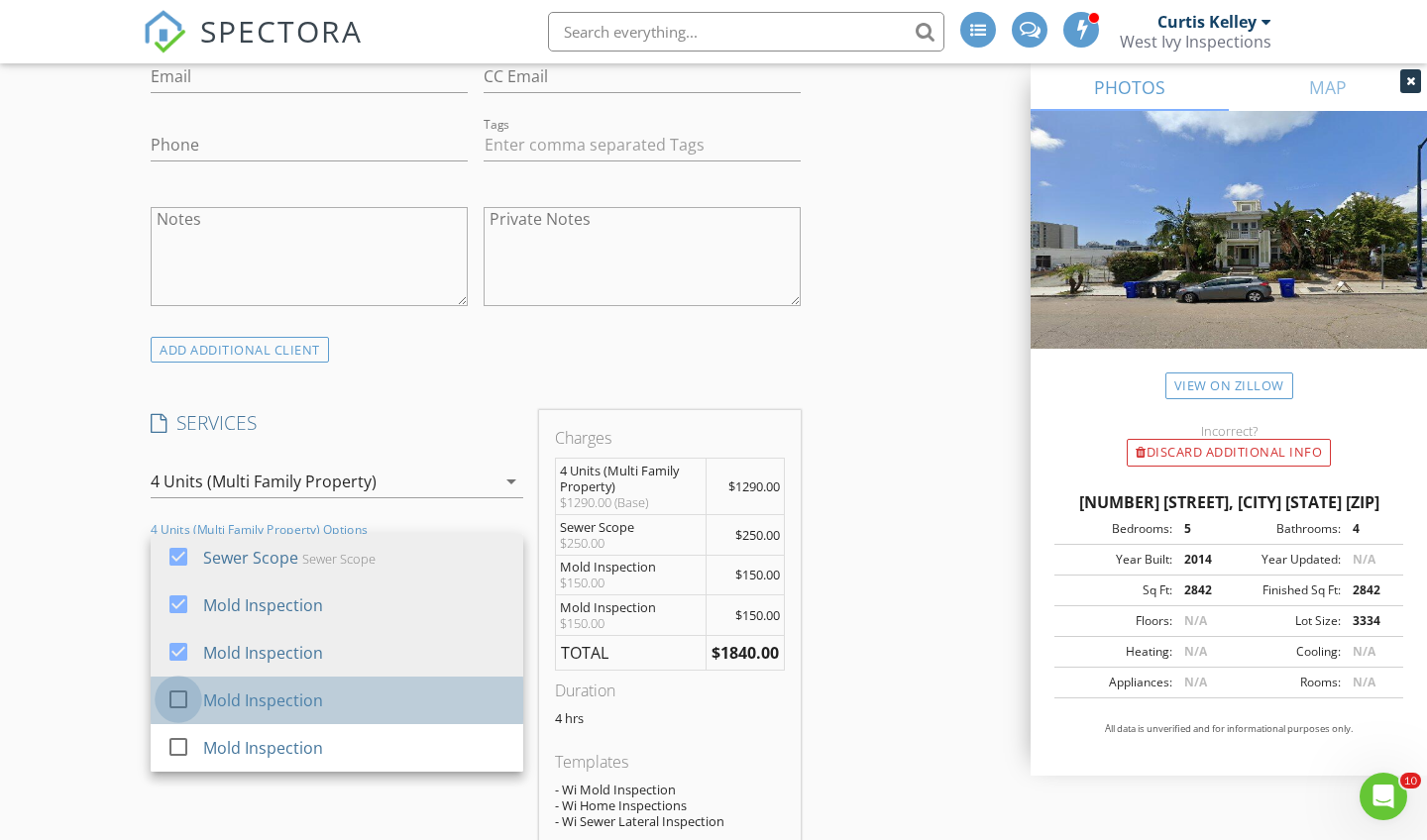 click at bounding box center (178, 699) 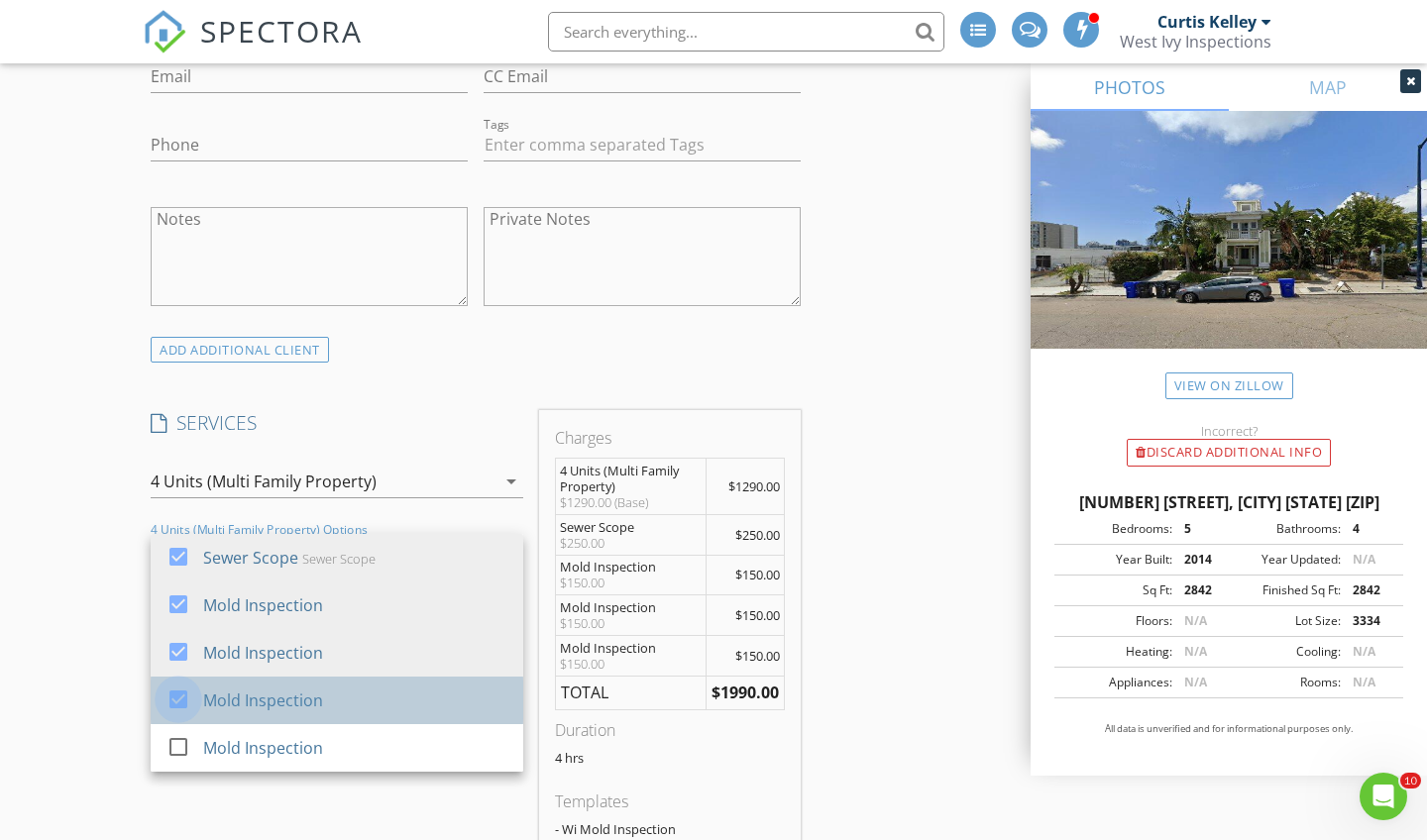 click at bounding box center [178, 699] 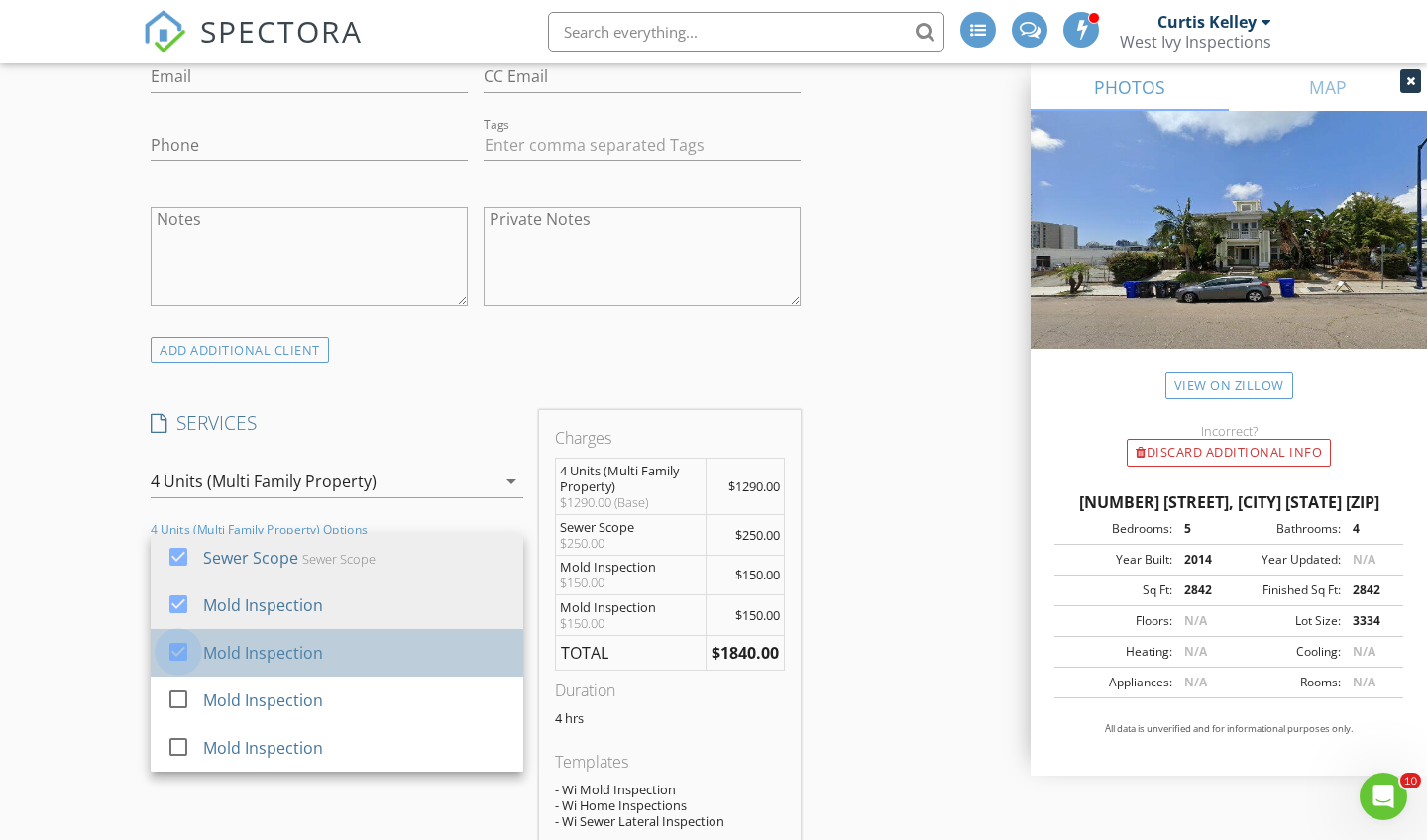 click at bounding box center (178, 652) 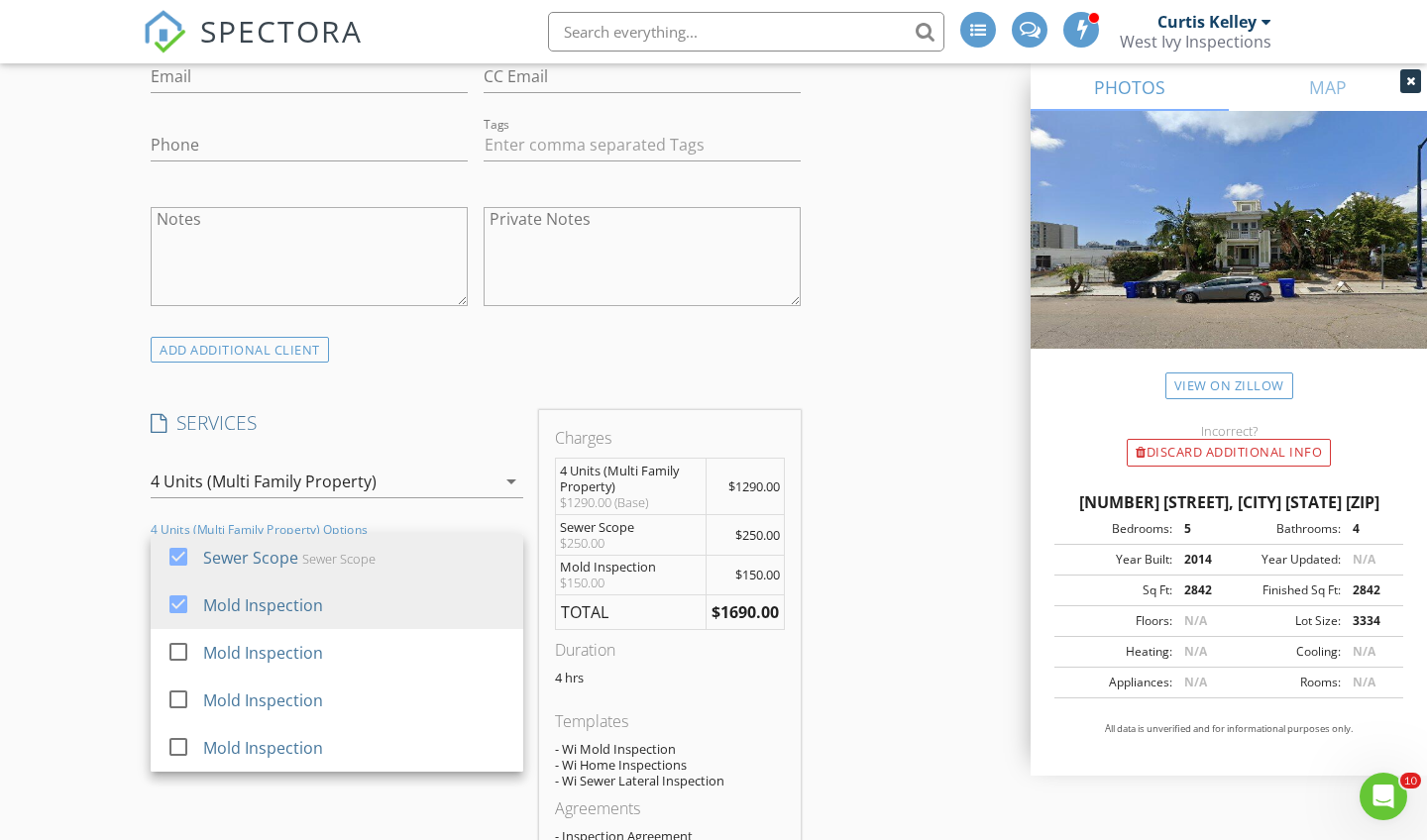 click on "SERVICES" at bounding box center [337, 423] 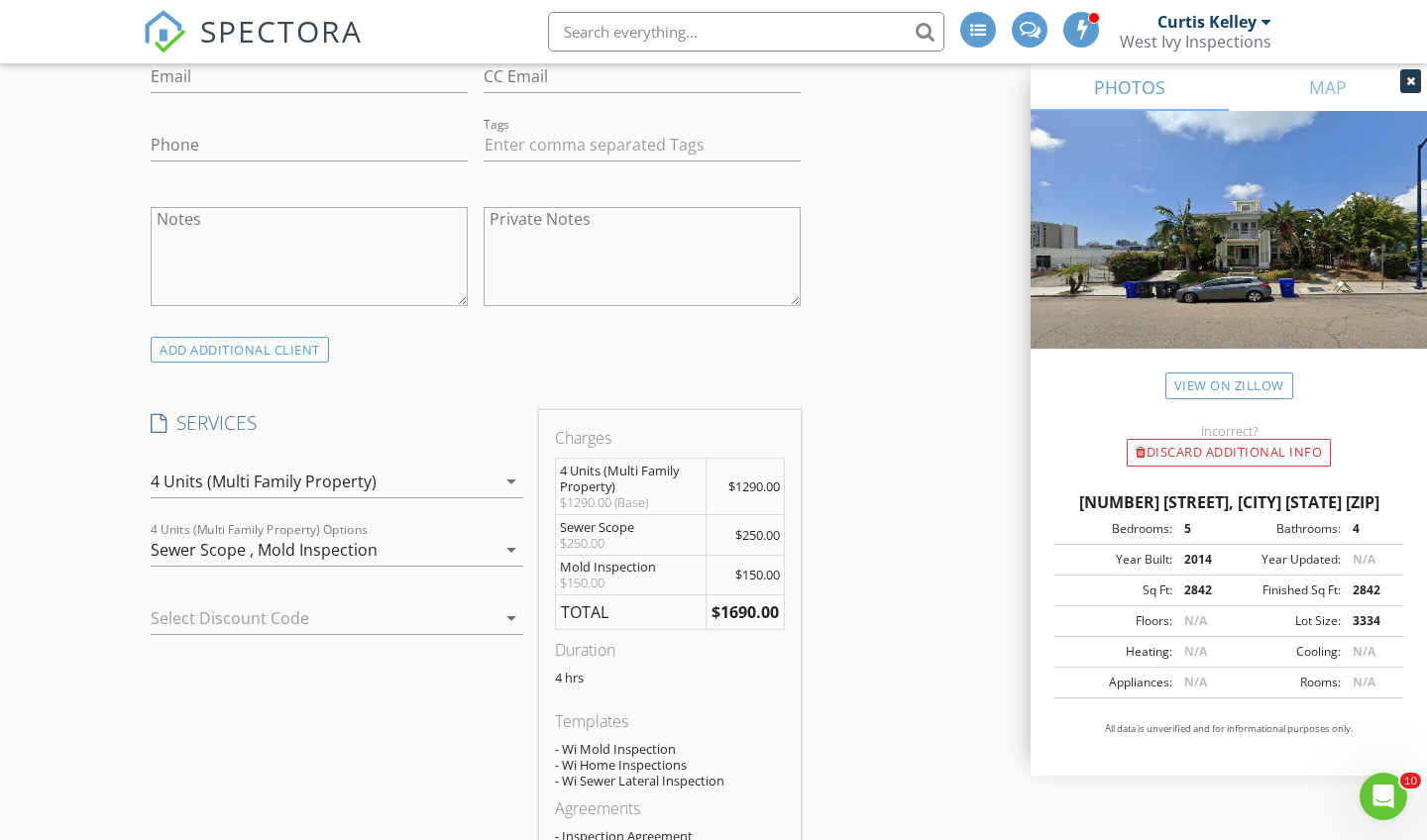 click at bounding box center (309, 618) 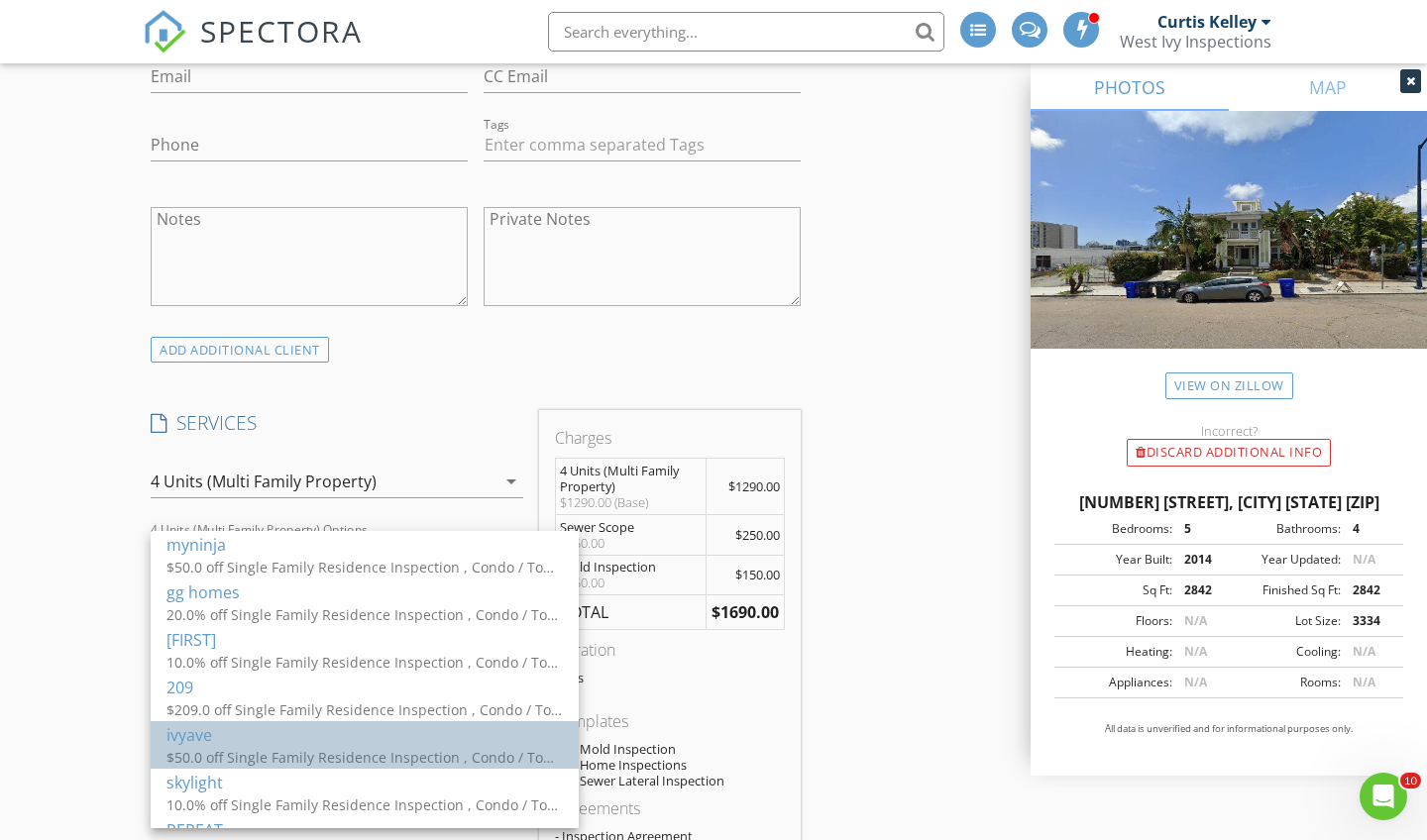 click on "$50.0 off Single Family Residence Inspection ,  Condo / Townhome Inspection, Mobile Home , Commercial Property, 2 Units (Multi Family Property), 3 Units (Multi Family Property), 4 Units (Multi Family Property), 5 Units (Multi Family Property), 6 Units (Multi Family Property), 7 Units (Multi Family Property), 8 Units (Multi Family Property)" at bounding box center [365, 757] 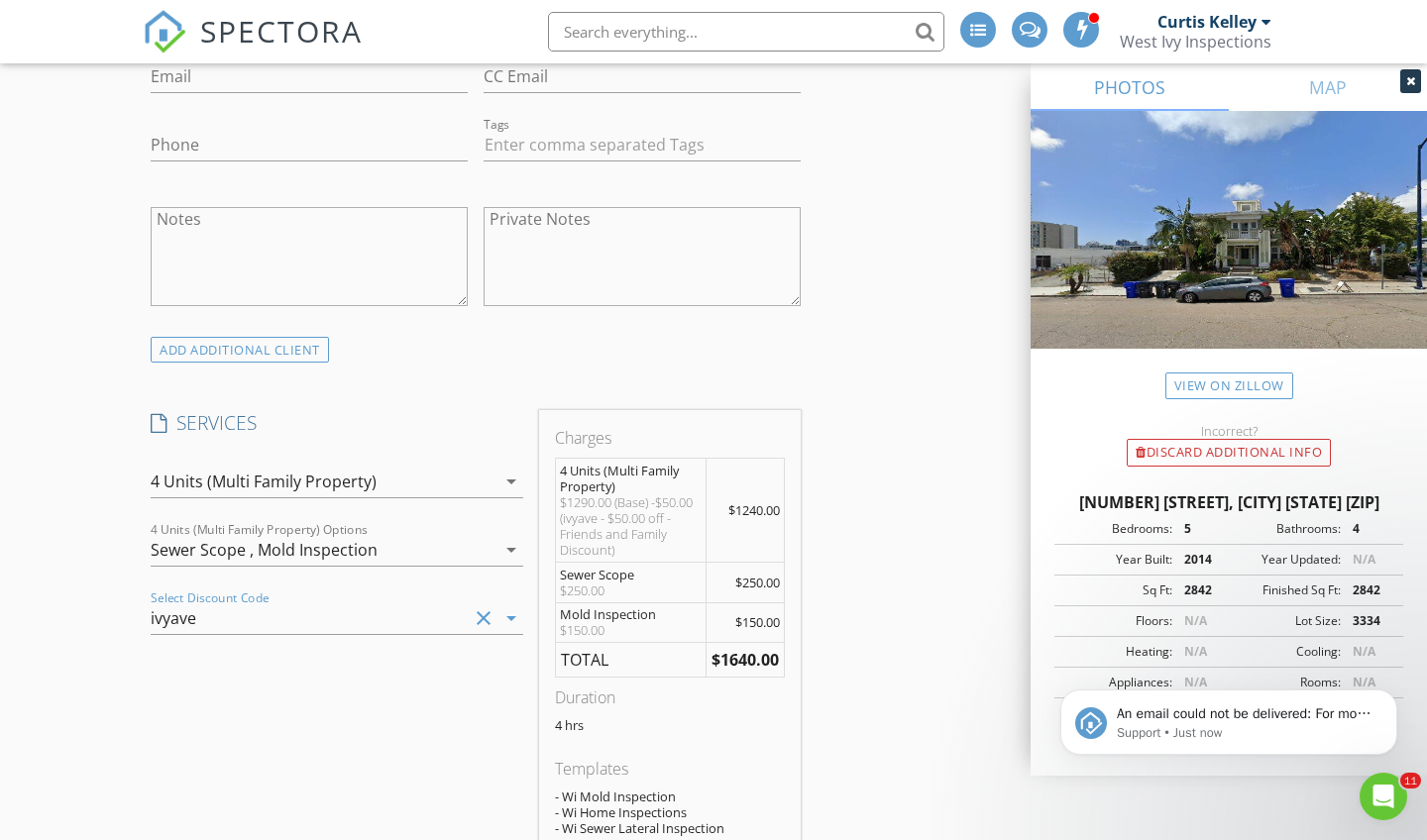 scroll, scrollTop: 0, scrollLeft: 0, axis: both 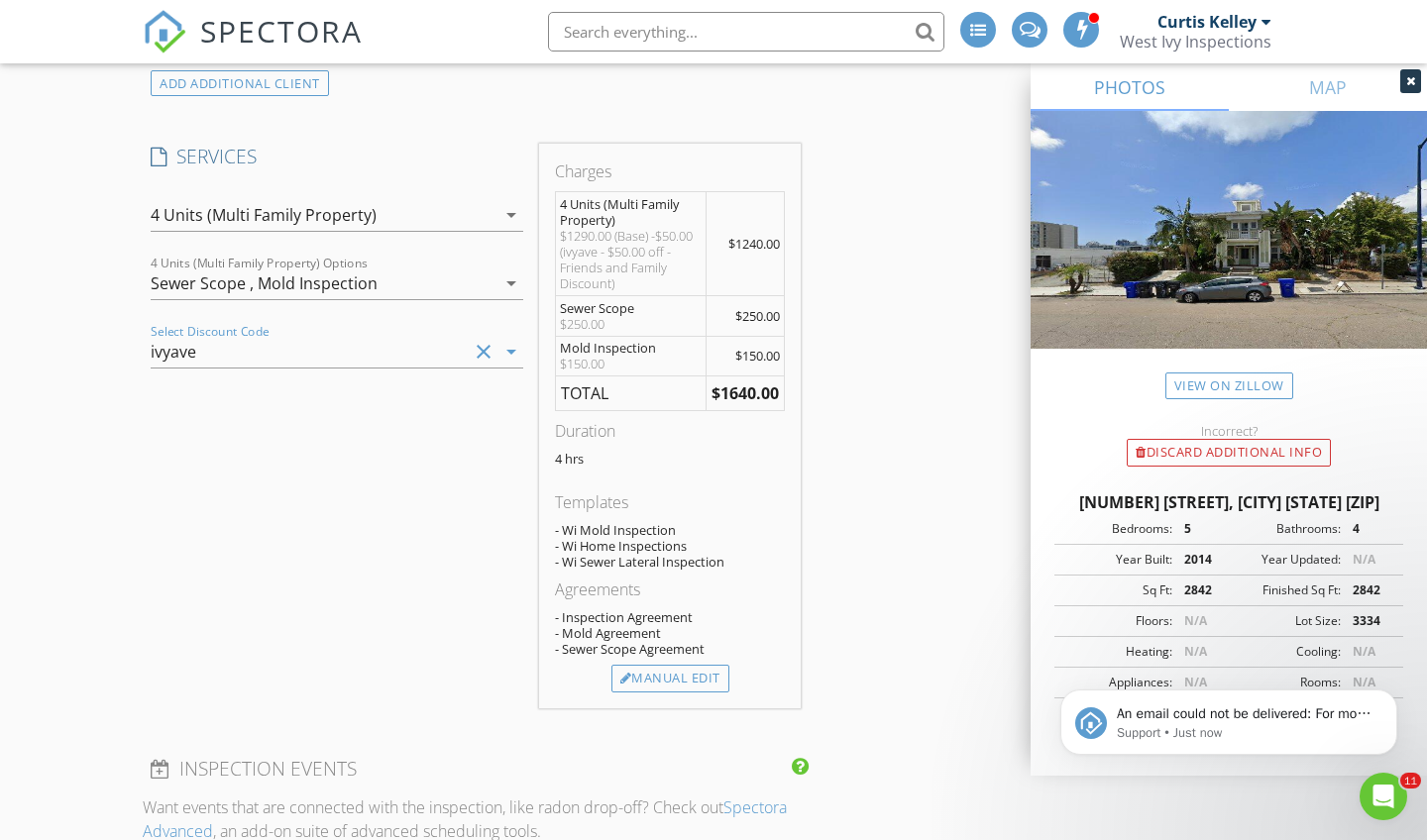 click on "$150.00" at bounding box center (631, 364) 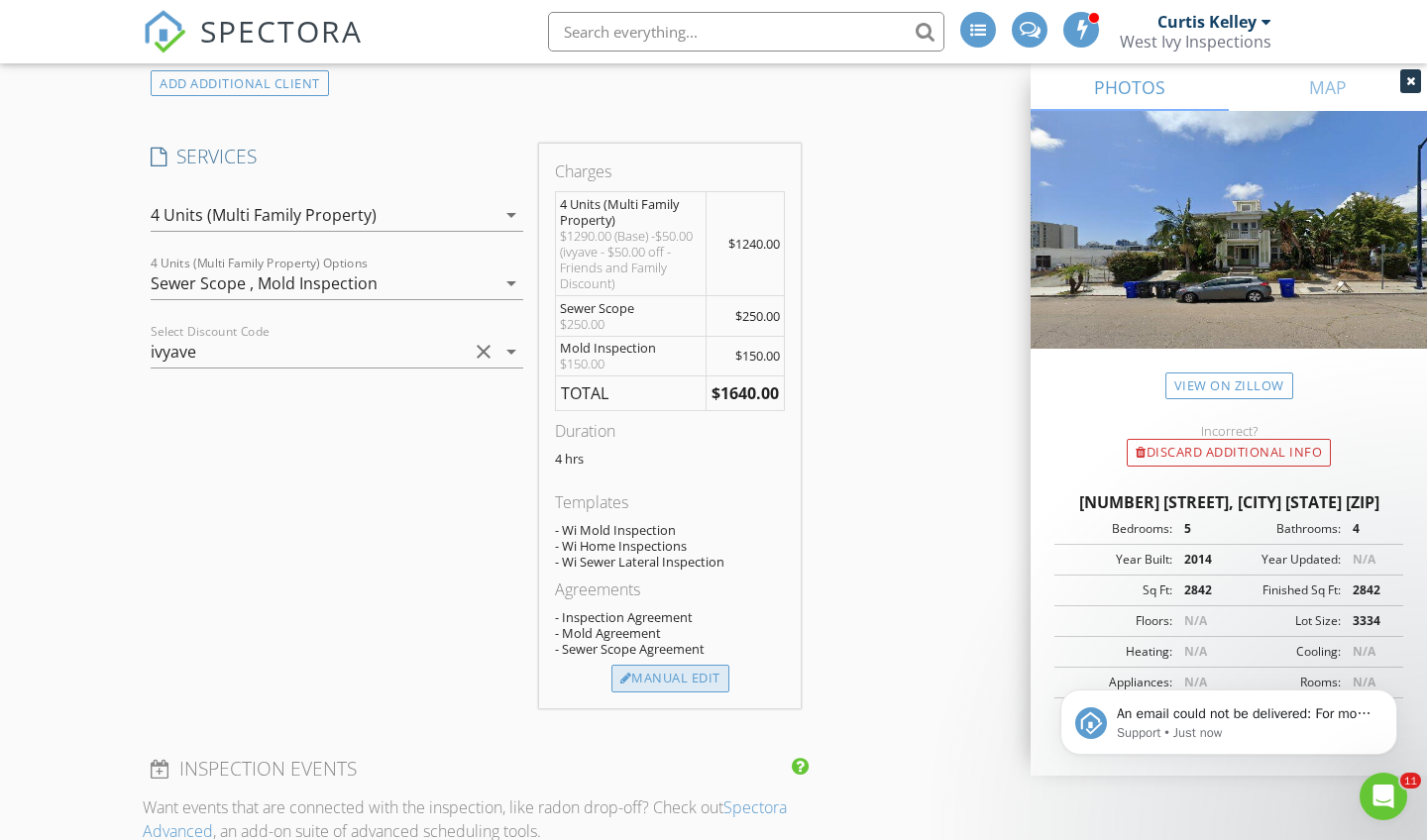 click on "Manual Edit" at bounding box center (670, 679) 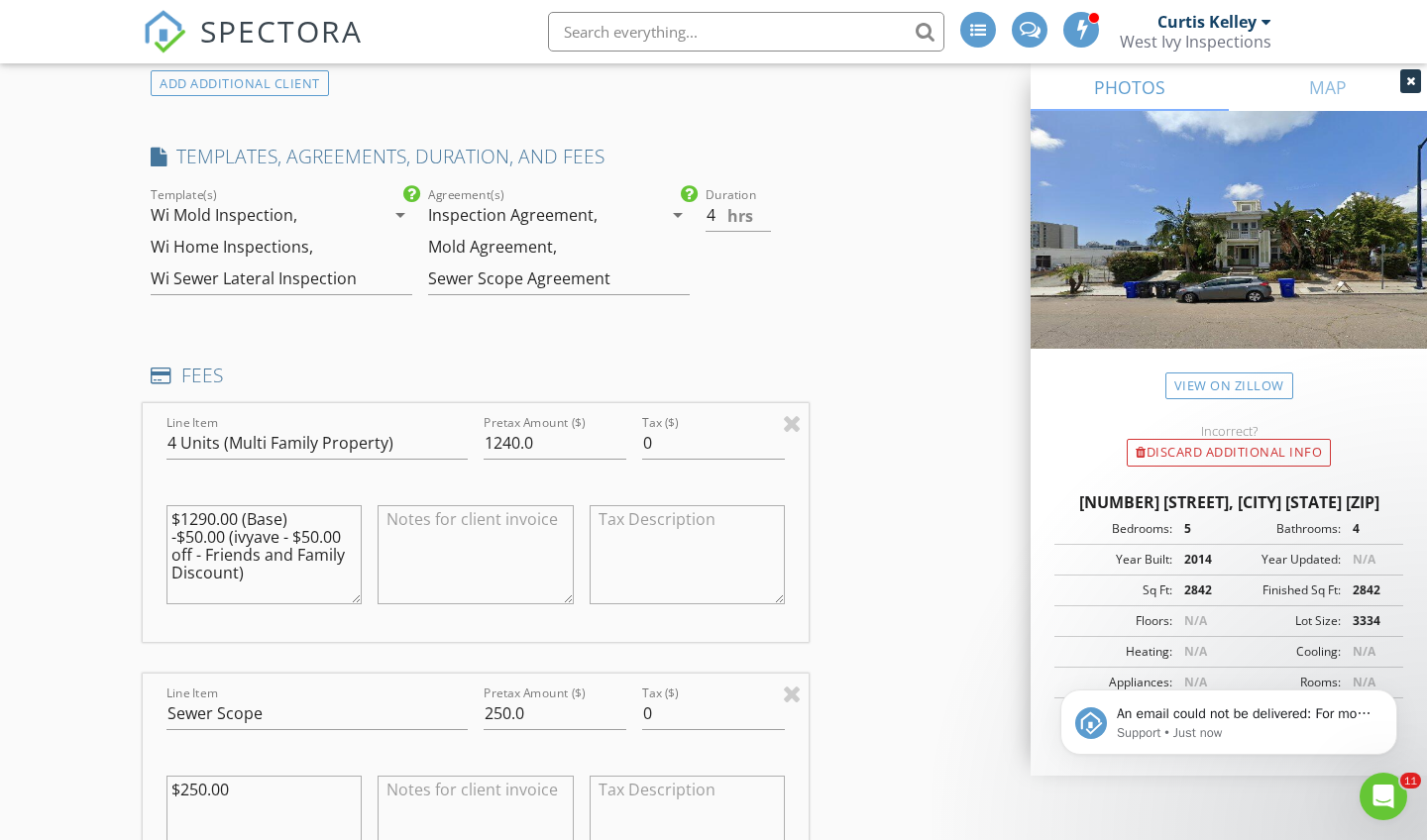 click on "INSPECTOR(S)
check_box   [FIRST] [LAST]   PRIMARY   check_box   [FIRST] [LAST]     check_box_outline_blank   [FIRST] [LAST]     [FIRST] [LAST],  [FIRST] [LAST] arrow_drop_down   check_box_outline_blank [FIRST] [LAST] specifically requested check_box_outline_blank [FIRST] [LAST] specifically requested
Date/Time
[DATE] [TIME]
Location
Address Search       Address [NUMBER] [STREET]   Unit   City [CITY]   State [STATE]   Zip [ZIP]   County [CITY]     Square Feet [NUMBER]   Year Built [NUMBER]   Foundation arrow_drop_down     [FIRST] [LAST]     [NUMBER] miles     (an [WORD])         [FIRST] [LAST]     [NUMBER] miles     (an [WORD])
client
check_box Enable Client CC email for this inspection   Client Search     check_box_outline_blank Client is a Company/Organization     First Name   Last Name   Email   CC Email   Phone         Tags         Notes   Private Notes" at bounding box center [476, 874] 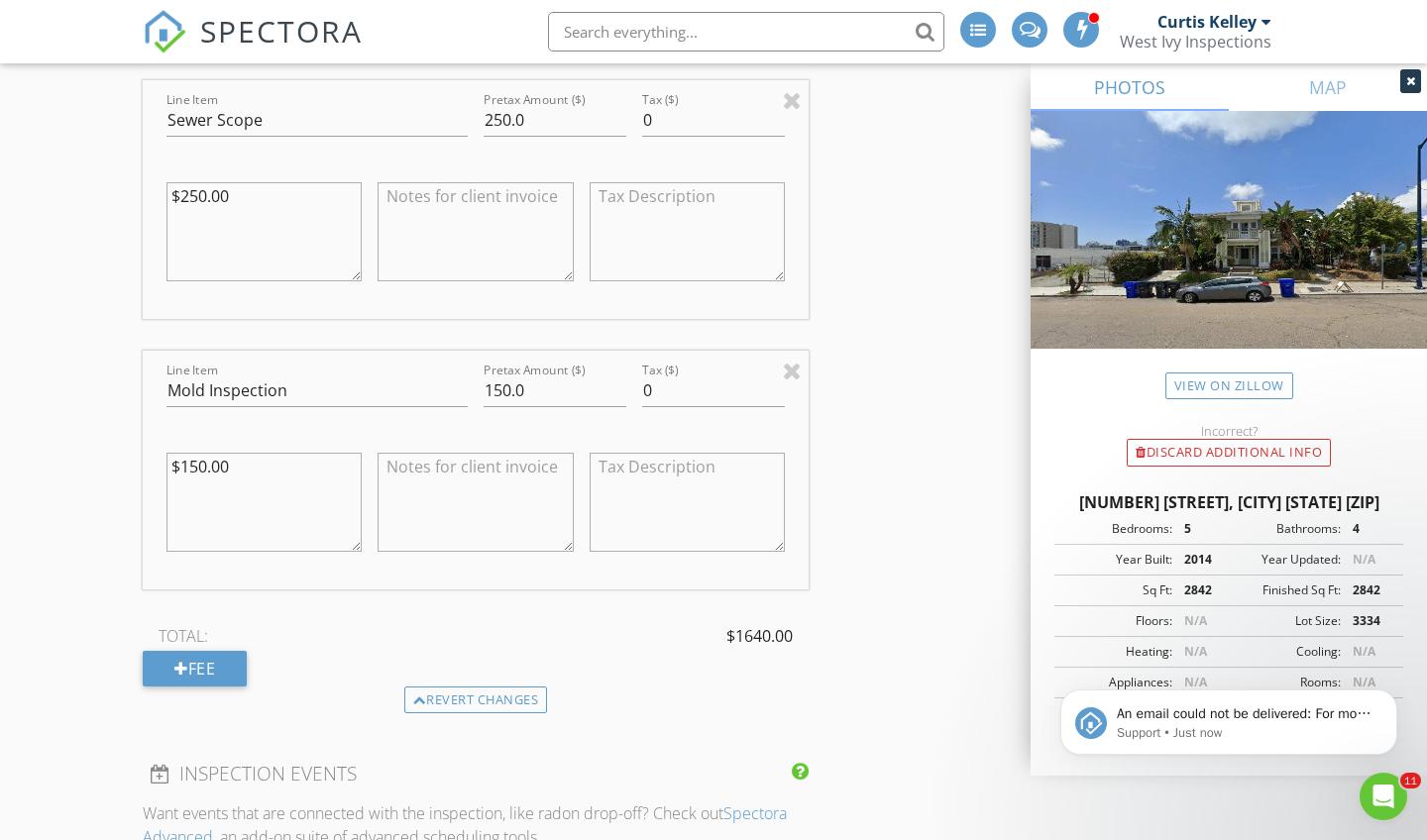 scroll, scrollTop: 2092, scrollLeft: 0, axis: vertical 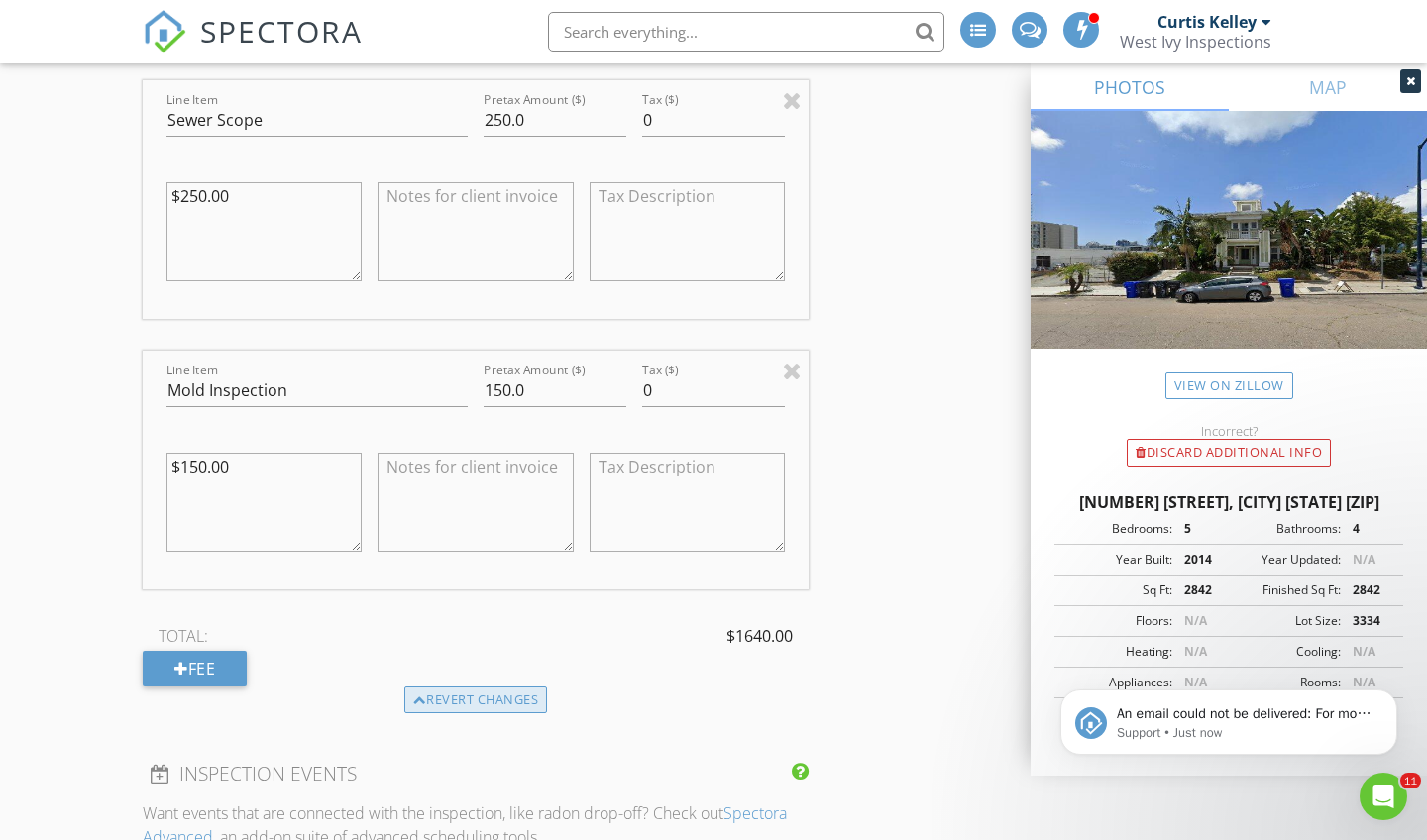 click on "Revert changes" at bounding box center (476, 700) 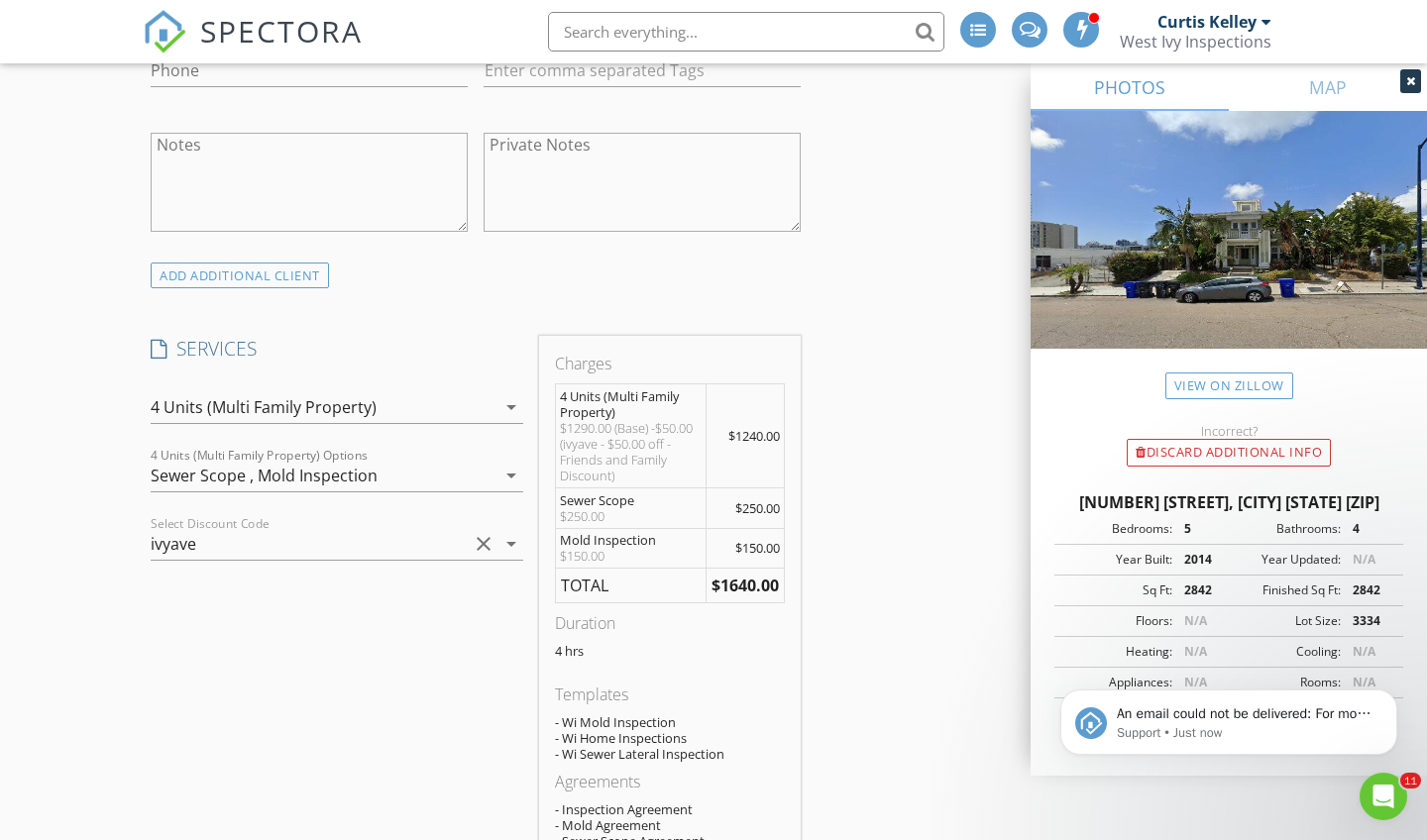 scroll, scrollTop: 1306, scrollLeft: 0, axis: vertical 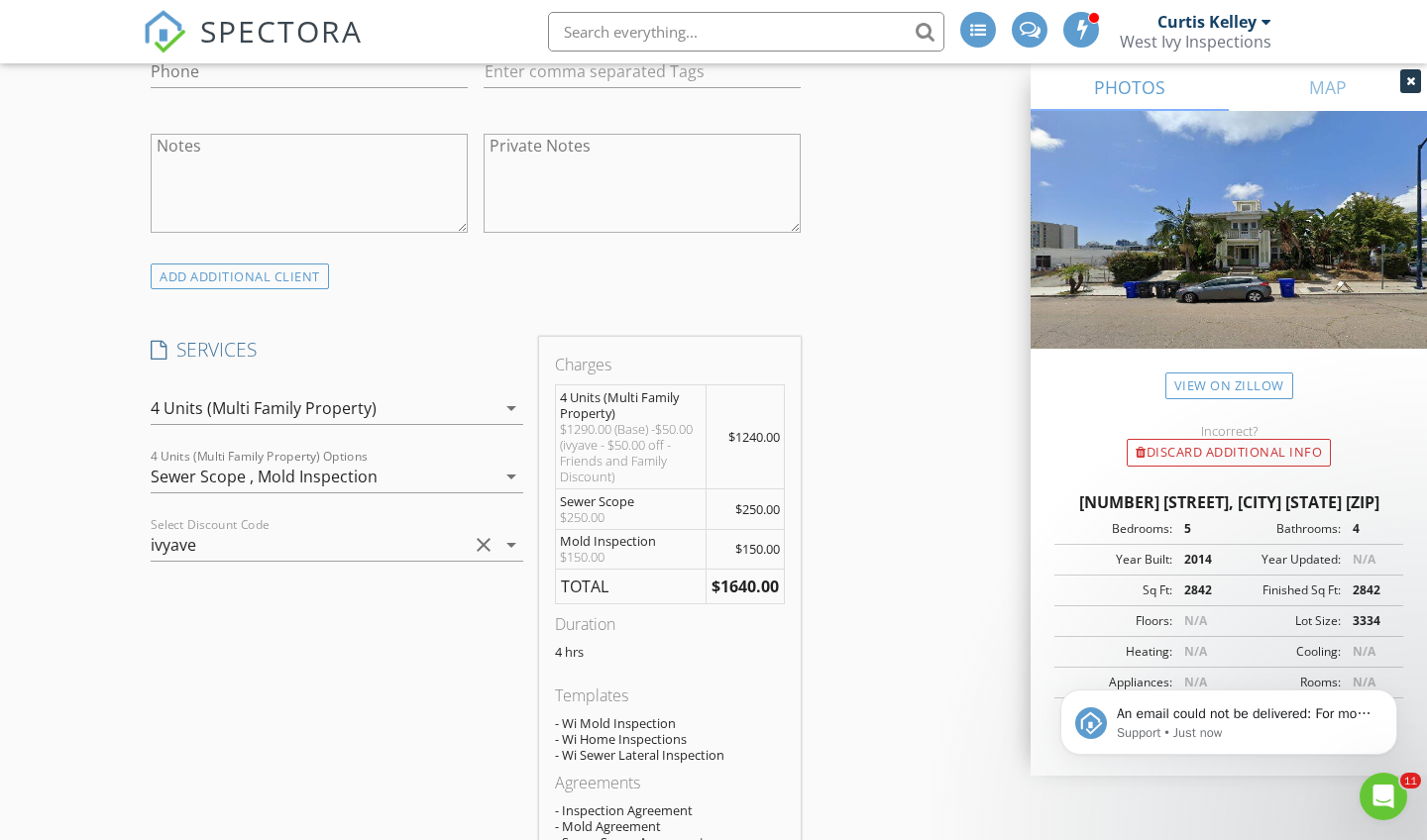 click on "Sewer Scope ,  Mold Inspection" at bounding box center [323, 476] 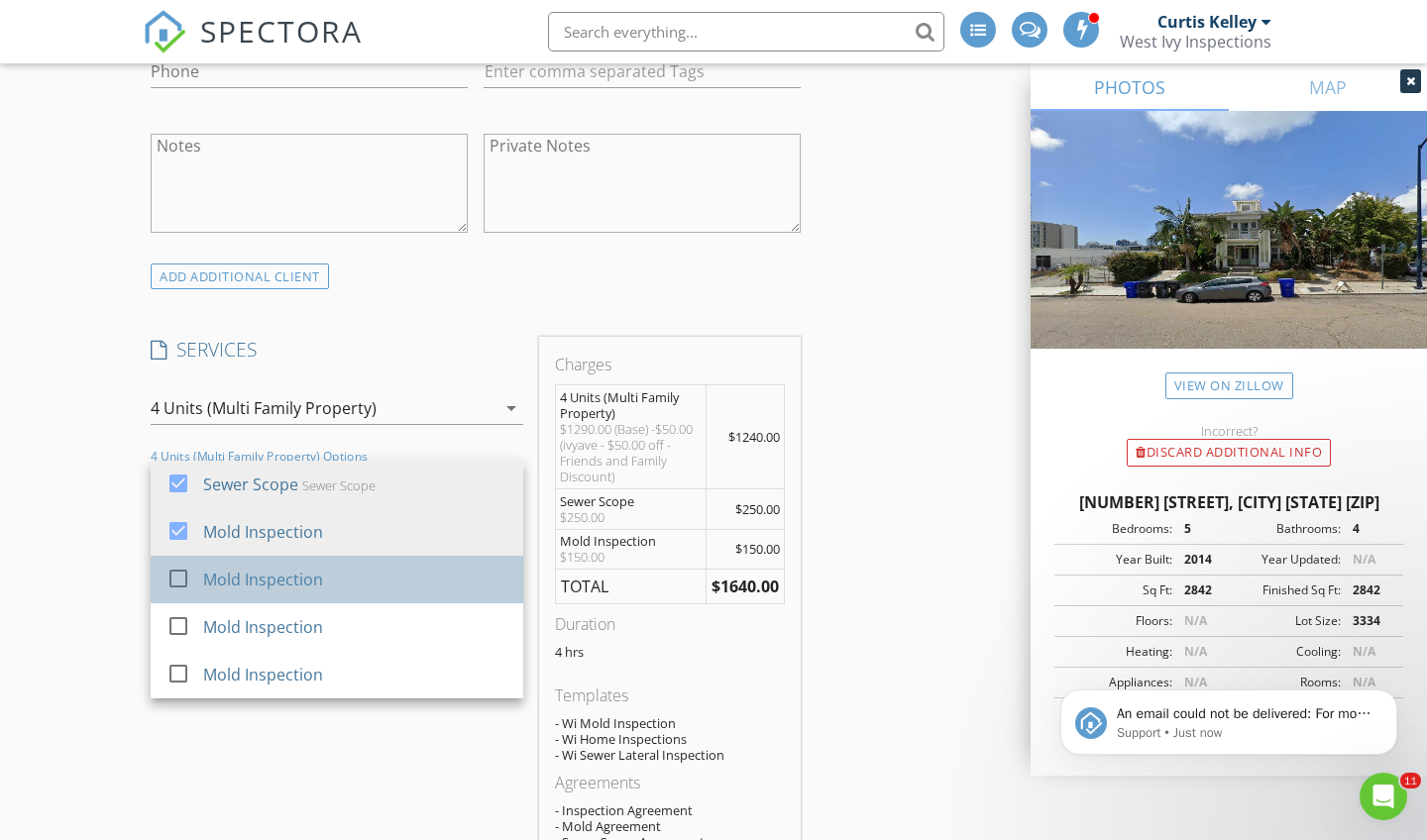 click on "Mold Inspection" at bounding box center [263, 579] 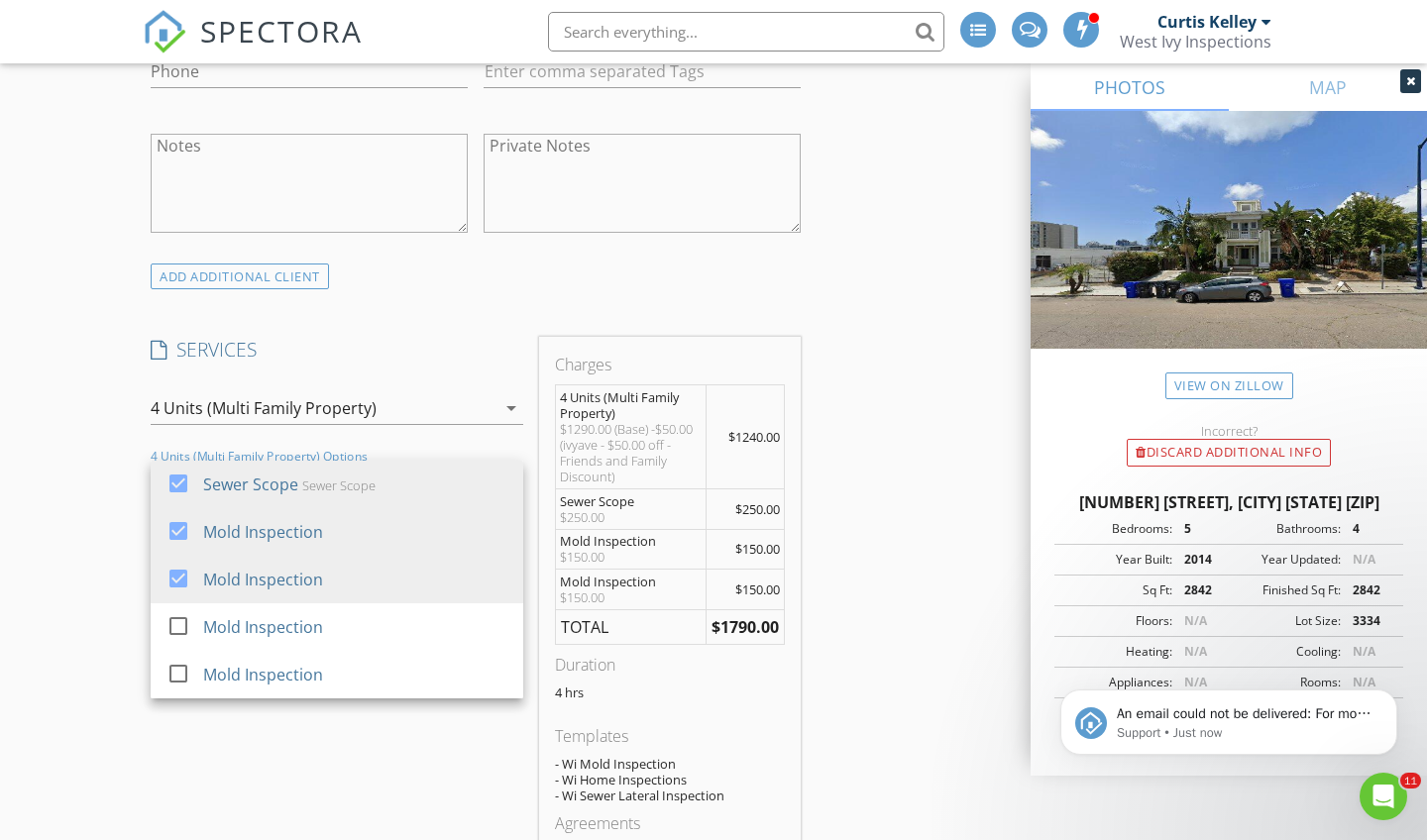click on "4 hrs" at bounding box center (670, 692) 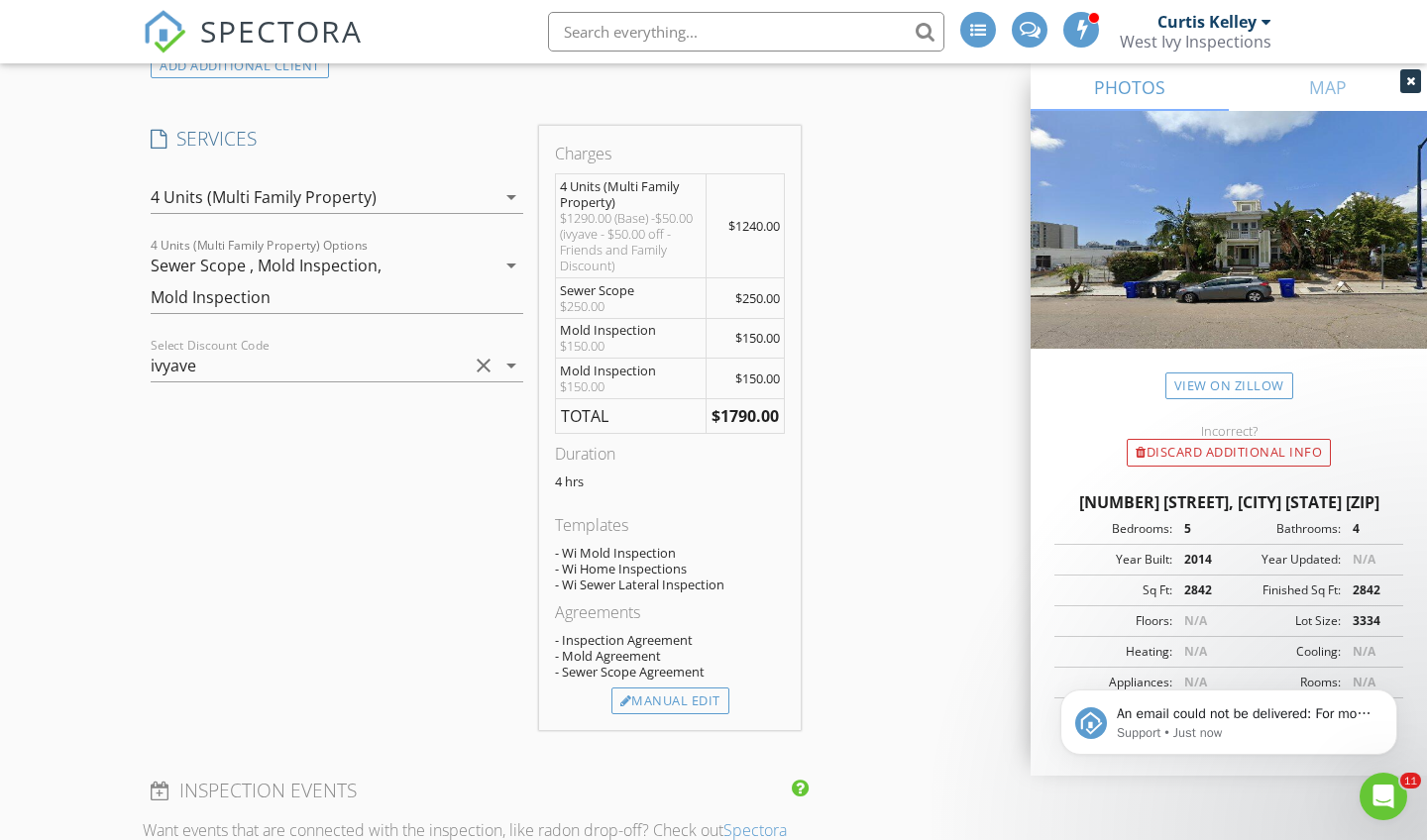 scroll, scrollTop: 1518, scrollLeft: 0, axis: vertical 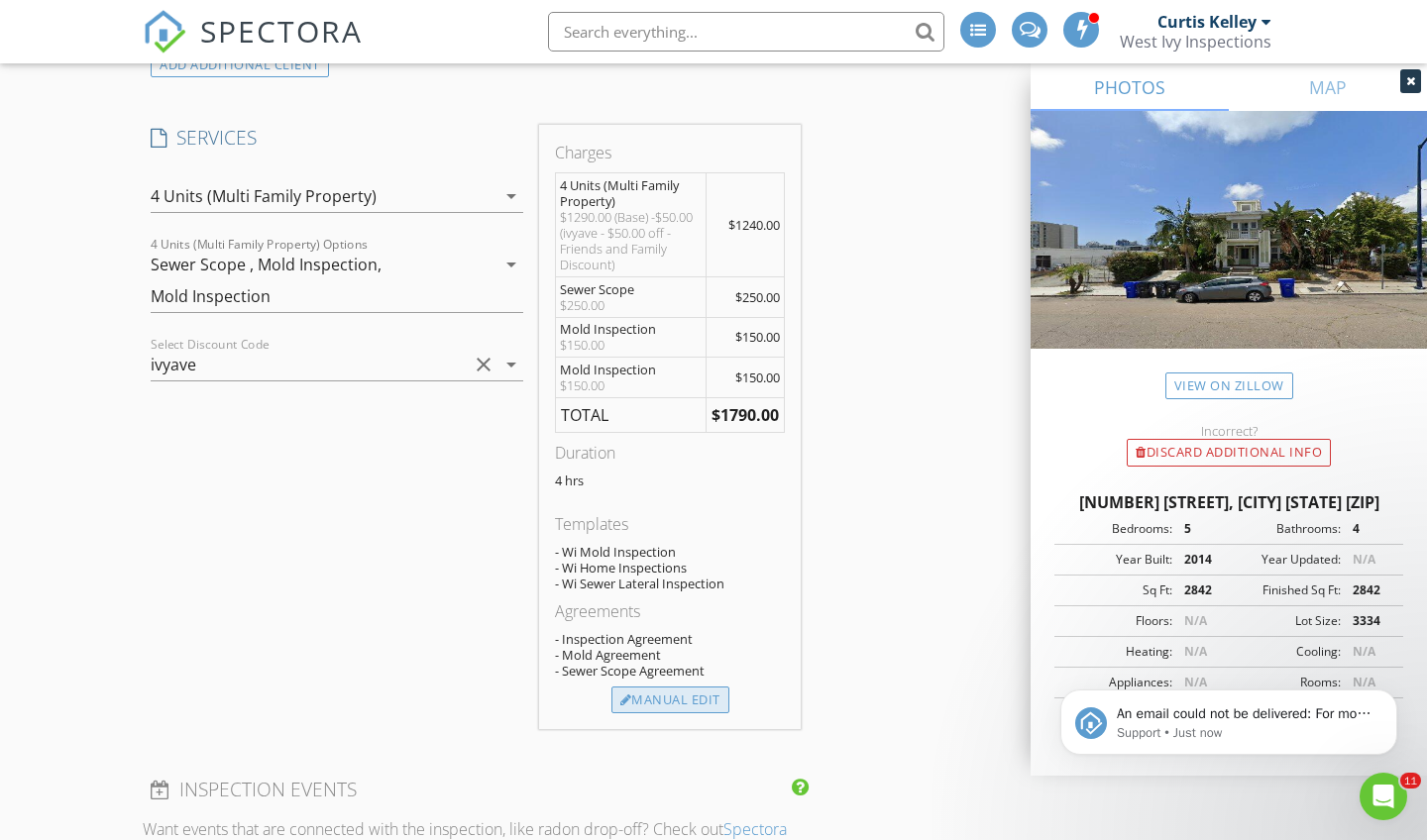 click on "Manual Edit" at bounding box center [670, 700] 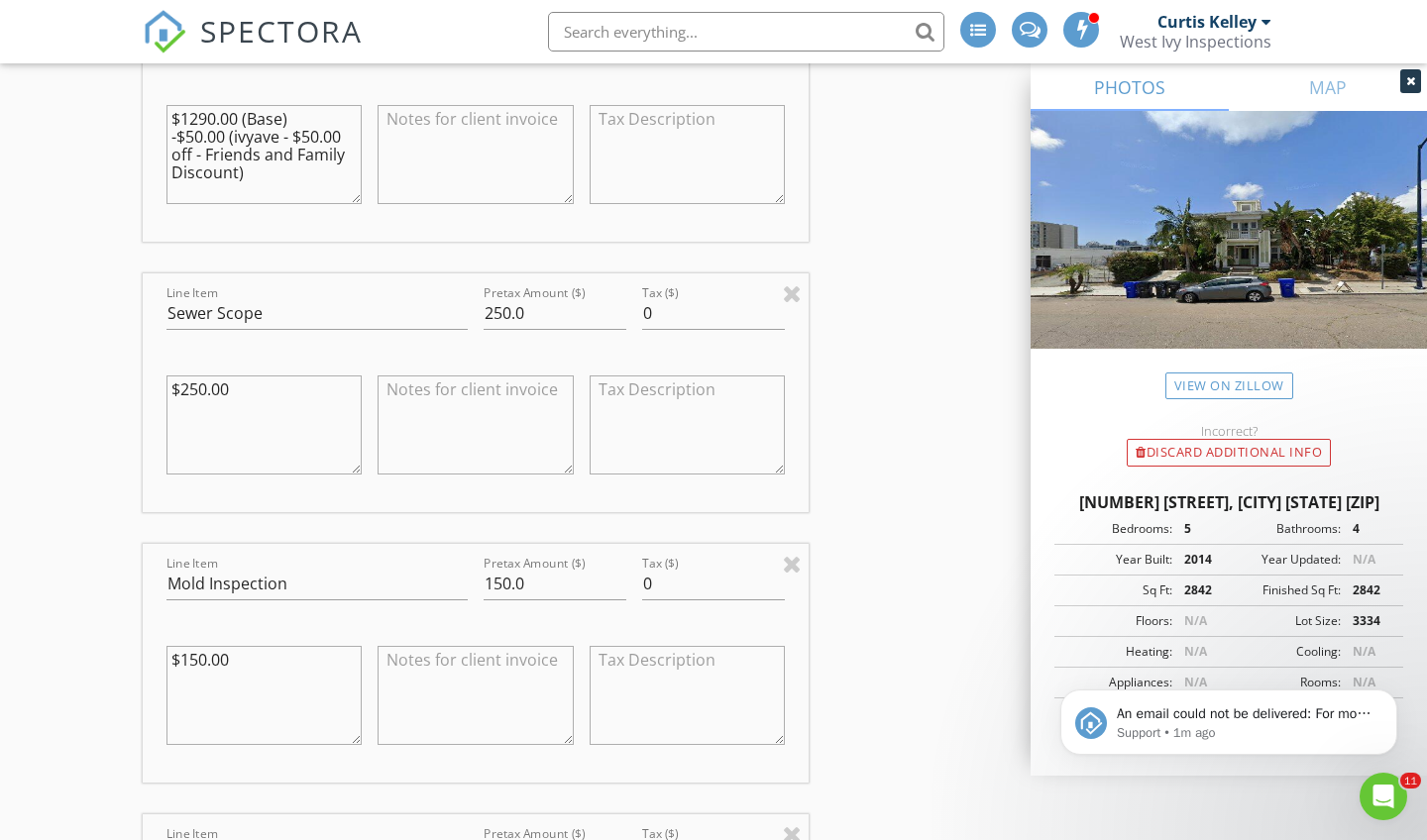 scroll, scrollTop: 1901, scrollLeft: 0, axis: vertical 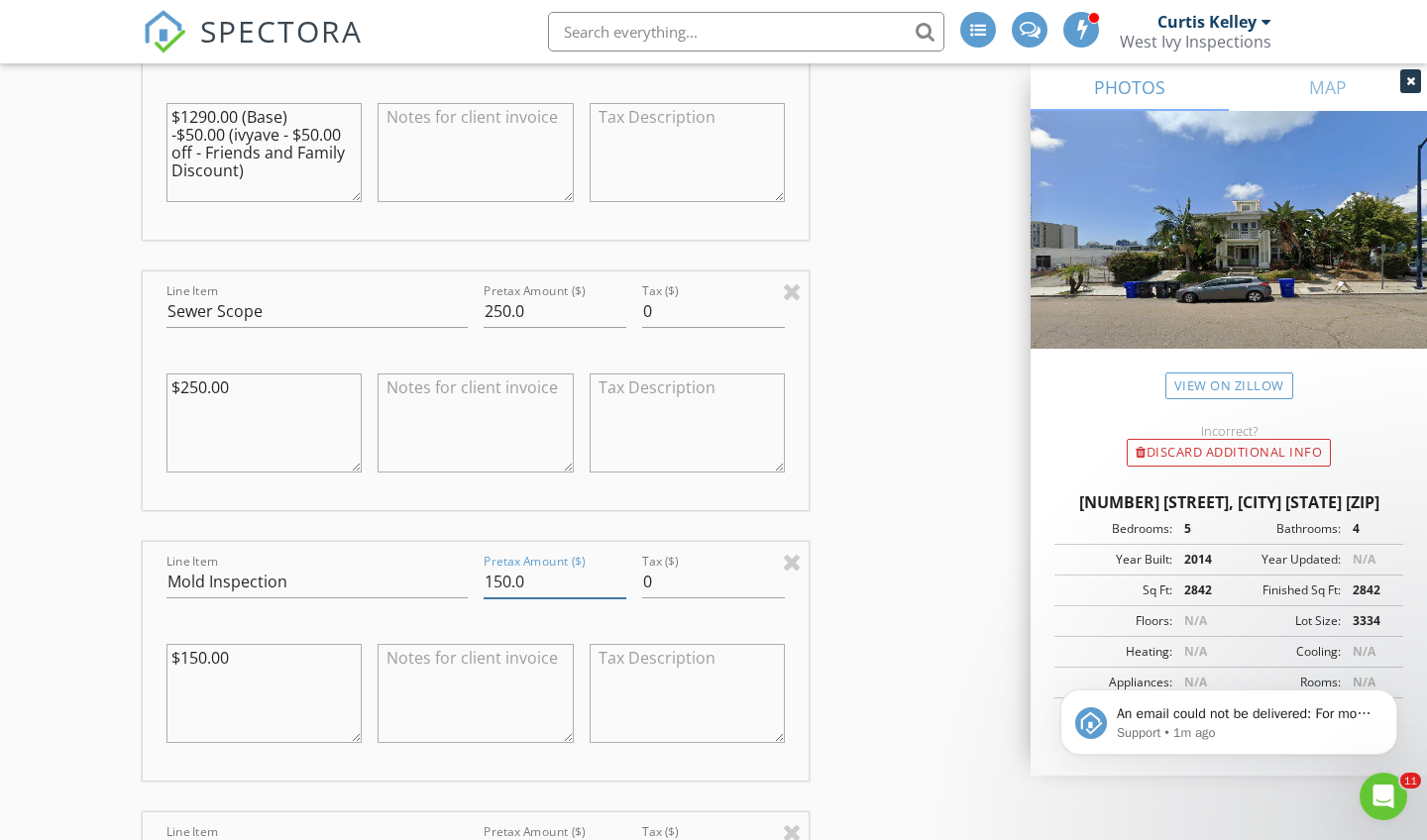 click on "150.0" at bounding box center (555, 581) 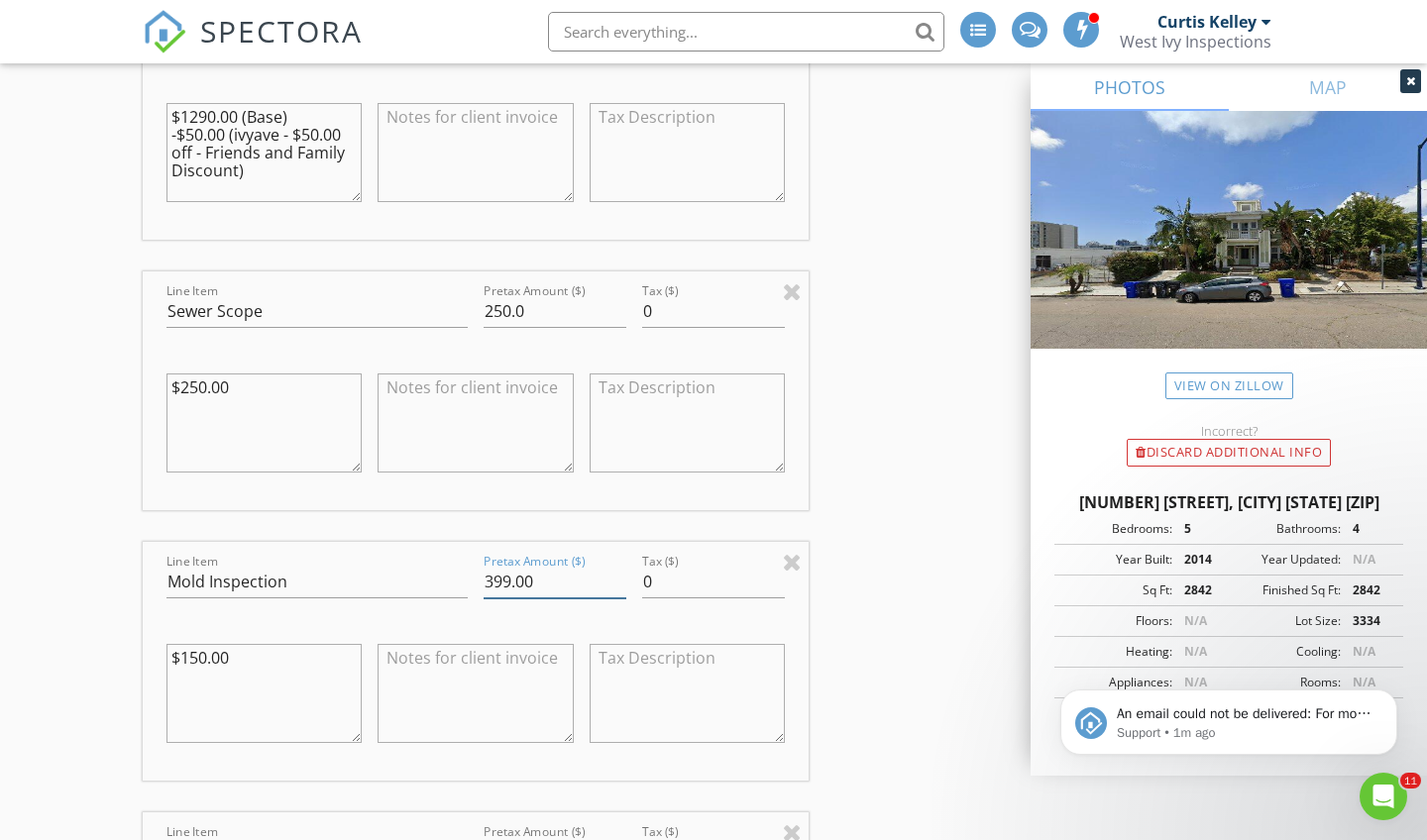 type on "399.00" 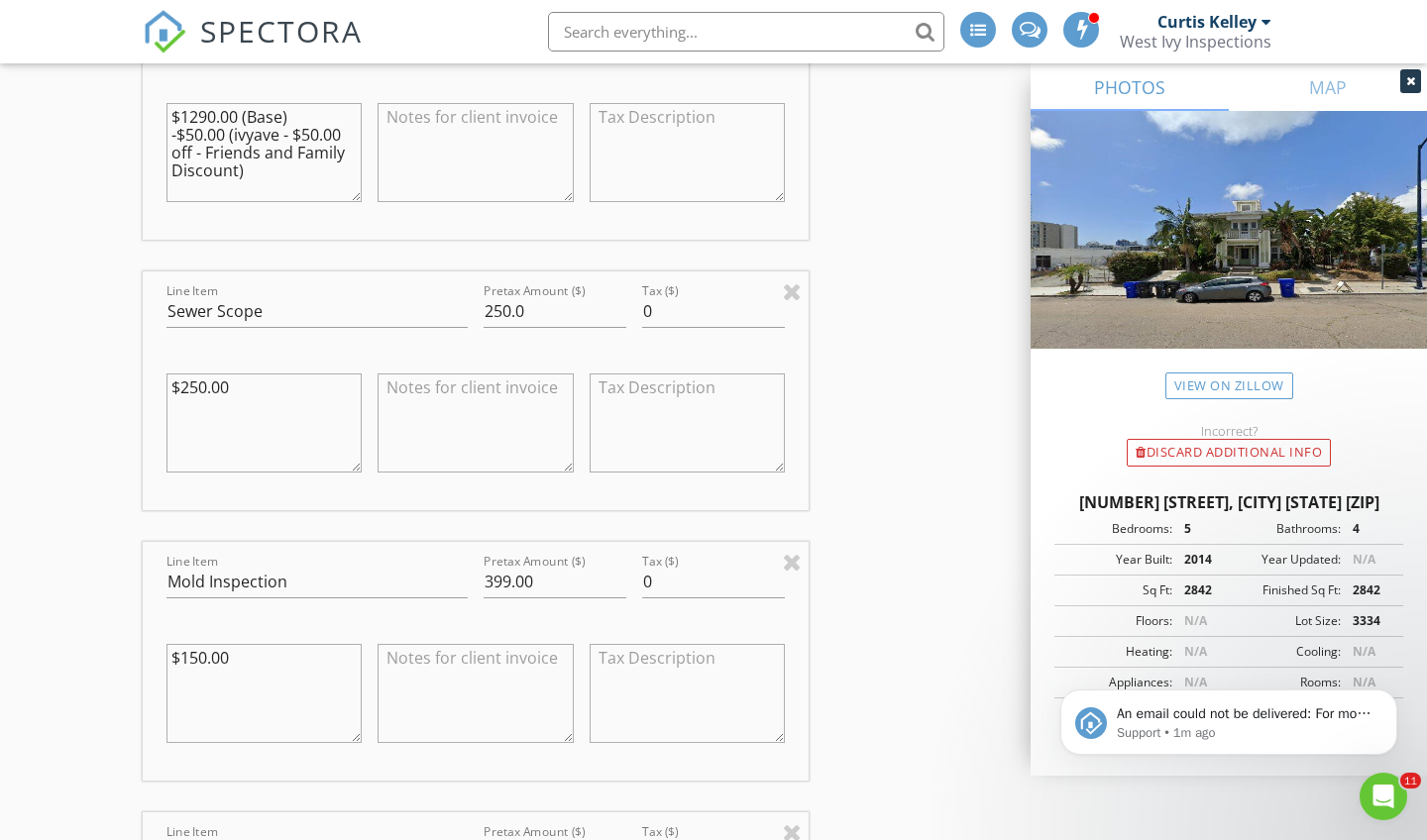 click at bounding box center [475, 693] 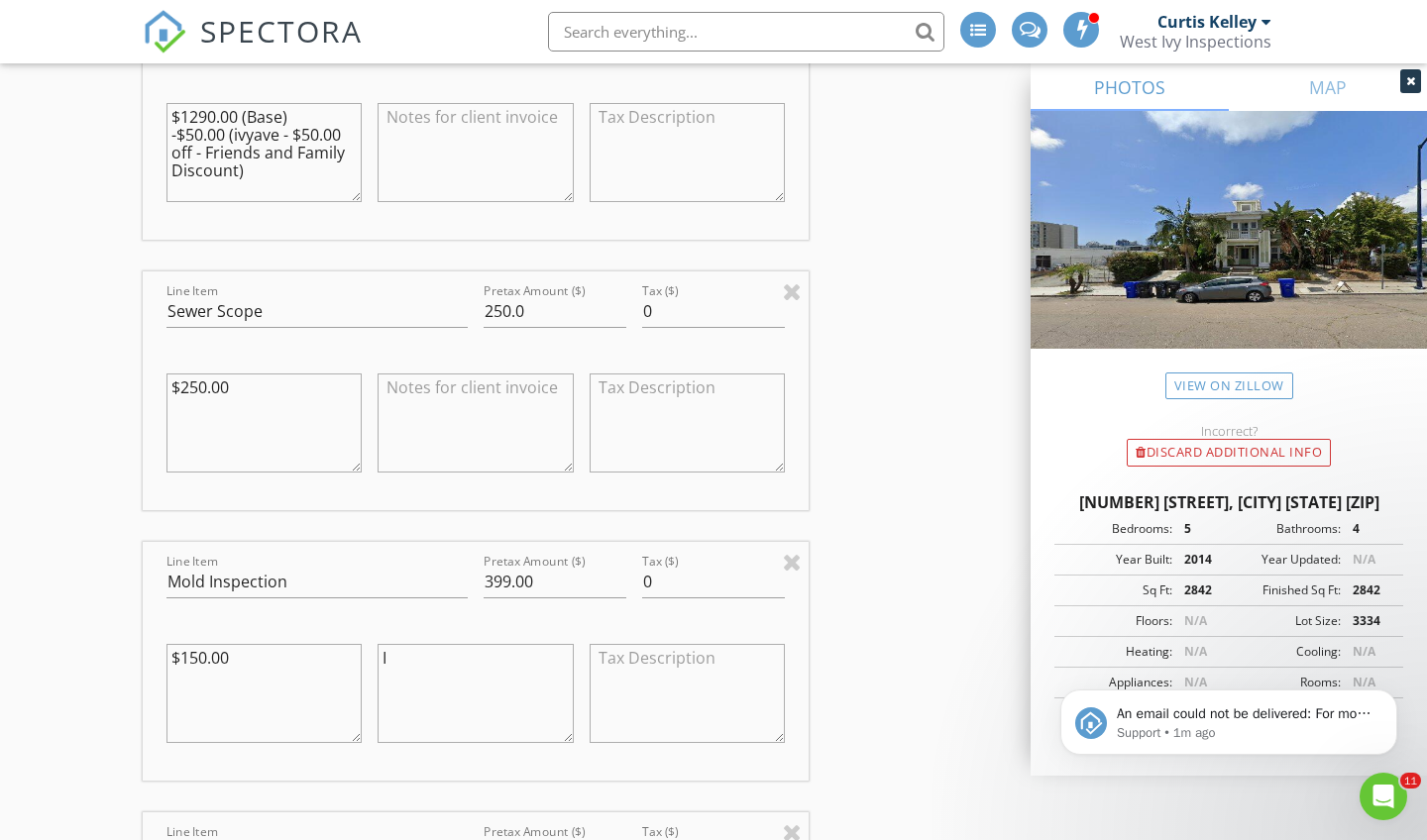 type on "I" 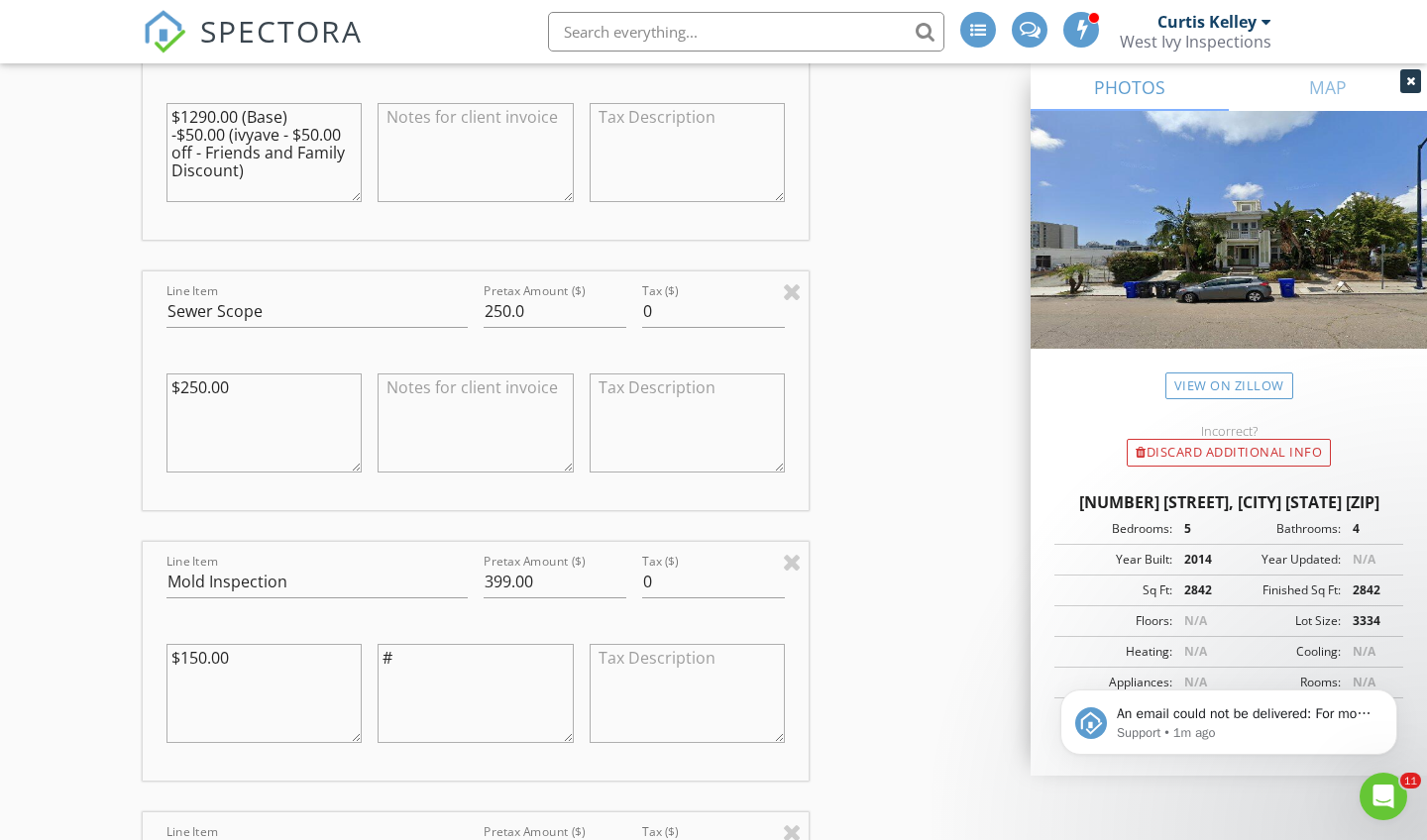 type on "#" 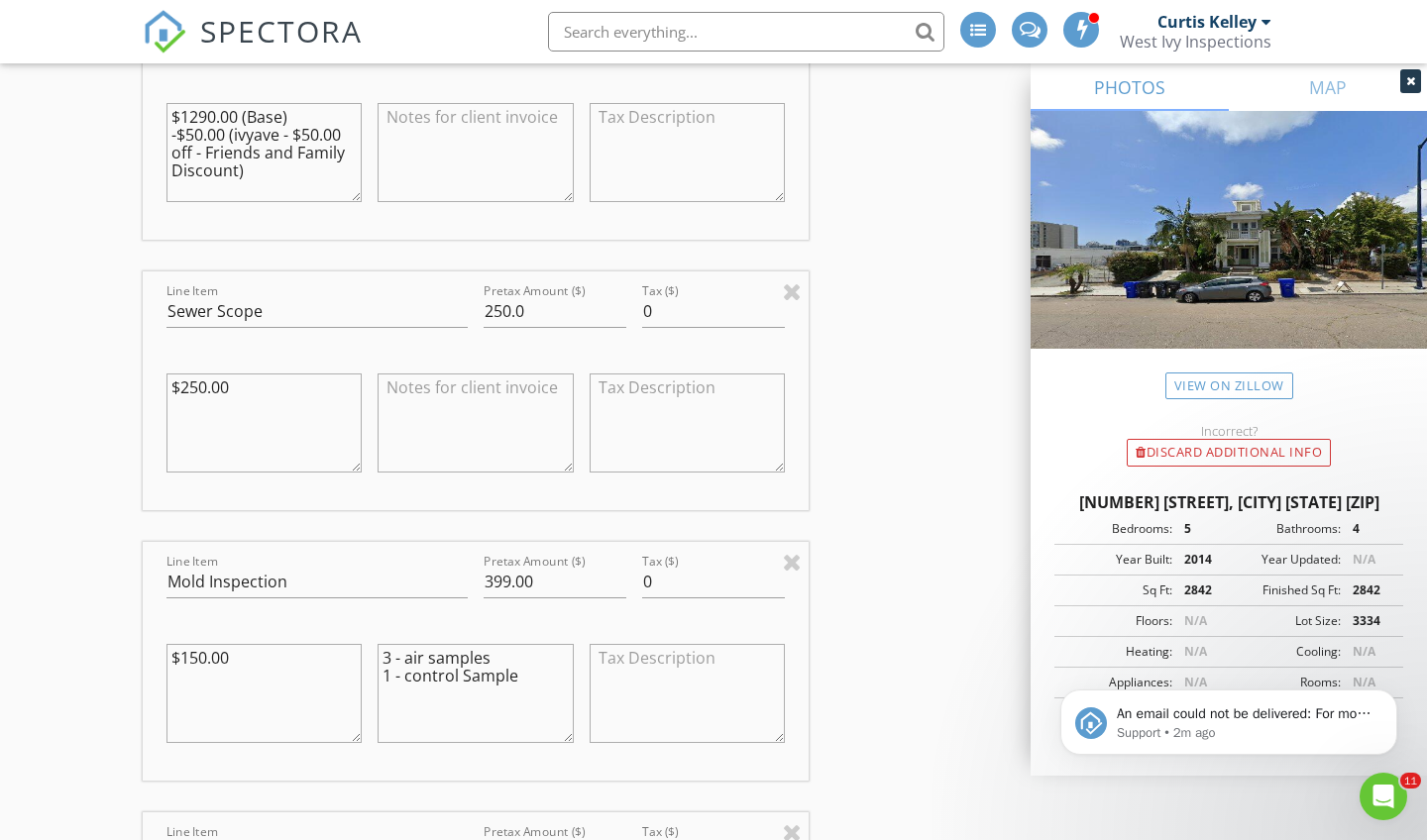 click on "3 - air samples
1 - control Sample" at bounding box center [475, 693] 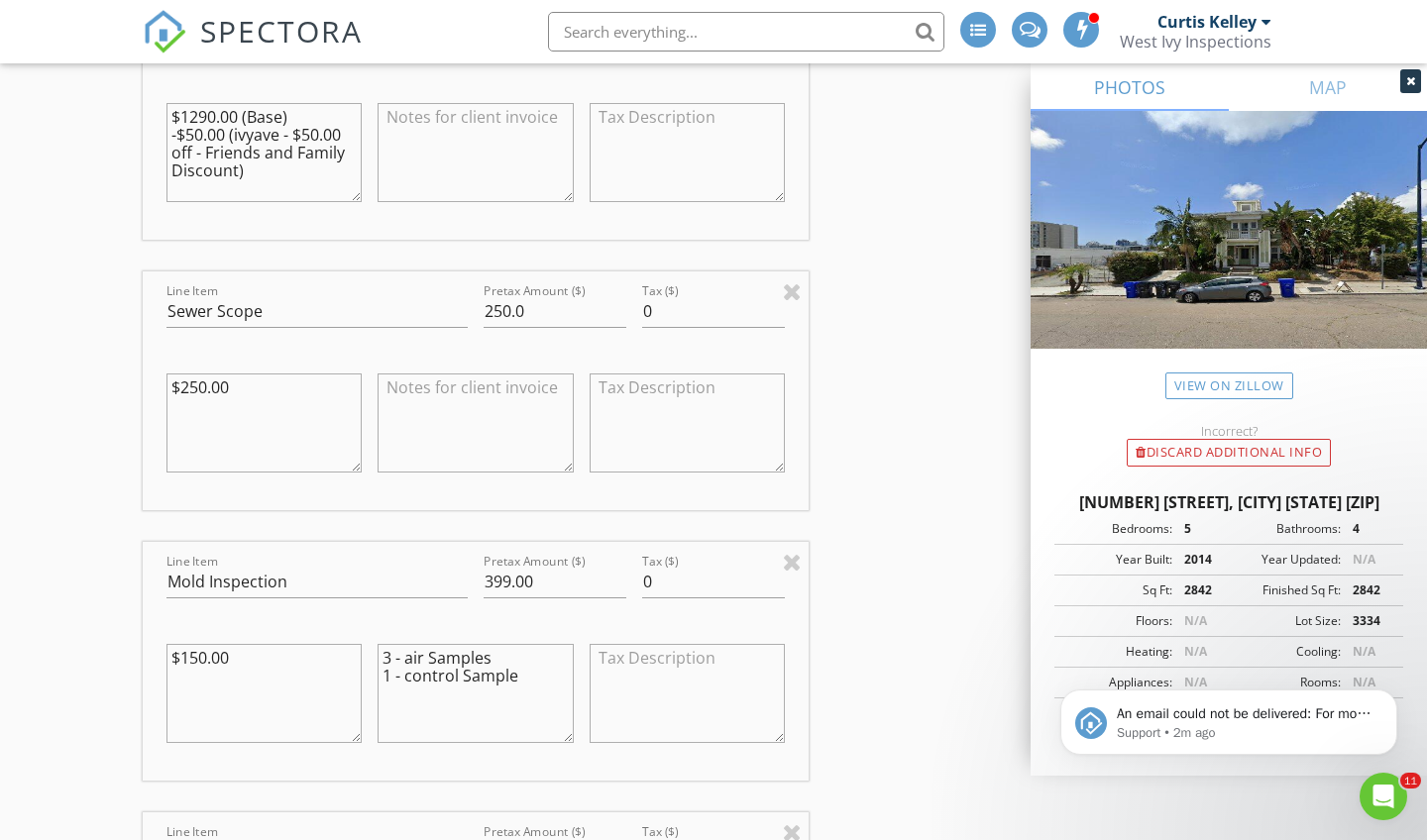click on "3 - air Samples
1 - control Sample" at bounding box center (475, 693) 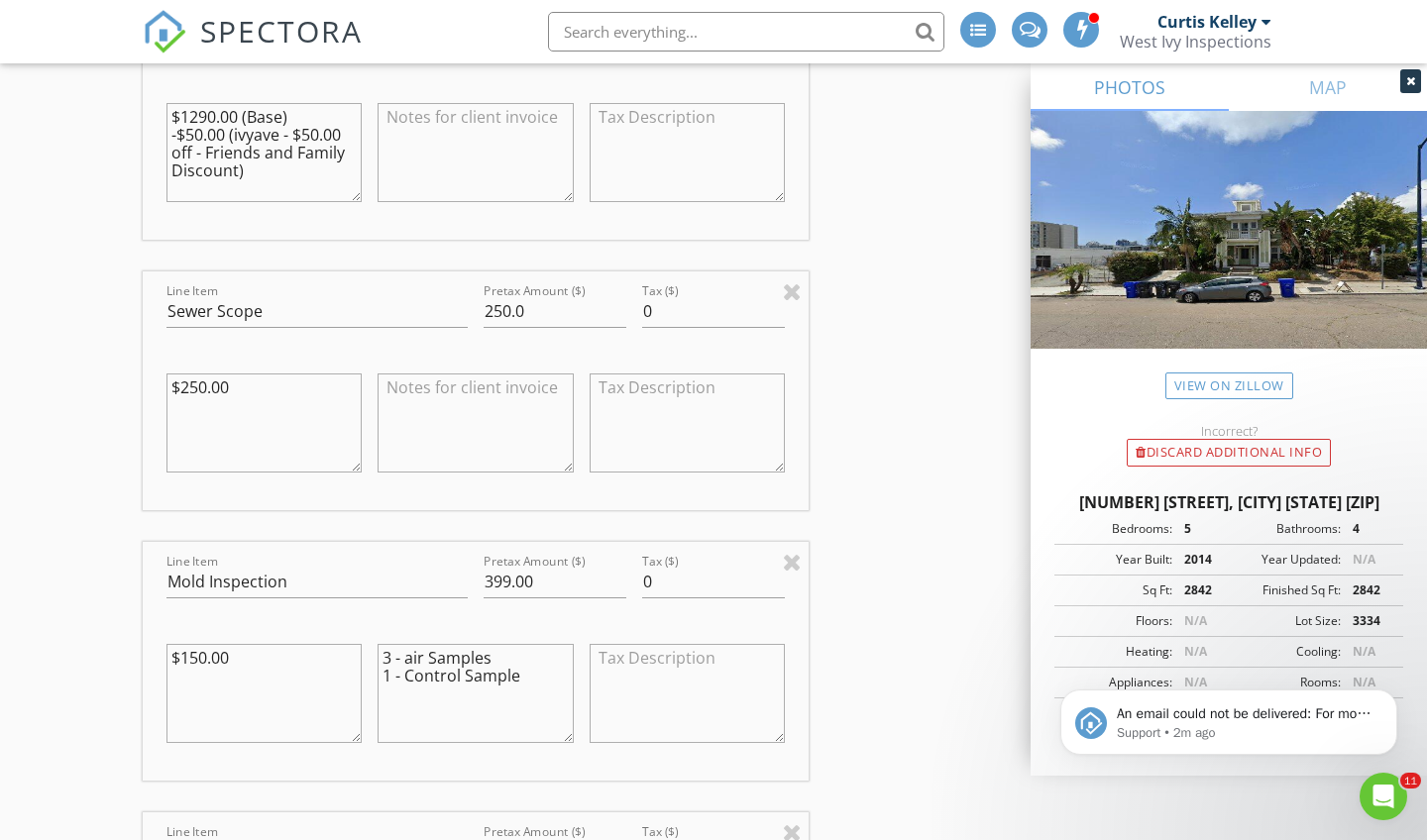 click on "3 - air Samples
1 - Control Sample" at bounding box center [475, 693] 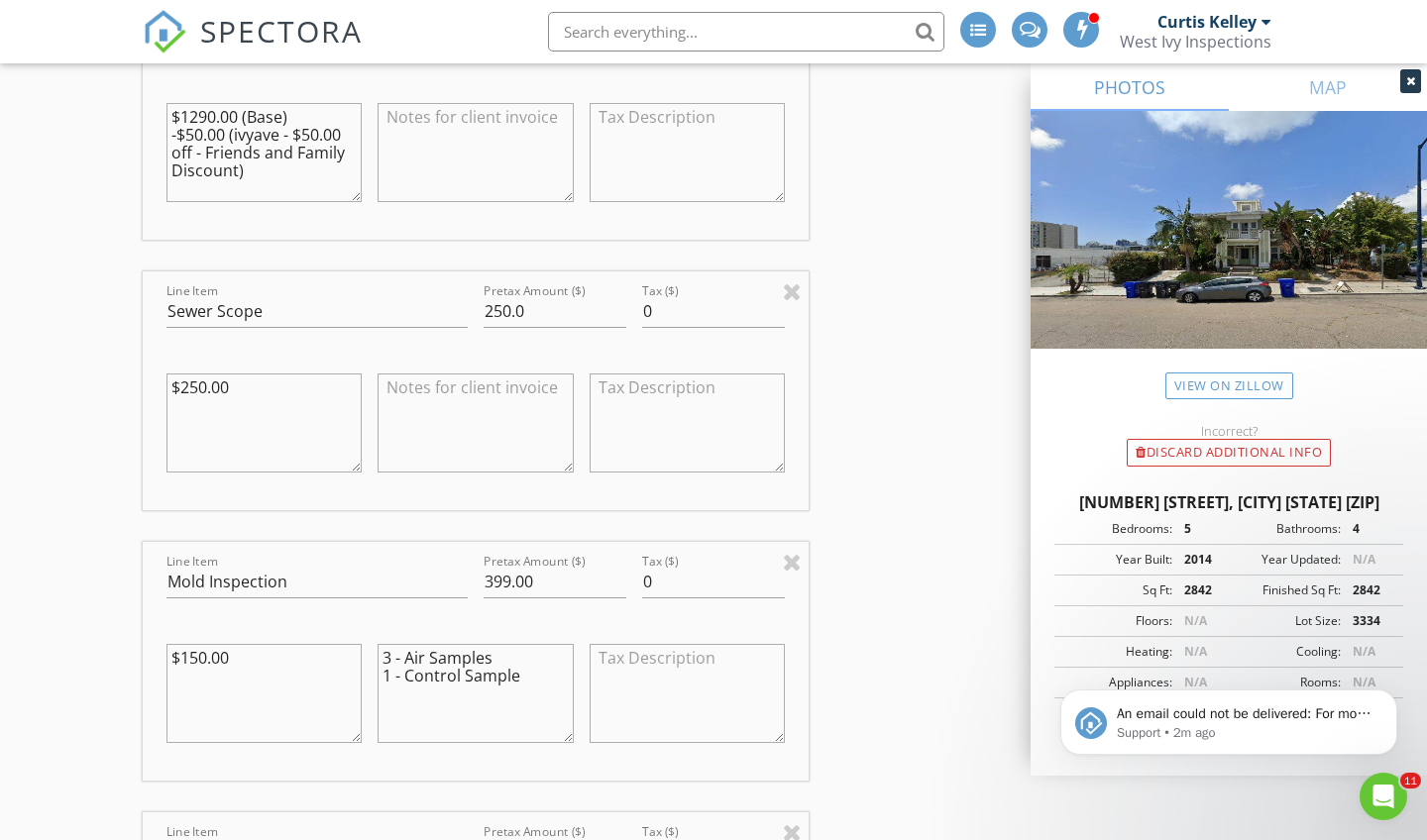 type on "3 - Air Samples
1 - Control Sample" 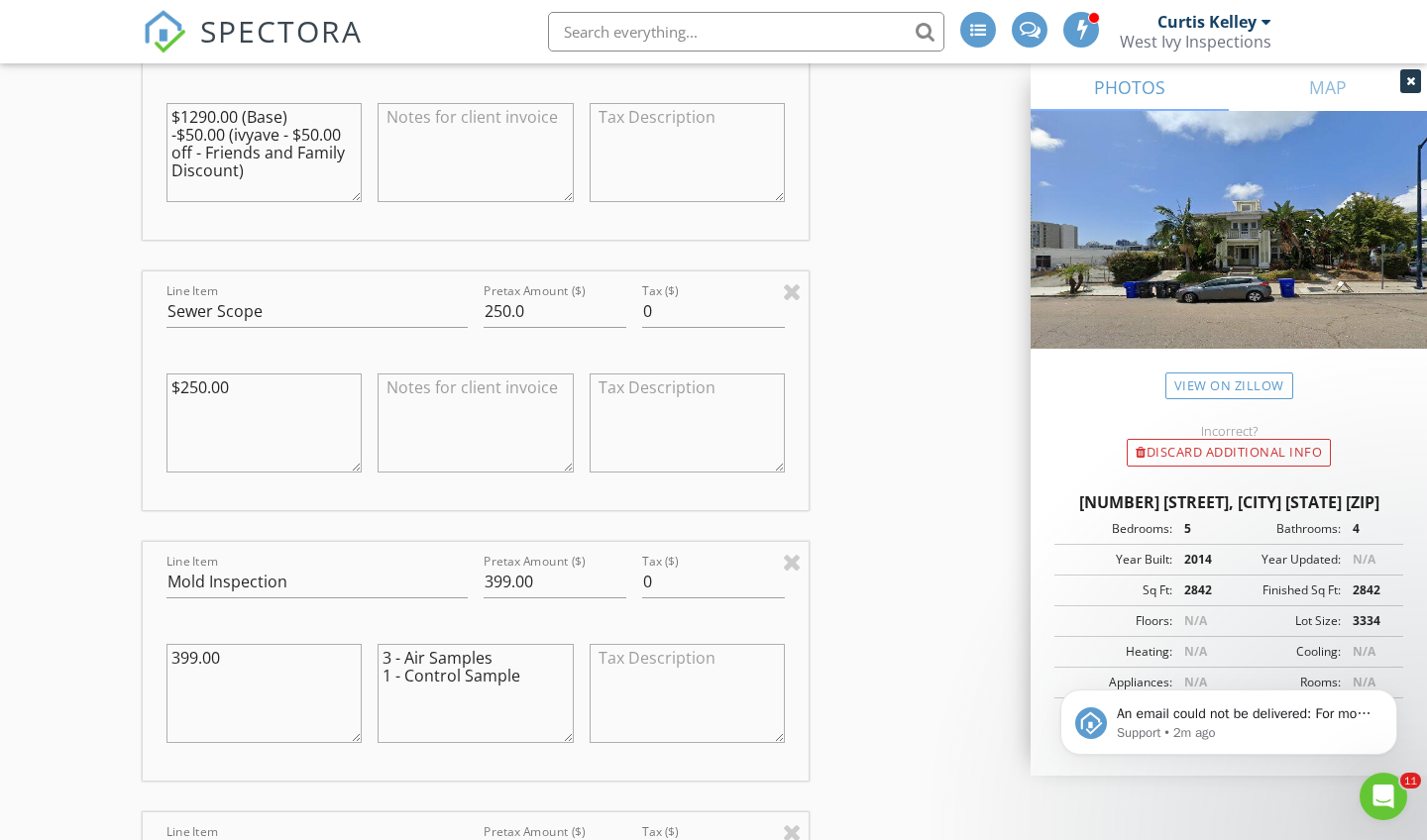 click on "399.00" at bounding box center (264, 693) 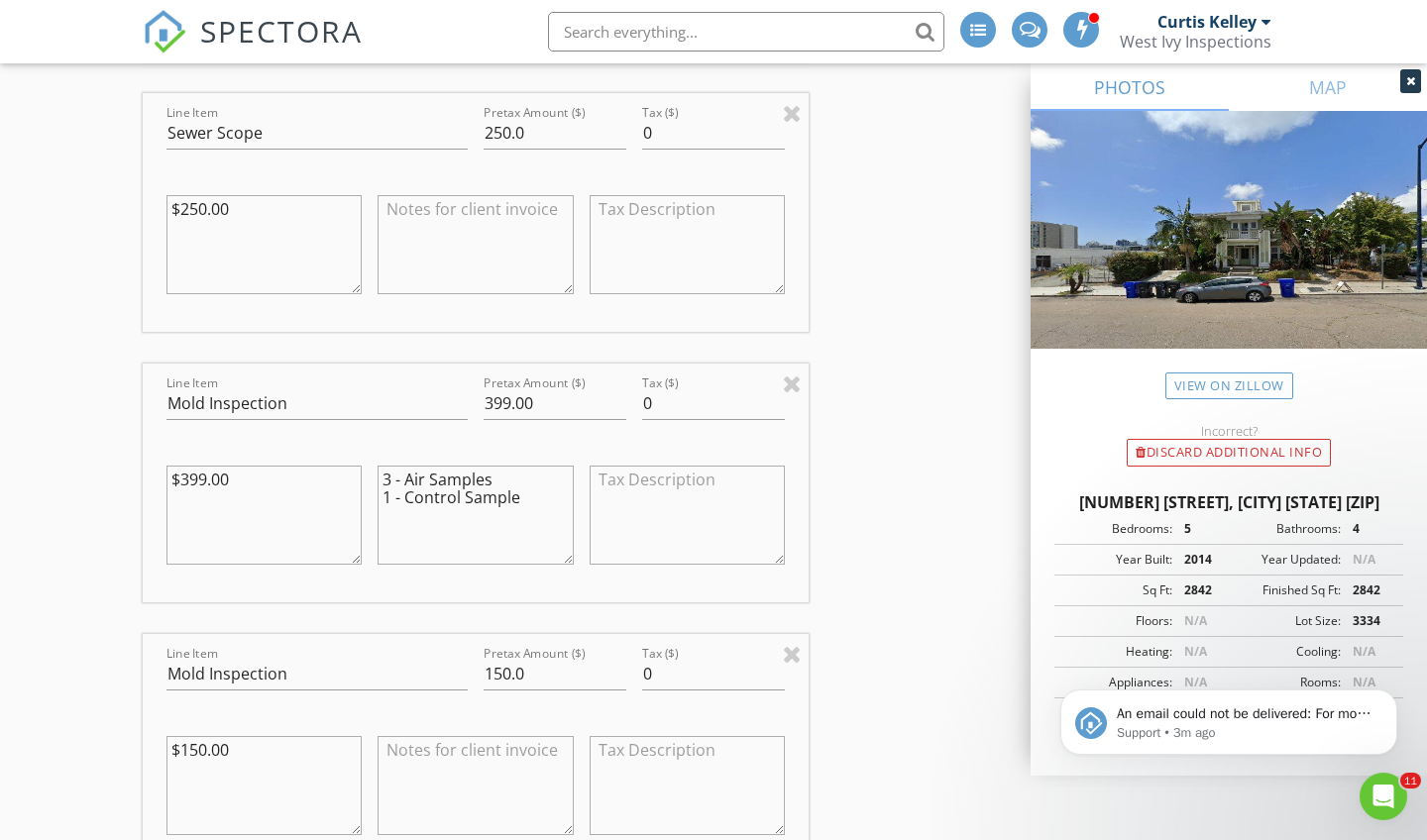 scroll, scrollTop: 2081, scrollLeft: 0, axis: vertical 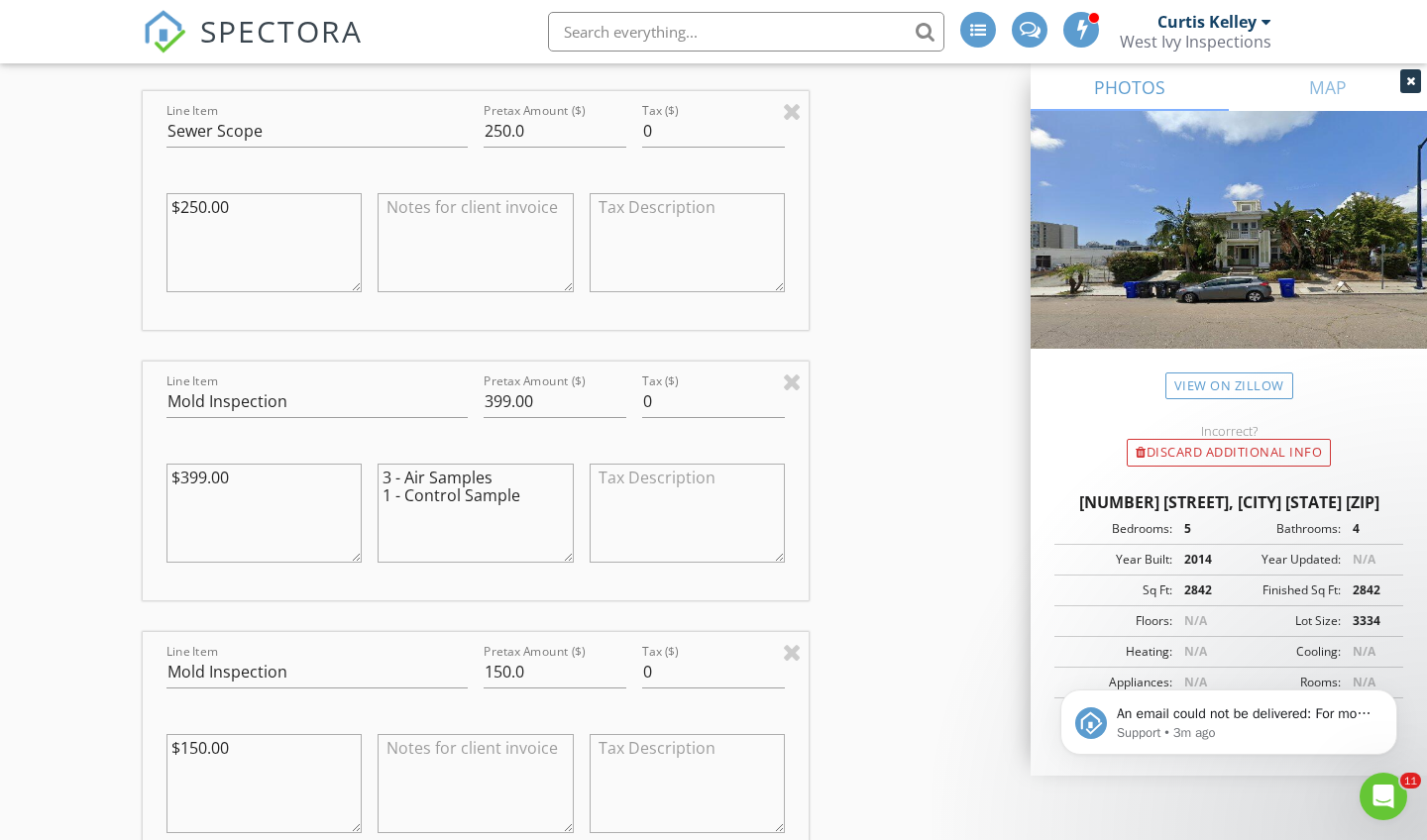 type on "$399.00" 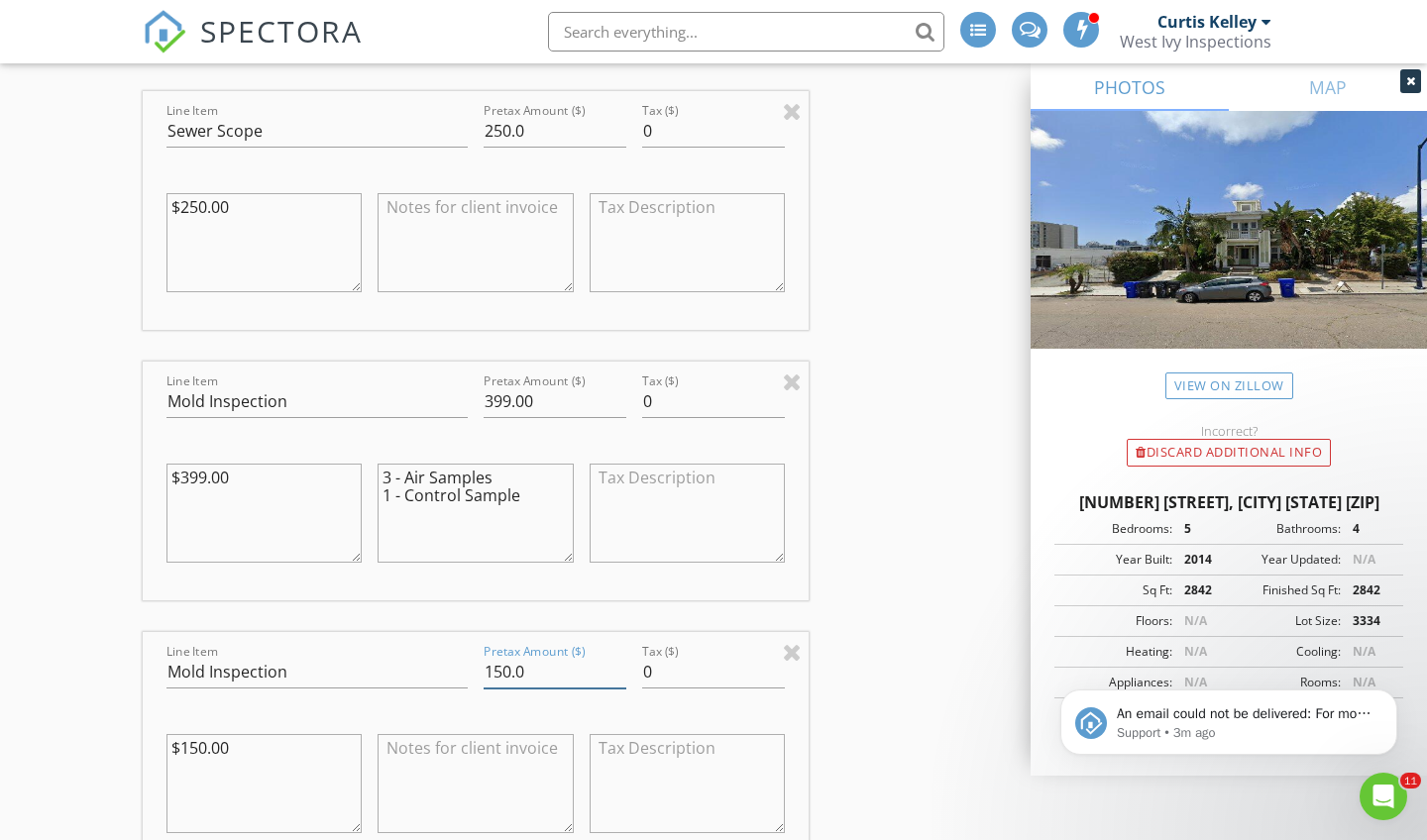 click on "150.0" at bounding box center (555, 672) 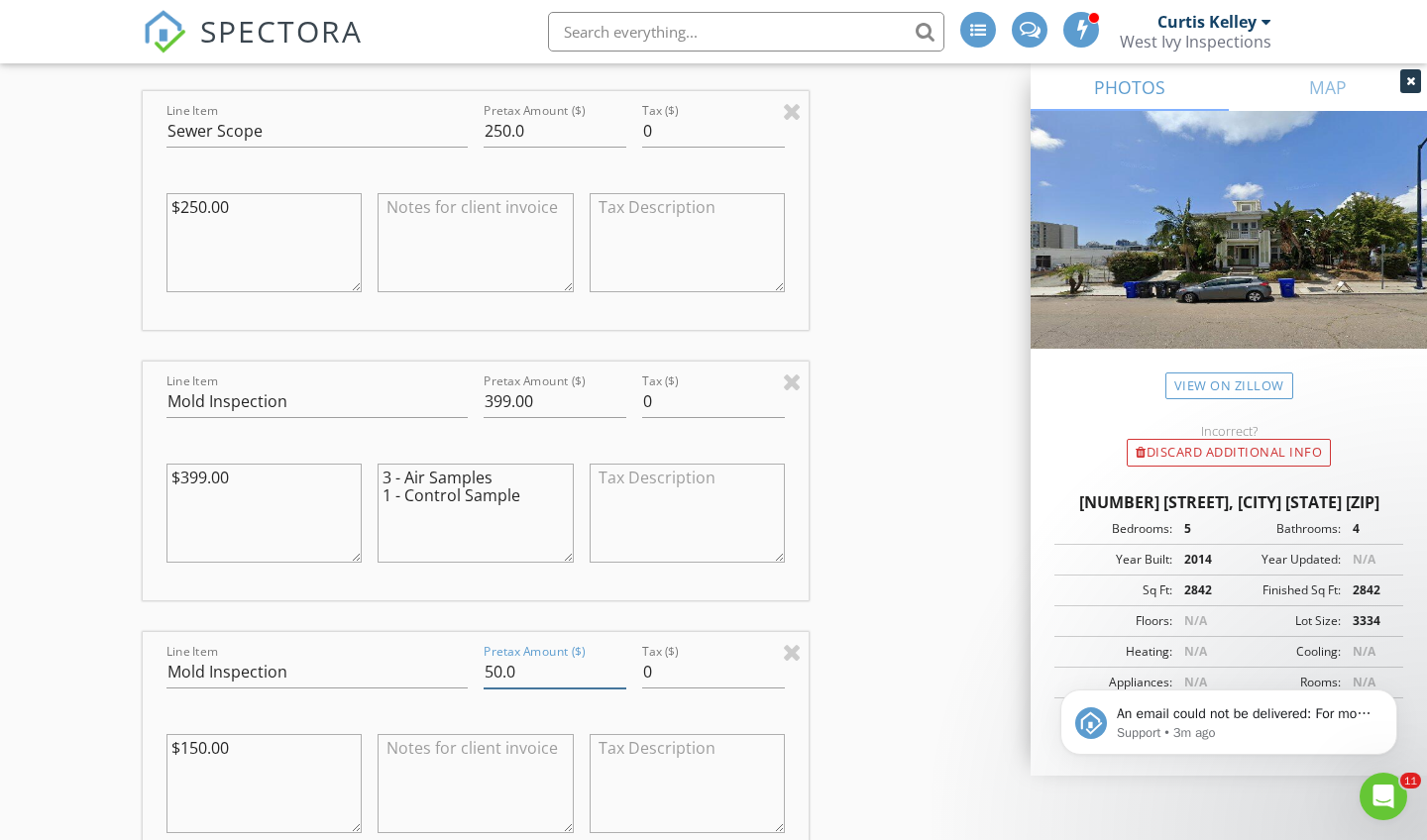 type on "50.0" 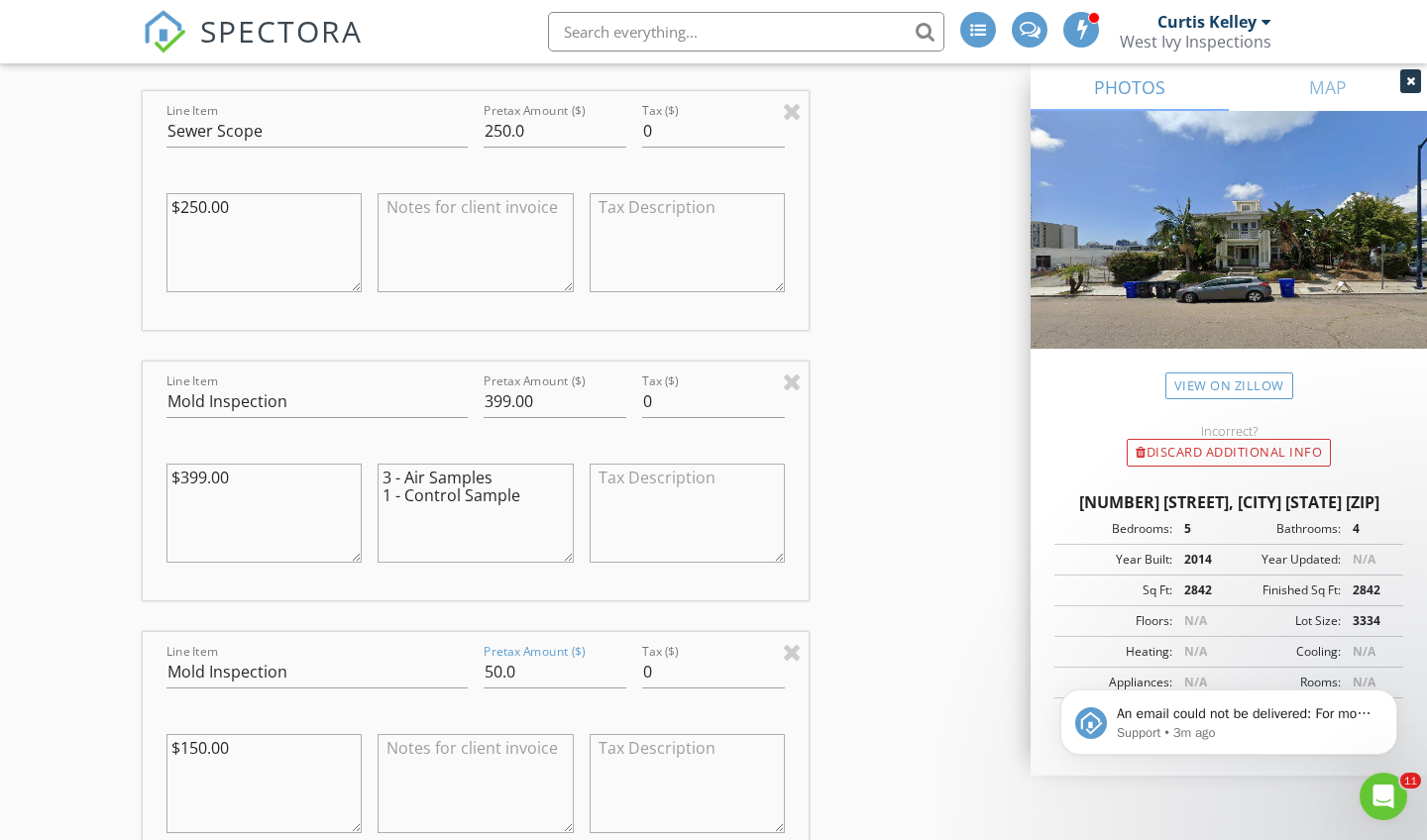 click on "$150.00" at bounding box center (264, 784) 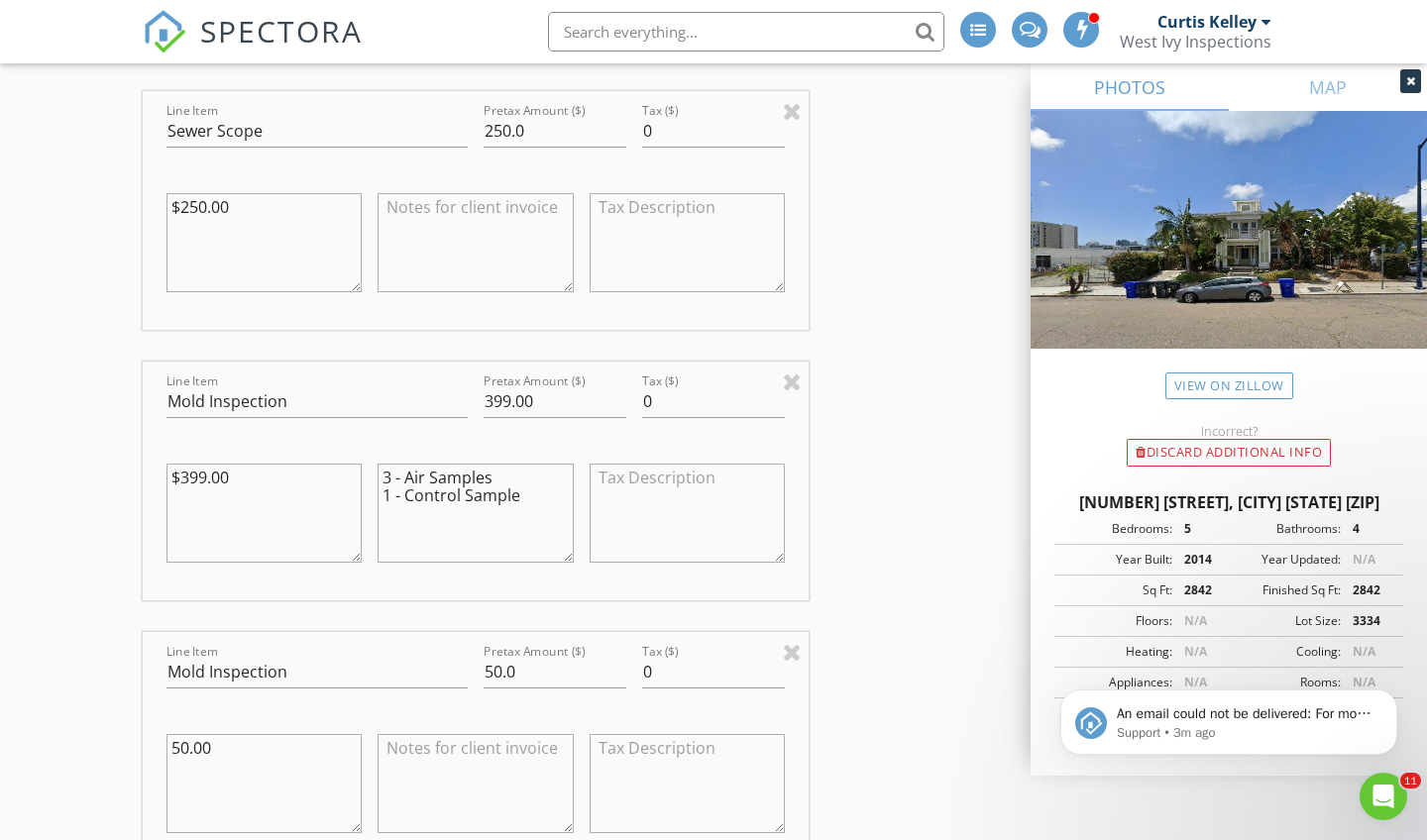 type on "50.00" 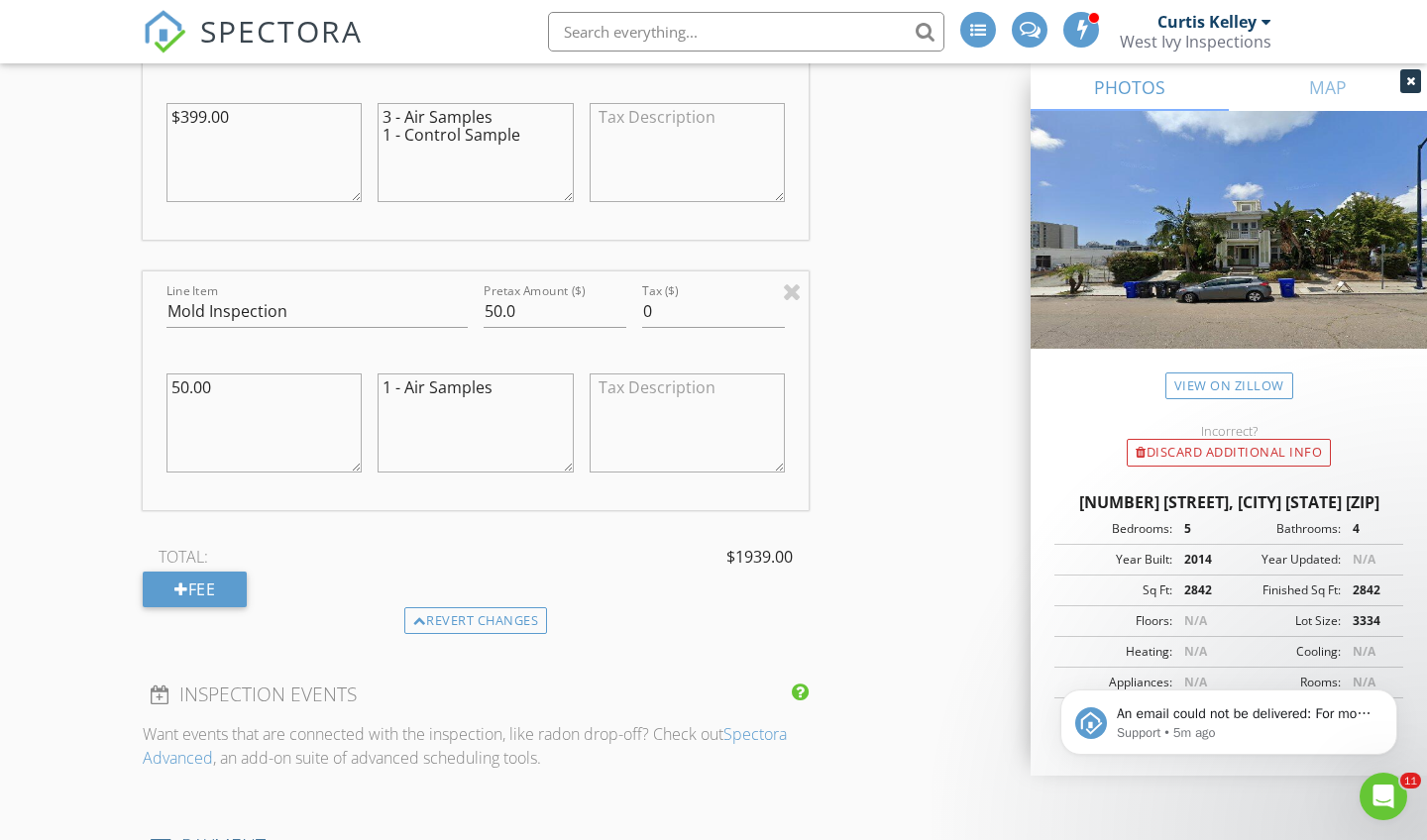 scroll, scrollTop: 2419, scrollLeft: 0, axis: vertical 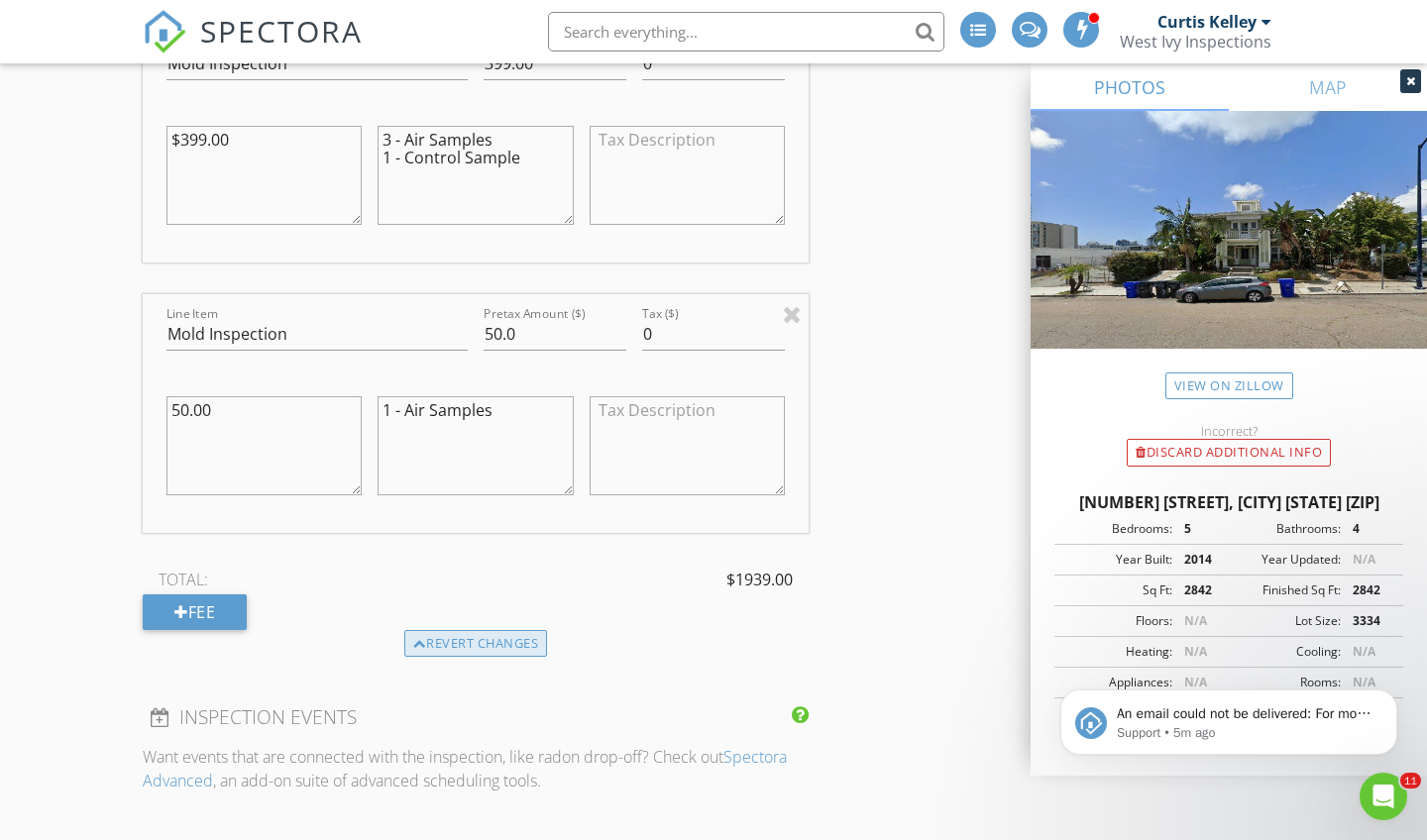 type on "1 - Air Samples" 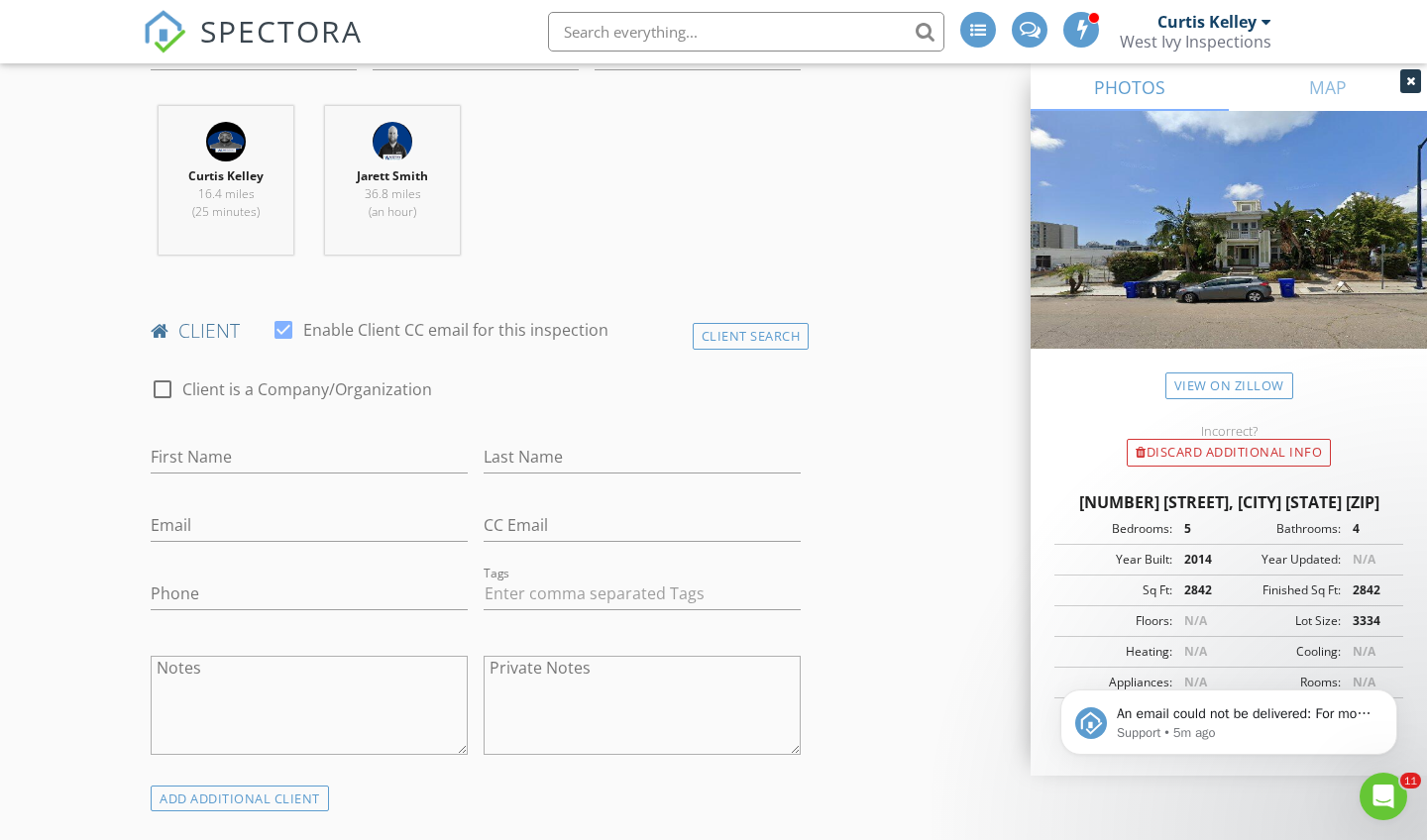 scroll, scrollTop: 788, scrollLeft: 0, axis: vertical 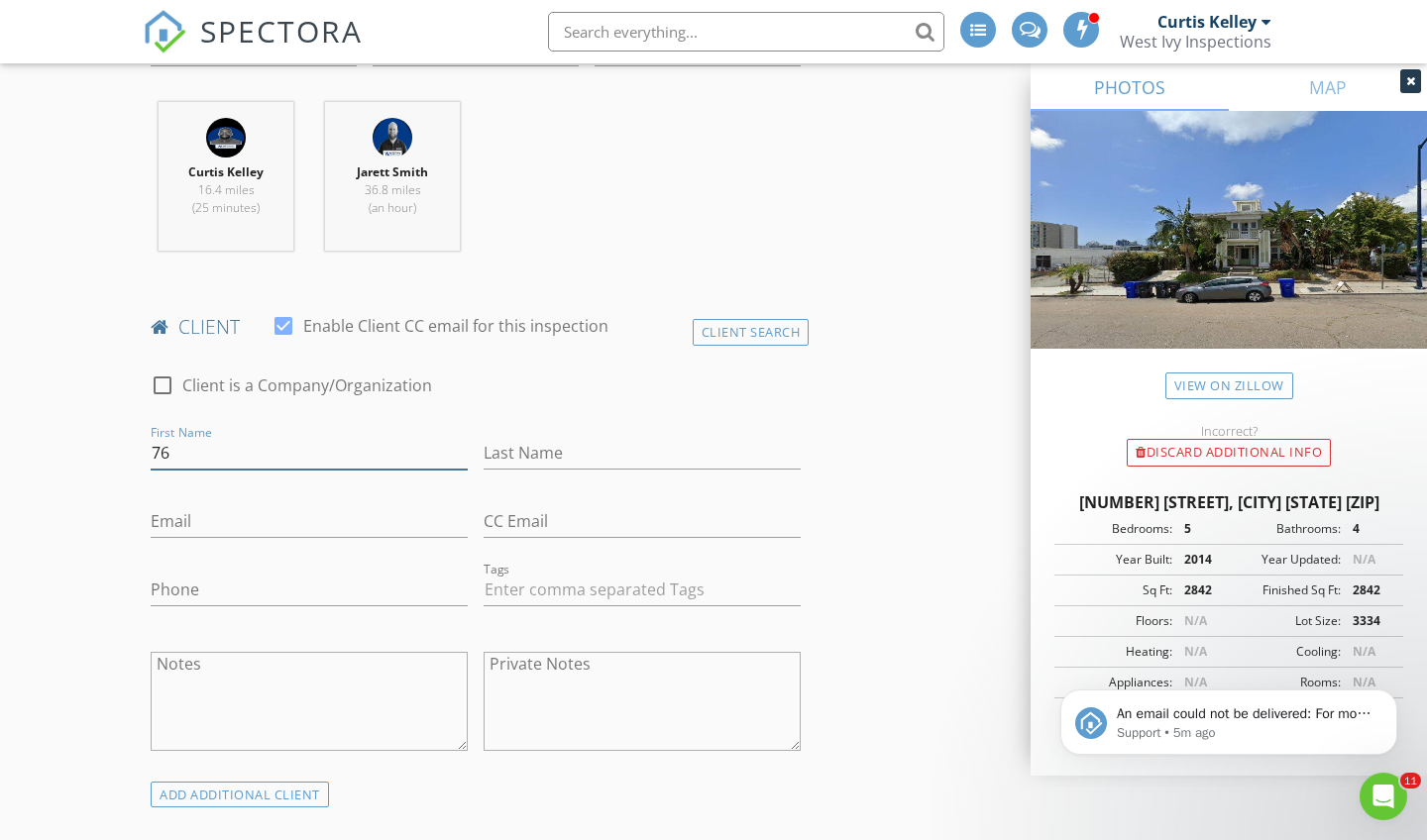 type on "7" 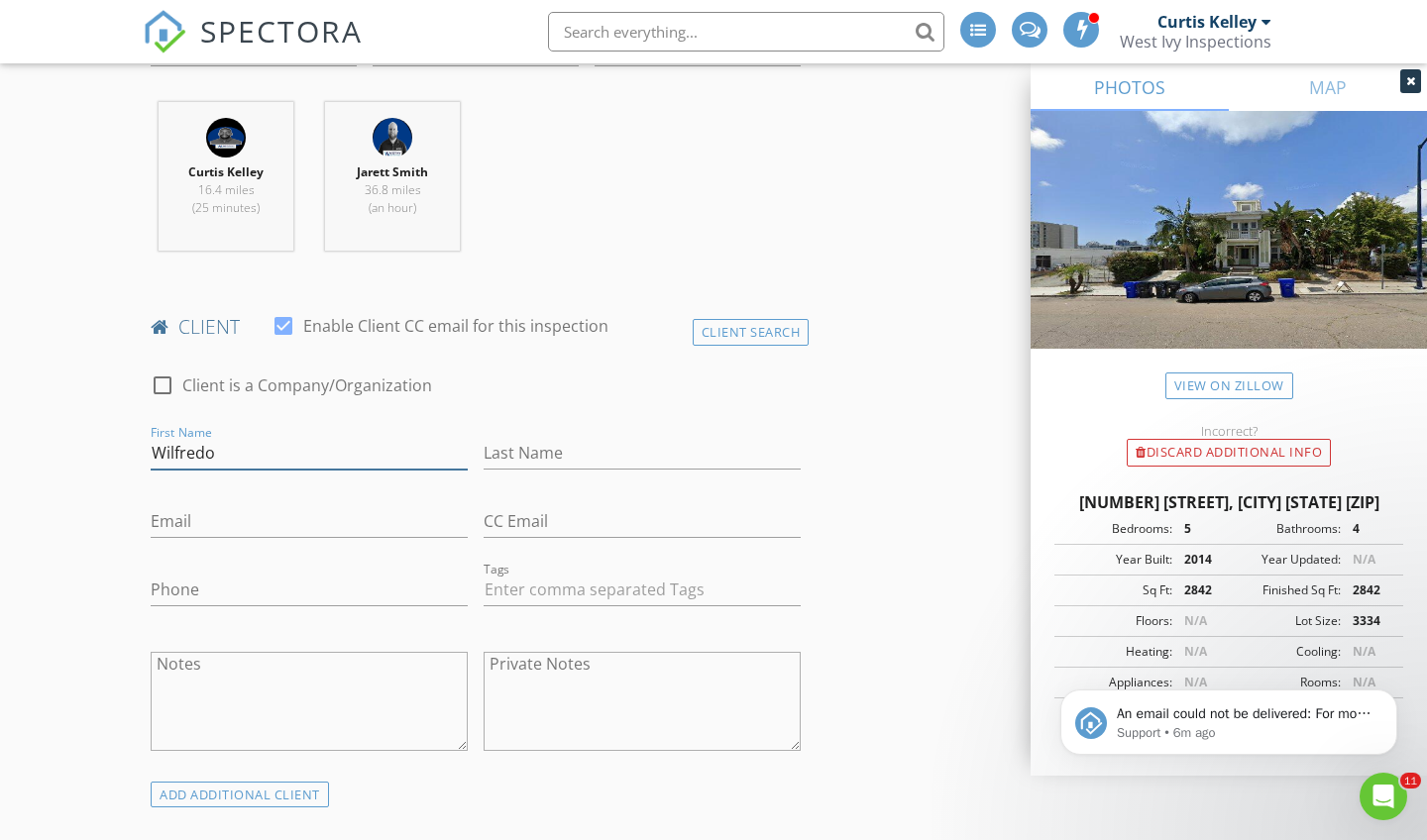 type on "Wilfredo" 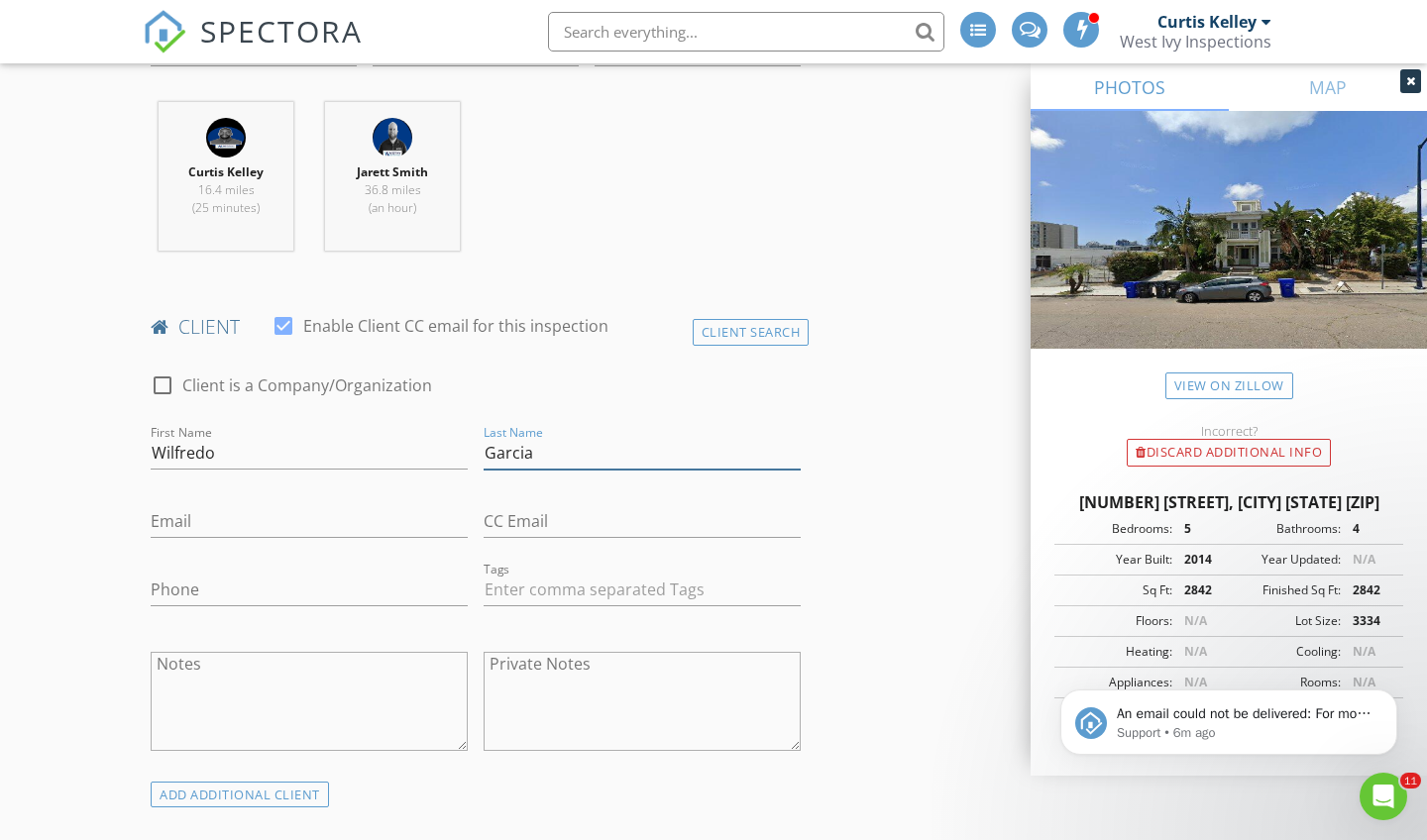 type on "Garcia" 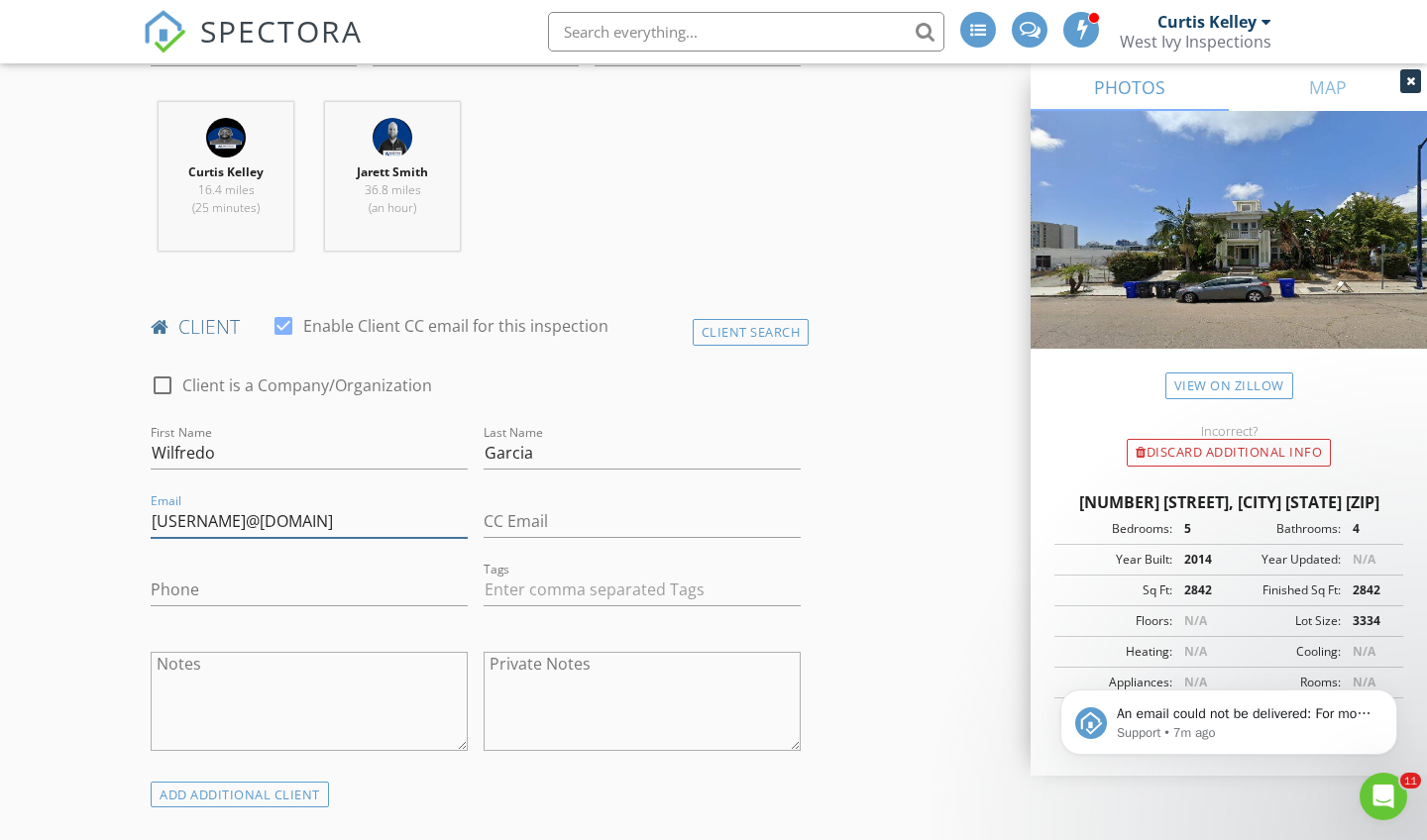 type on "[EMAIL]" 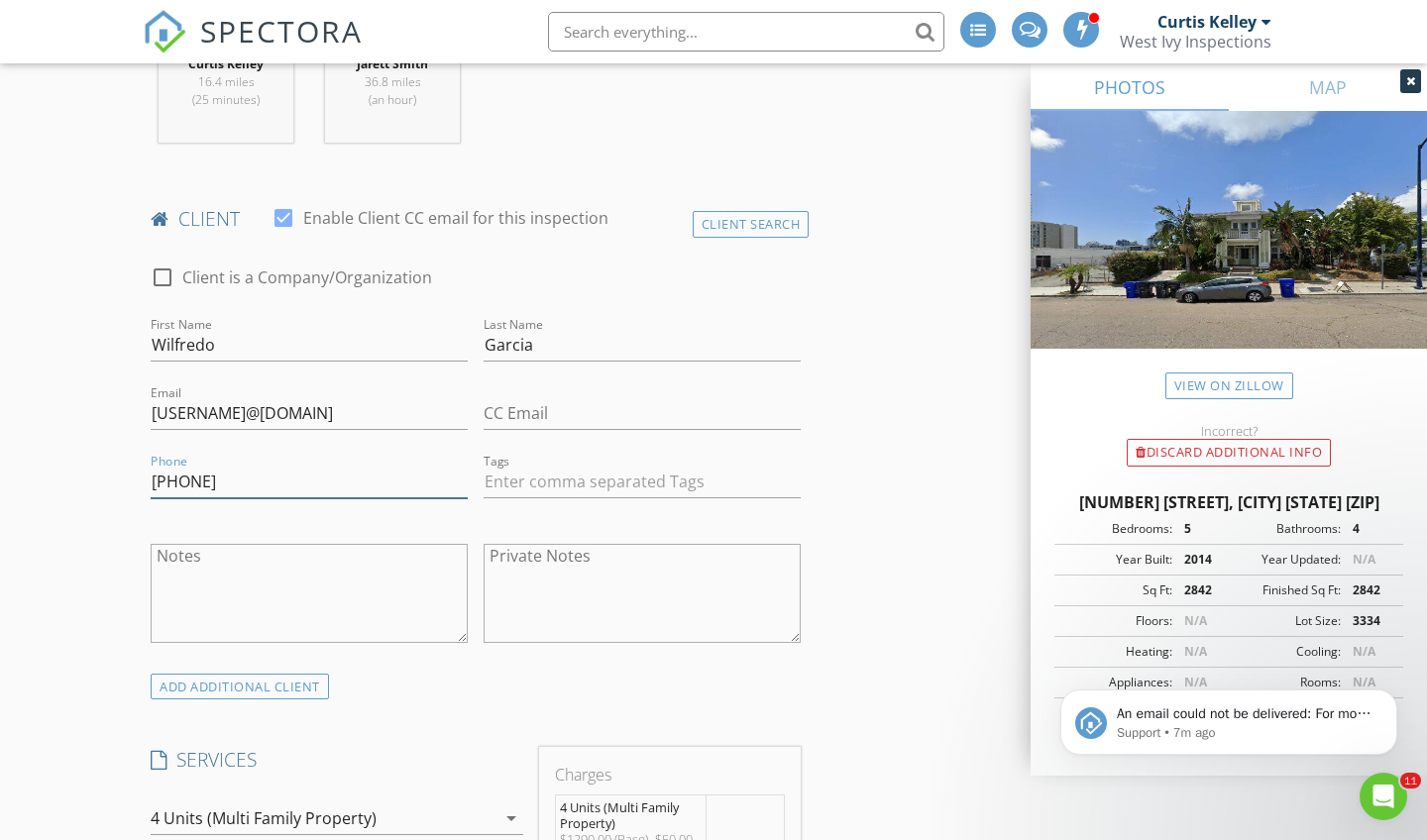 scroll, scrollTop: 881, scrollLeft: 0, axis: vertical 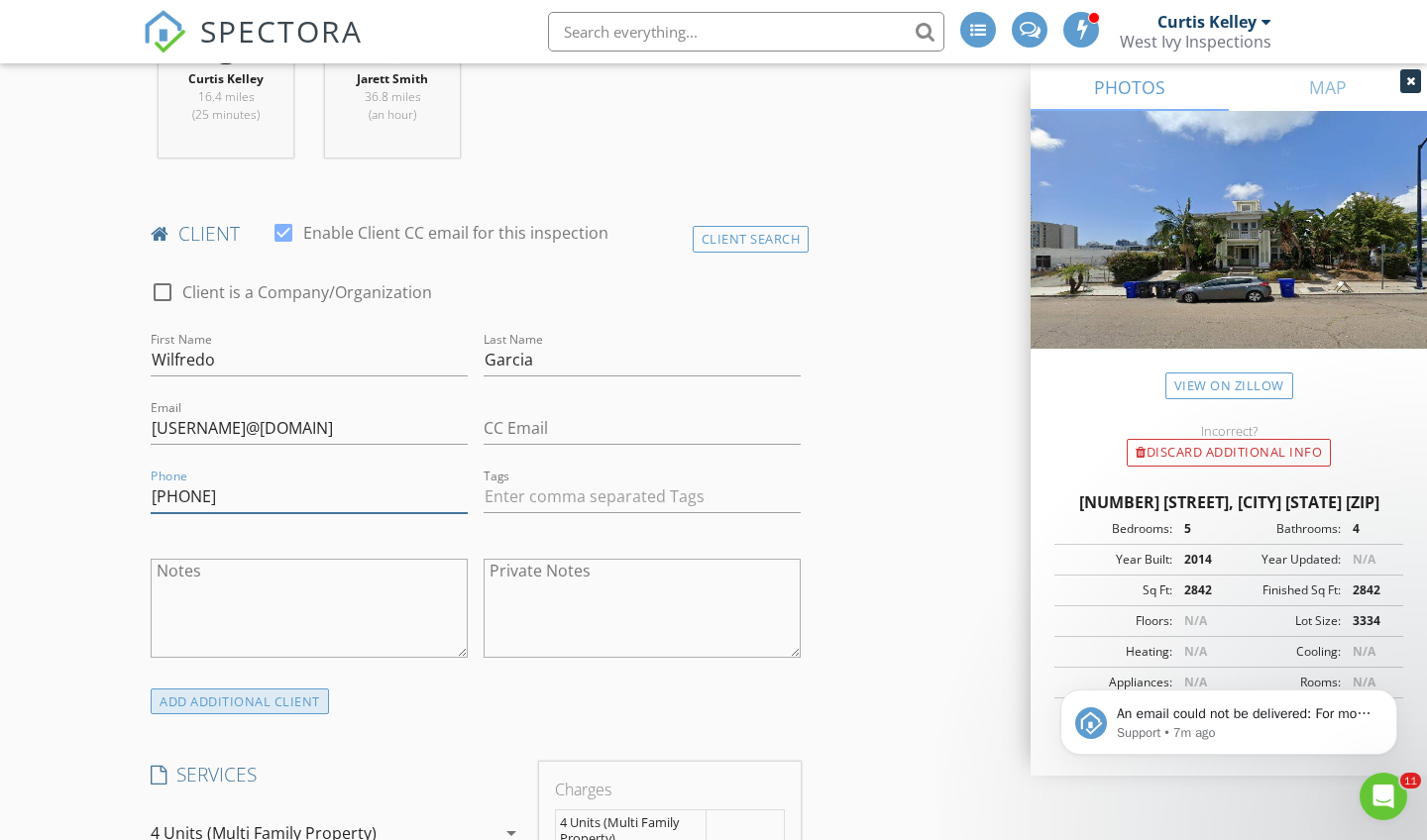 type on "[PHONE]" 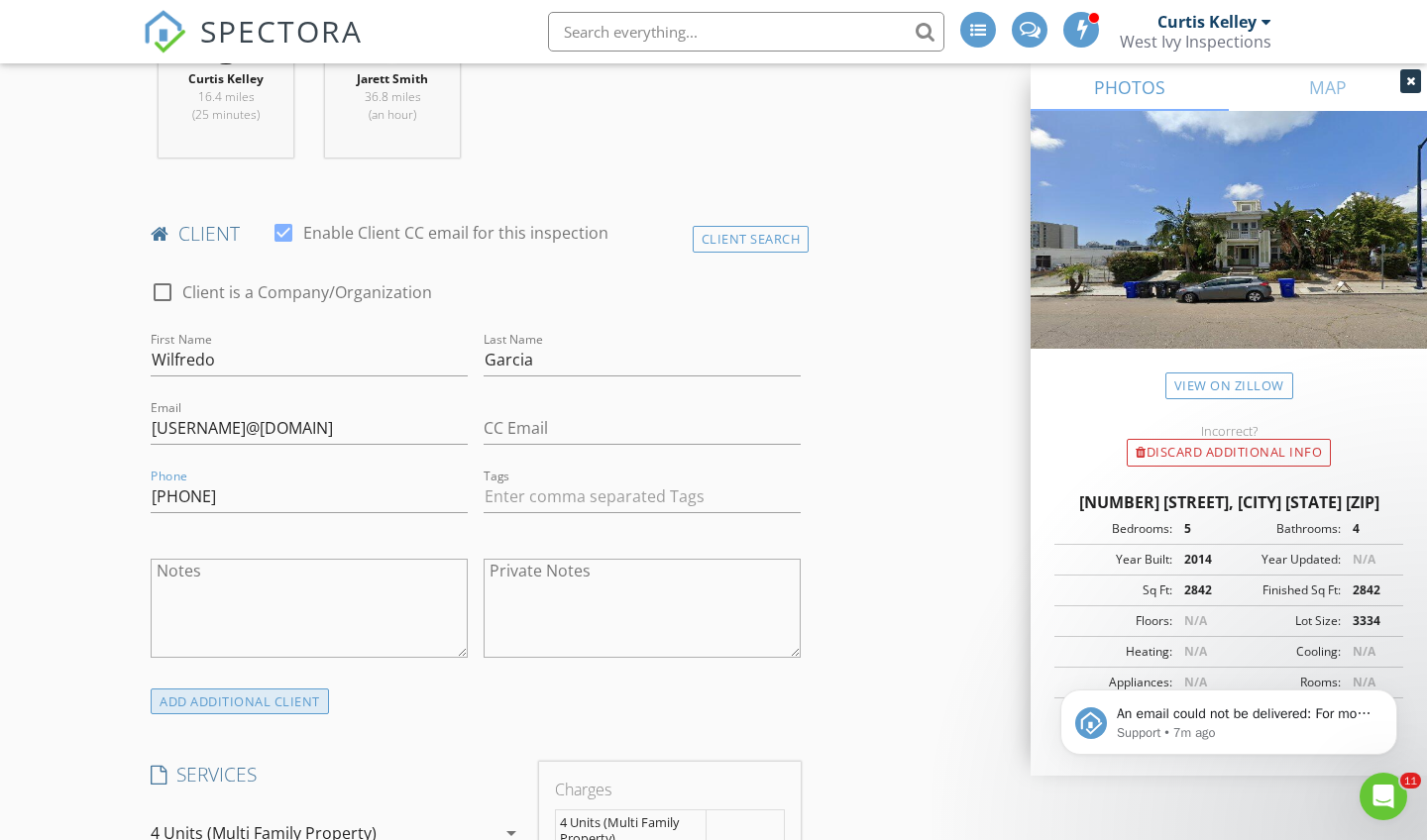 click on "ADD ADDITIONAL client" at bounding box center (240, 701) 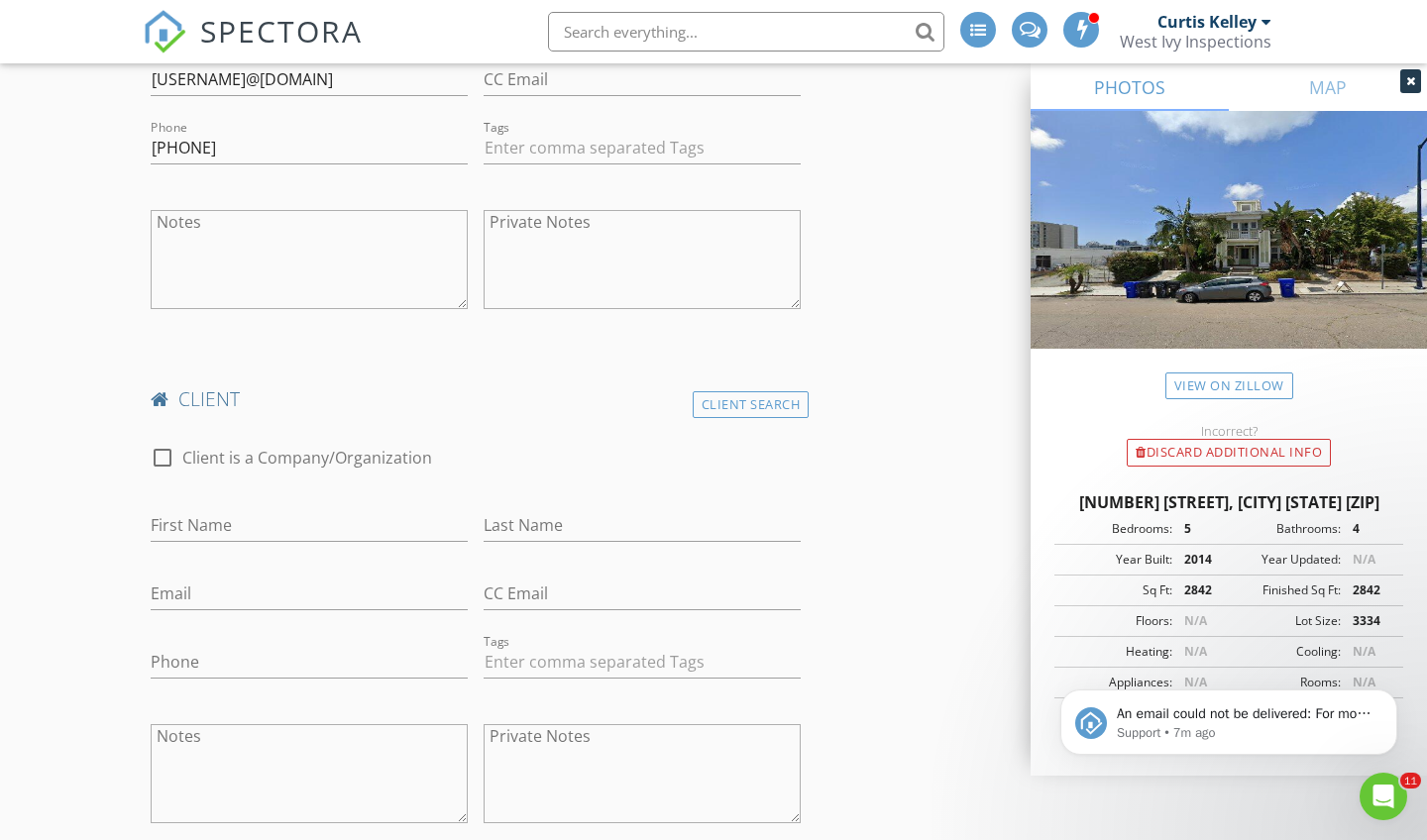 scroll, scrollTop: 1232, scrollLeft: 0, axis: vertical 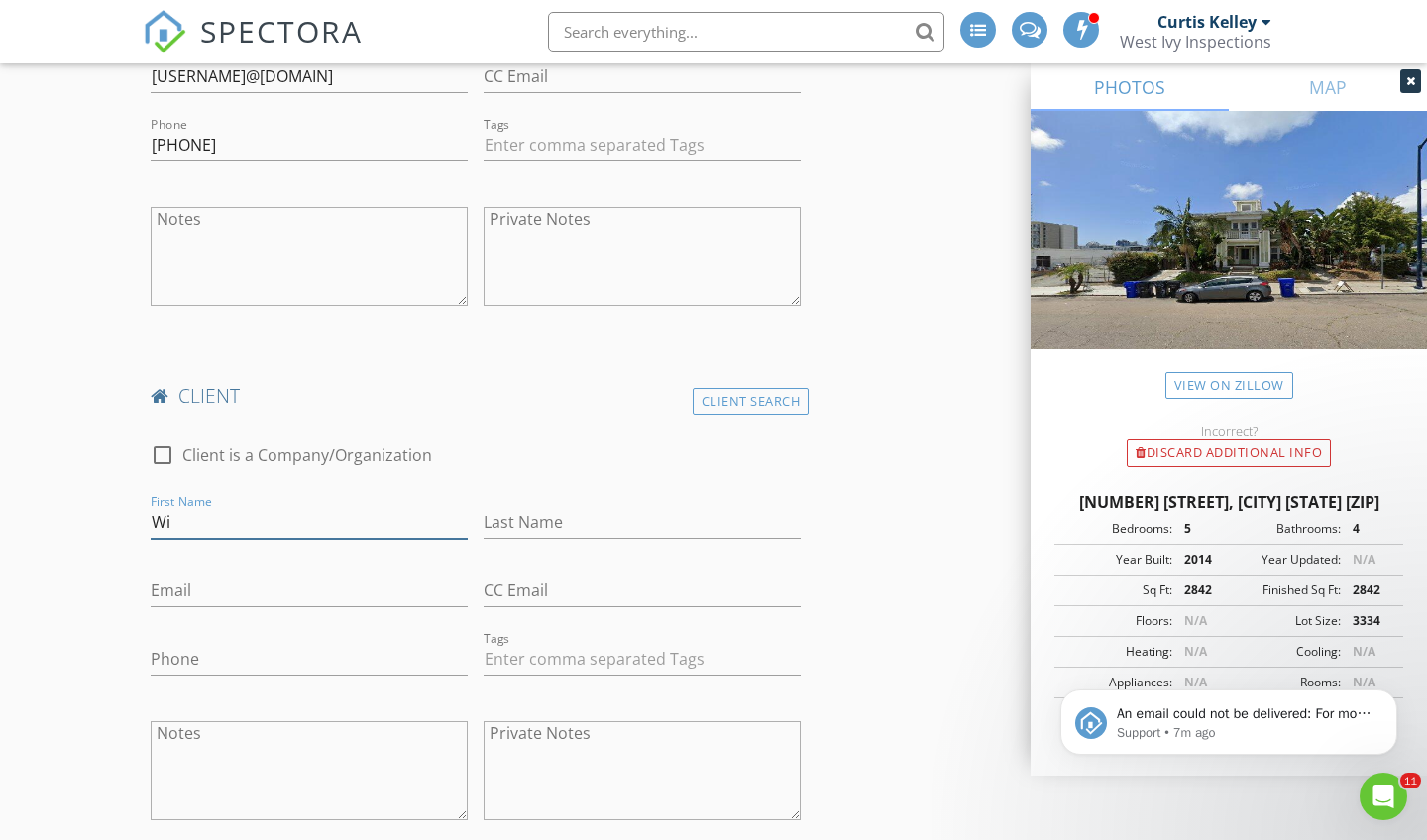 type on "W" 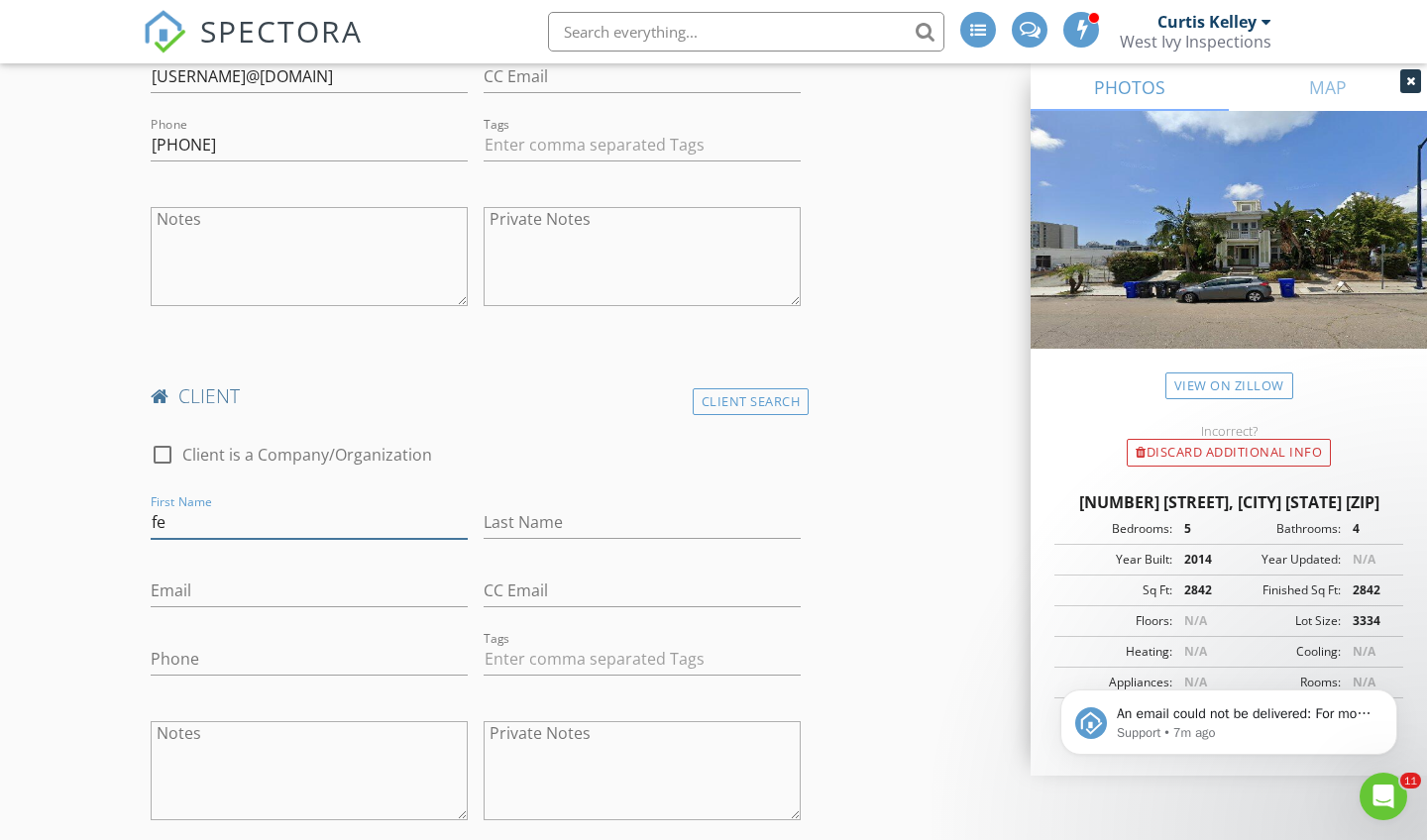 type on "f" 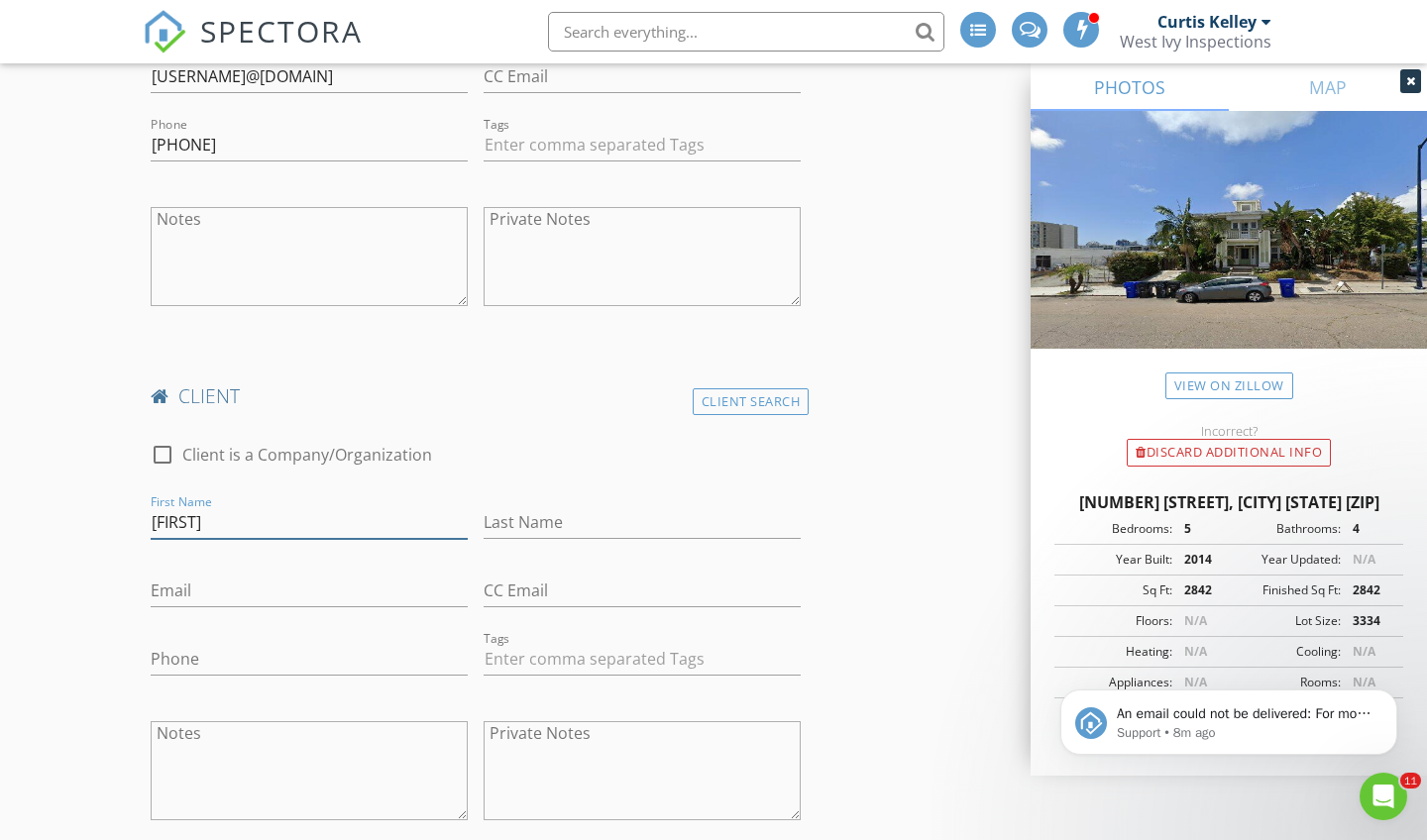 type on "[FIRST]" 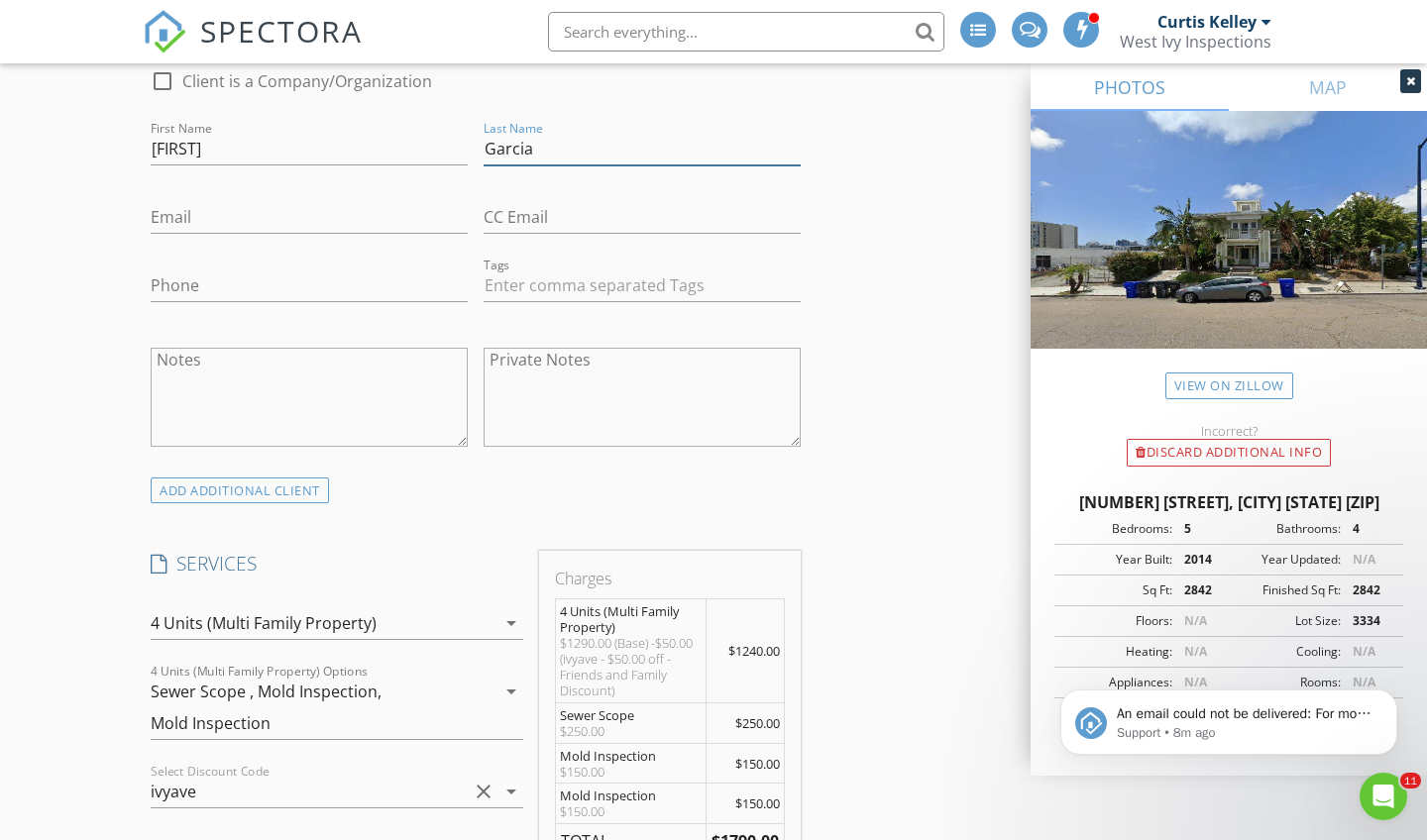 scroll, scrollTop: 1607, scrollLeft: 0, axis: vertical 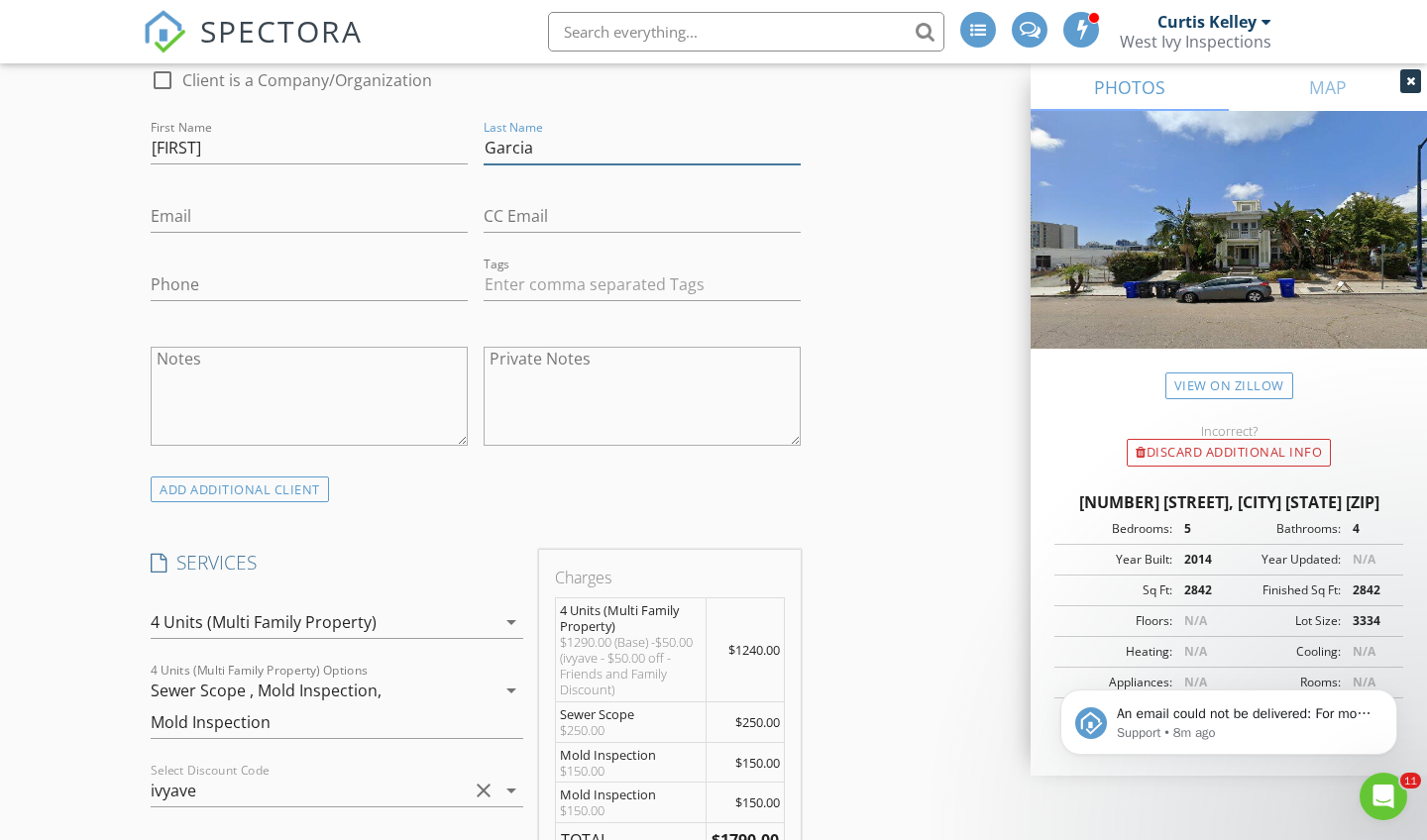 type on "Garcia" 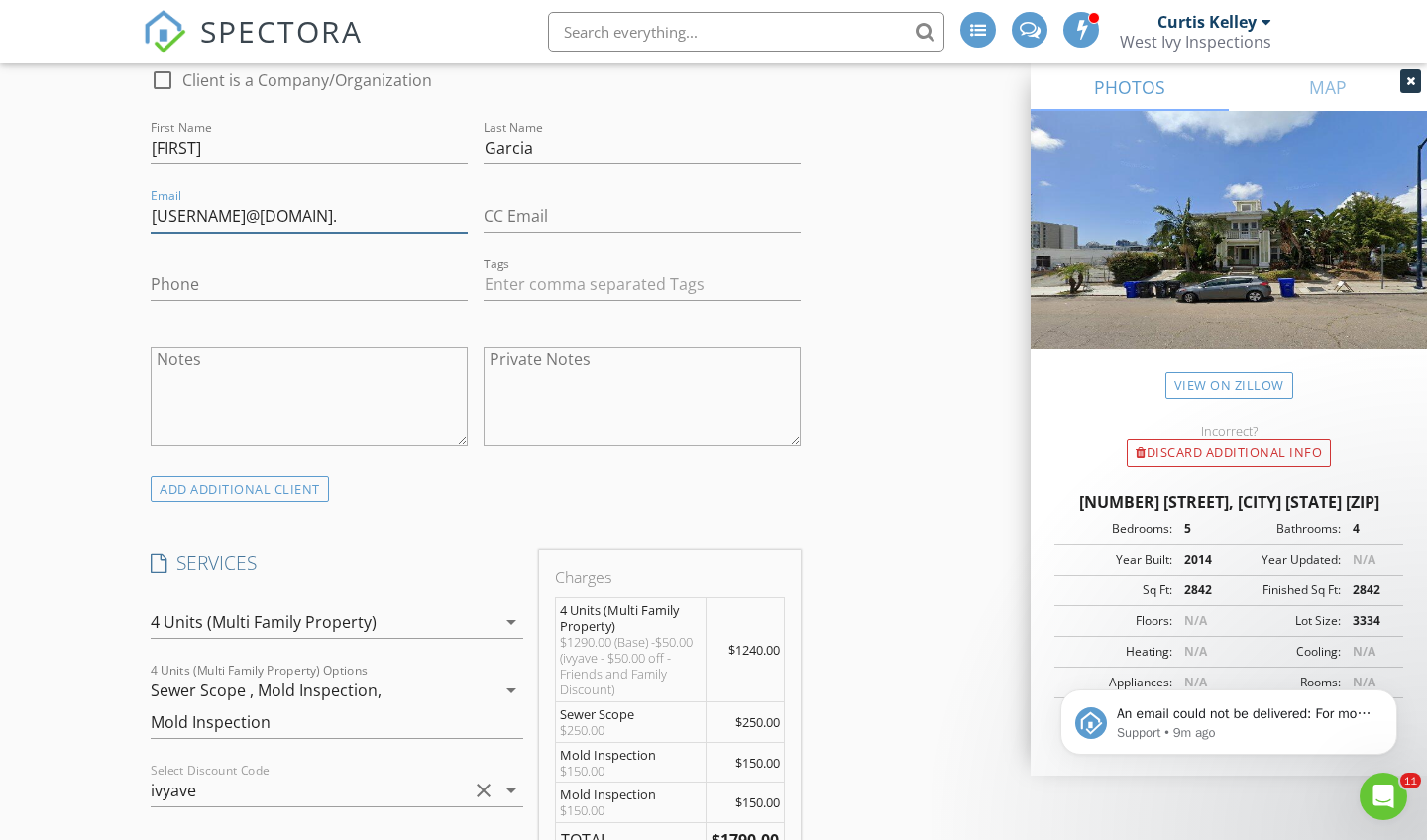 type on "[EMAIL]" 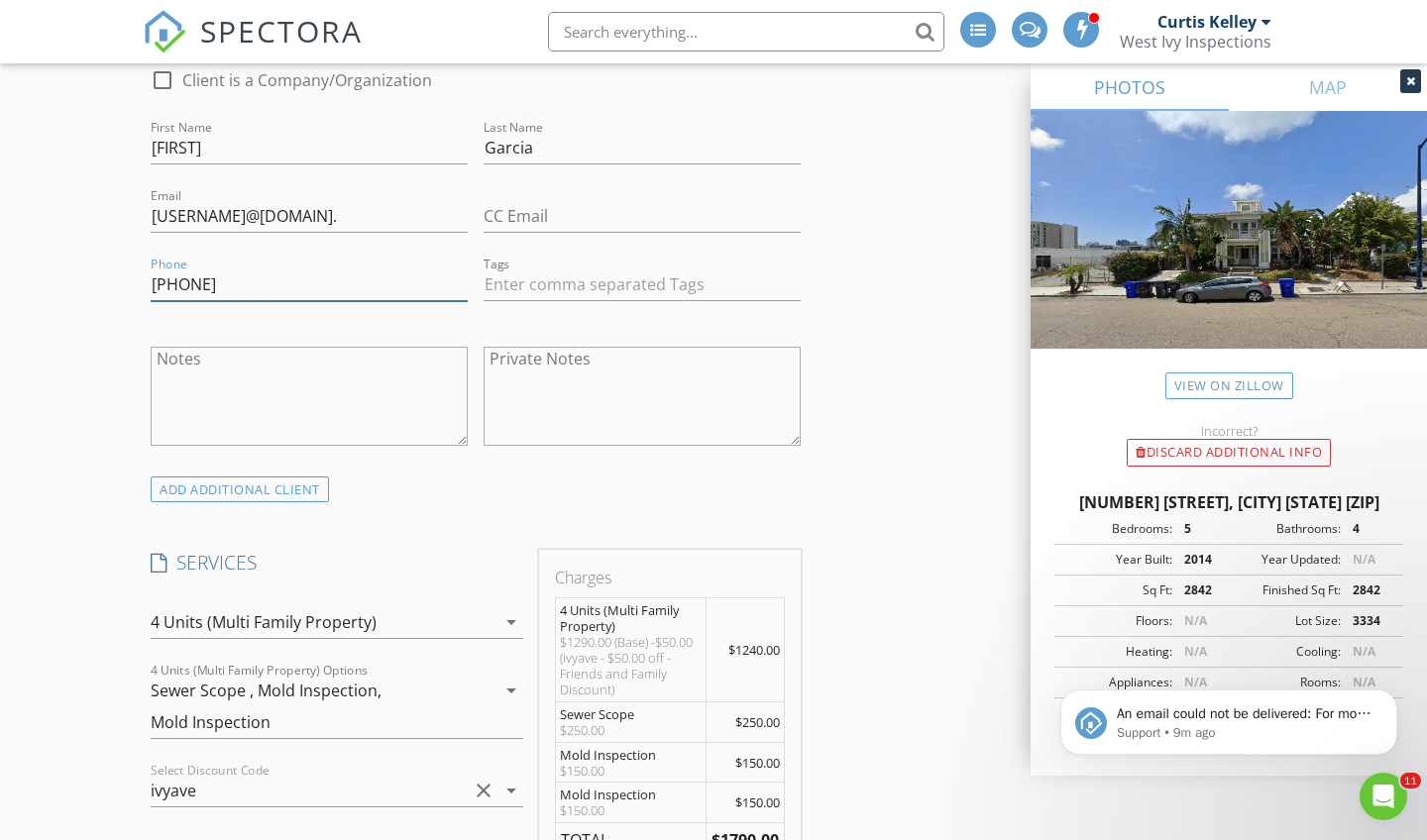 type on "[PHONE]" 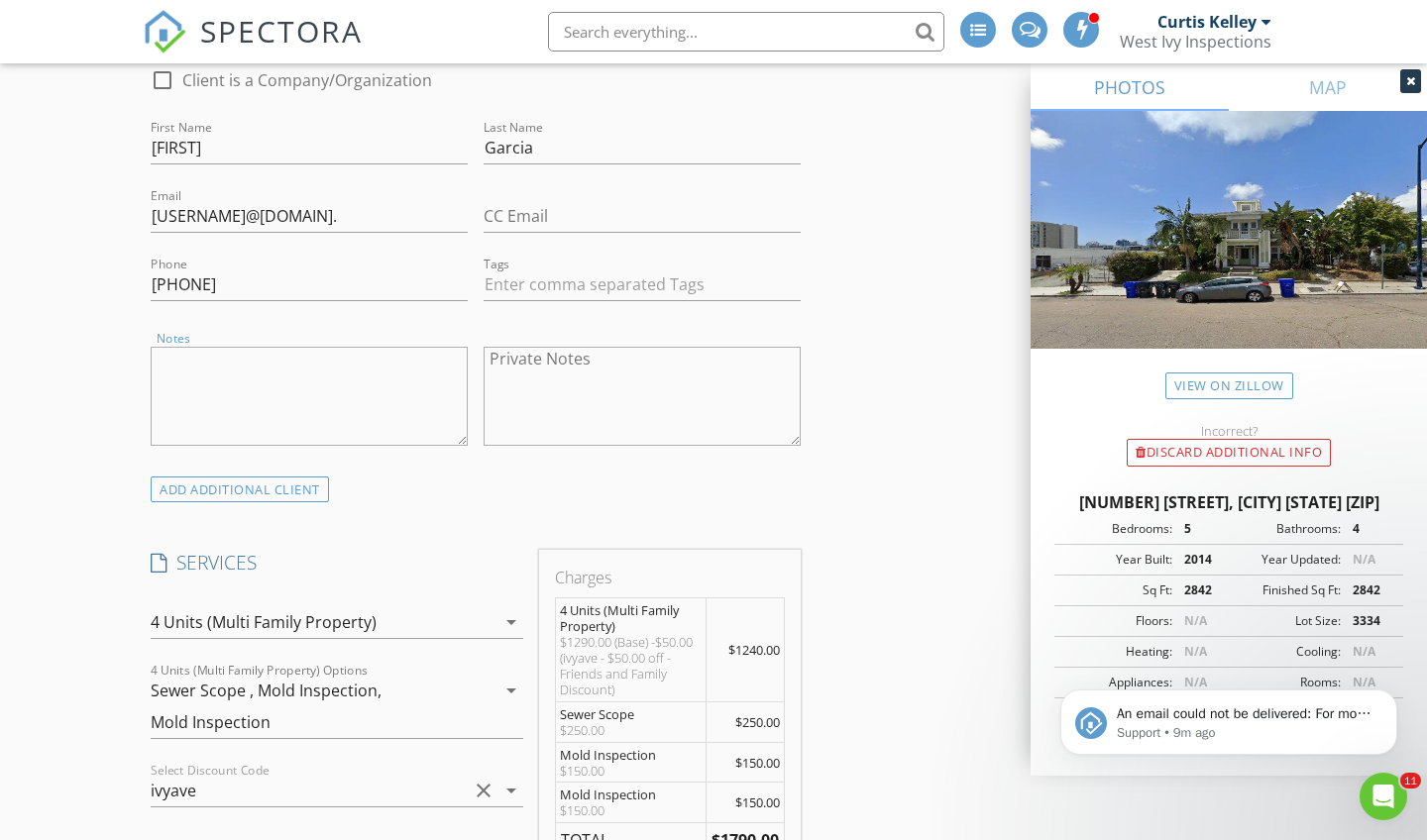 click on "Notes" at bounding box center (309, 396) 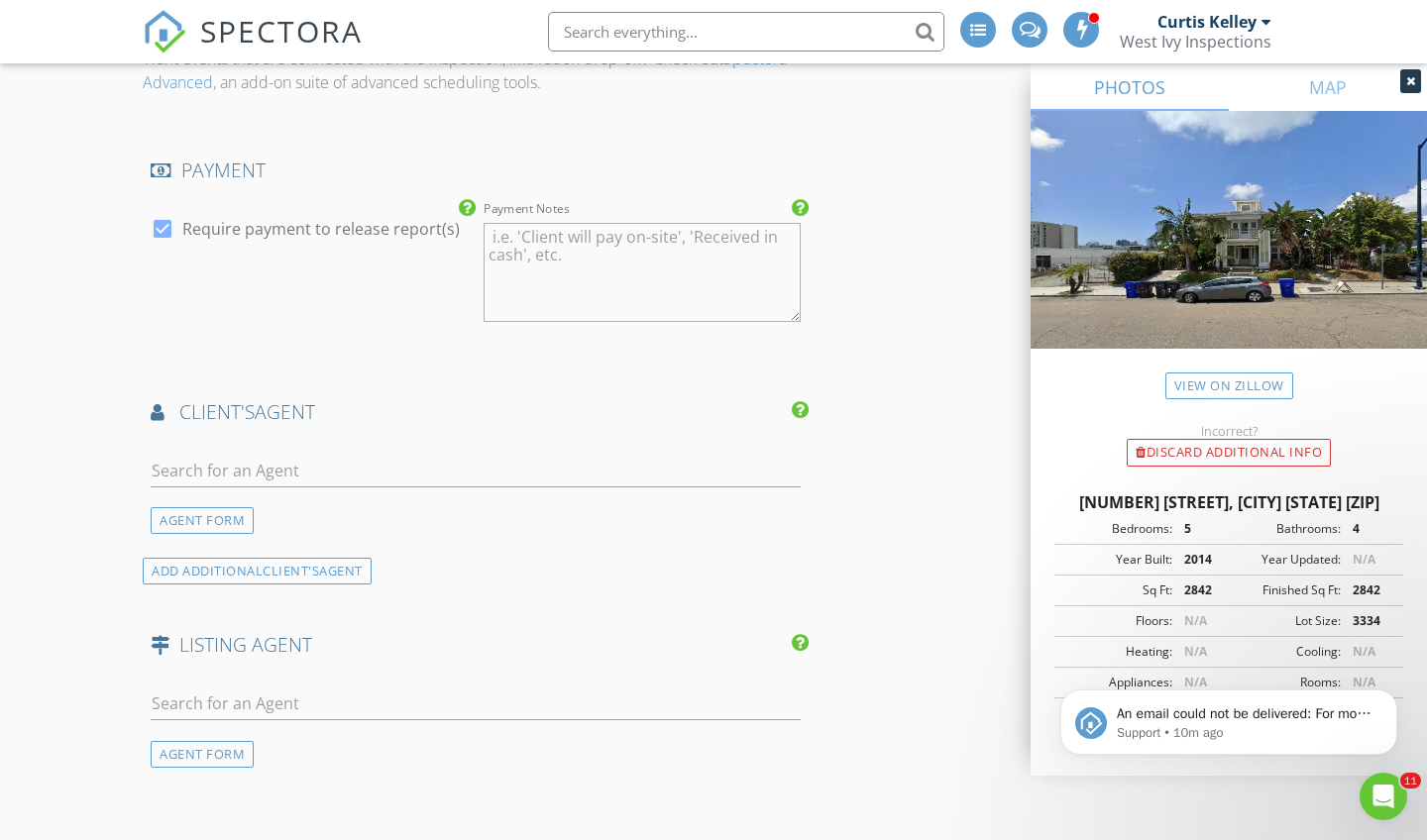 scroll, scrollTop: 2803, scrollLeft: 0, axis: vertical 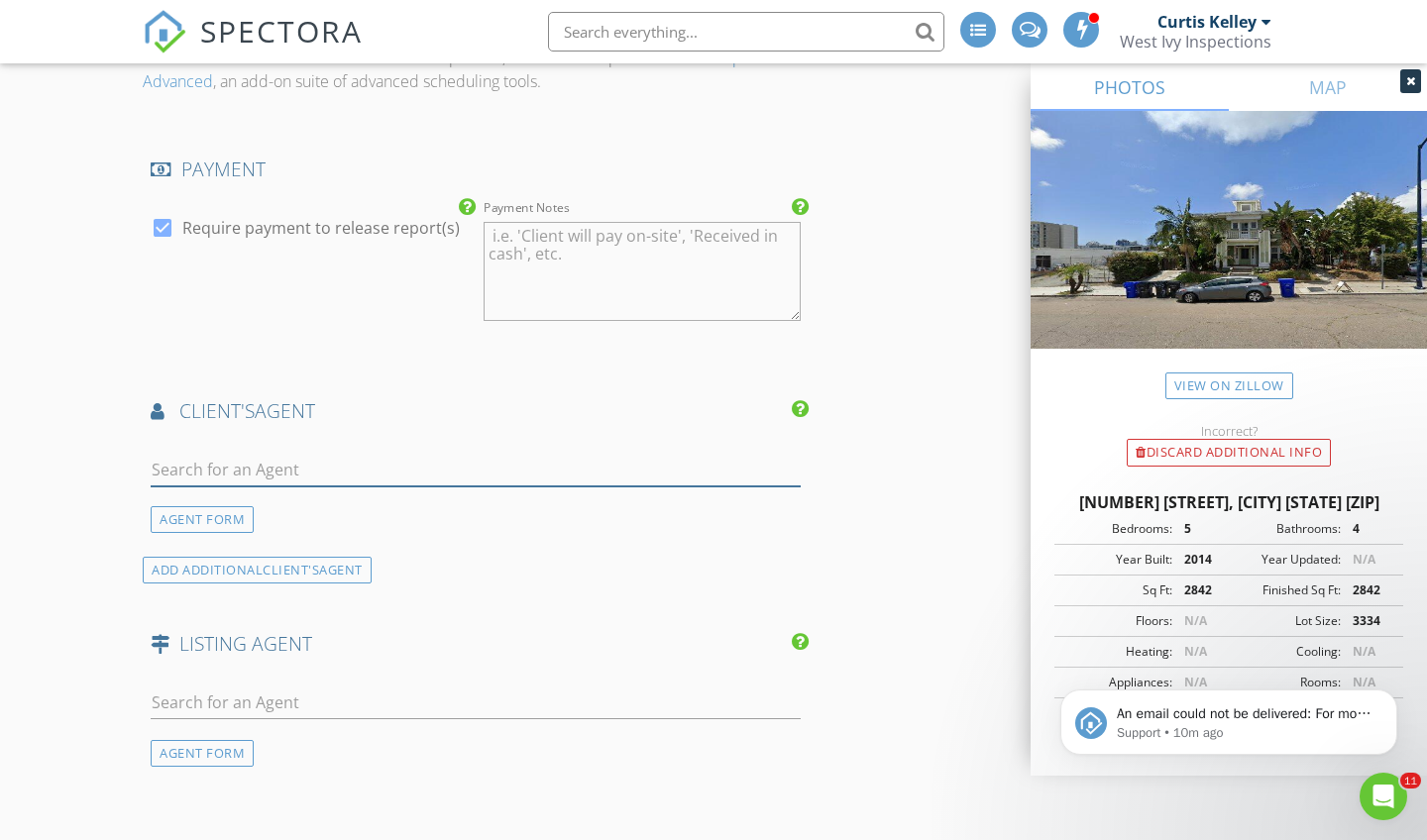 click at bounding box center (476, 470) 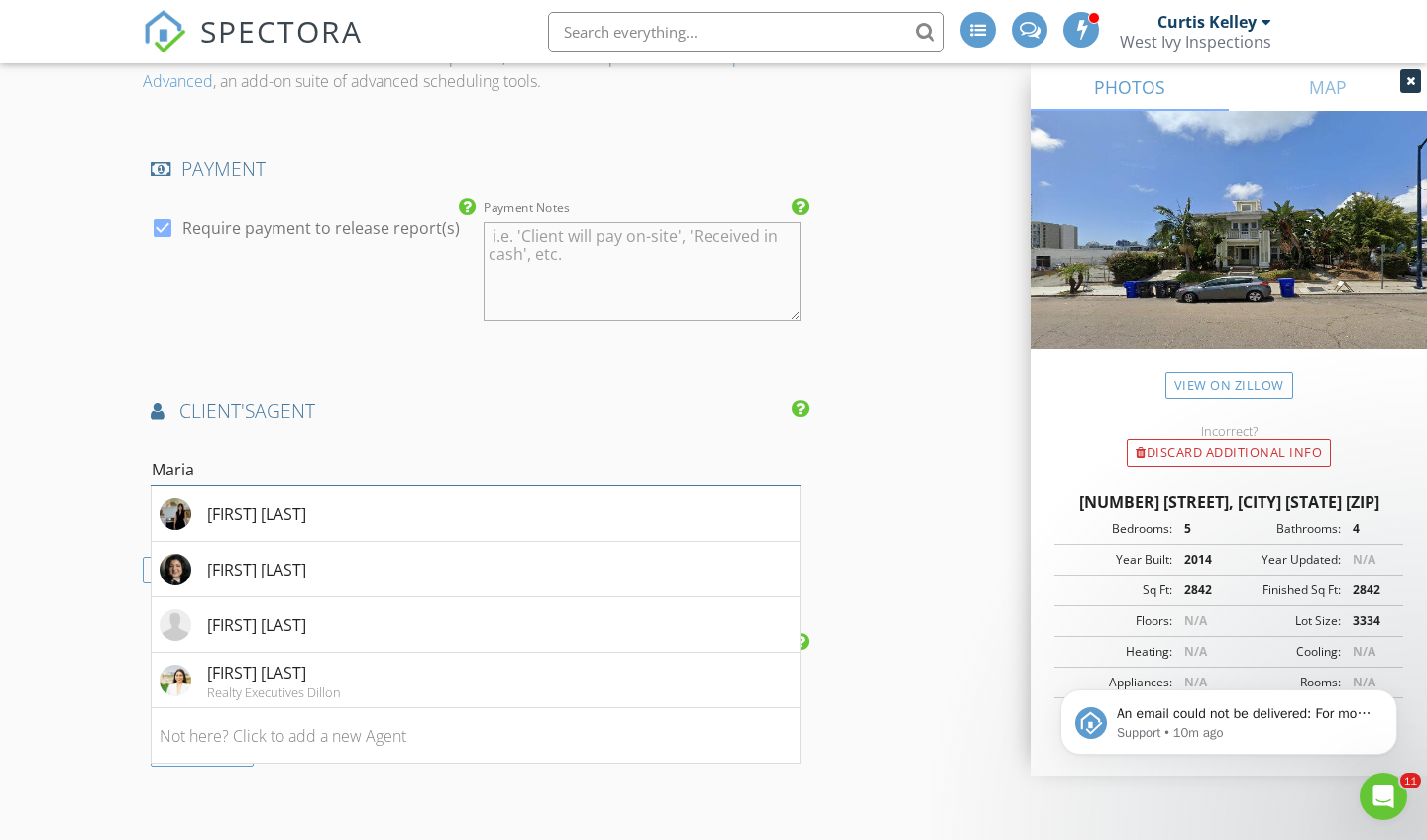 type on "Maria" 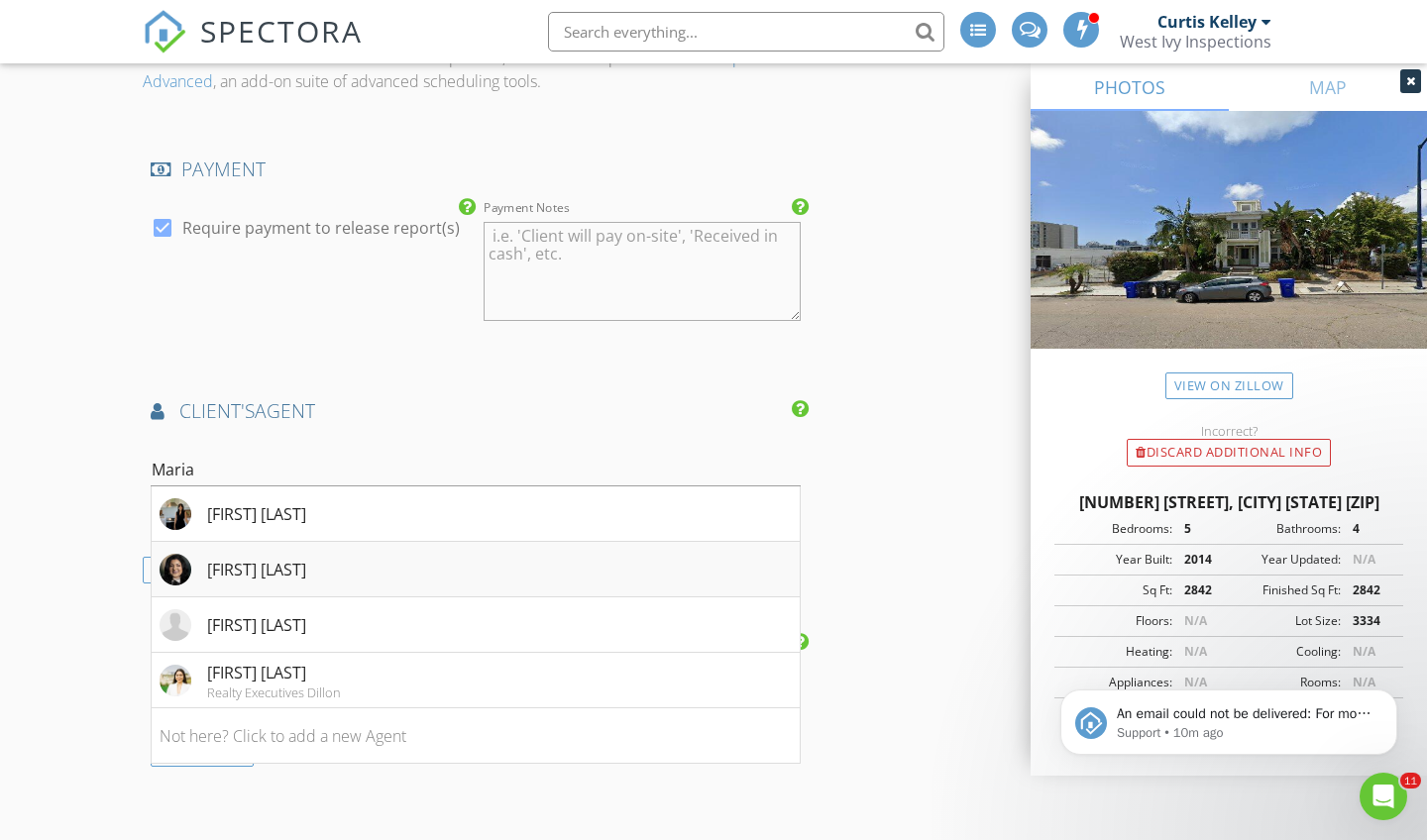 drag, startPoint x: 218, startPoint y: 460, endPoint x: 227, endPoint y: 568, distance: 108.374351 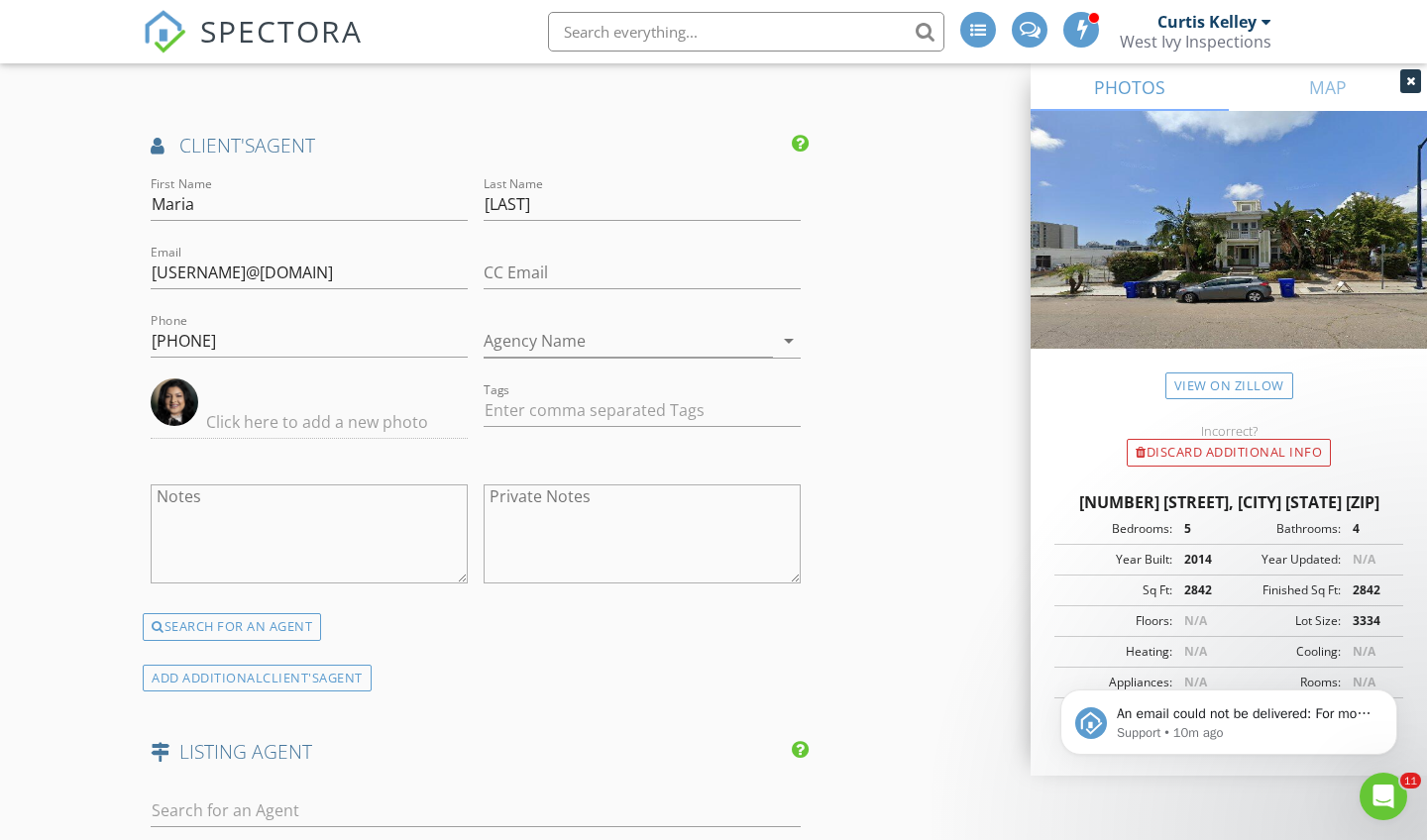 scroll, scrollTop: 3075, scrollLeft: 0, axis: vertical 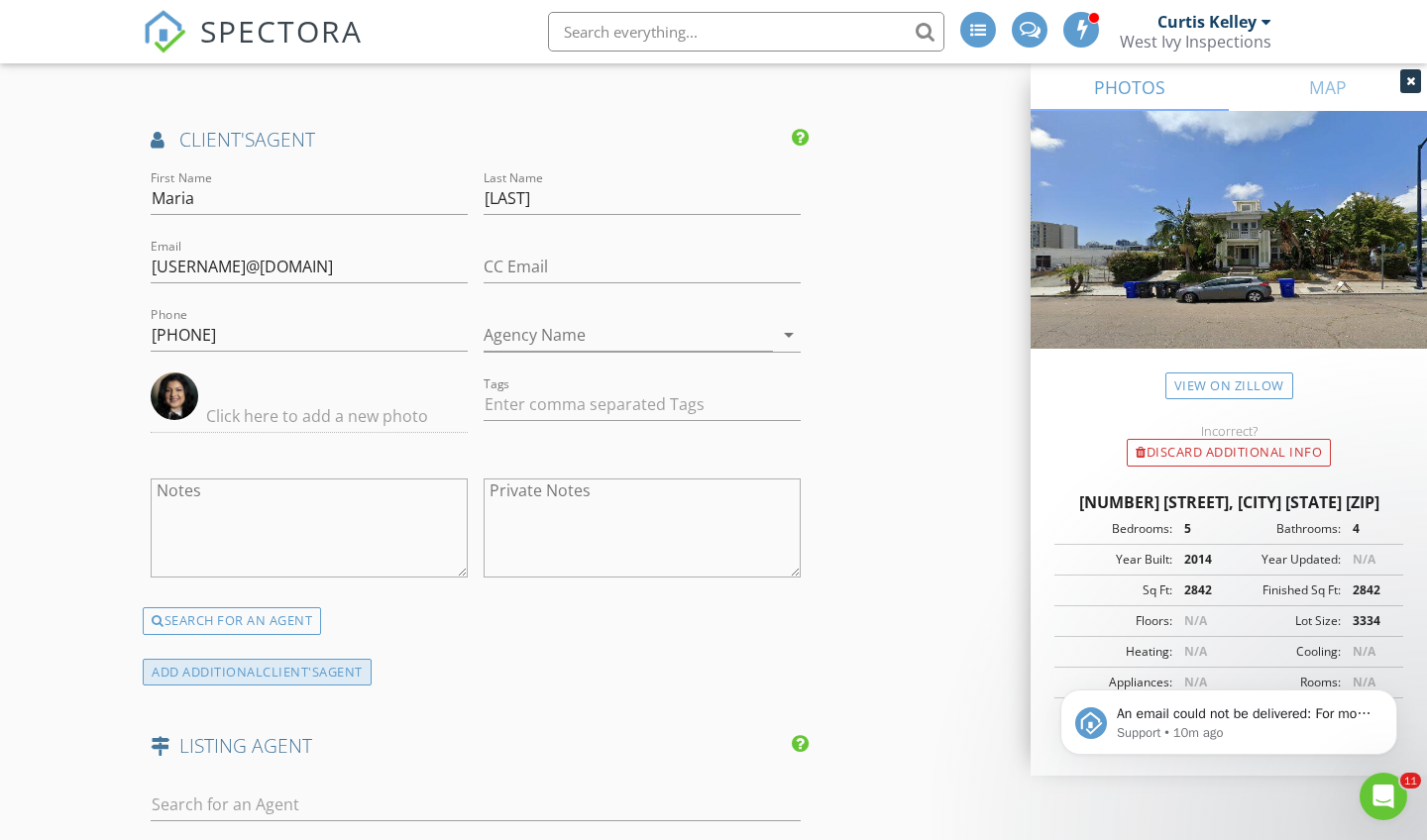 click on "ADD ADDITIONAL
client's  AGENT" at bounding box center [257, 672] 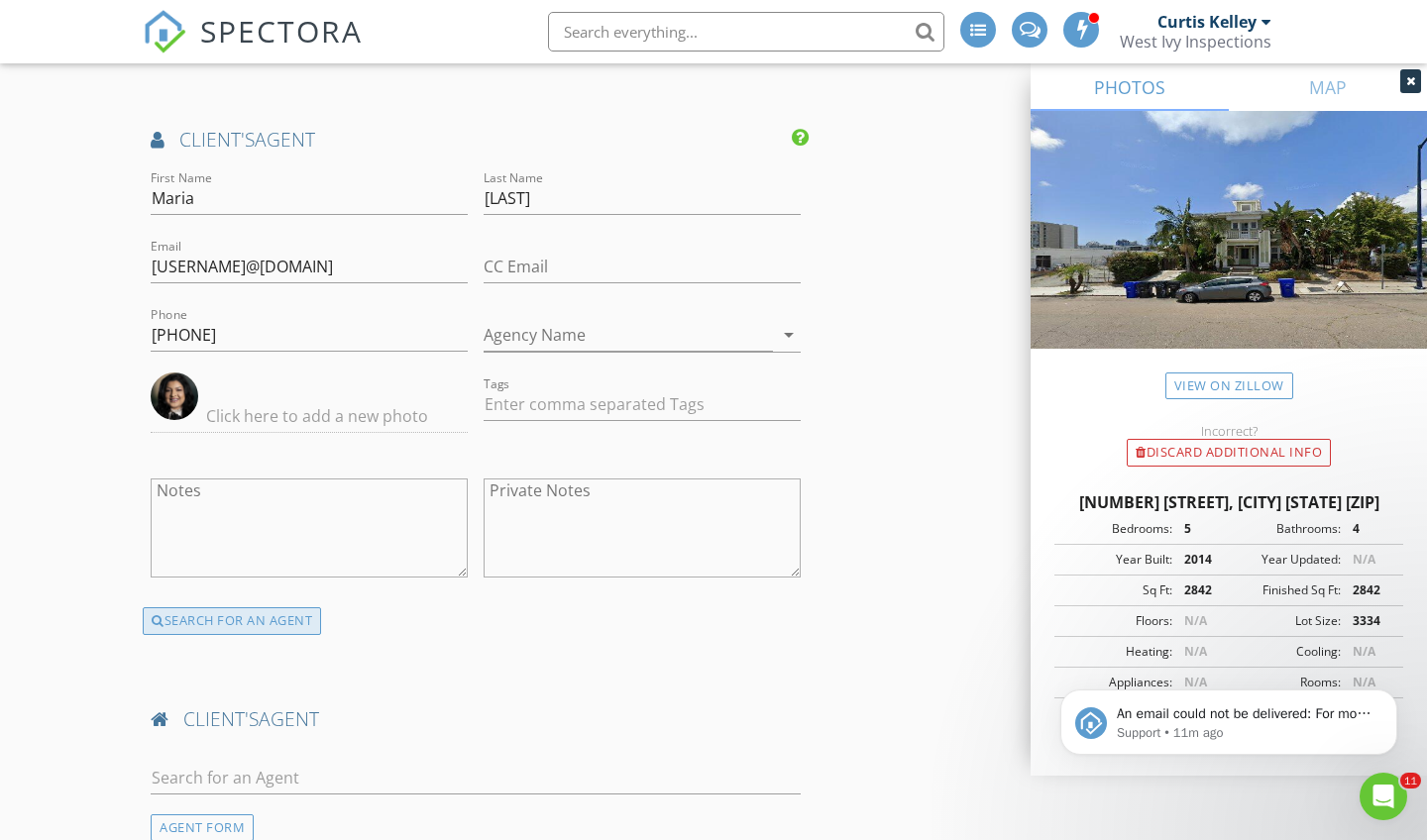 click on "SEARCH FOR AN AGENT" at bounding box center [232, 621] 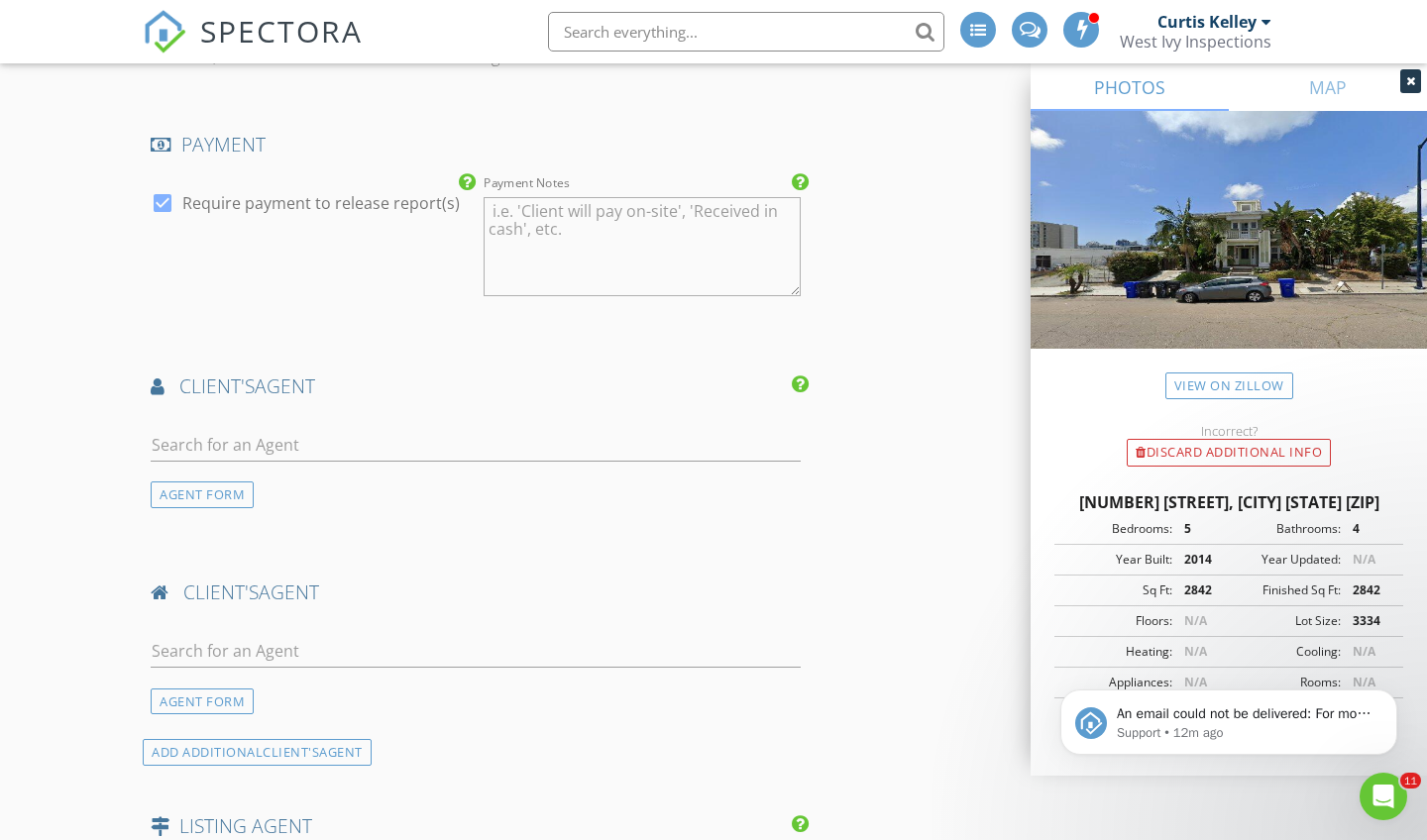 scroll, scrollTop: 2817, scrollLeft: 0, axis: vertical 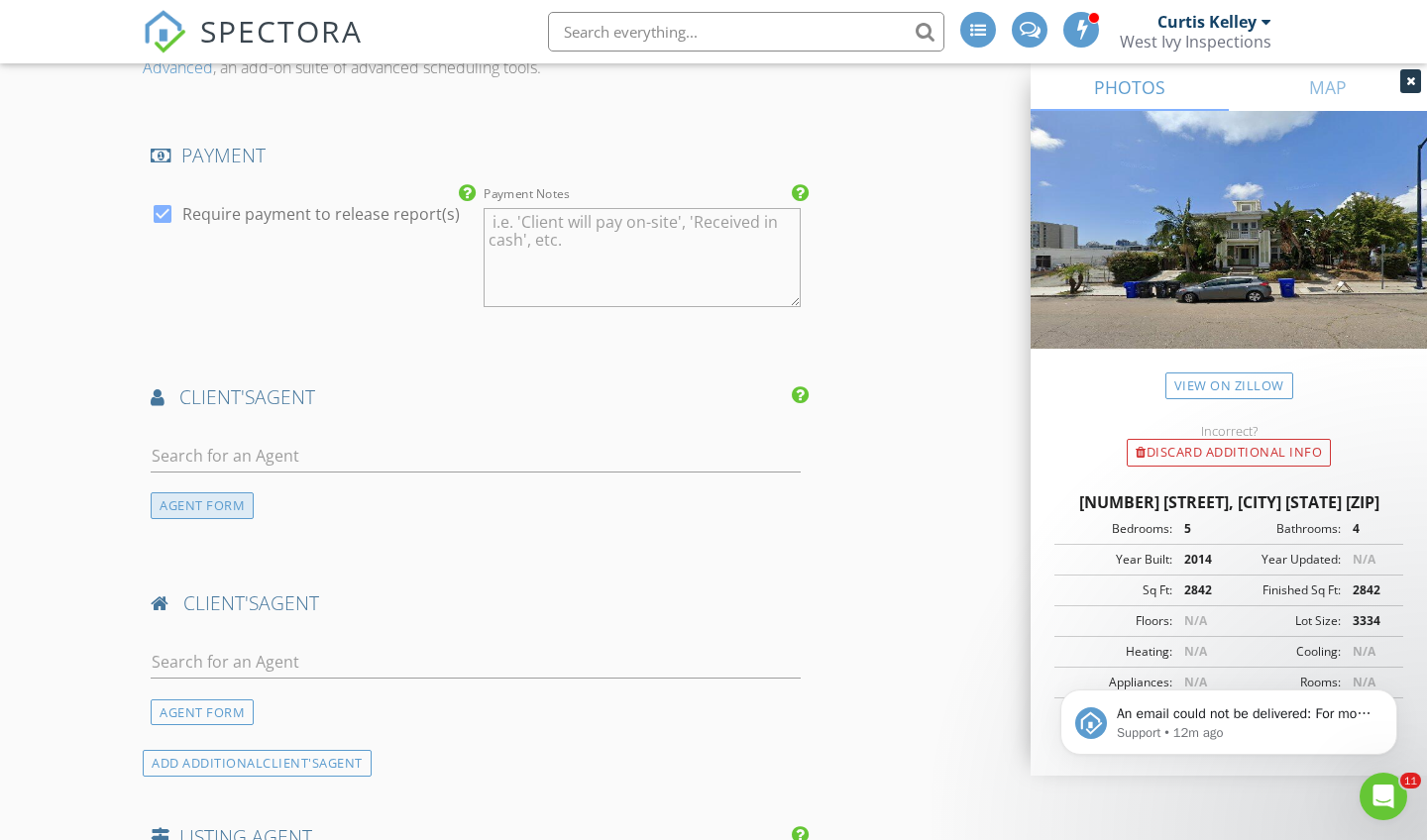 click on "AGENT FORM" at bounding box center (202, 505) 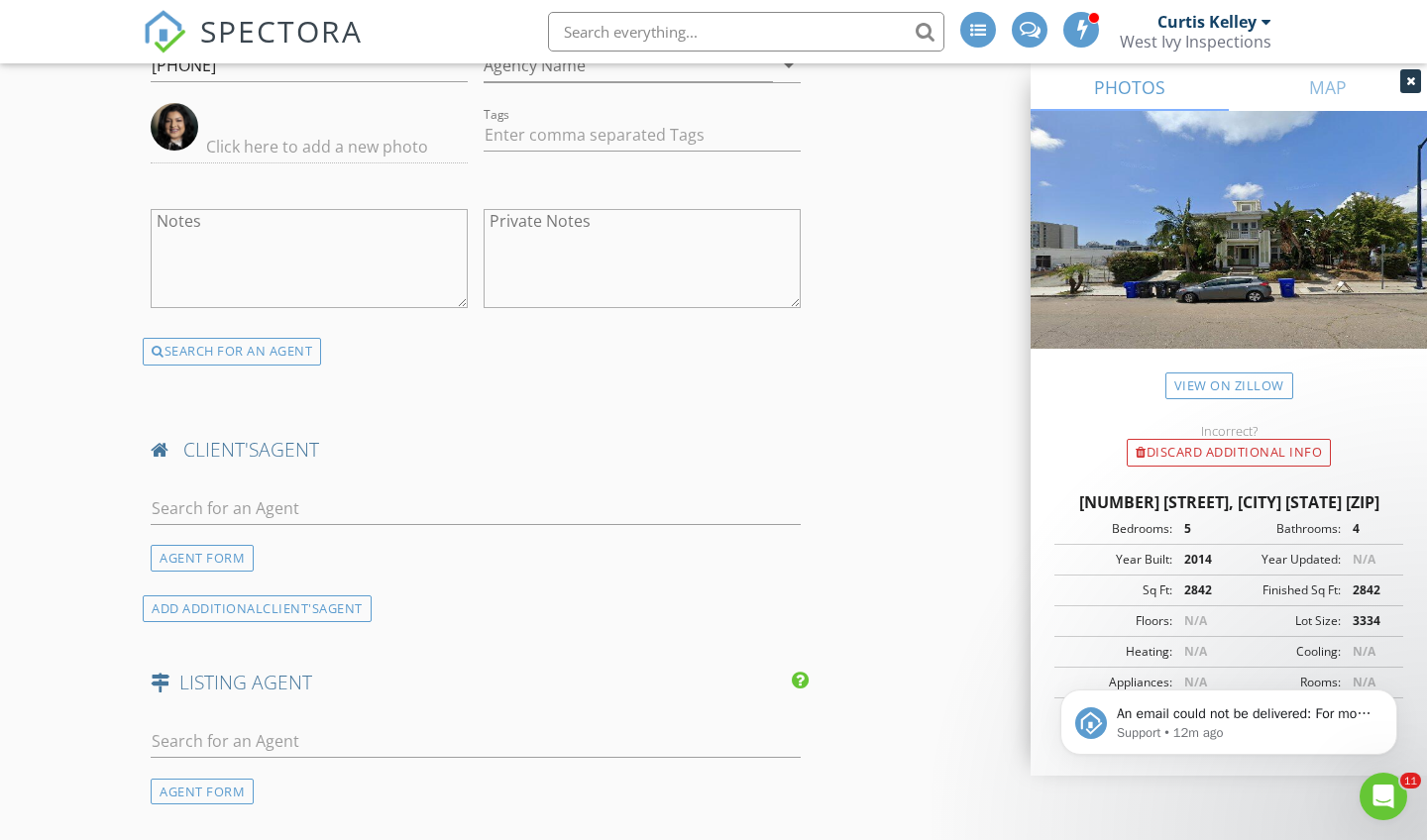 scroll, scrollTop: 3348, scrollLeft: 0, axis: vertical 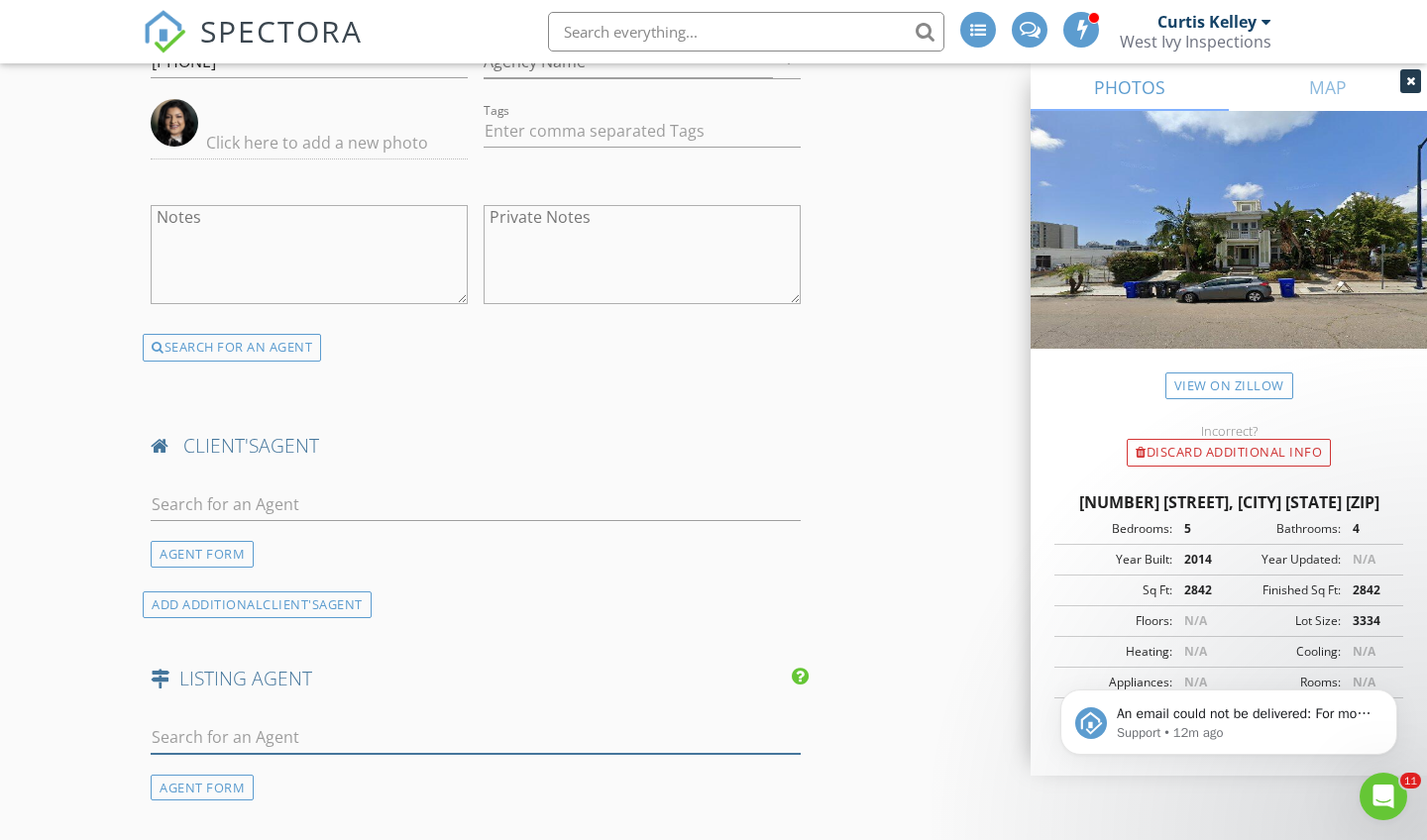 click at bounding box center [476, 737] 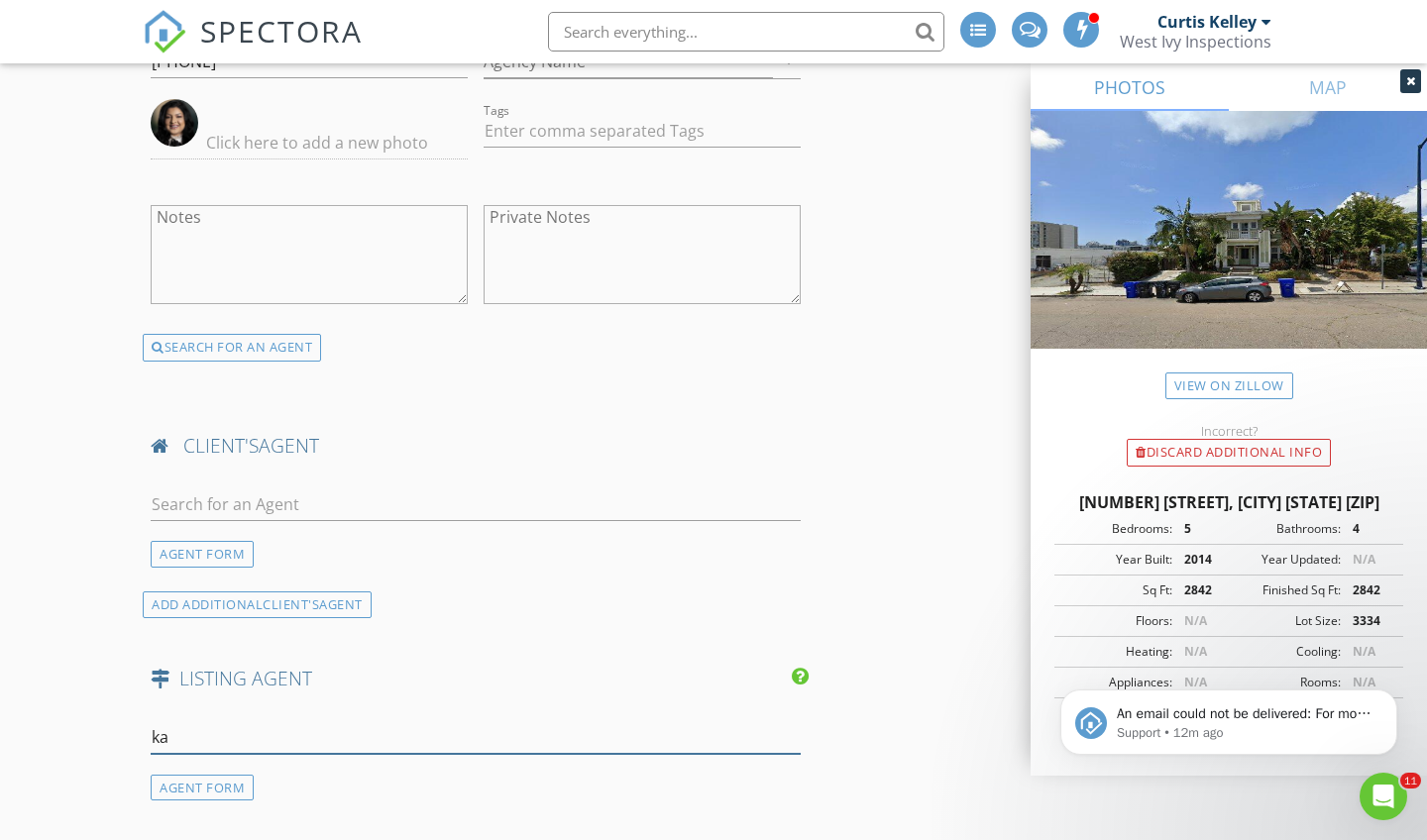 type on "k" 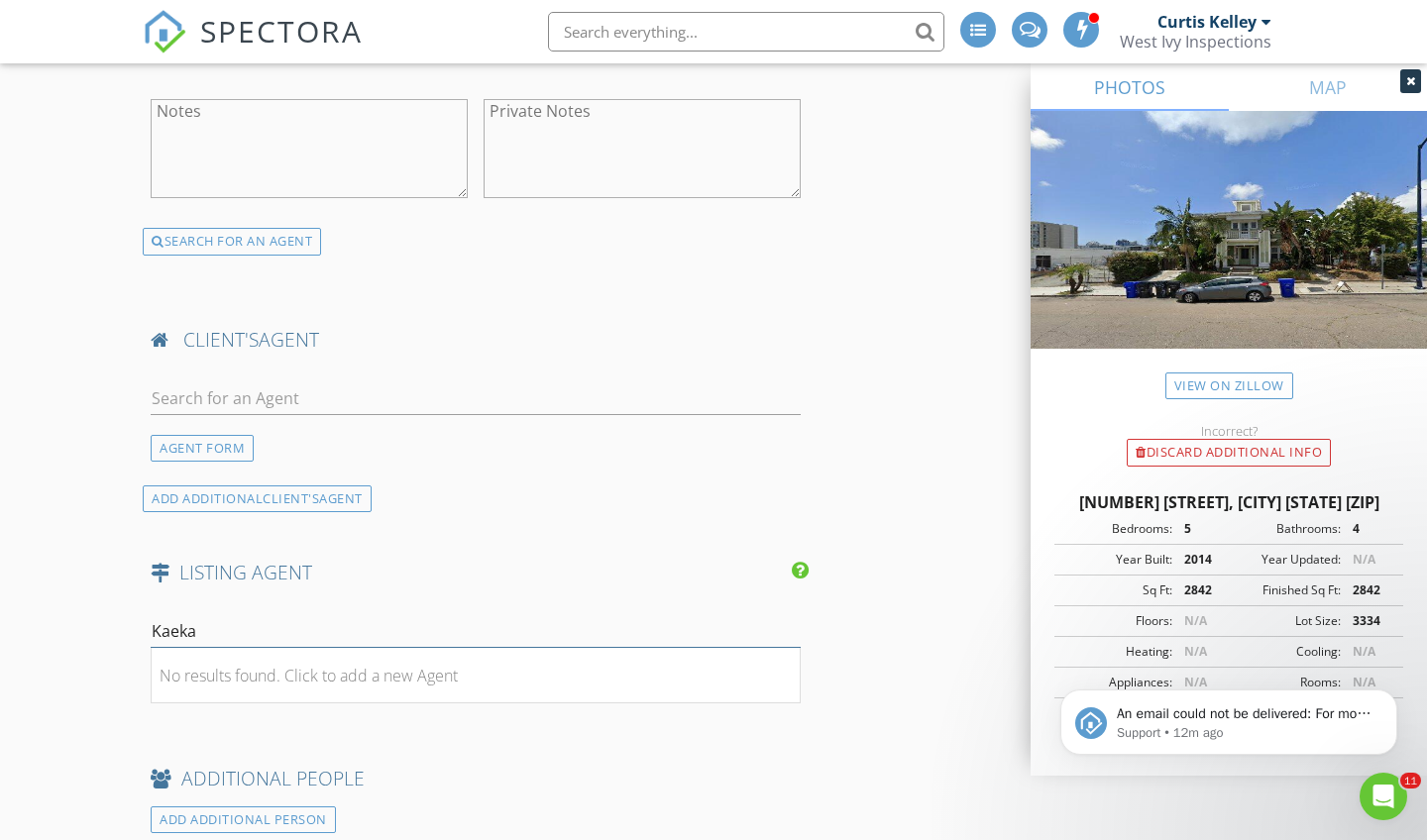 scroll, scrollTop: 3459, scrollLeft: 0, axis: vertical 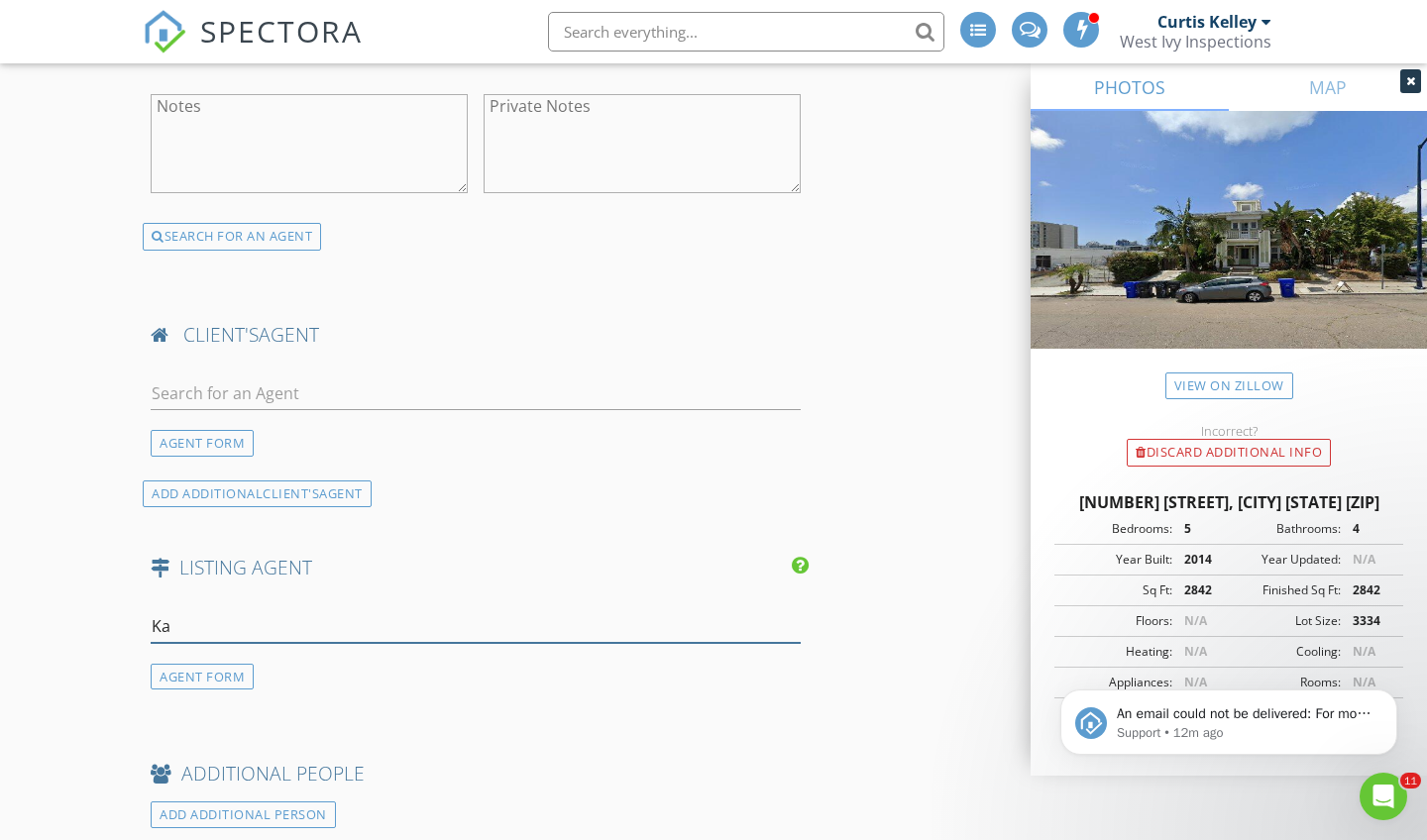 type on "K" 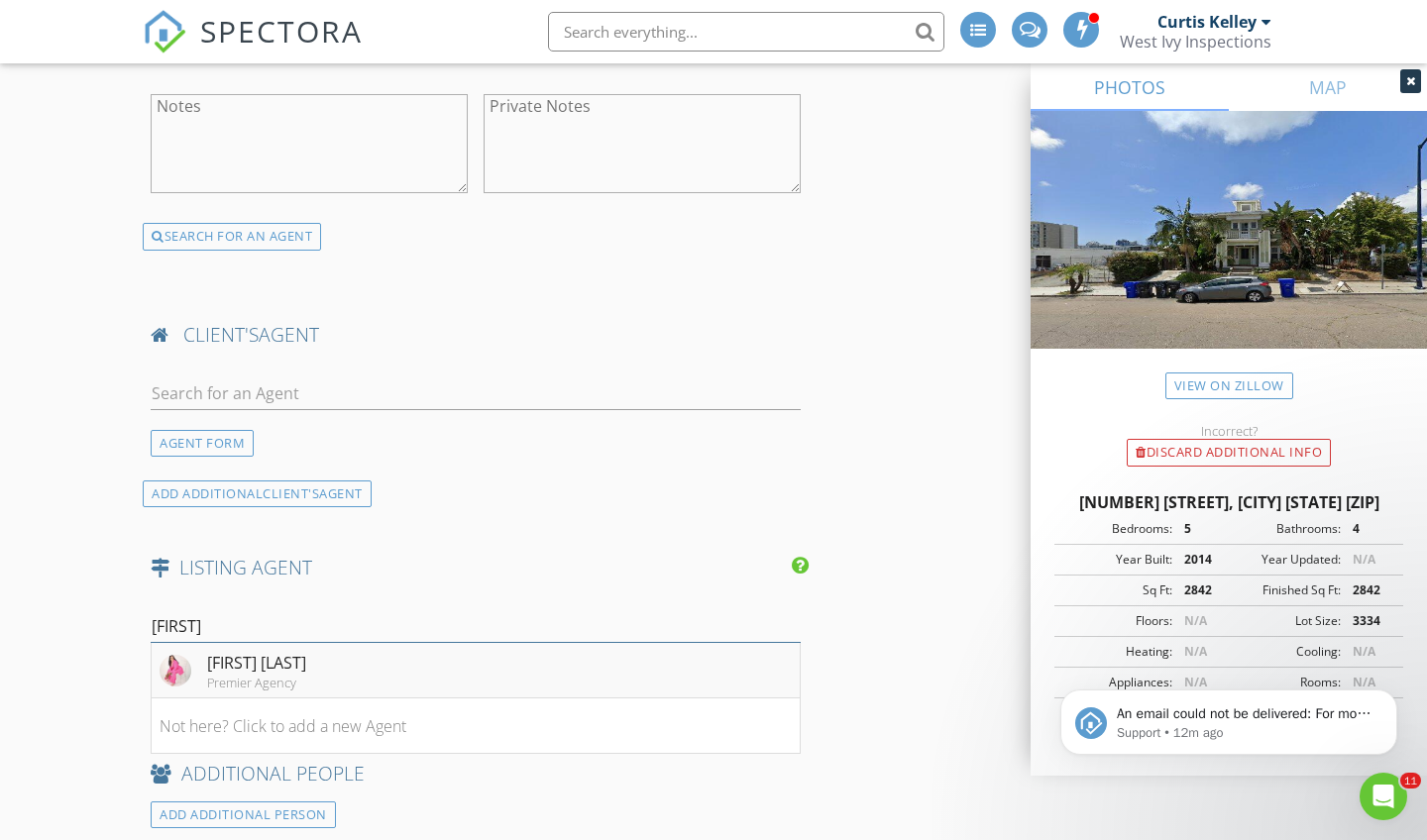type on "karla" 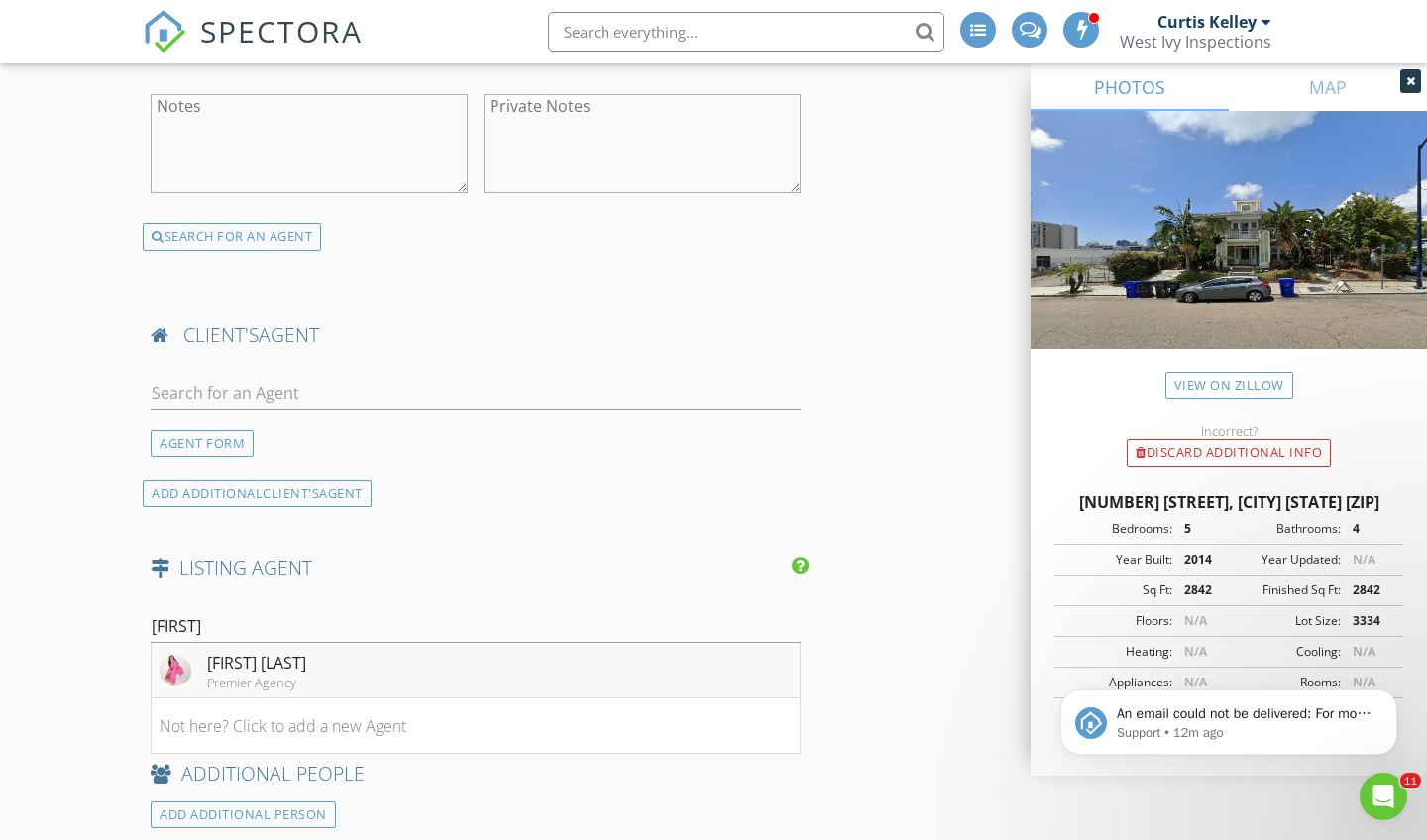 click on "[FIRST] [LAST]" at bounding box center (257, 663) 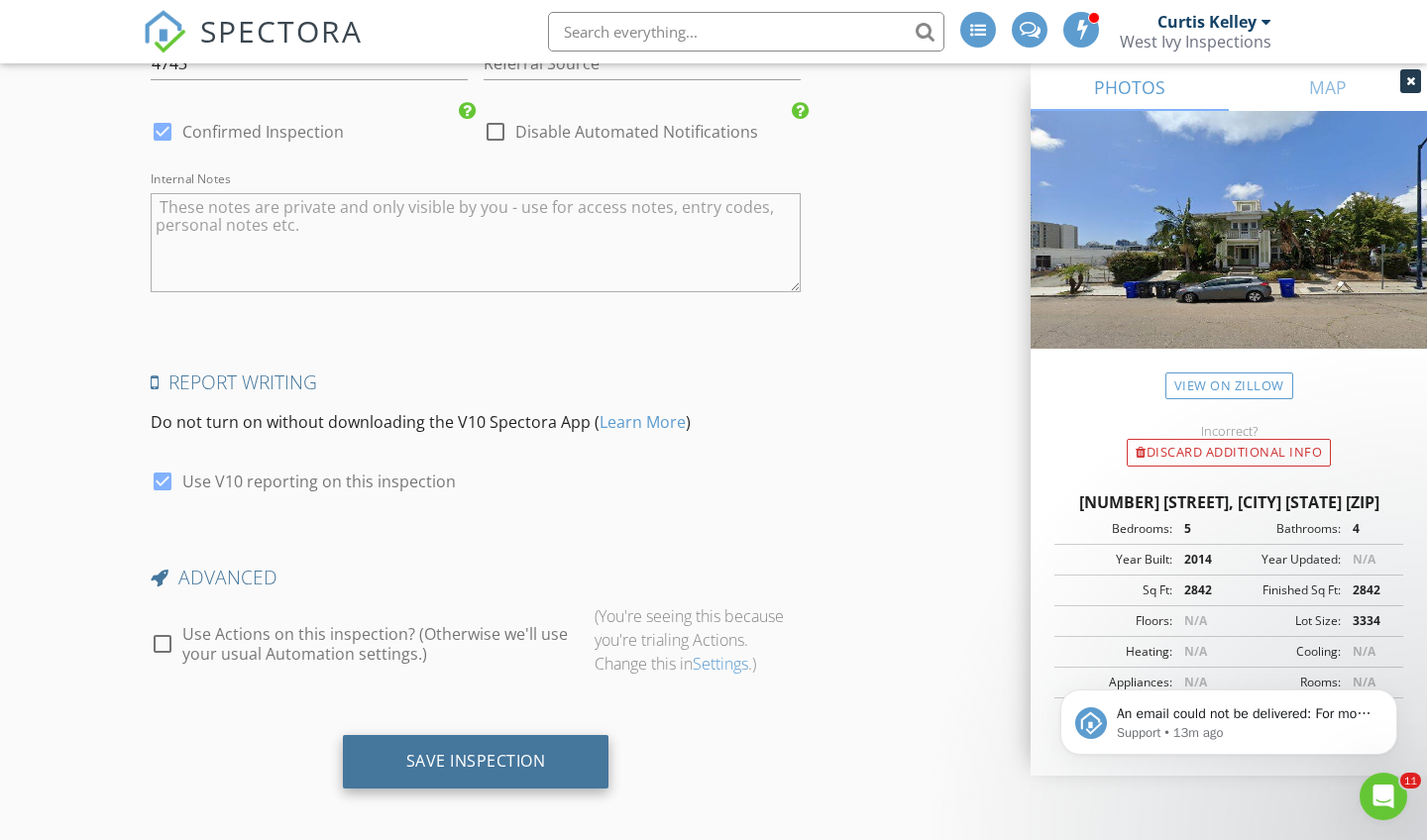 scroll, scrollTop: 4745, scrollLeft: 0, axis: vertical 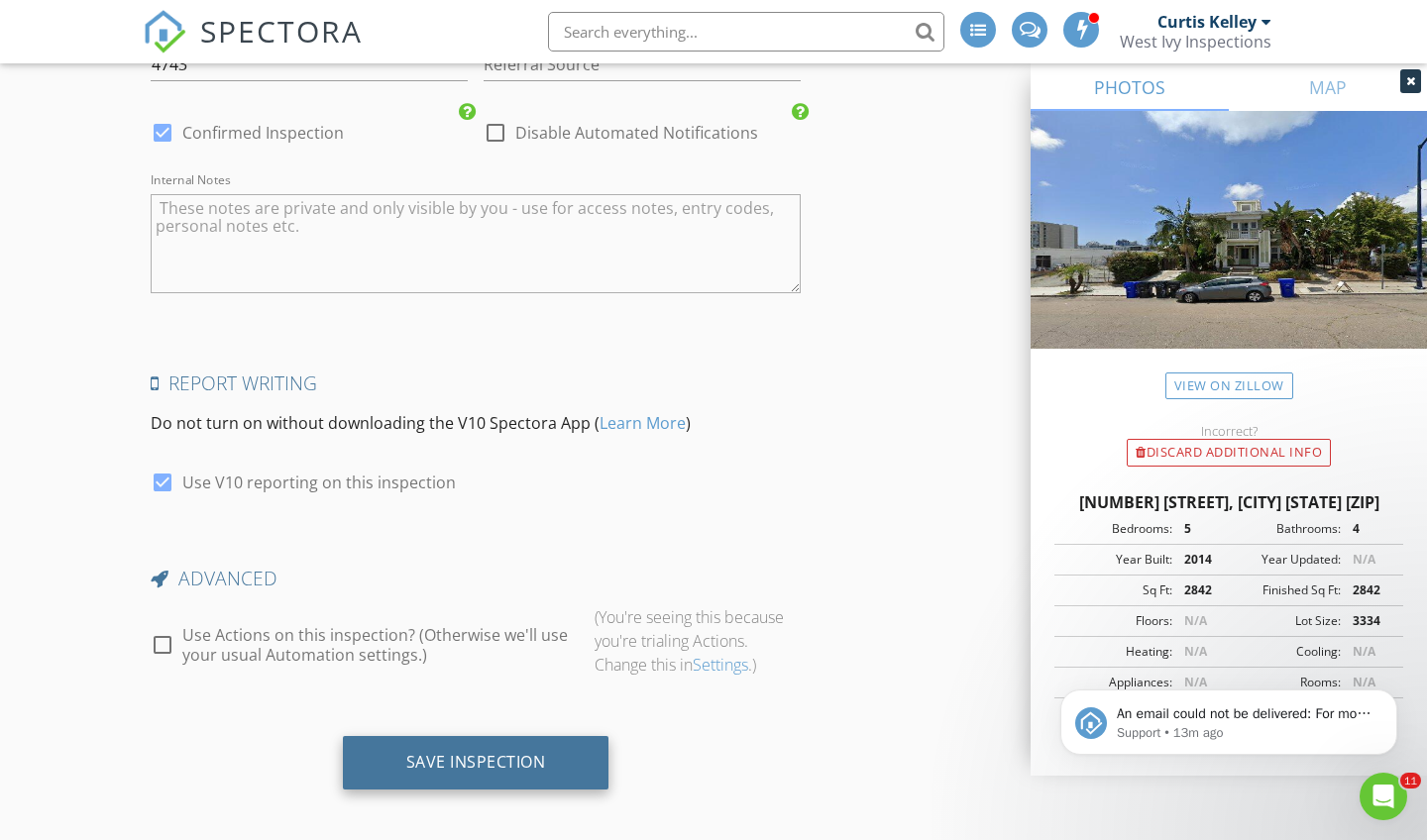 click on "Save Inspection" at bounding box center [476, 762] 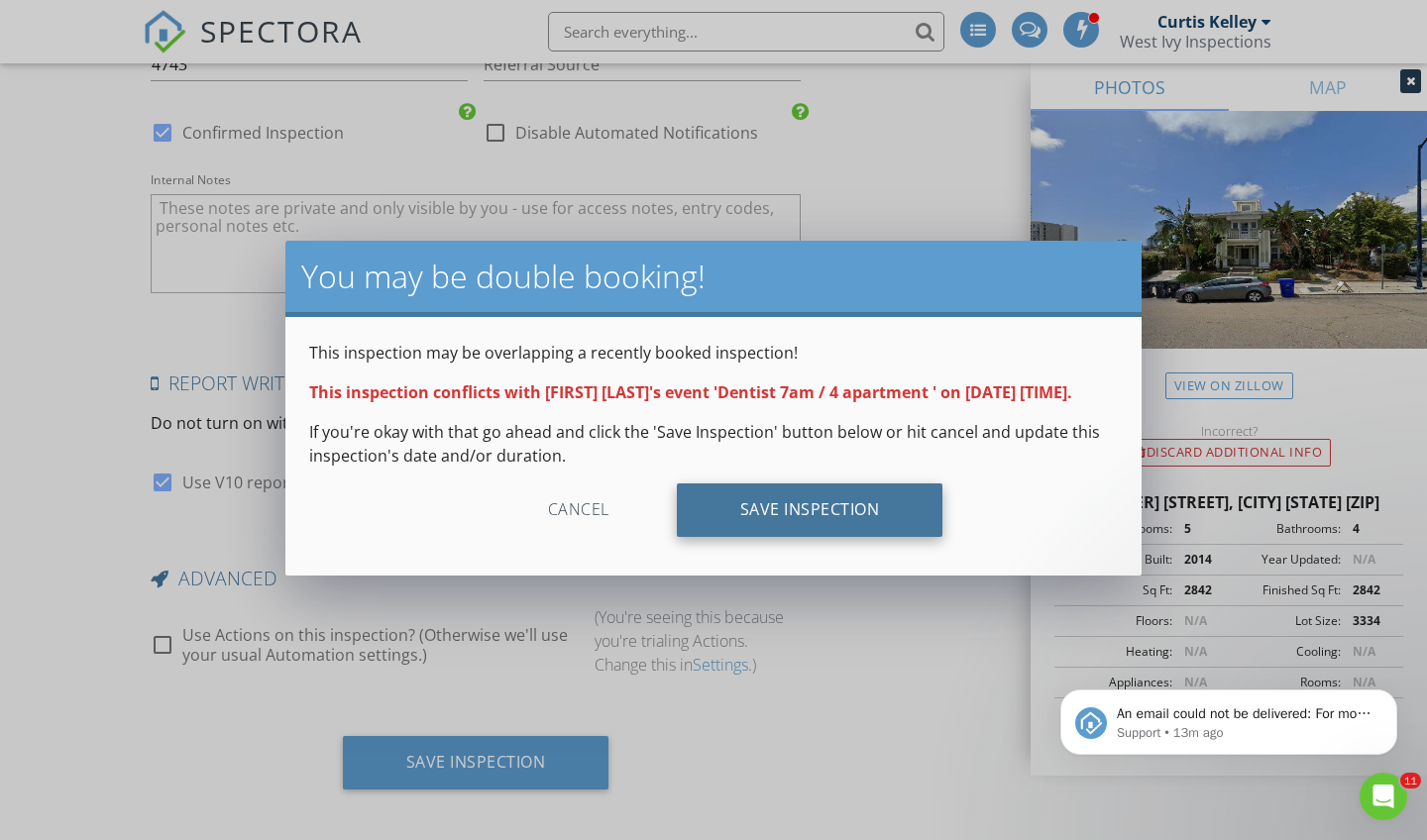 click on "Save Inspection" at bounding box center (810, 510) 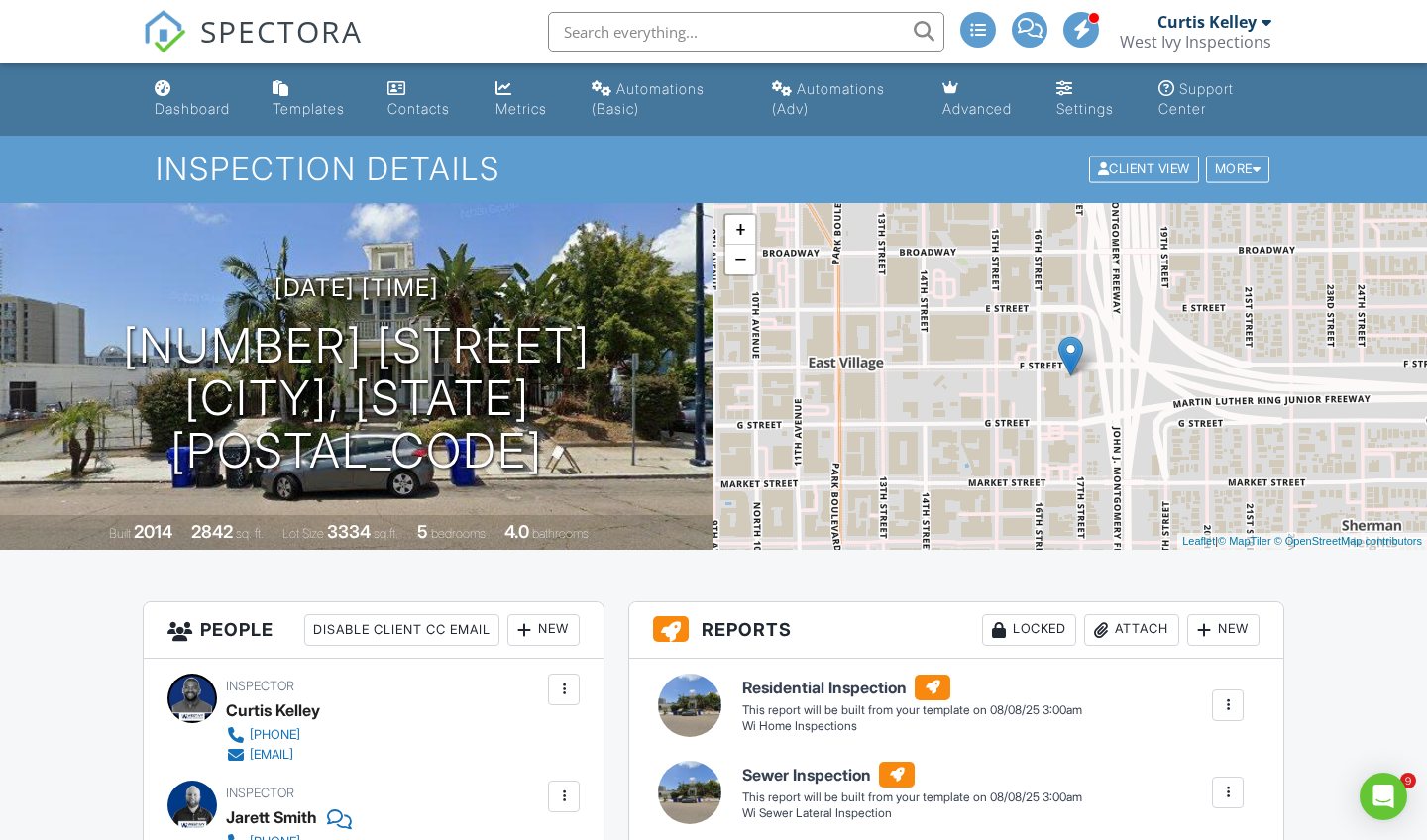 scroll, scrollTop: 0, scrollLeft: 0, axis: both 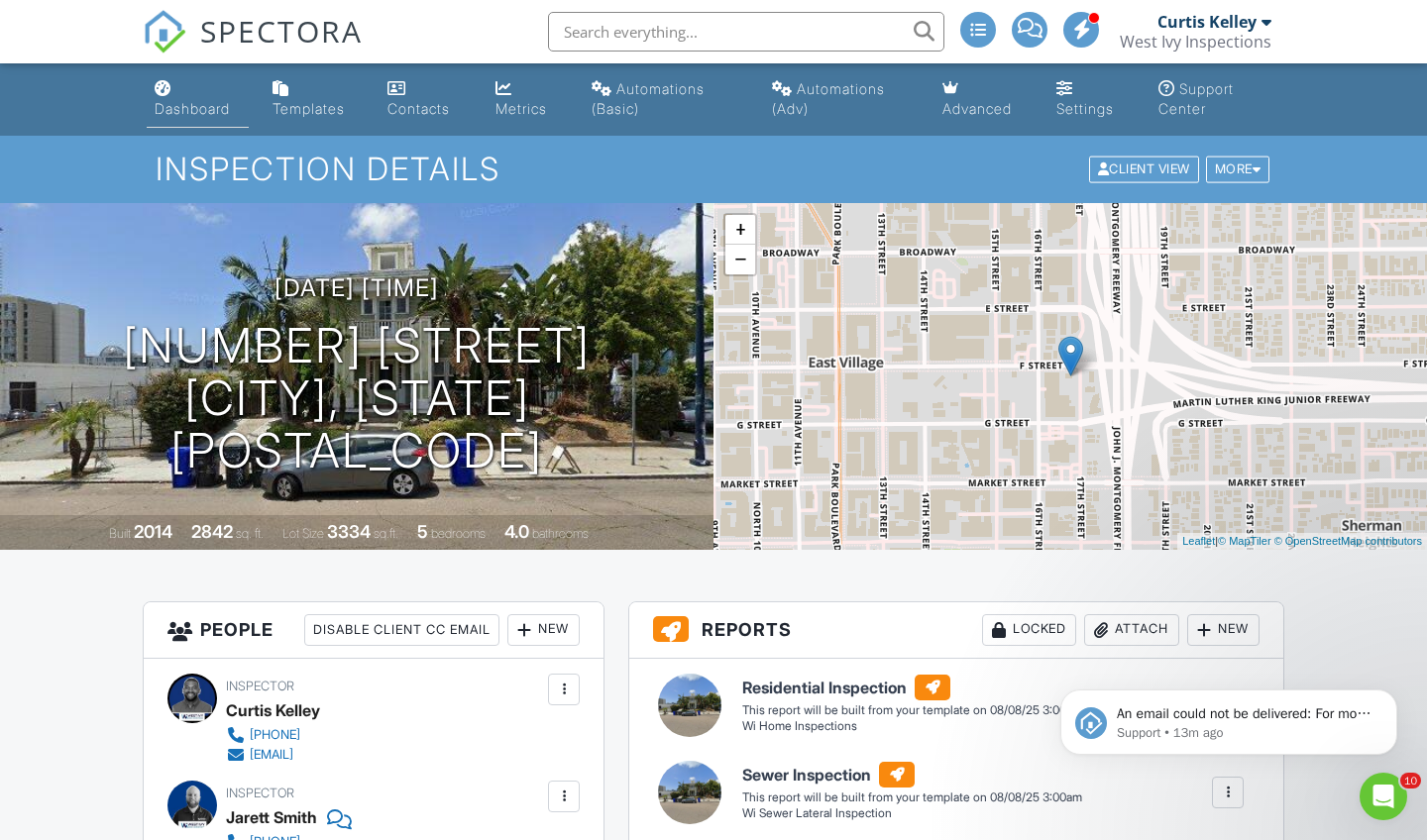 click on "Dashboard" at bounding box center [197, 99] 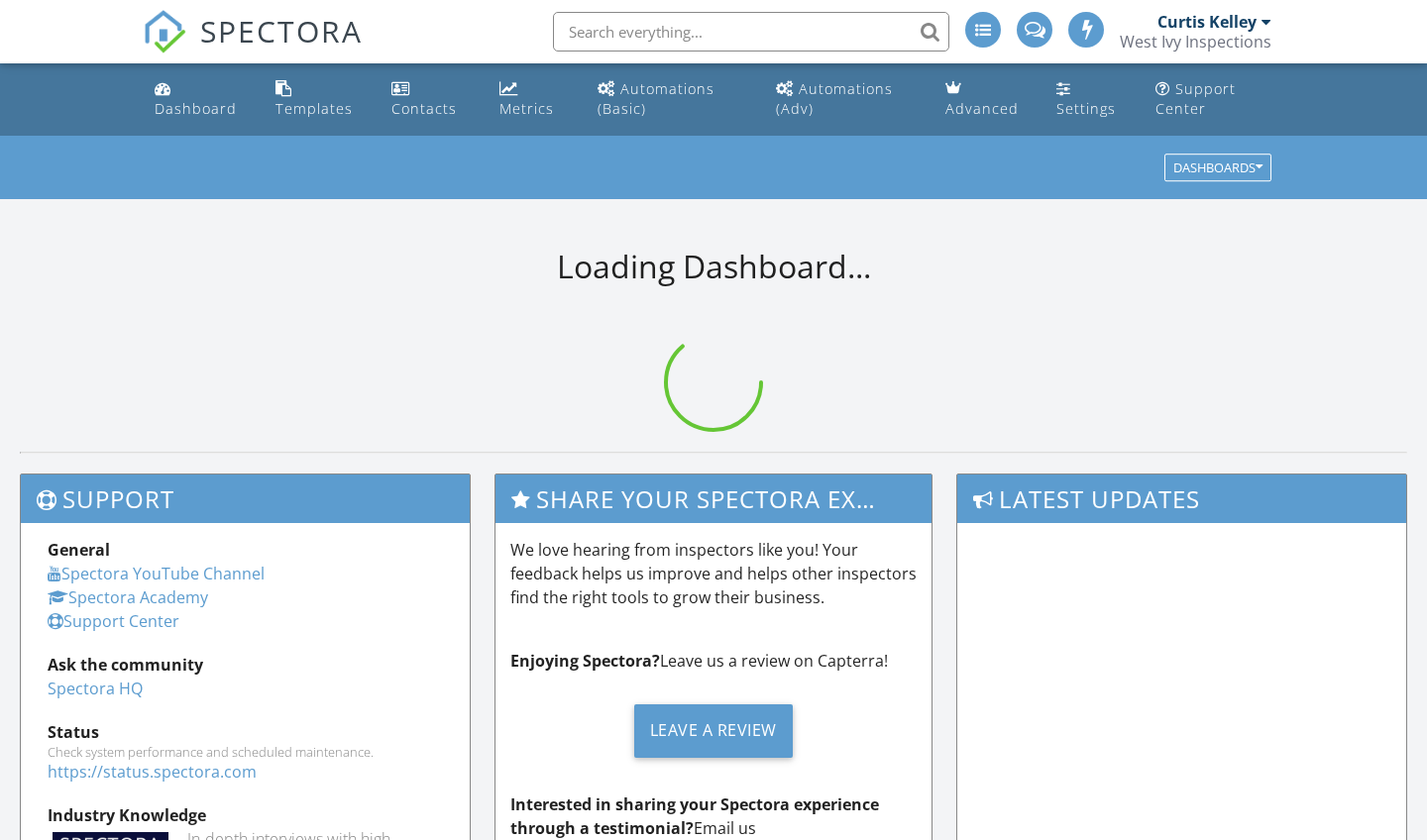 scroll, scrollTop: 0, scrollLeft: 0, axis: both 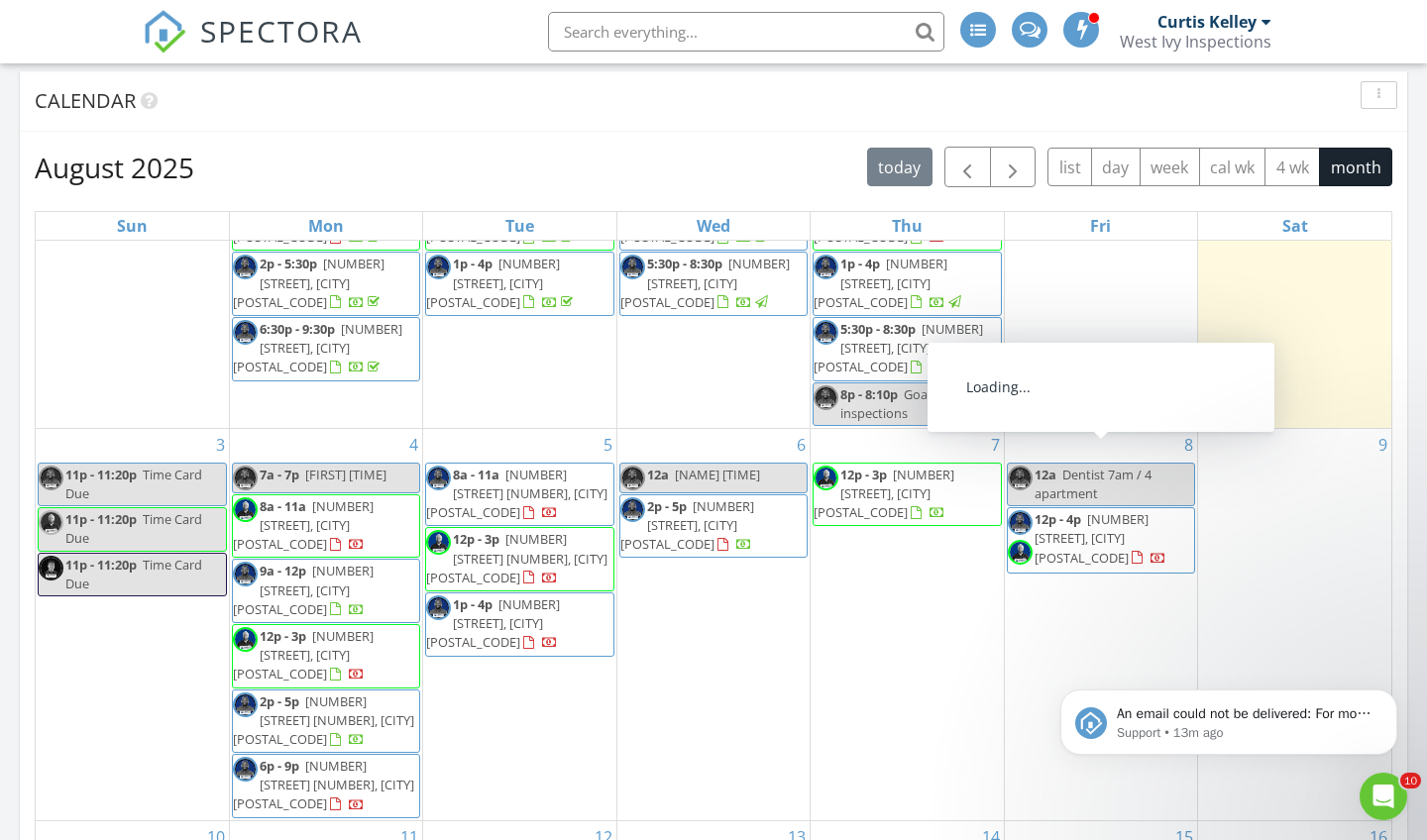 click on "Dentist  7am / 4 apartment" at bounding box center (1093, 483) 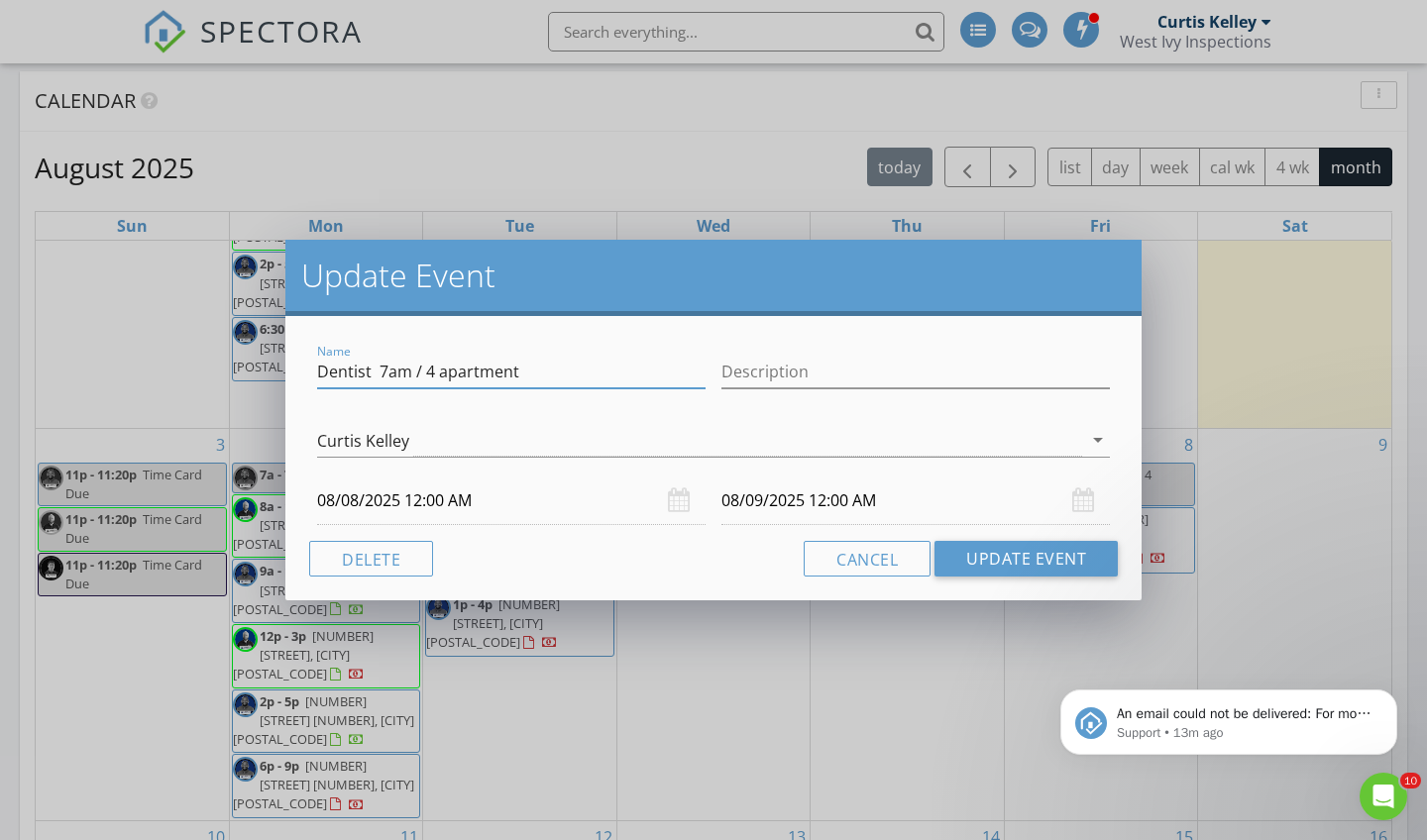drag, startPoint x: 414, startPoint y: 370, endPoint x: 595, endPoint y: 353, distance: 181.79659 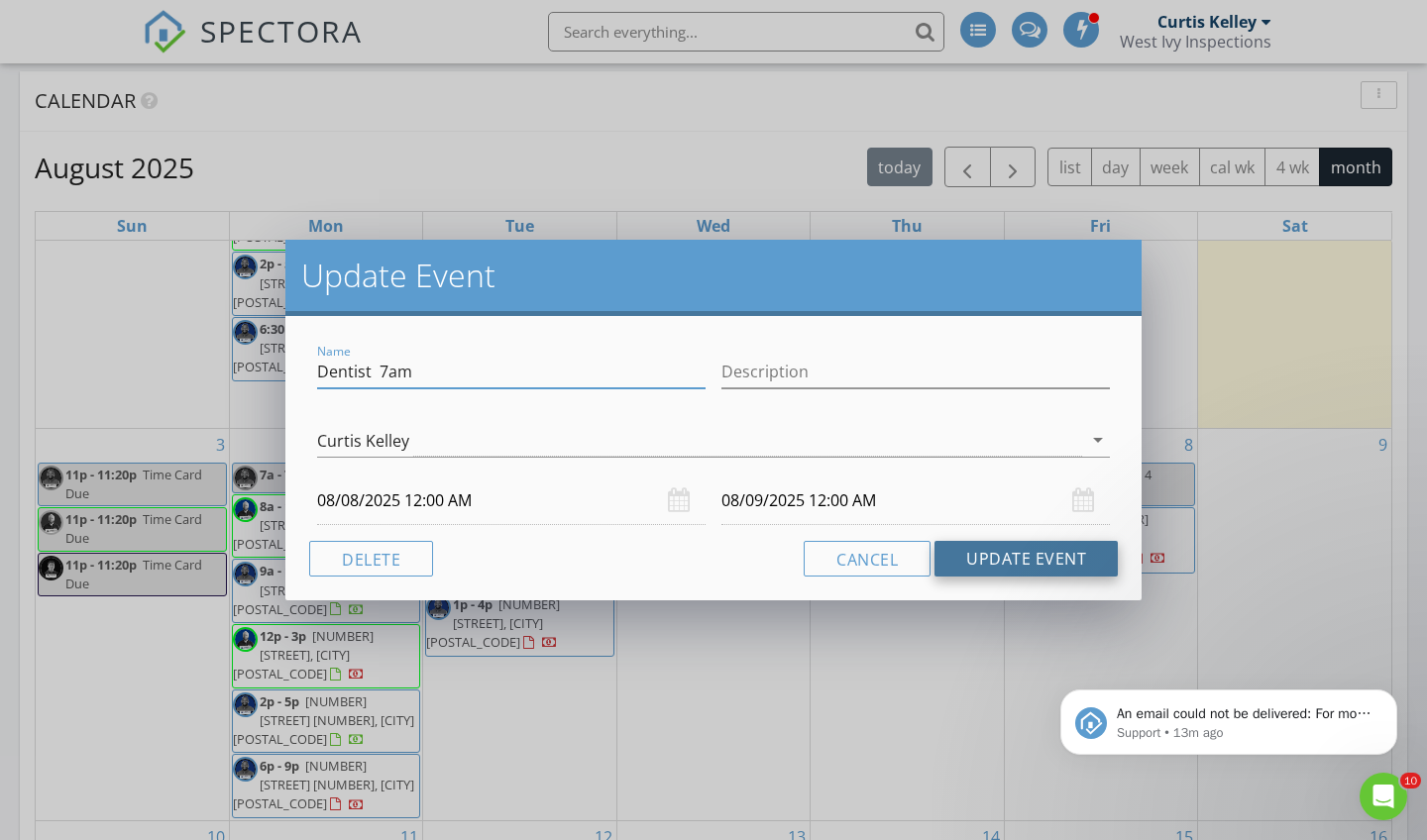 type on "Dentist  7am" 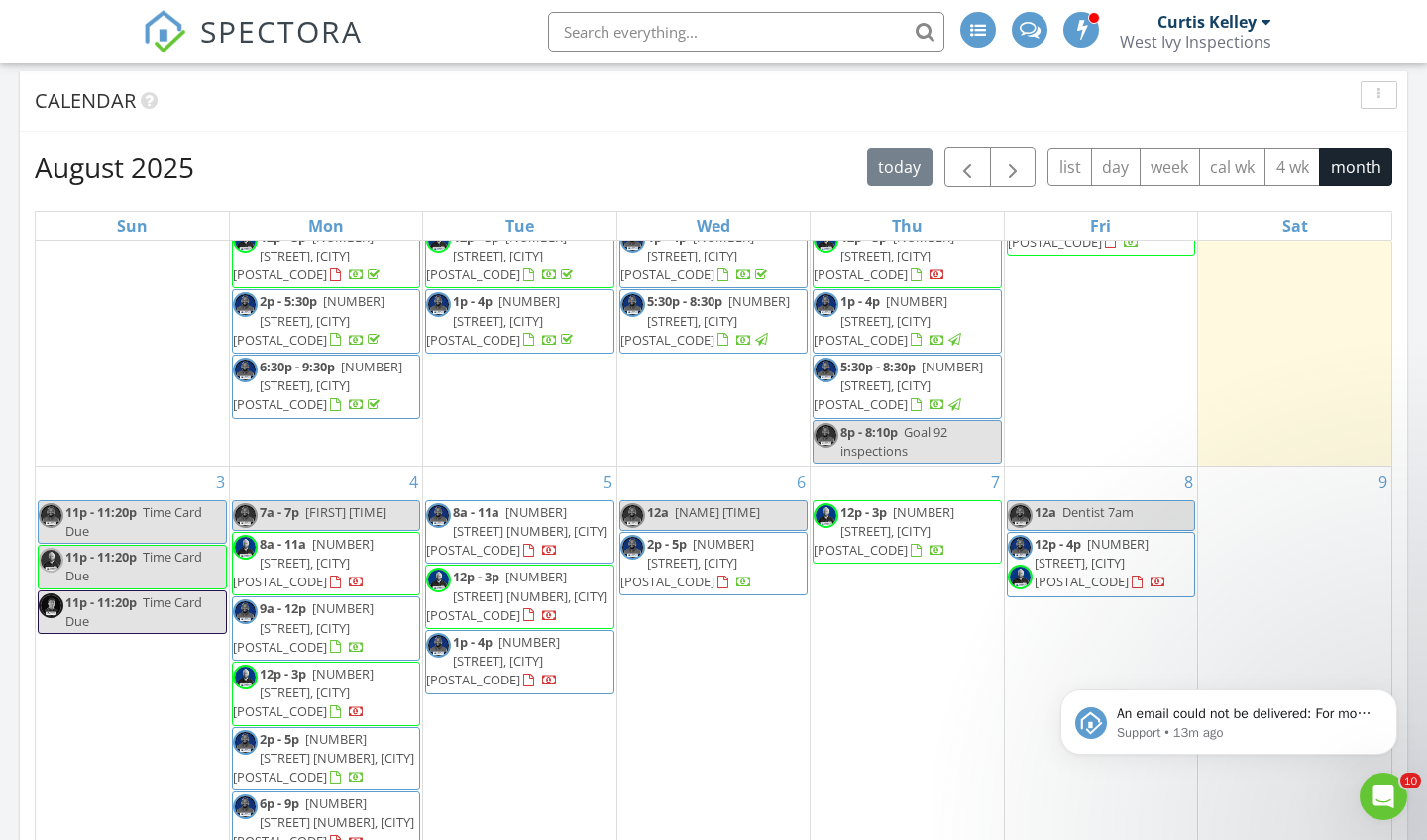 click on "Angela condo-6pm" at bounding box center (346, 512) 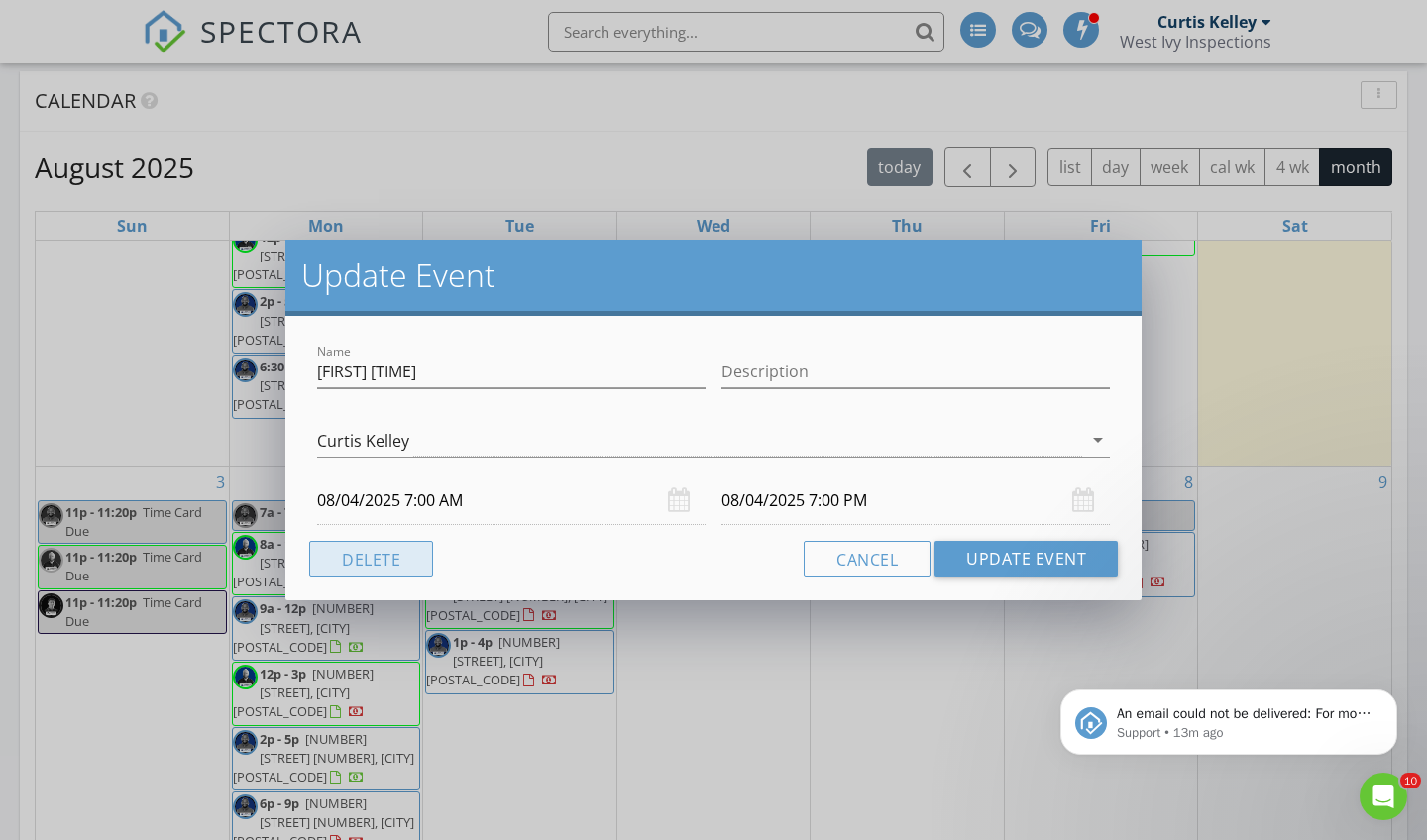 click on "Delete" at bounding box center [371, 559] 